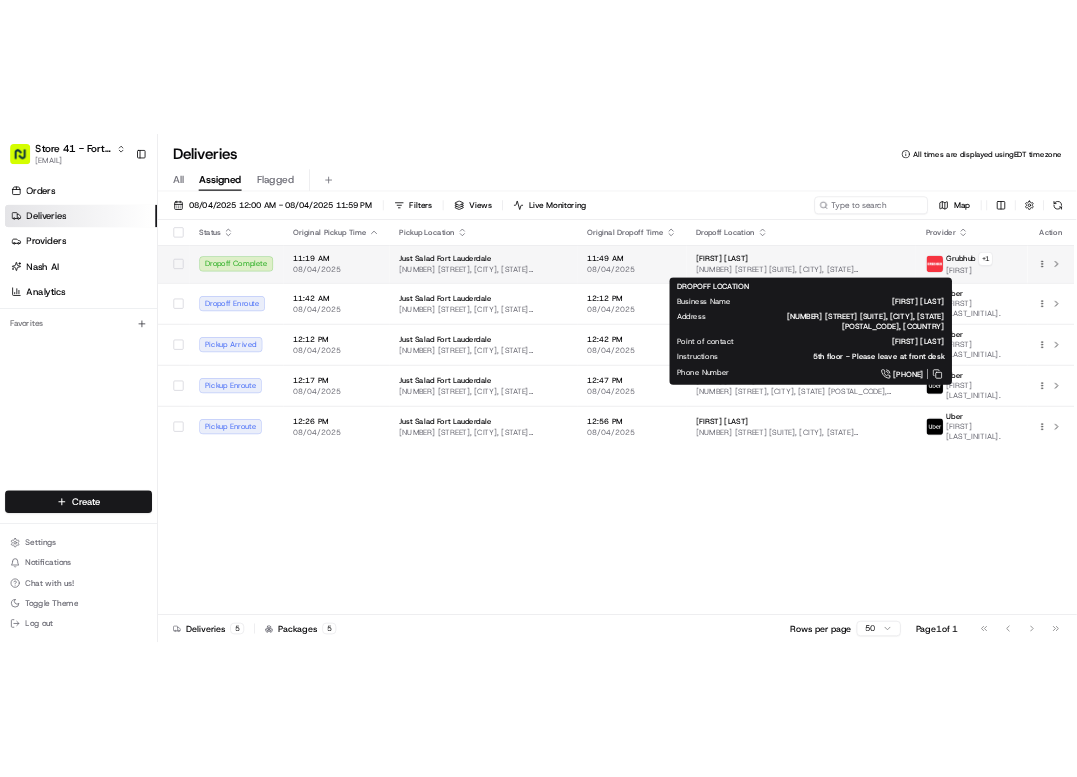 scroll, scrollTop: 0, scrollLeft: 0, axis: both 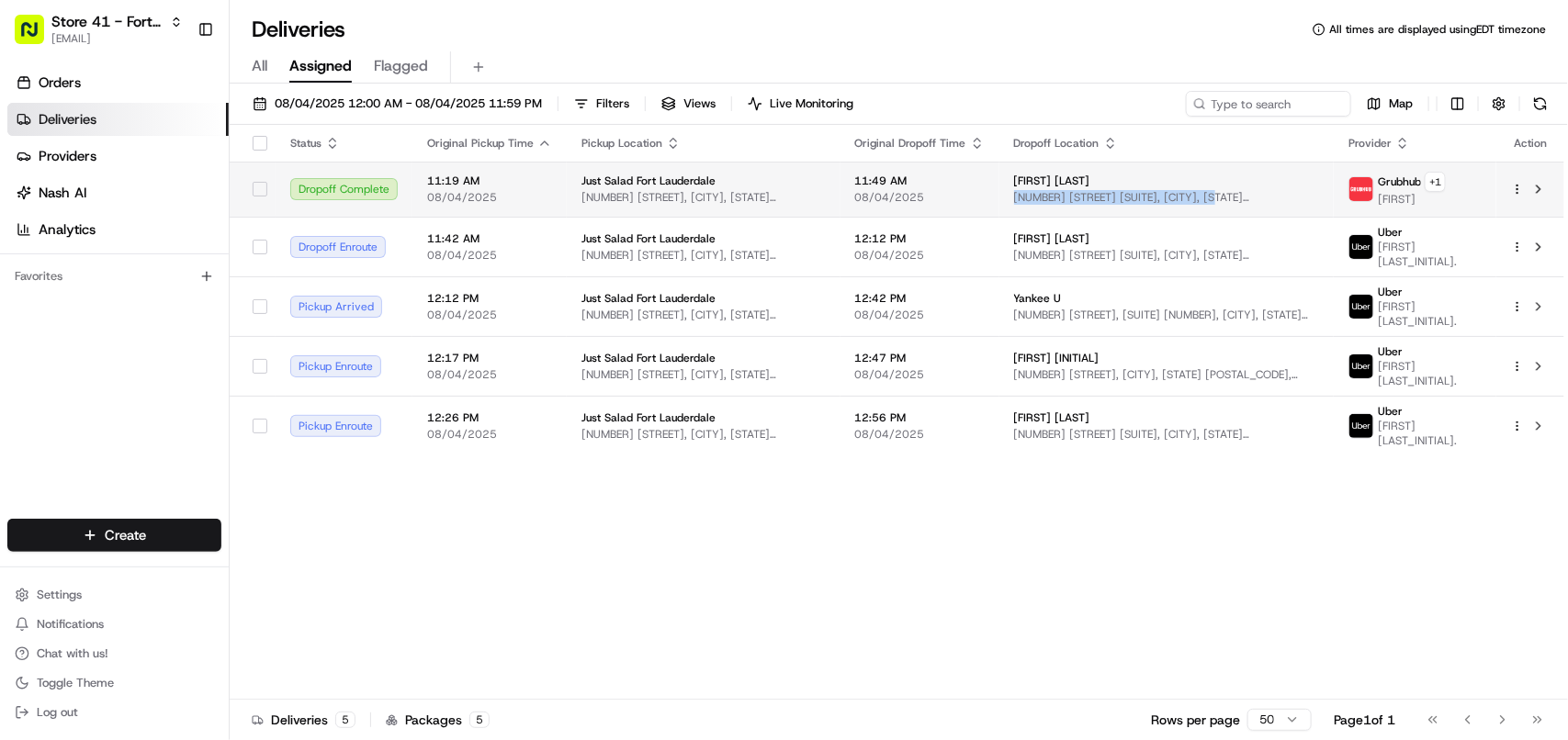 drag, startPoint x: 998, startPoint y: 200, endPoint x: 1211, endPoint y: 198, distance: 213.00939 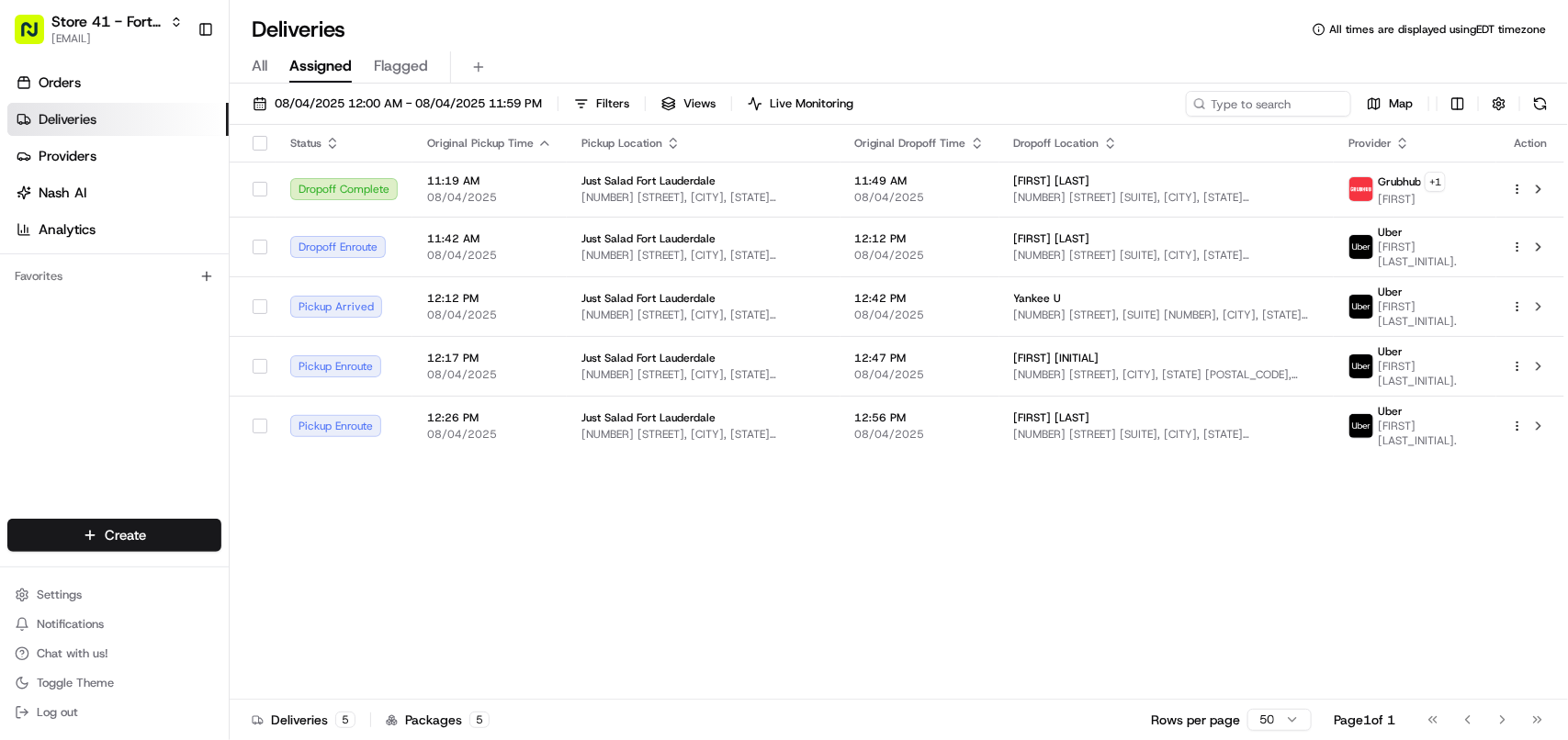 click on "Status Original Pickup Time Pickup Location Original Dropoff Time Dropoff Location Provider Action Dropoff Complete 11:19 AM 08/04/2025 Just Salad Fort Lauderdale 1732 N Federal Hwy, Fort Lauderdale, [STATE] [POSTAL_CODE], [COUNTRY] 11:49 AM 08/04/2025 Brianna B 100 W Cypress Creek Rd Suite 550, Fort Lauderdale, [STATE] [POSTAL_CODE], [COUNTRY] Grubhub + 1 kiearra Dropoff Enroute 11:42 AM 08/04/2025 Just Salad Fort Lauderdale 1732 N Federal Hwy, Fort Lauderdale, [STATE] [POSTAL_CODE], [COUNTRY] 12:12 PM 08/04/2025 Mekell B 100 W Cypress Creek Rd Suite 550, Fort Lauderdale, [STATE] [POSTAL_CODE], [COUNTRY] Uber Dwight Y. Pickup Arrived 12:12 PM 08/04/2025 Just Salad Fort Lauderdale 1732 N Federal Hwy, Fort Lauderdale, [STATE] [POSTAL_CODE], [COUNTRY] 12:42 PM 08/04/2025 Yankee U One Financial Plaza, 100 SE 3rd Ave #1515, Fort Lauderdale, [STATE] [POSTAL_CODE], [COUNTRY] Uber JUAN D. Pickup Enroute 12:17 PM 08/04/2025 Just Salad Fort Lauderdale 1732 N Federal Hwy, Fort Lauderdale, [STATE] [POSTAL_CODE], [COUNTRY] 12:47 PM 08/04/2025 Pablo N 711 NE 14th St, Fort Lauderdale, [STATE] [POSTAL_CODE], [COUNTRY] Uber JULIAN G. Pickup Enroute 12:26 PM 08/04/2025 Uber" at bounding box center (897, 412) 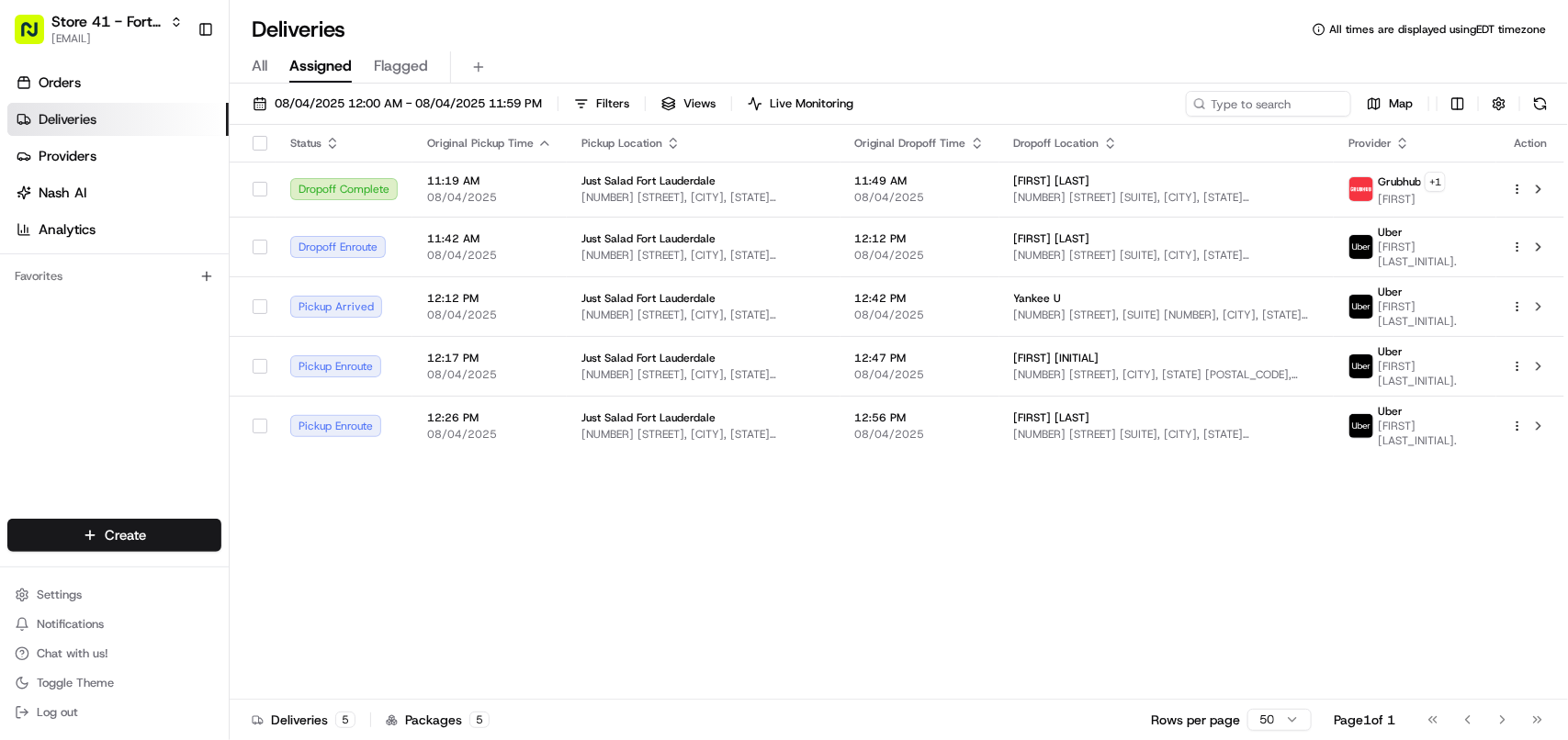 click on "Status Original Pickup Time Pickup Location Original Dropoff Time Dropoff Location Provider Action Dropoff Complete 11:19 AM 08/04/2025 Just Salad Fort Lauderdale 1732 N Federal Hwy, Fort Lauderdale, [STATE] [POSTAL_CODE], [COUNTRY] 11:49 AM 08/04/2025 Brianna B 100 W Cypress Creek Rd Suite 550, Fort Lauderdale, [STATE] [POSTAL_CODE], [COUNTRY] Grubhub + 1 kiearra Dropoff Enroute 11:42 AM 08/04/2025 Just Salad Fort Lauderdale 1732 N Federal Hwy, Fort Lauderdale, [STATE] [POSTAL_CODE], [COUNTRY] 12:12 PM 08/04/2025 Mekell B 100 W Cypress Creek Rd Suite 550, Fort Lauderdale, [STATE] [POSTAL_CODE], [COUNTRY] Uber Dwight Y. Pickup Arrived 12:12 PM 08/04/2025 Just Salad Fort Lauderdale 1732 N Federal Hwy, Fort Lauderdale, [STATE] [POSTAL_CODE], [COUNTRY] 12:42 PM 08/04/2025 Yankee U One Financial Plaza, 100 SE 3rd Ave #1515, Fort Lauderdale, [STATE] [POSTAL_CODE], [COUNTRY] Uber JUAN D. Pickup Enroute 12:17 PM 08/04/2025 Just Salad Fort Lauderdale 1732 N Federal Hwy, Fort Lauderdale, [STATE] [POSTAL_CODE], [COUNTRY] 12:47 PM 08/04/2025 Pablo N 711 NE 14th St, Fort Lauderdale, [STATE] [POSTAL_CODE], [COUNTRY] Uber JULIAN G. Pickup Enroute 12:26 PM 08/04/2025 Uber" at bounding box center (897, 412) 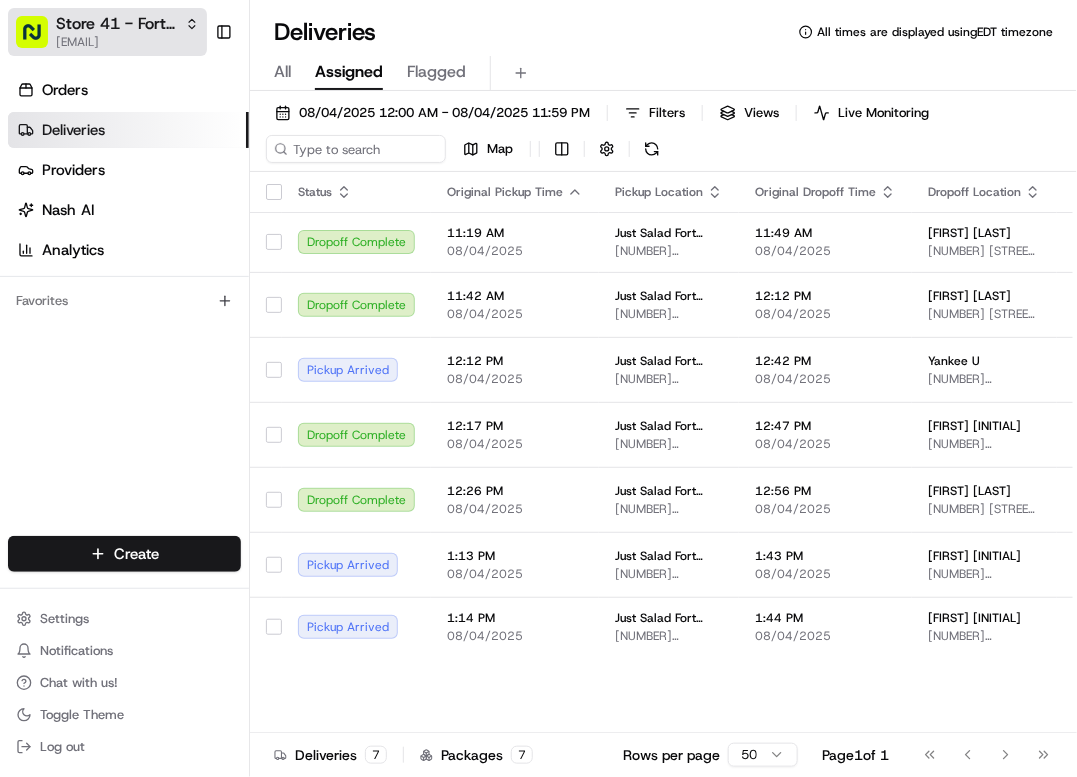 click on "Store 41 - Fort Lauderdale (Just Salad)" at bounding box center (116, 24) 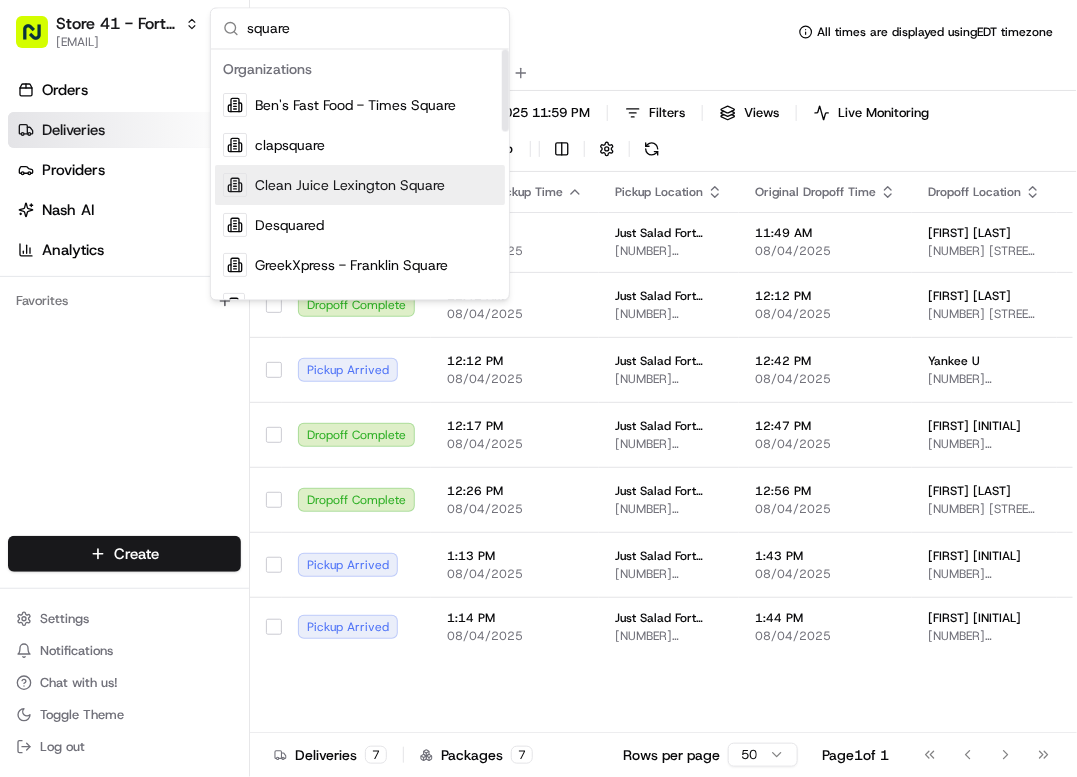 type on "square" 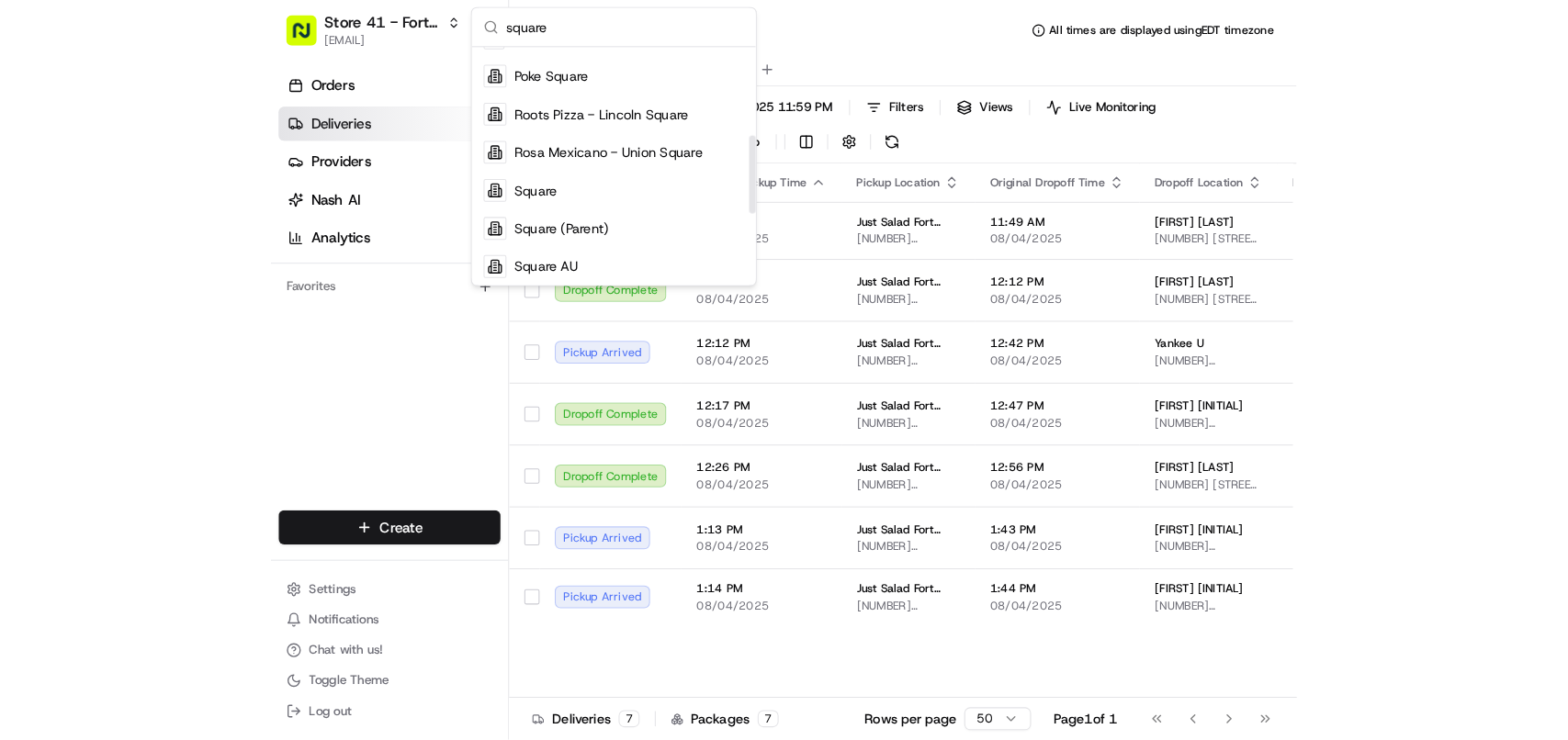 scroll, scrollTop: 258, scrollLeft: 0, axis: vertical 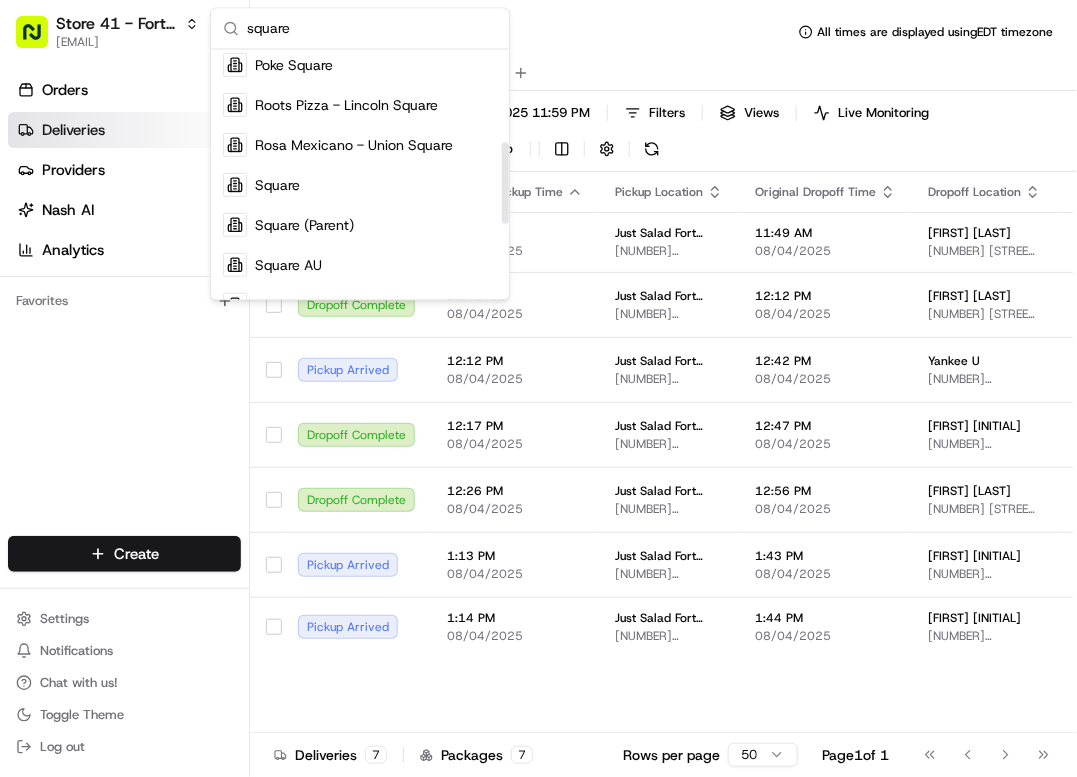 drag, startPoint x: 505, startPoint y: 123, endPoint x: 488, endPoint y: 216, distance: 94.54099 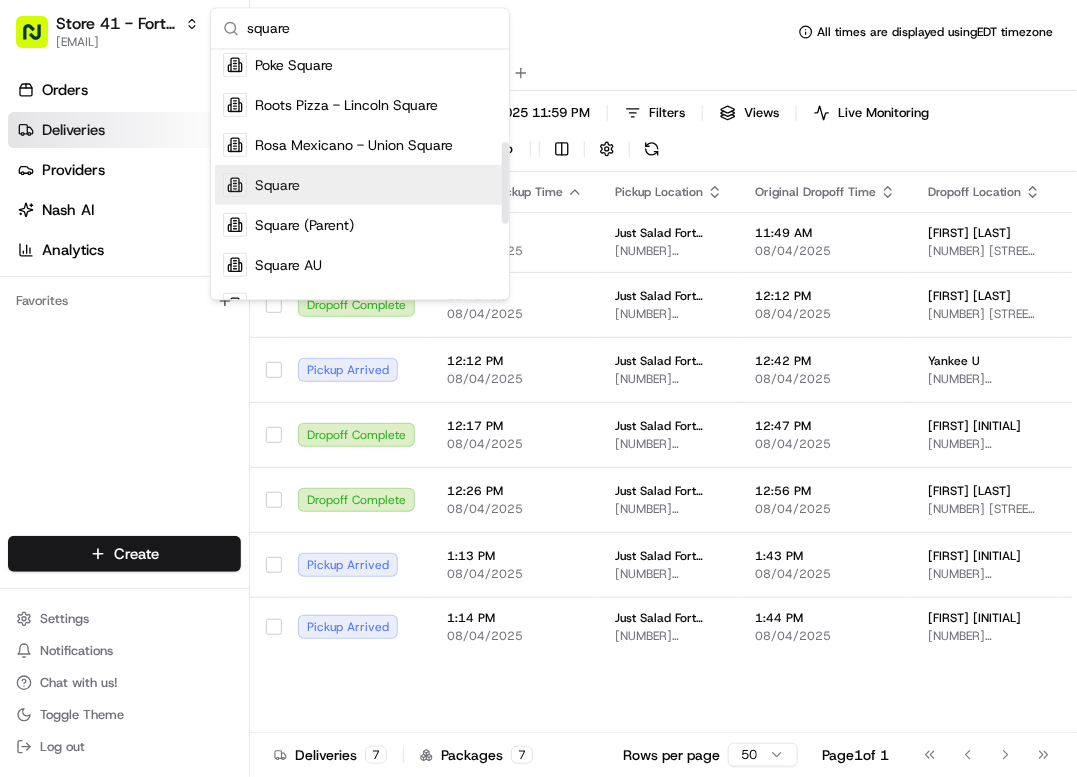 click on "Square" at bounding box center [360, 185] 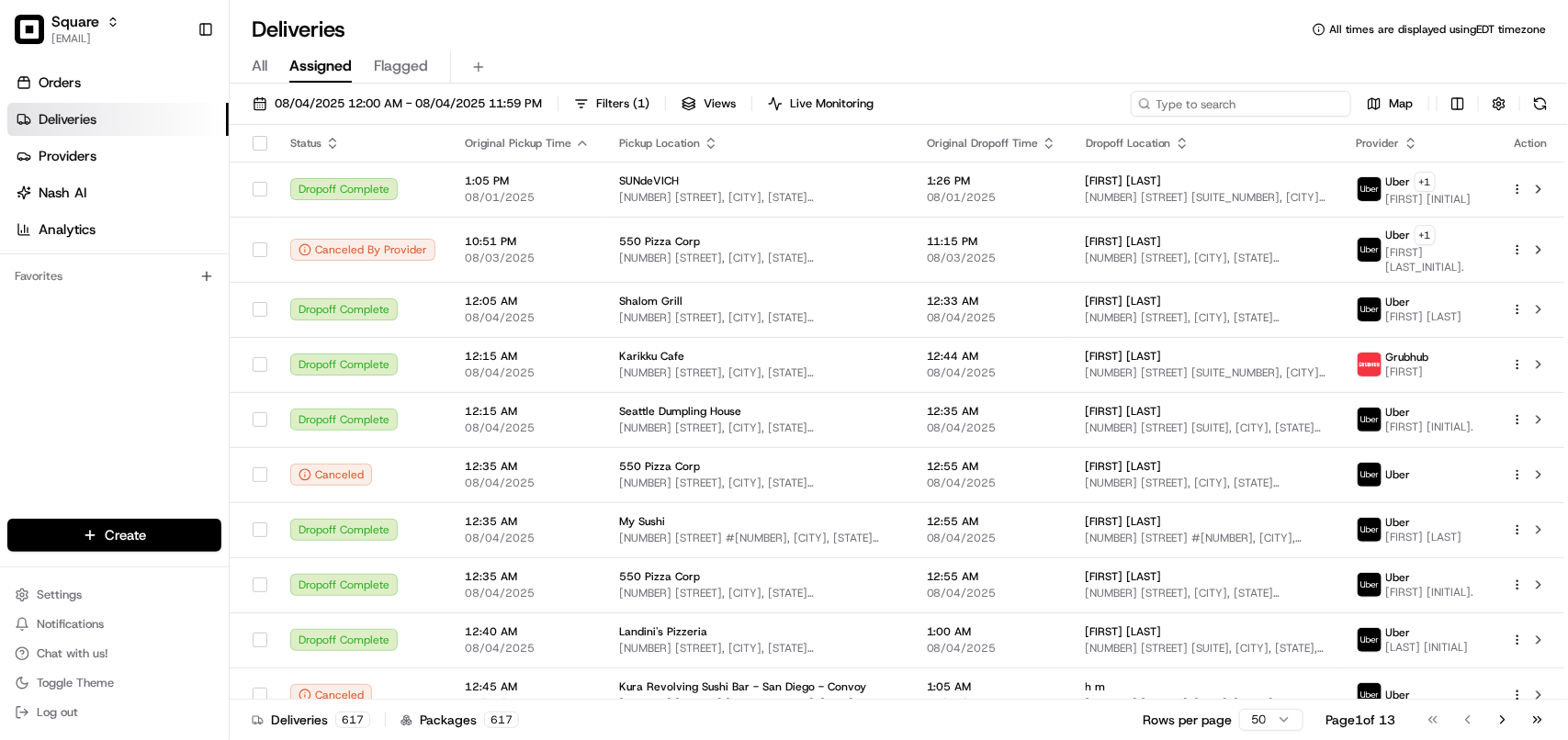 click at bounding box center (1241, 104) 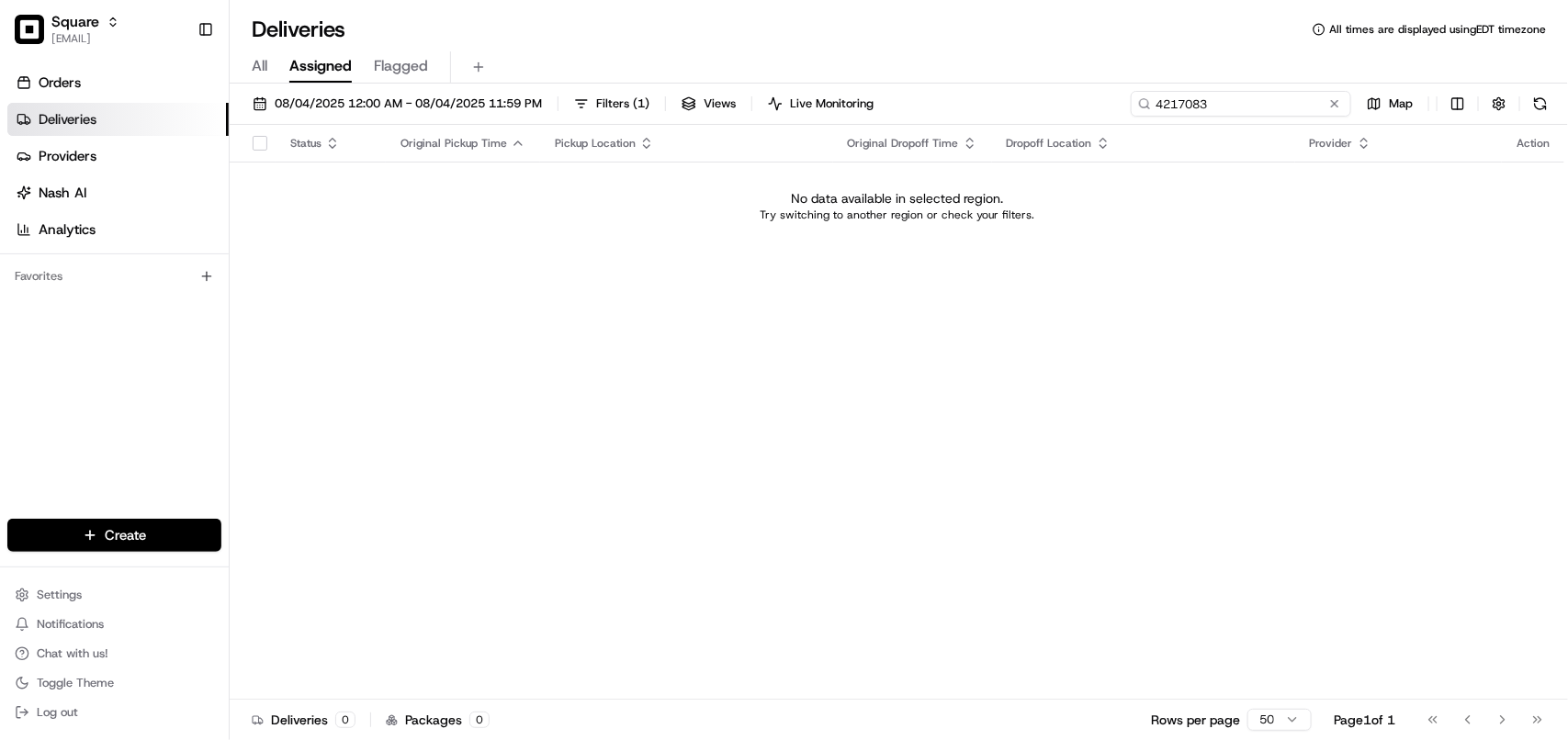 drag, startPoint x: 1233, startPoint y: 108, endPoint x: 1044, endPoint y: 113, distance: 189.06613 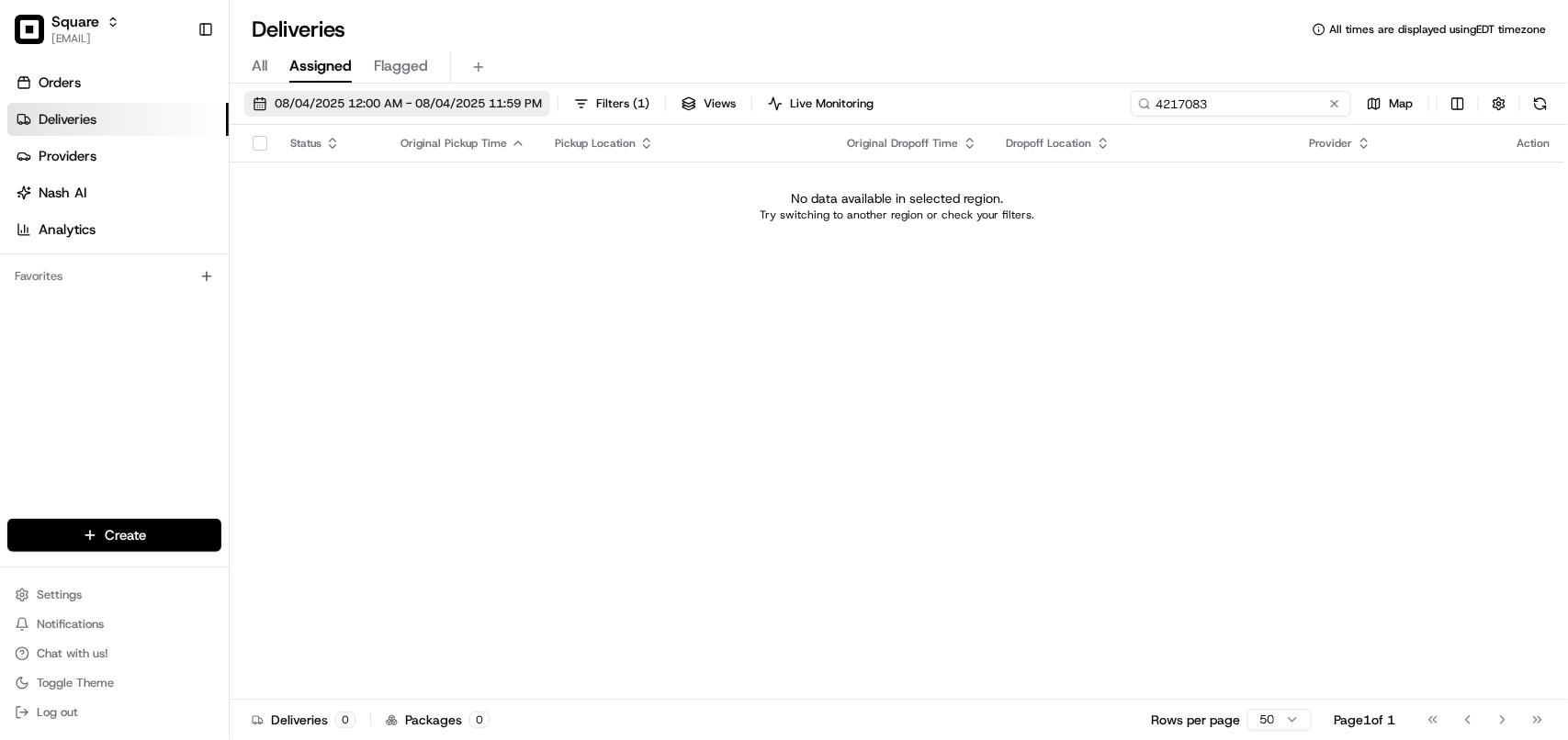 type on "4217083" 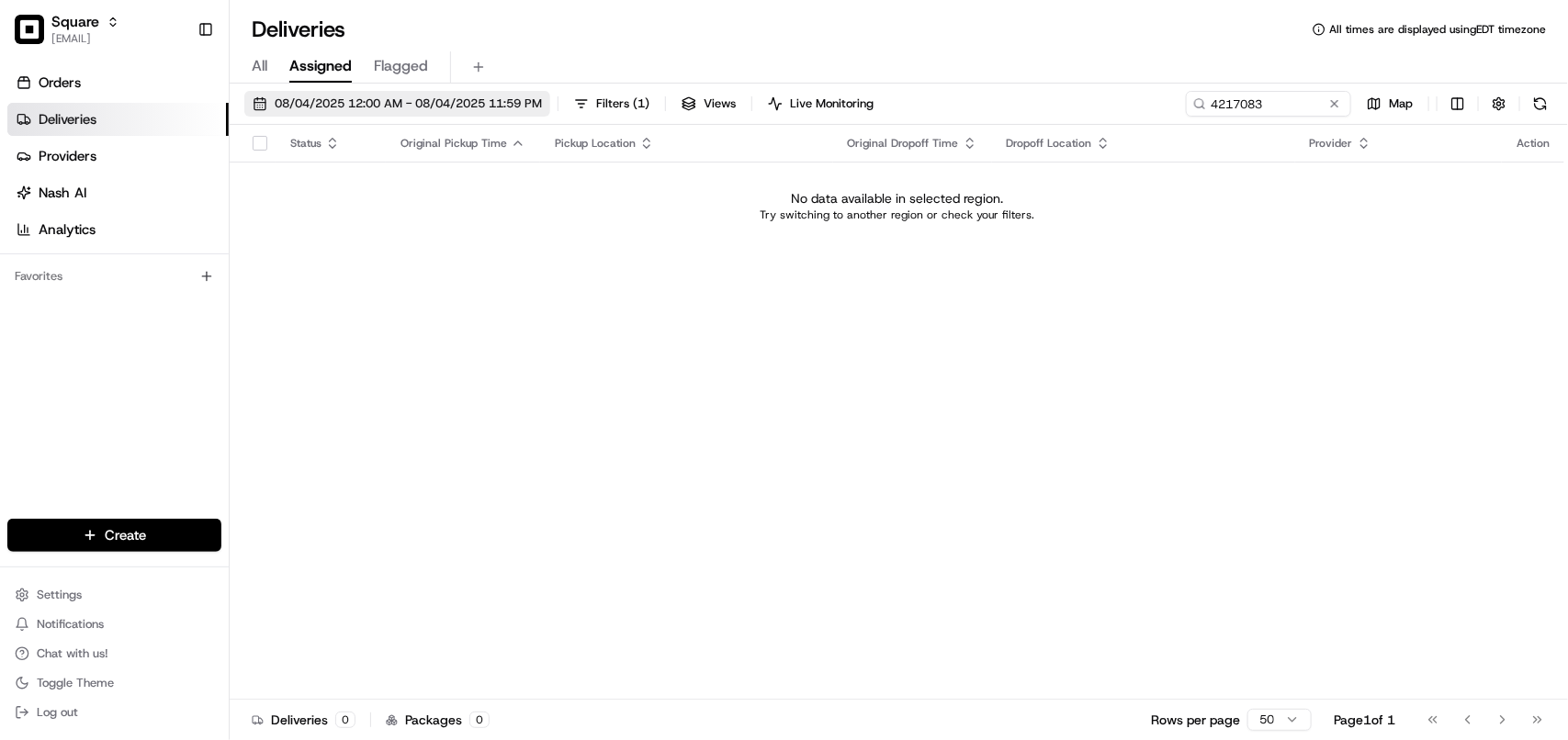 click on "08/04/2025 12:00 AM - 08/04/2025 11:59 PM" at bounding box center [397, 104] 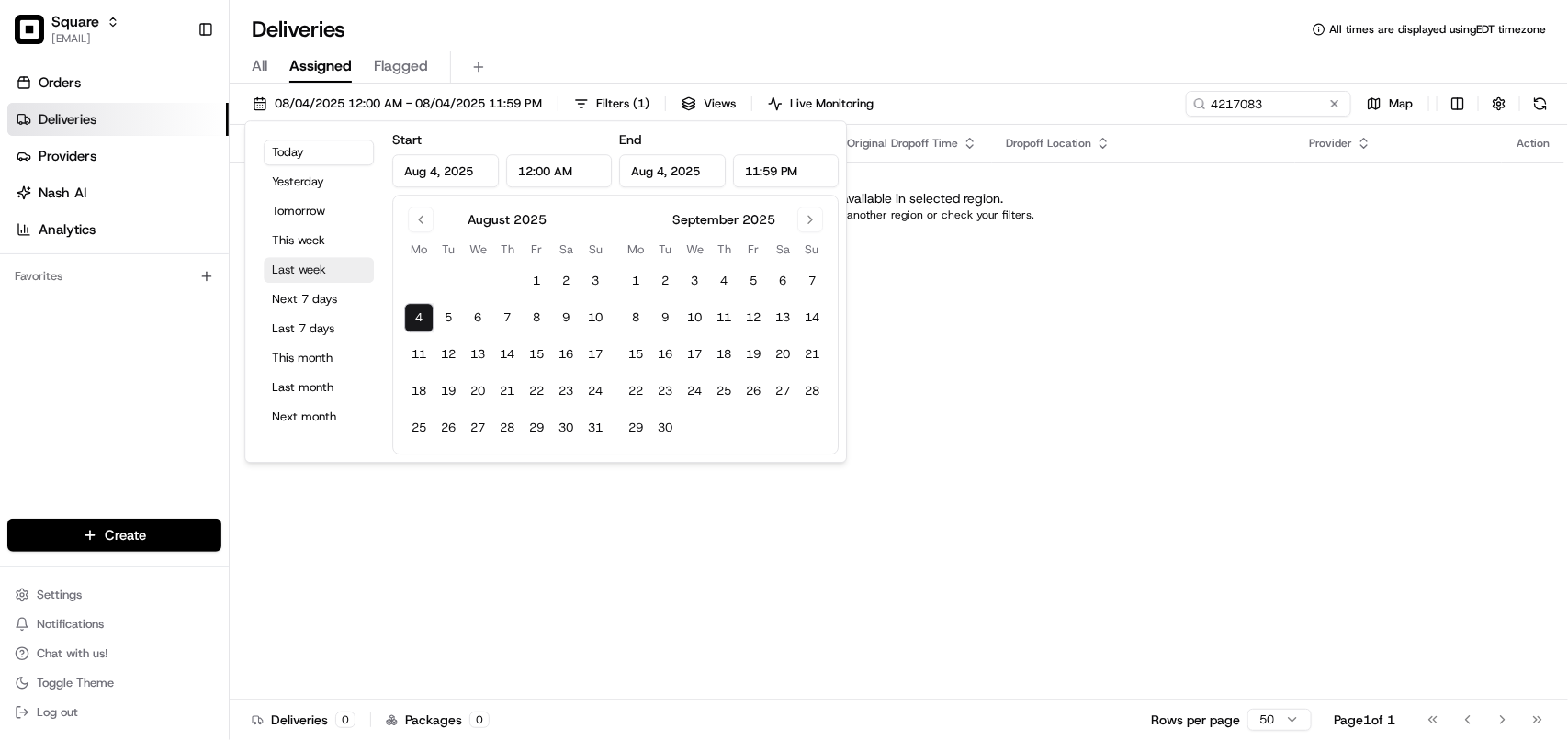 click on "Last week" at bounding box center [319, 270] 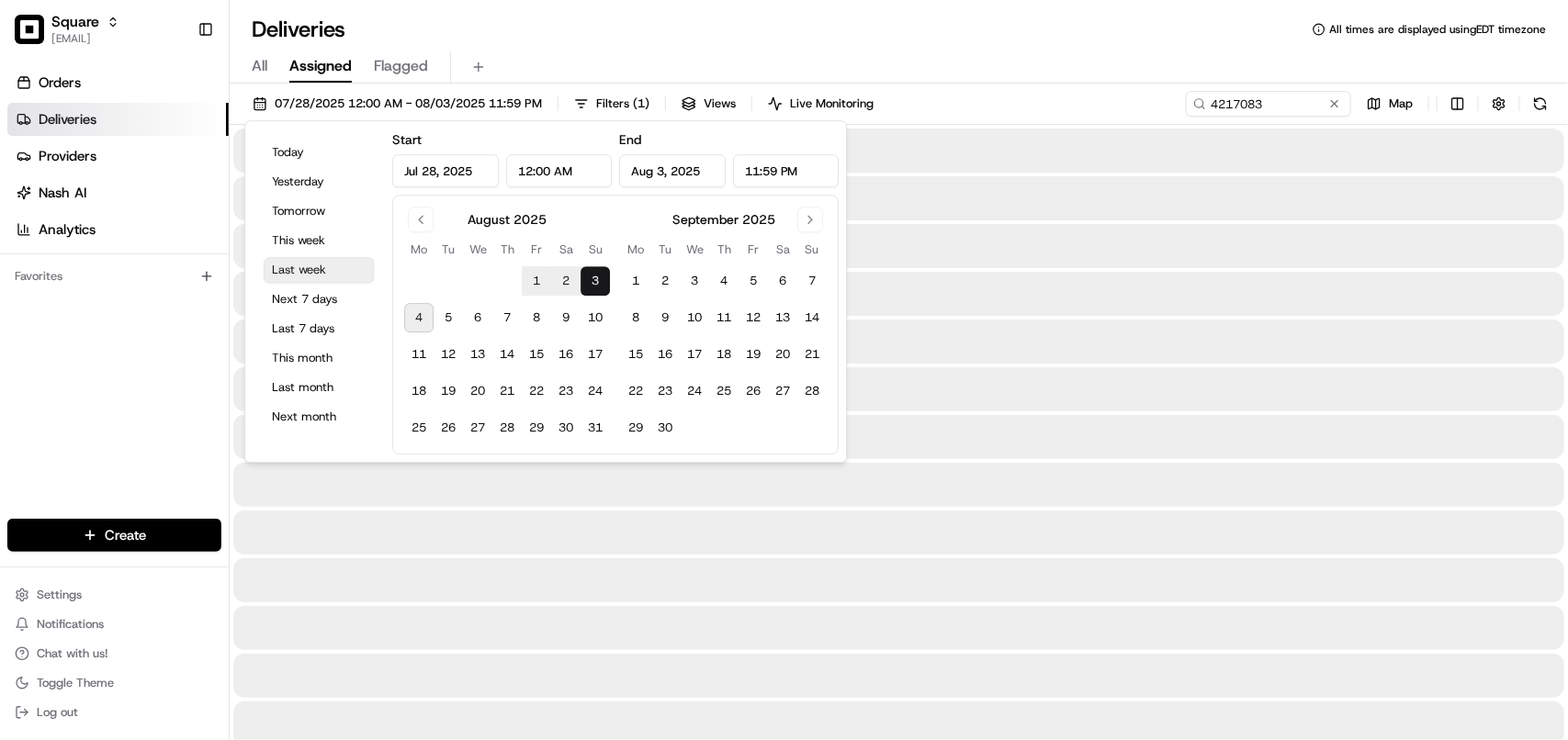 type on "Jul 28, 2025" 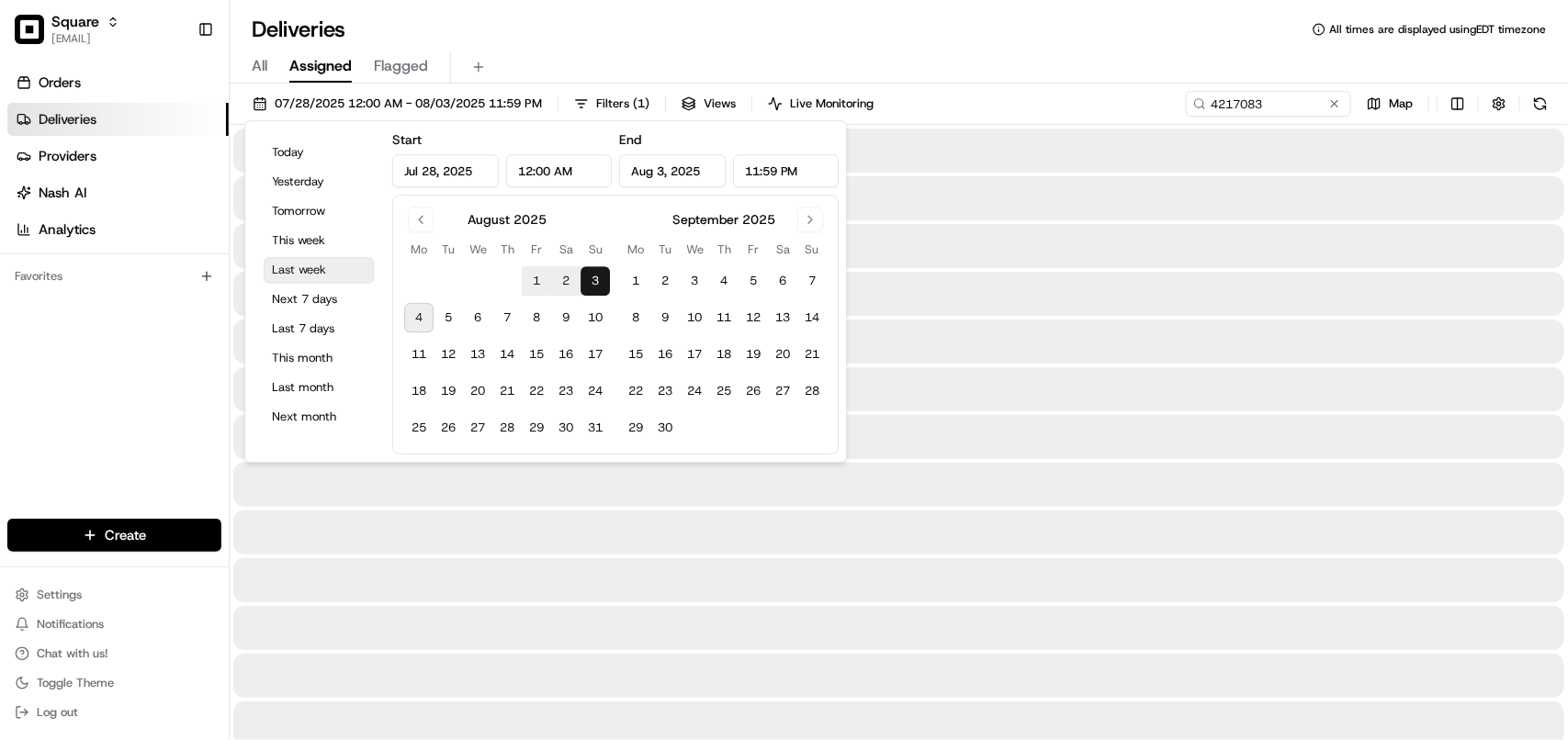 type on "Aug 3, 2025" 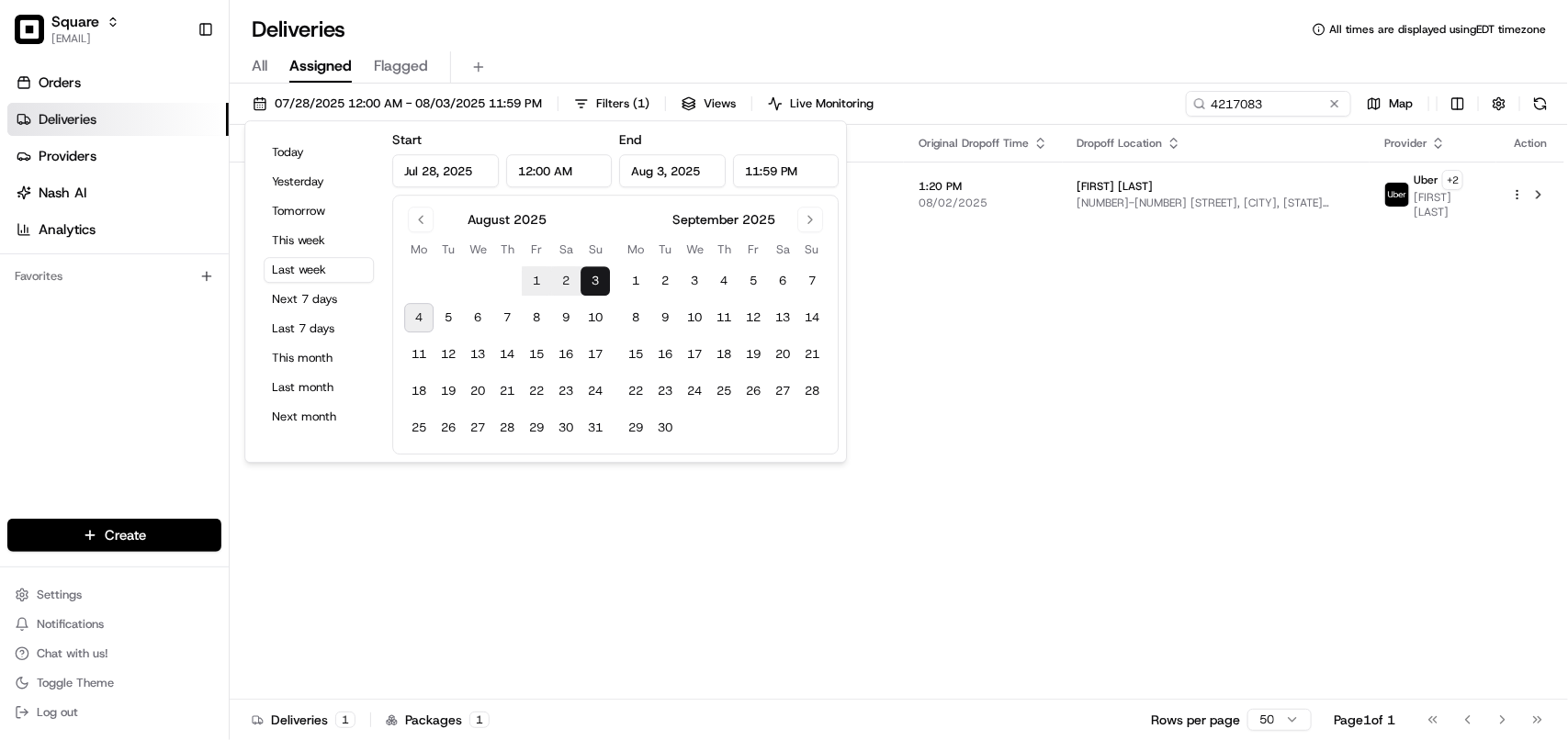 click on "All Assigned Flagged" at bounding box center [898, 67] 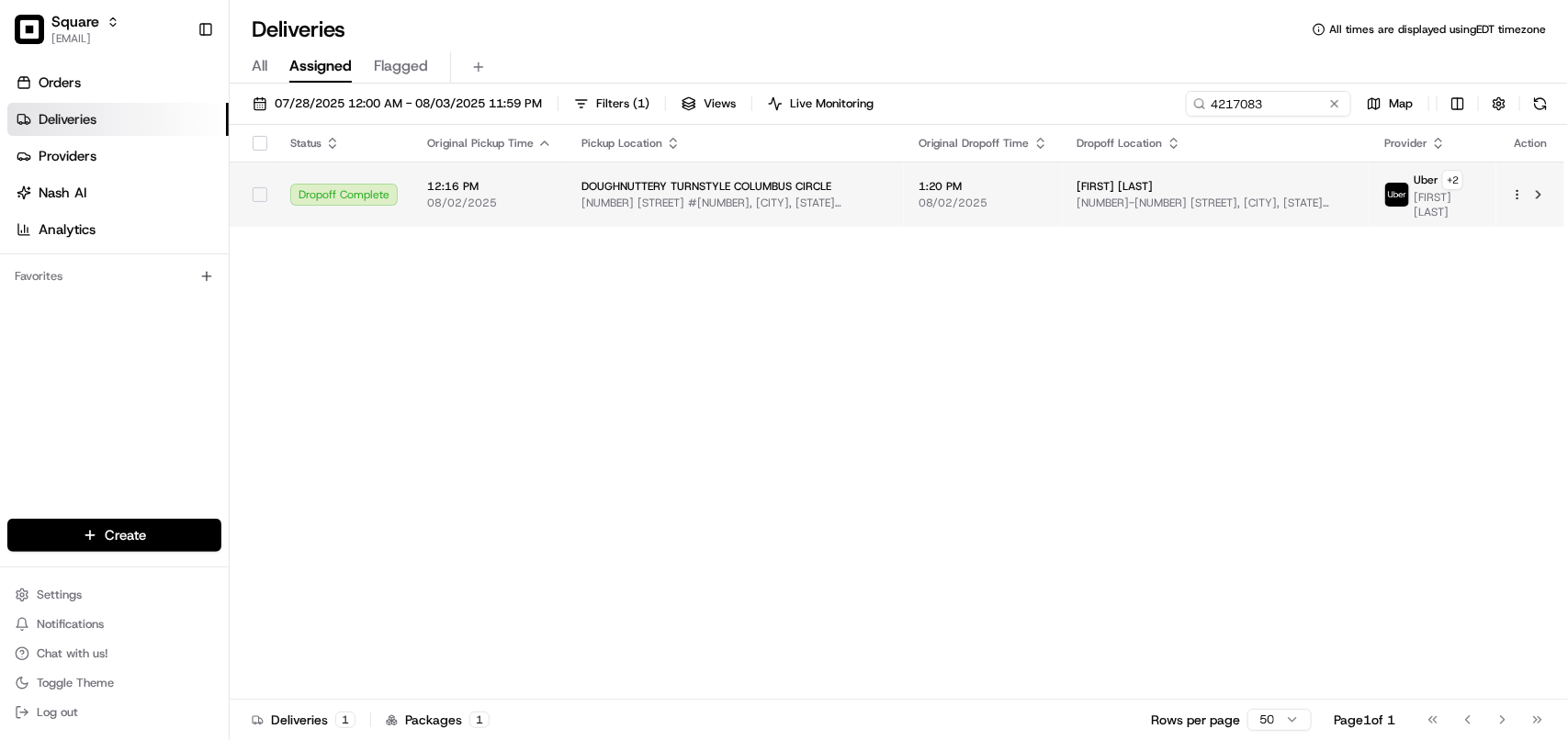 click on "[FIRST] [LAST] [NUMBER] [STREET], [CITY], [STATE] [POSTAL_CODE], [COUNTRY]" at bounding box center [1216, 194] 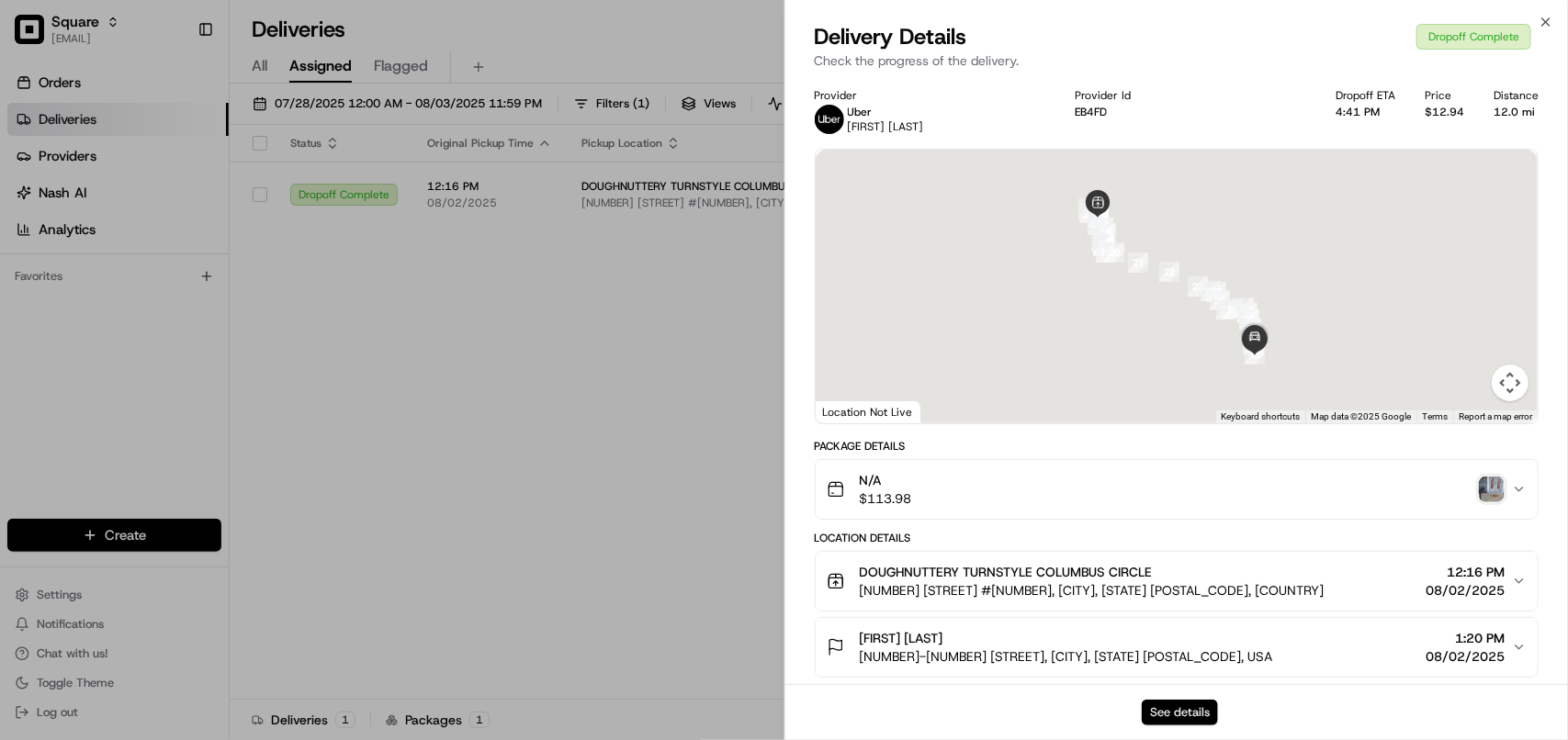 click on "See details" at bounding box center [1179, 712] 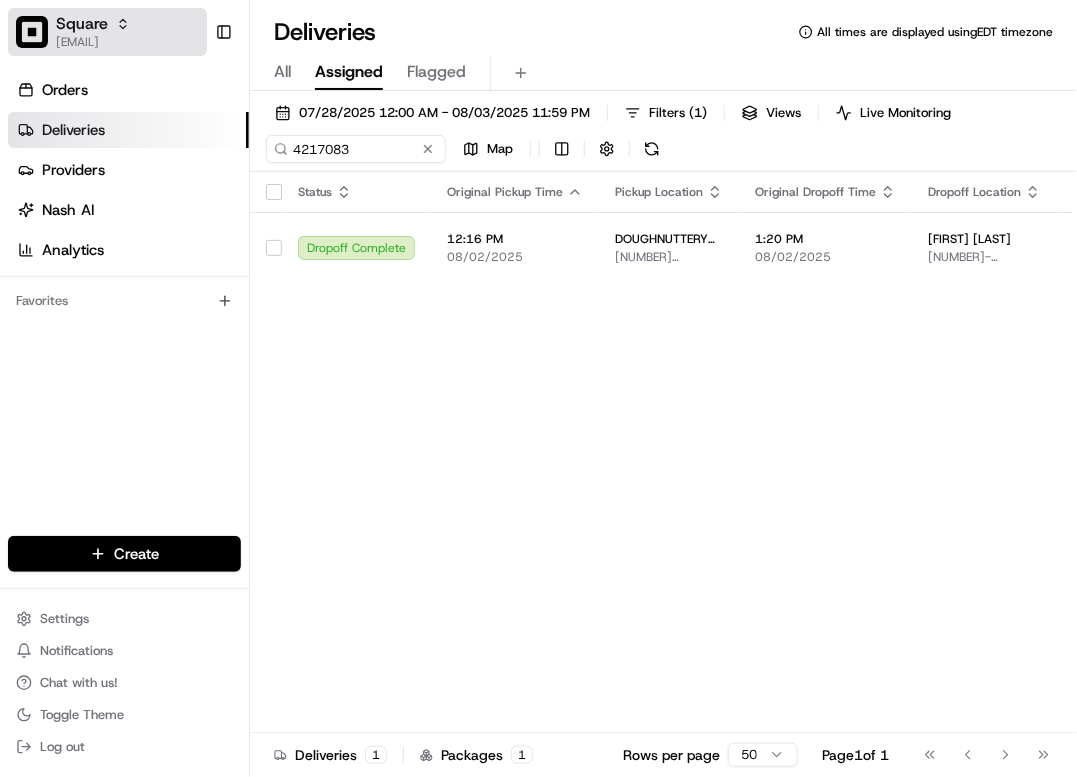 click on "[EMAIL]" at bounding box center (107, 32) 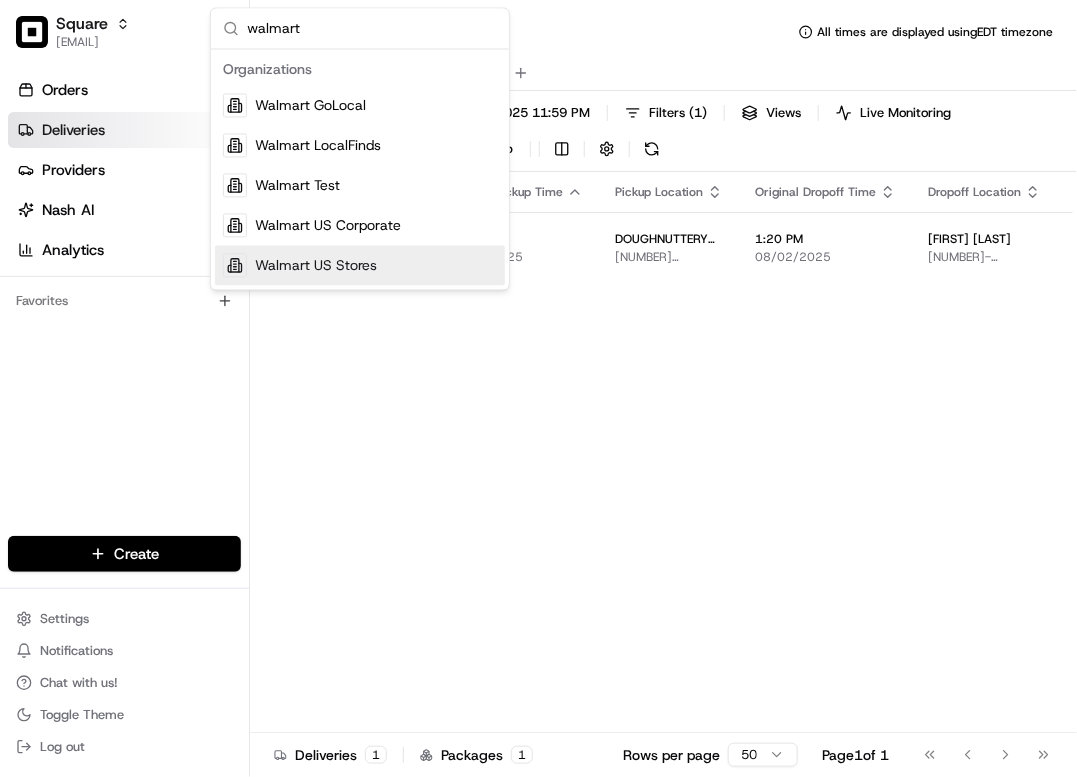 type on "walmart" 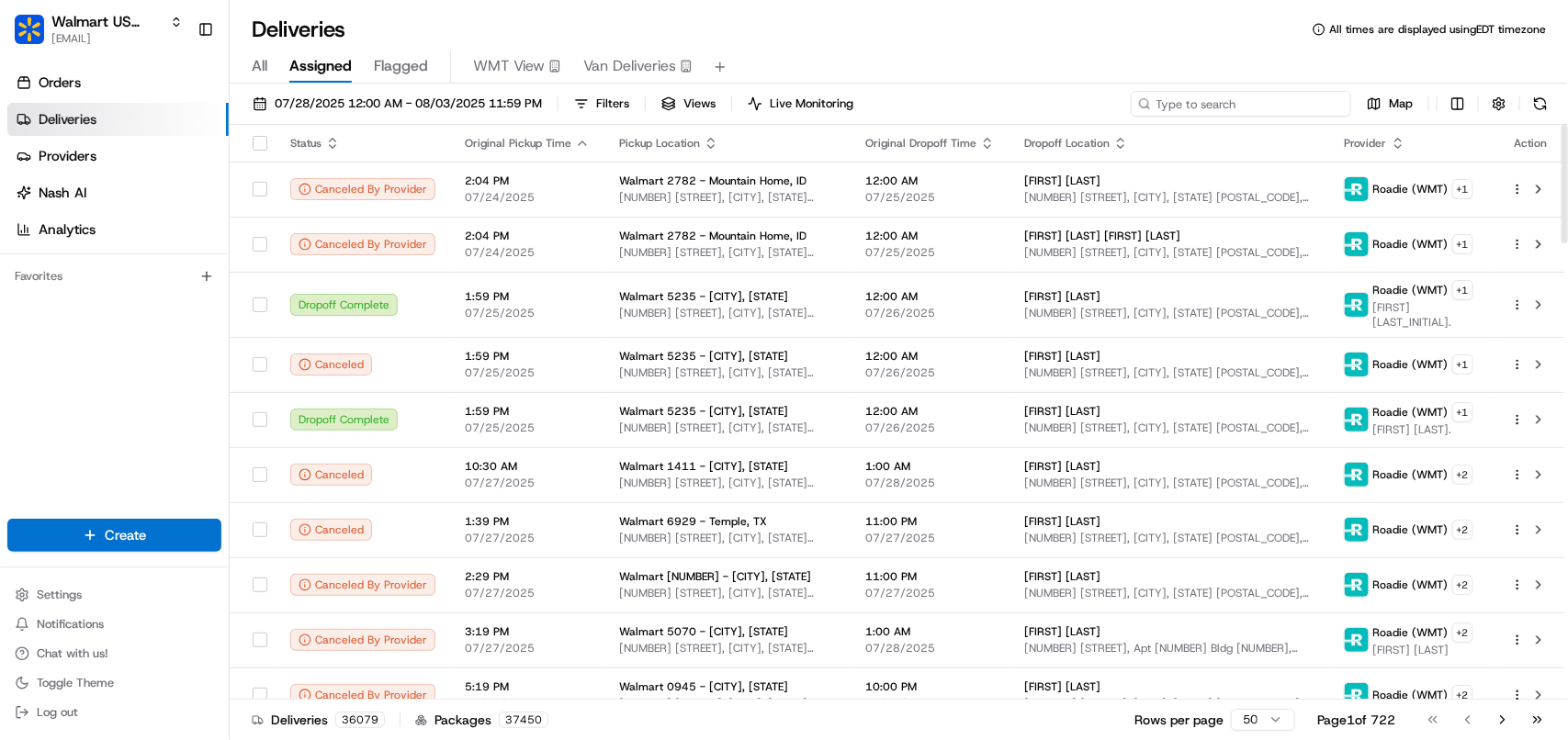 click at bounding box center (1241, 104) 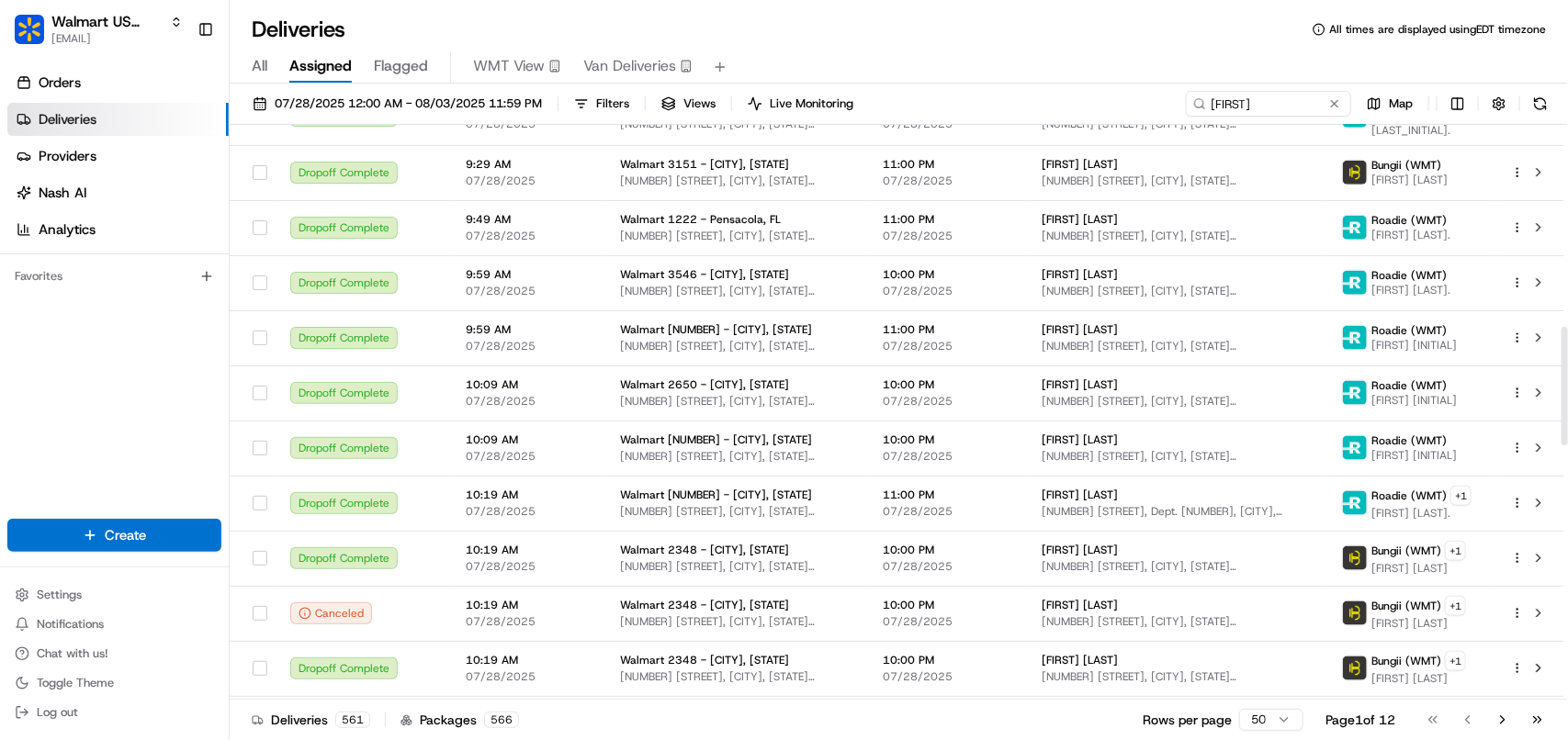 scroll, scrollTop: 992, scrollLeft: 0, axis: vertical 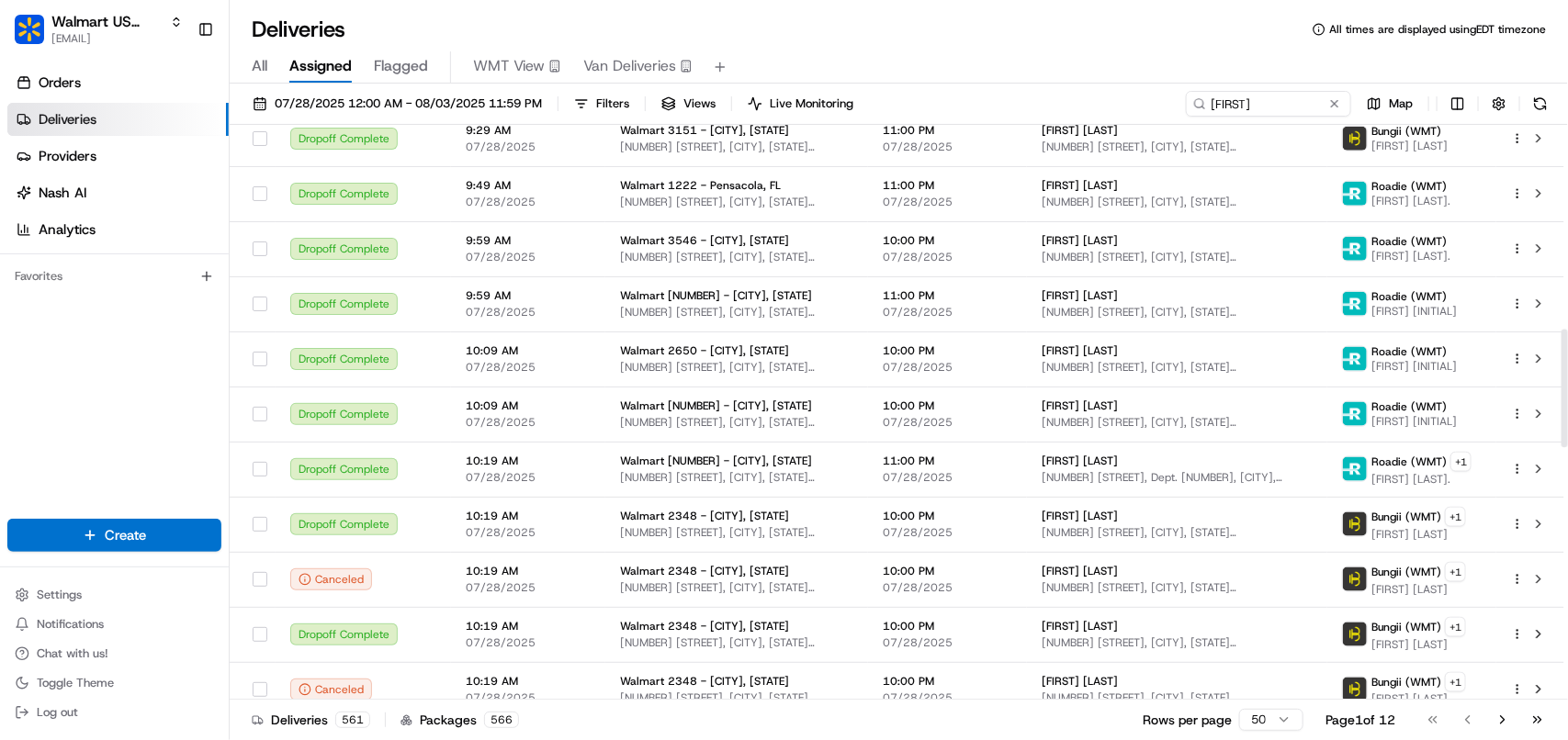 drag, startPoint x: 1566, startPoint y: 171, endPoint x: 1559, endPoint y: 375, distance: 204.1201 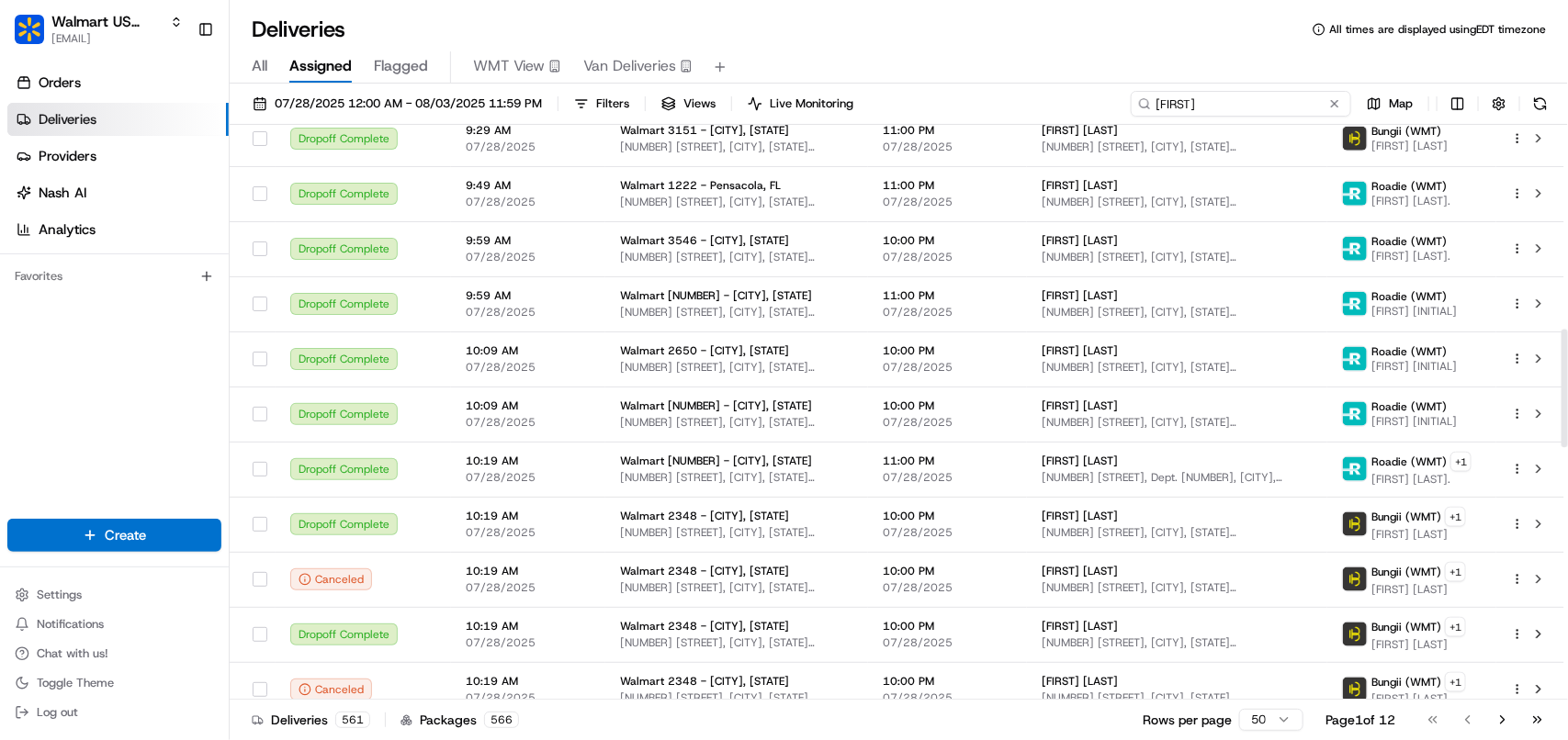 click on "[FIRST]" at bounding box center [1241, 104] 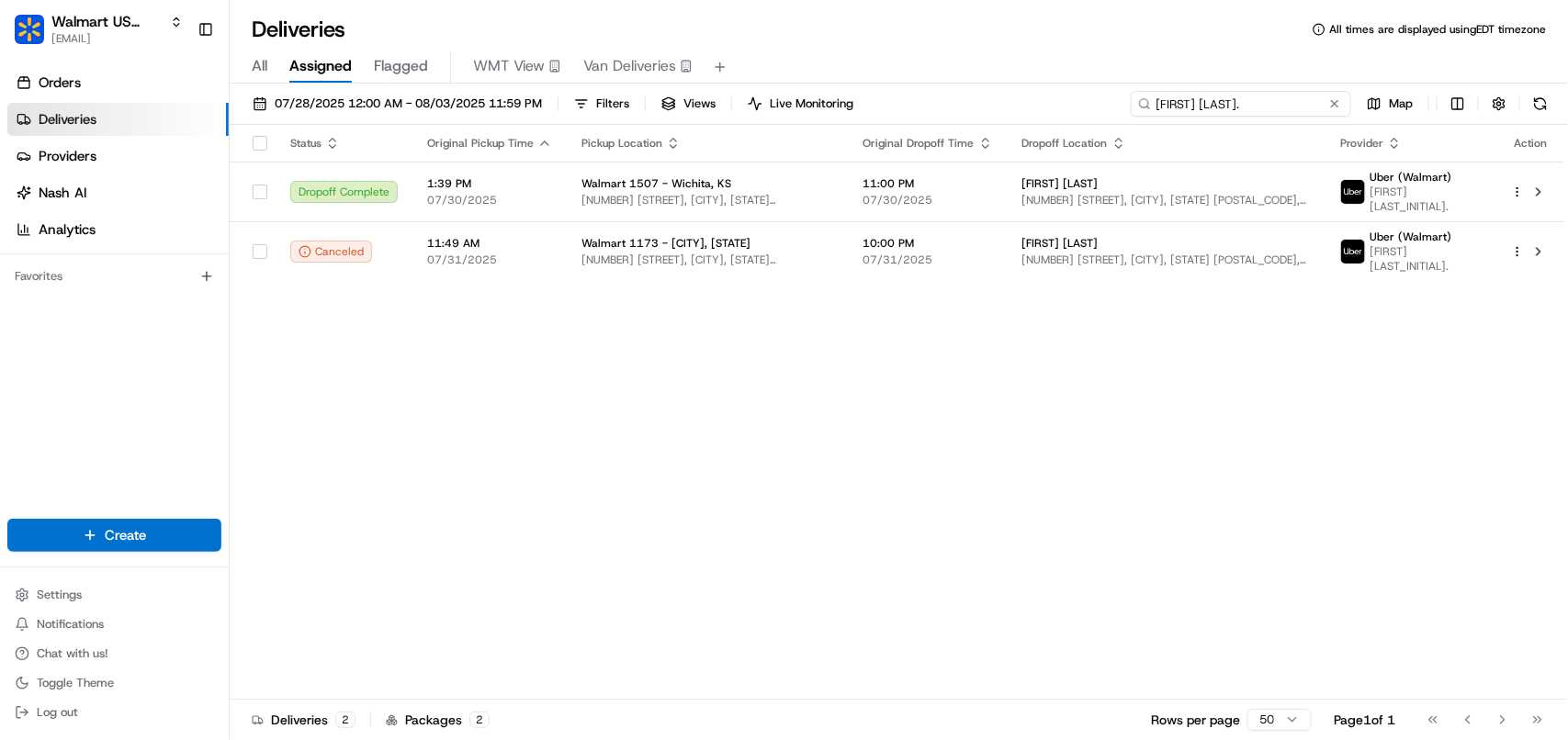 type on "[FIRST] [LAST]." 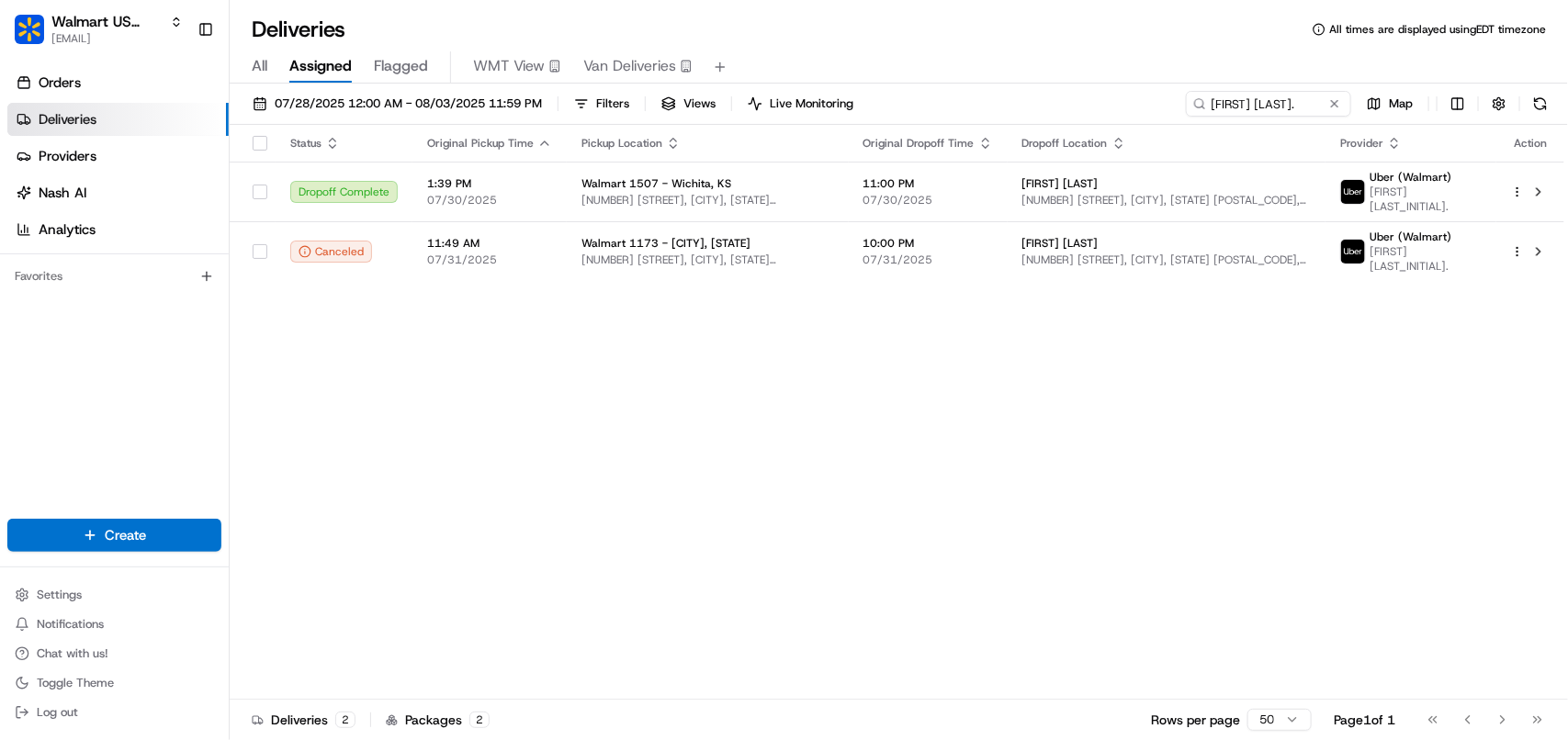 click on "Status Original Pickup Time Pickup Location Original Dropoff Time Dropoff Location Provider Action Dropoff Complete 1:39 PM 07/30/2025 Walmart 1507 - Wichita, KS 3030 N ROCK RD, WICHITA, KS 67226, US 11:00 PM 07/30/2025 [FIRST] [LAST] 1610 N Holyoke Ave, Wichita, KS 67208, US Uber (Walmart) CHARLES N. Canceled 11:49 AM 07/31/2025 Walmart 1173 - Jacksonville, FL 8808 BEACH BLVD, JACKSONVILLE, FL 32216, US 10:00 PM 07/31/2025 [FIRST] [LAST] 6802 Lenczyk Dr, Jacksonville, FL 32277, US Uber (Walmart) CHARLES N." at bounding box center [897, 412] 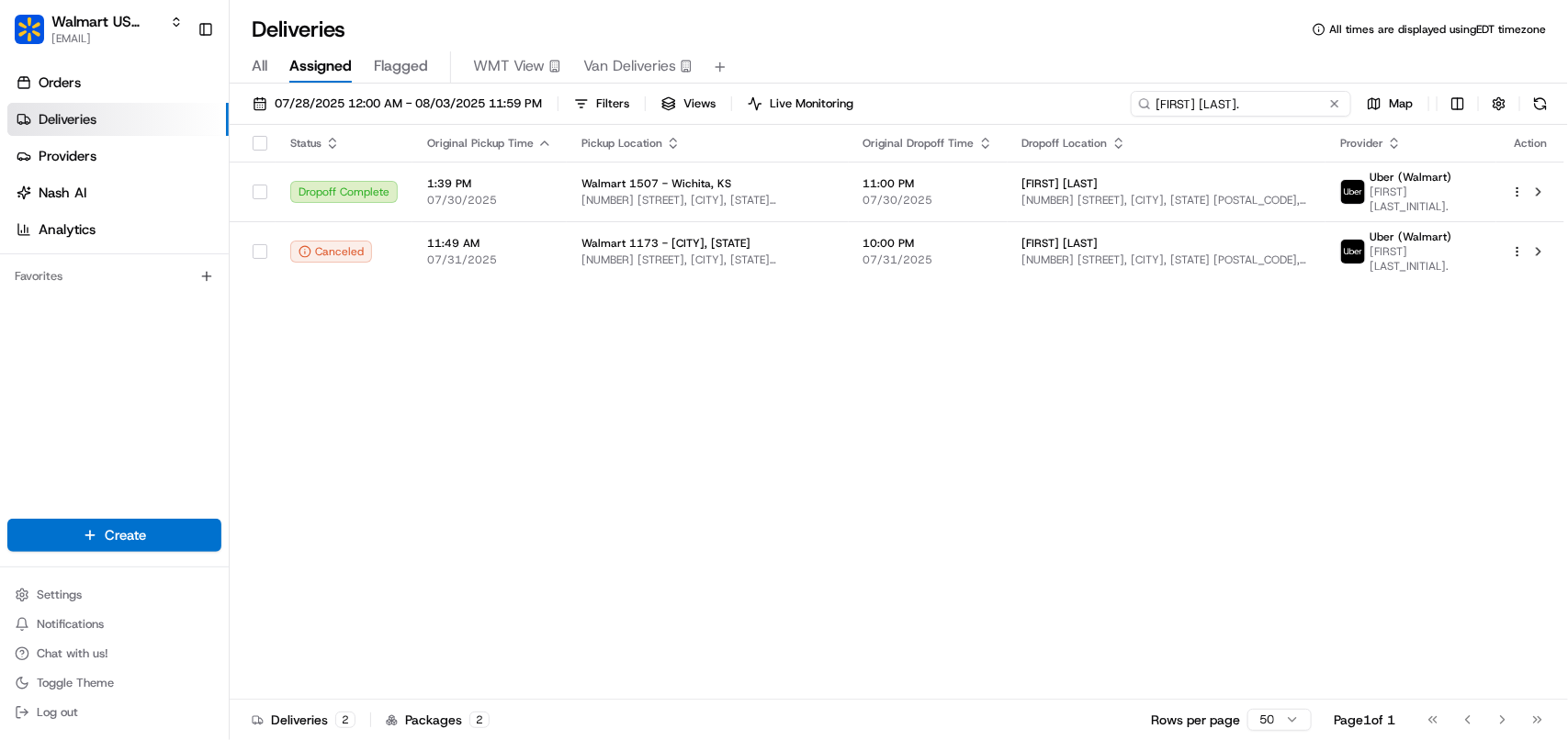 drag, startPoint x: 1277, startPoint y: 104, endPoint x: 1011, endPoint y: 103, distance: 266.00188 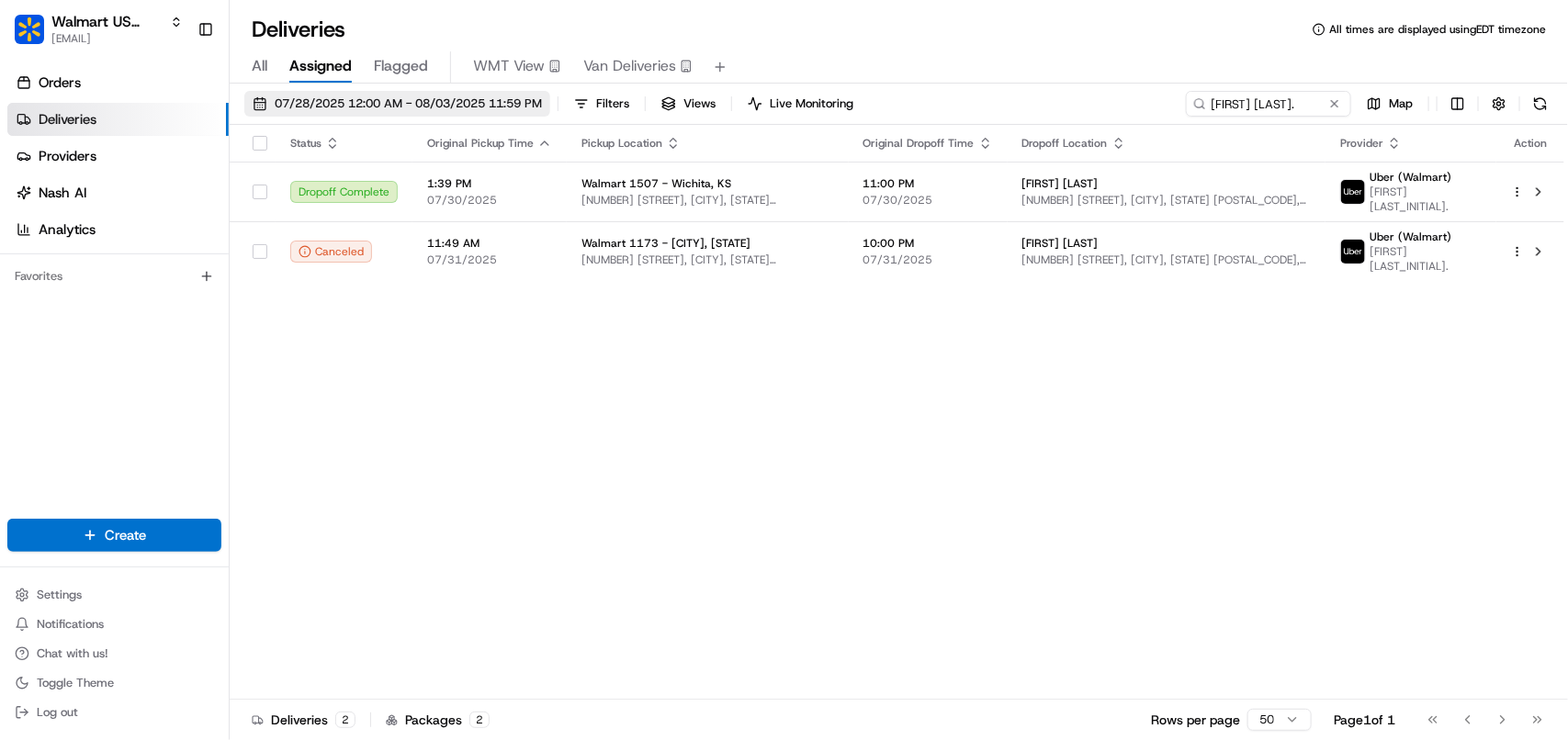 click on "07/28/2025 12:00 AM - 08/03/2025 11:59 PM" at bounding box center (408, 104) 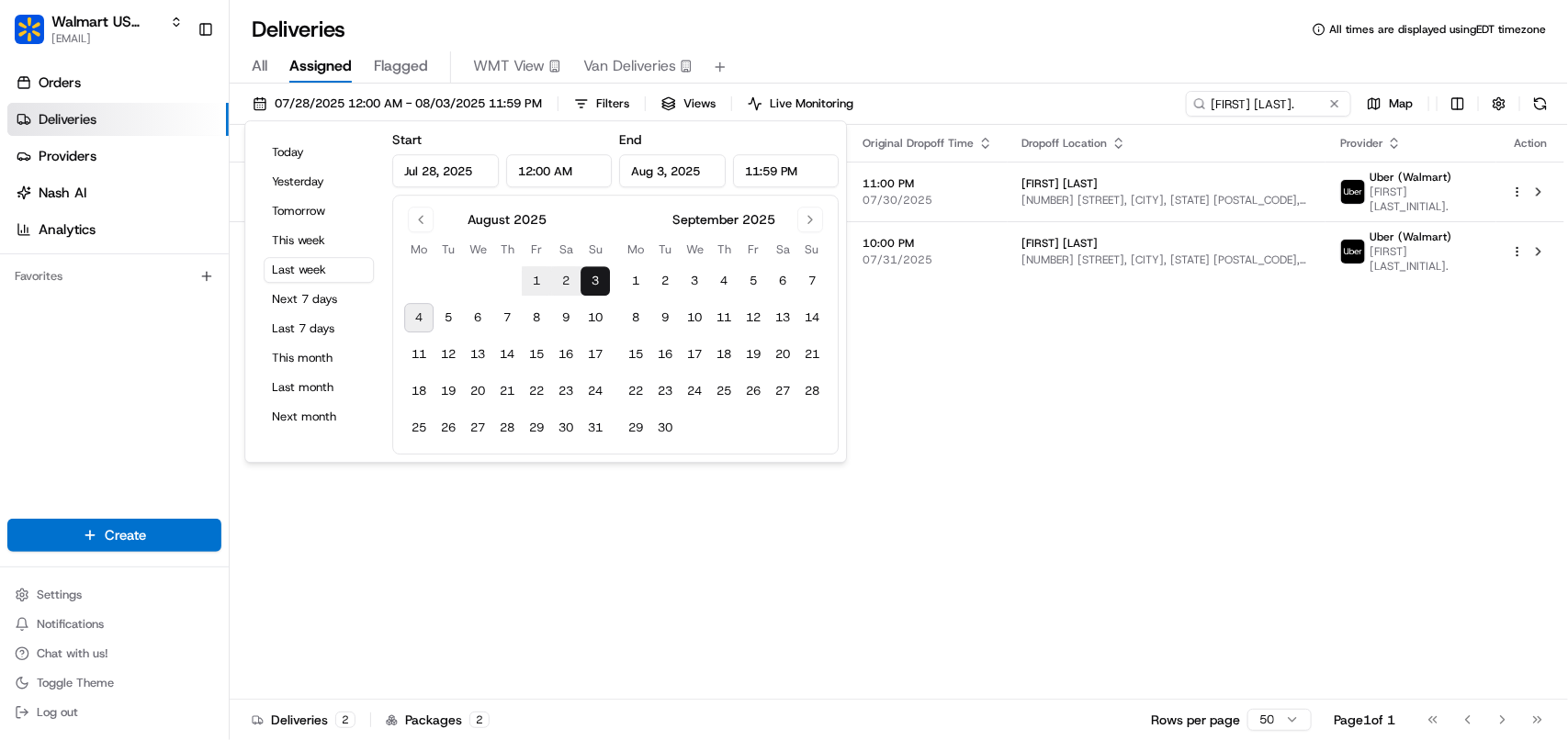 click on "Today Yesterday Tomorrow This week Last week Next 7 days Last 7 days This month Last month Next month" at bounding box center [319, 291] 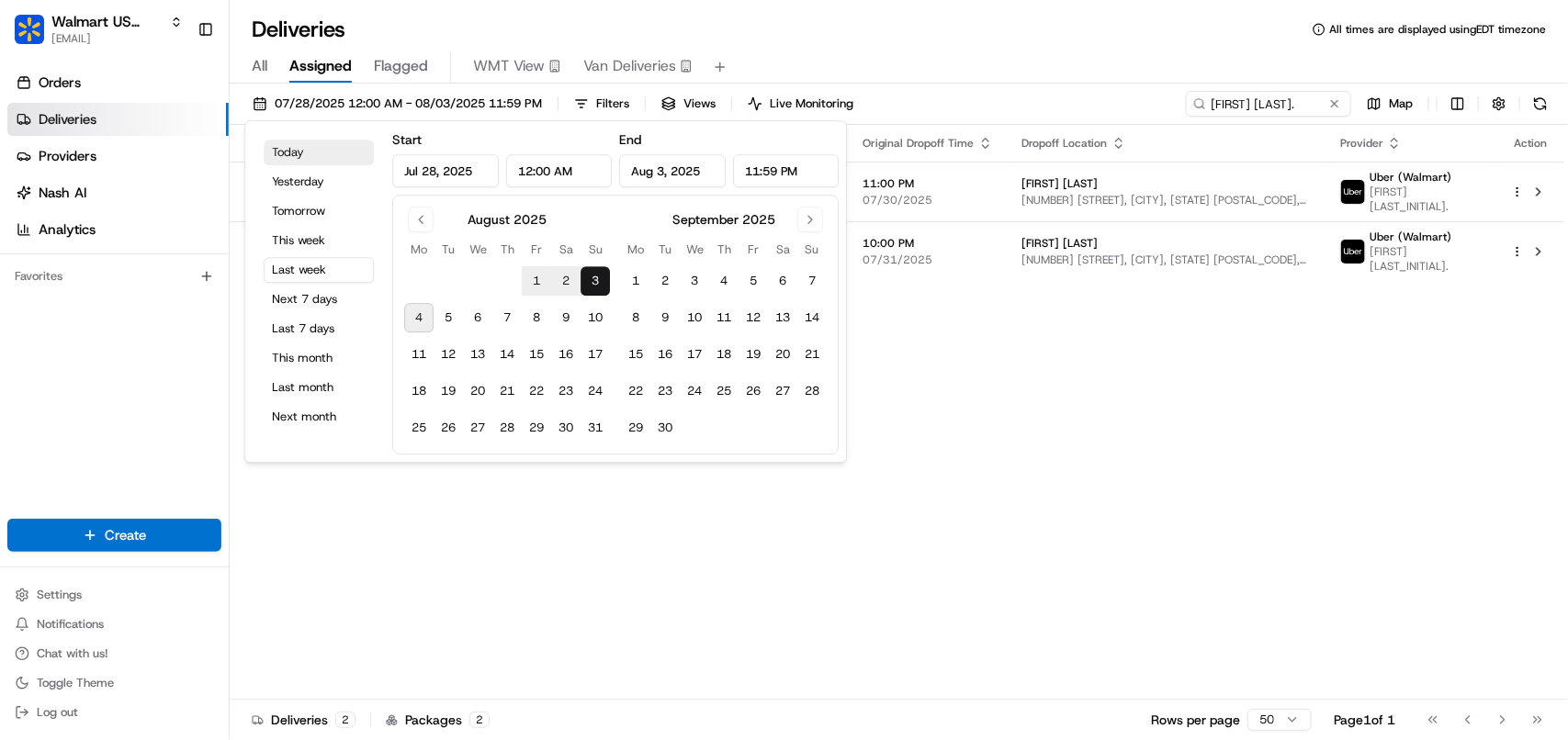 click on "Today" at bounding box center (319, 152) 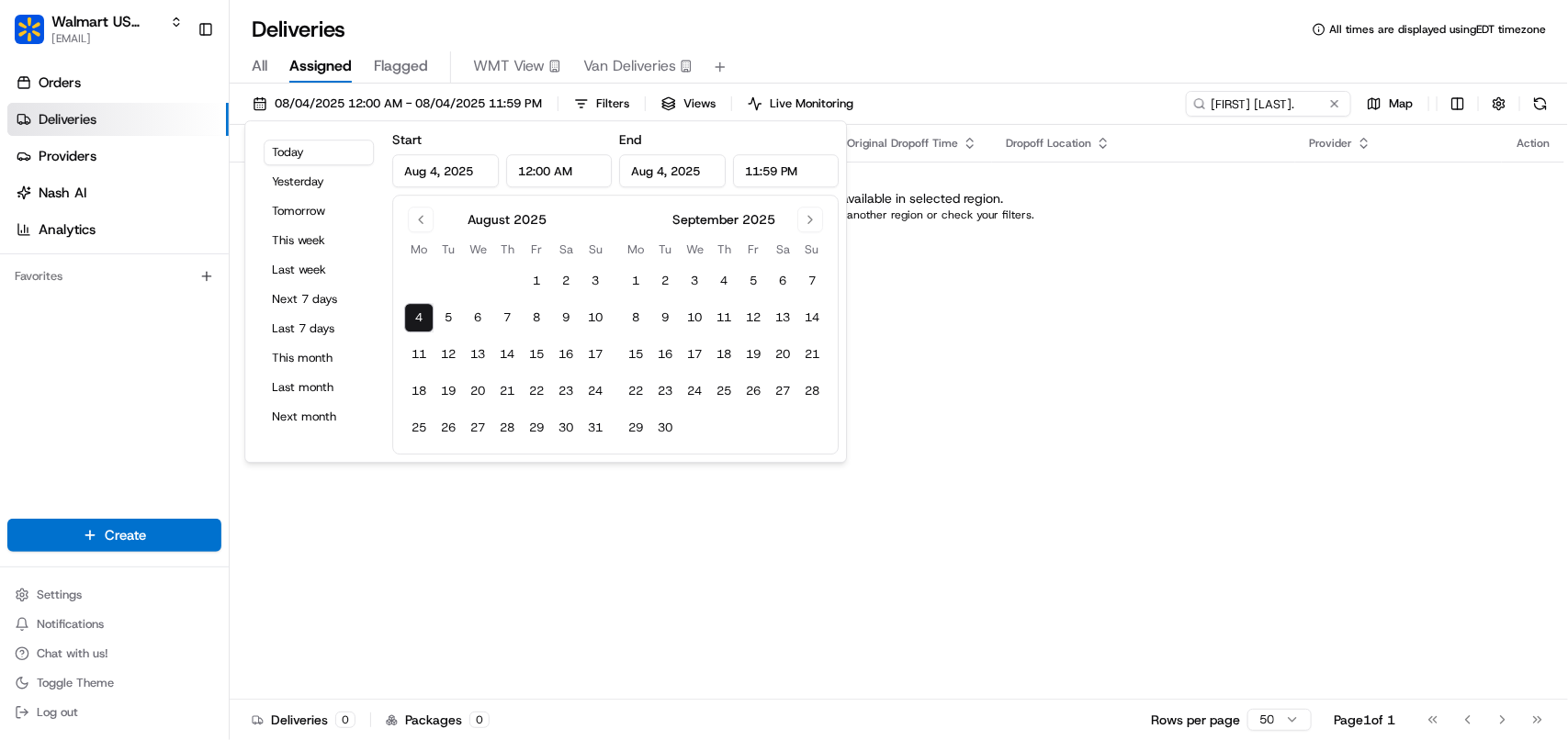 click on "[DATE] [TIME] - [DATE] [TIME] Filters Views Live Monitoring [FIRST] [LAST] Map" at bounding box center (898, 107) 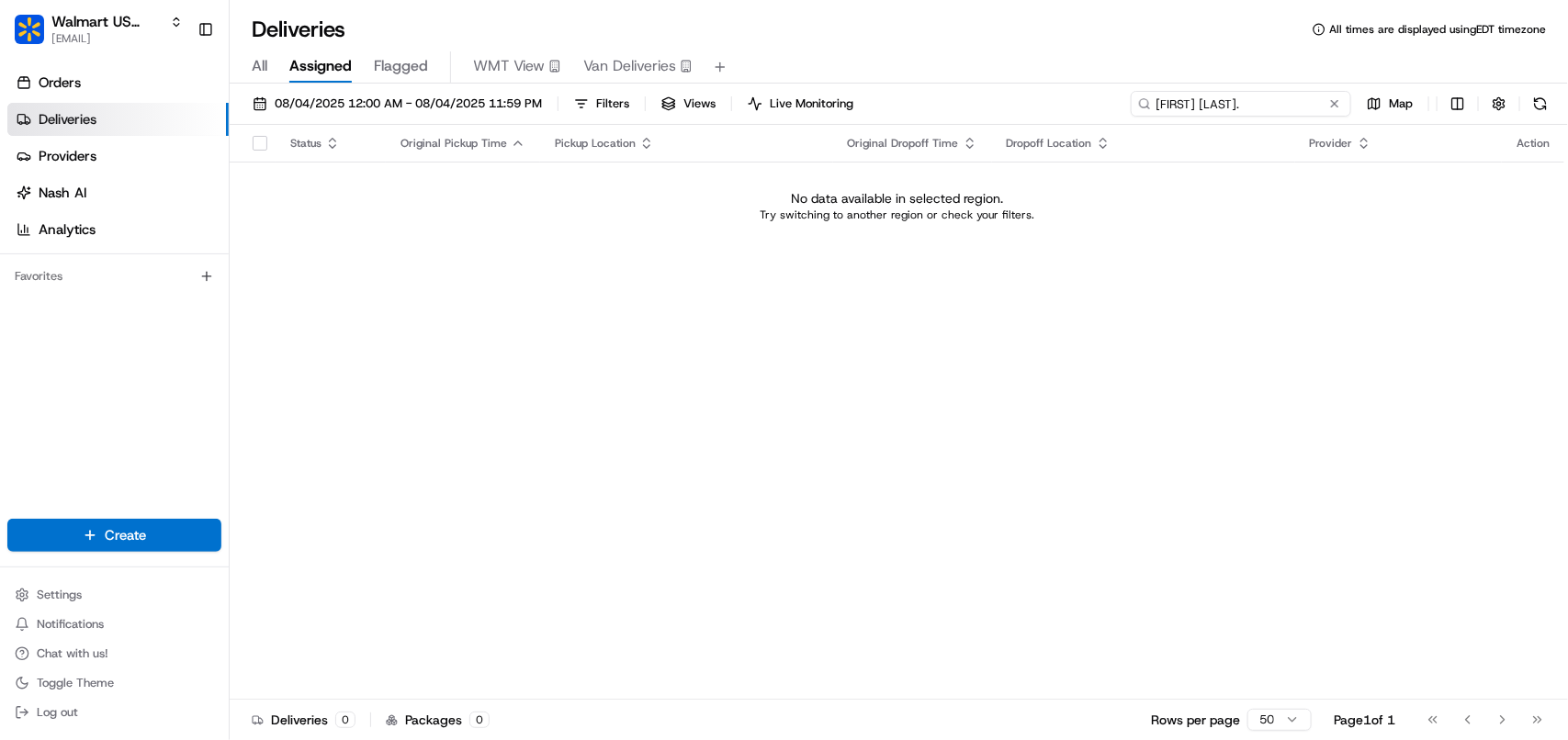 drag, startPoint x: 1287, startPoint y: 107, endPoint x: 1156, endPoint y: 107, distance: 131 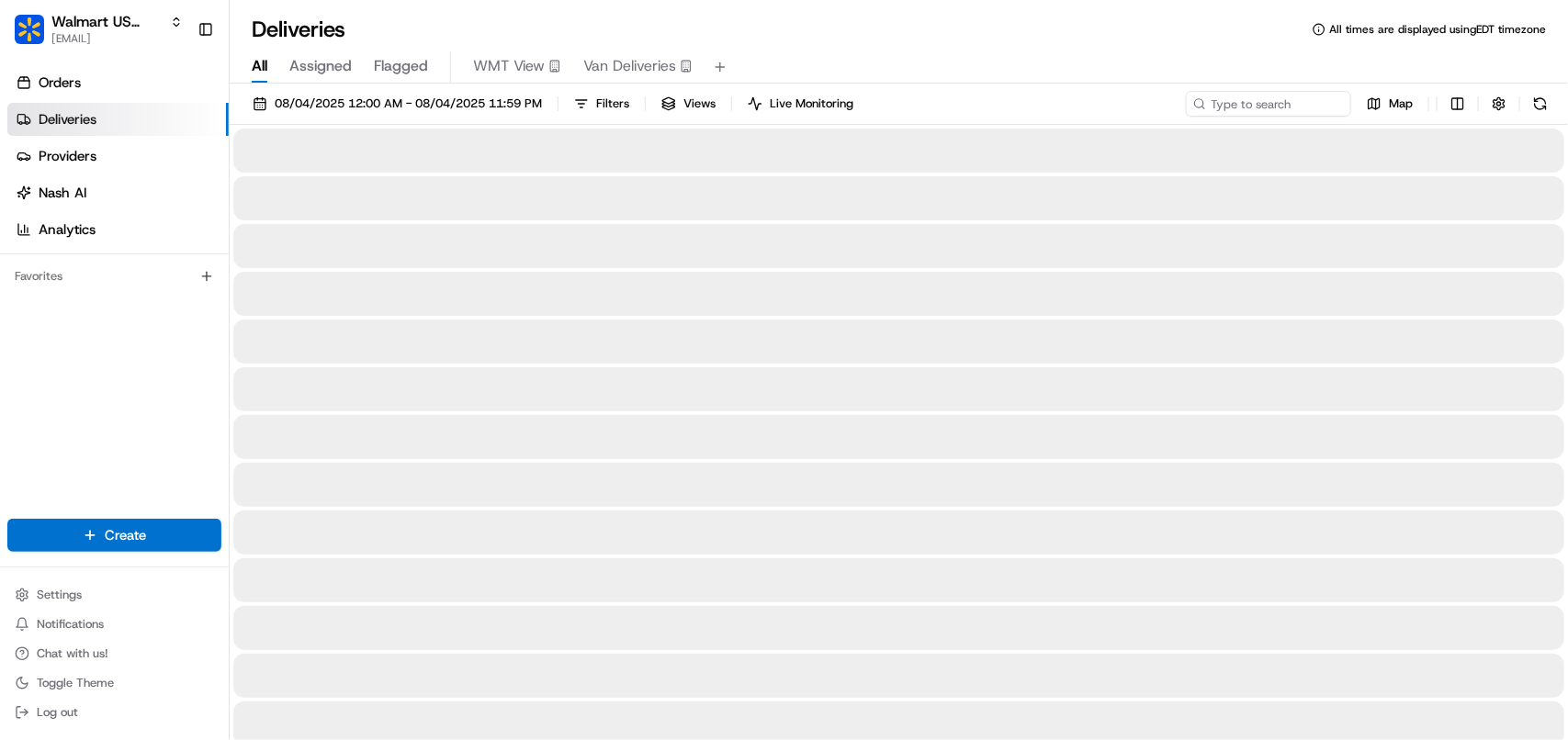 click on "All" at bounding box center (259, 66) 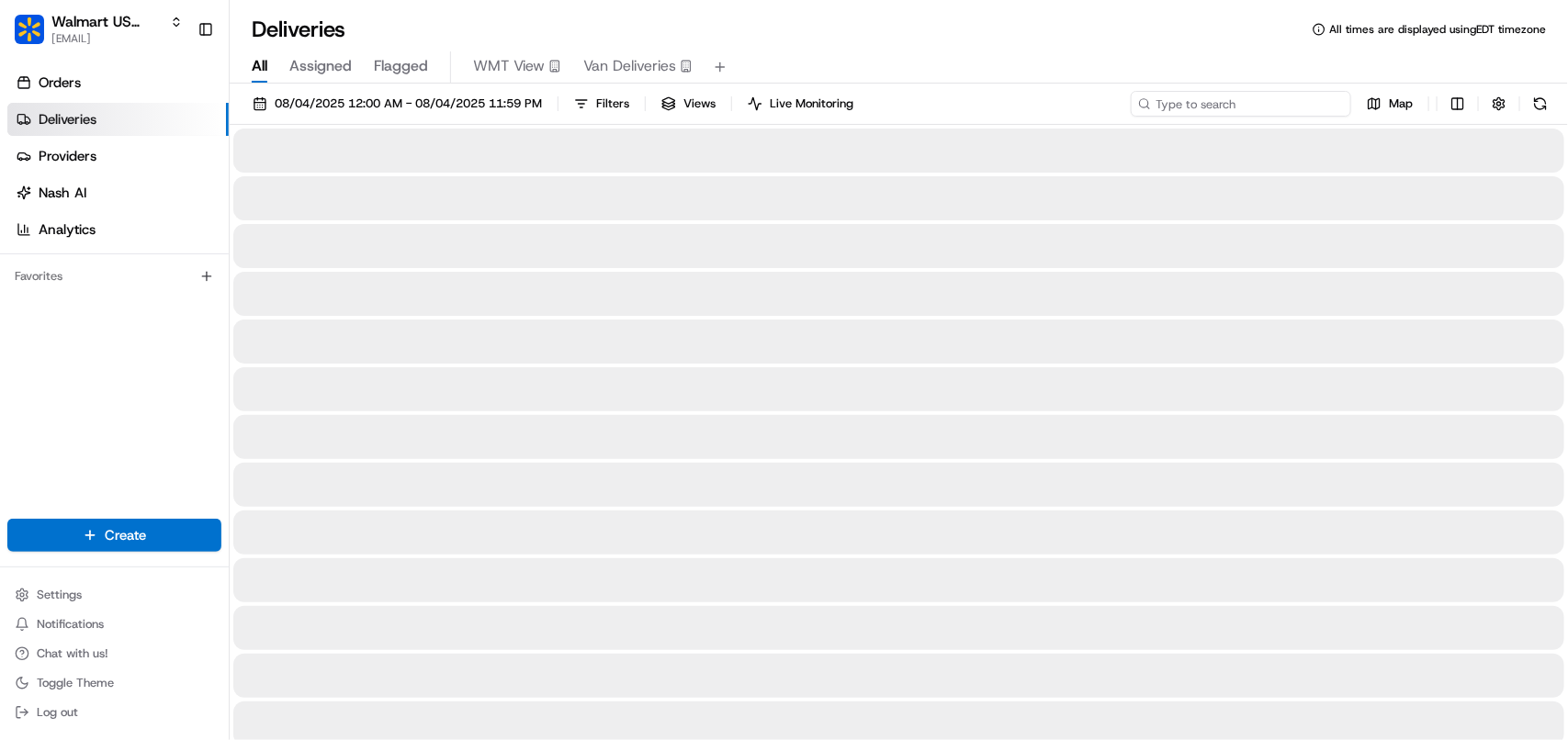 click at bounding box center (1241, 104) 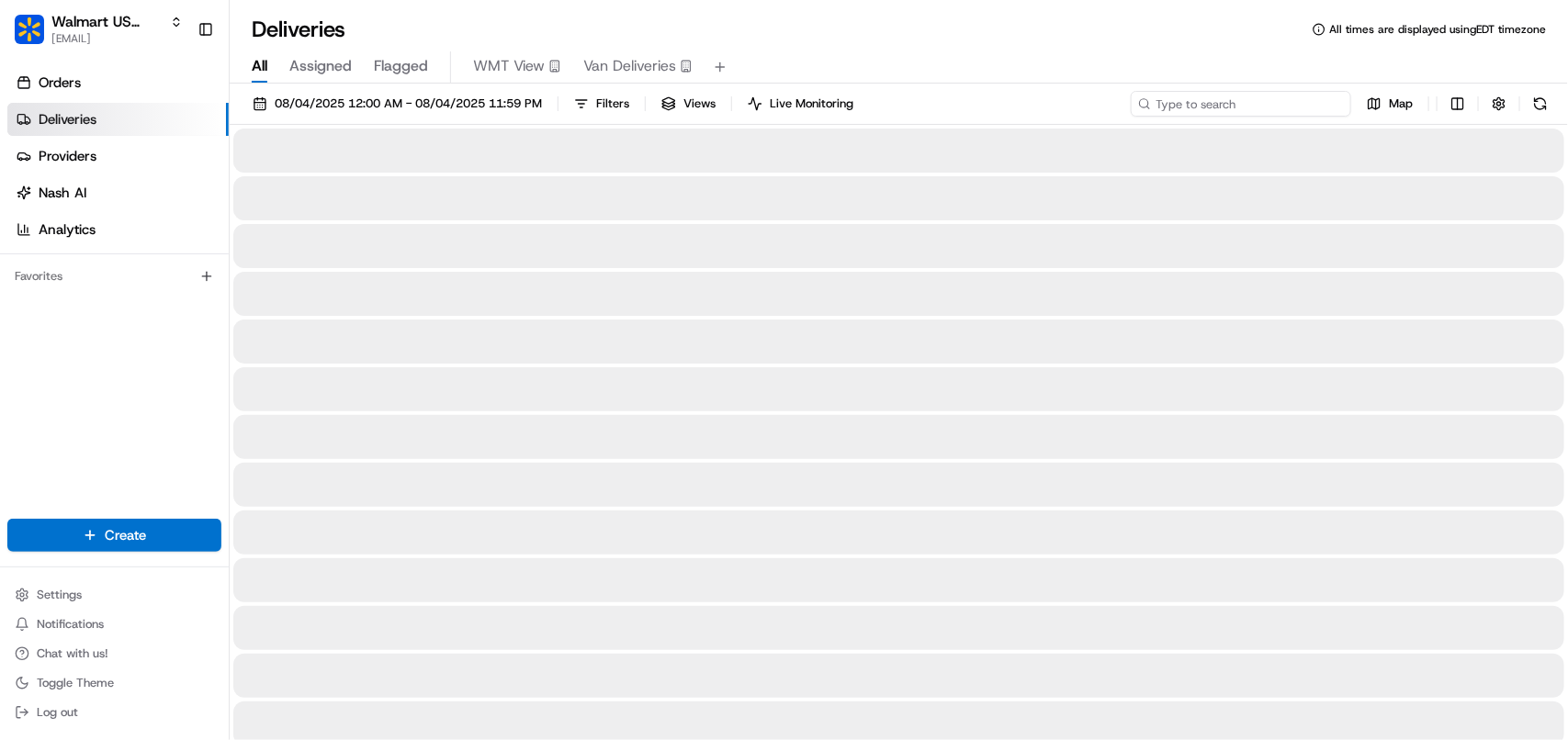 paste on "[FIRST] [LAST]." 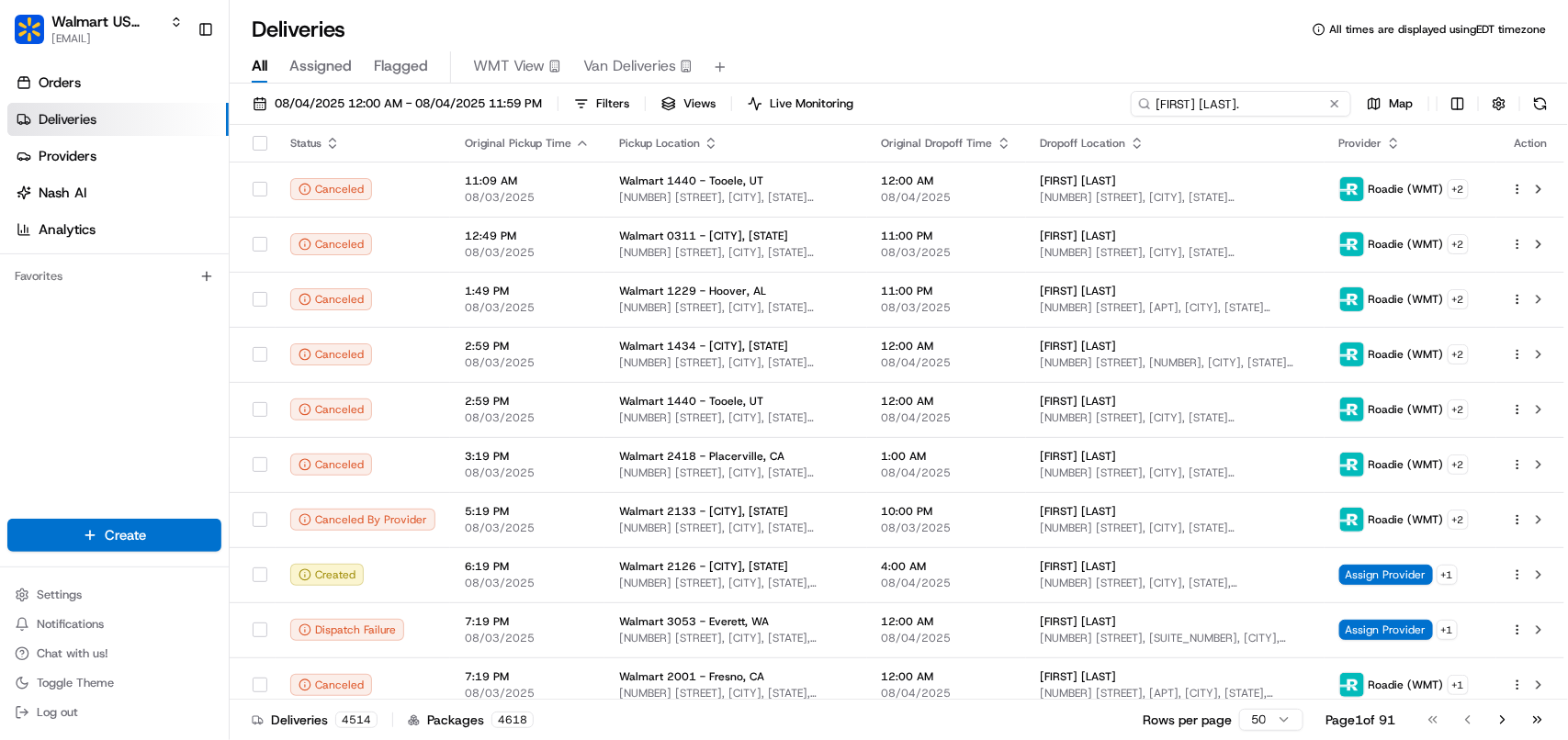click on "[FIRST] [LAST]." at bounding box center [1241, 104] 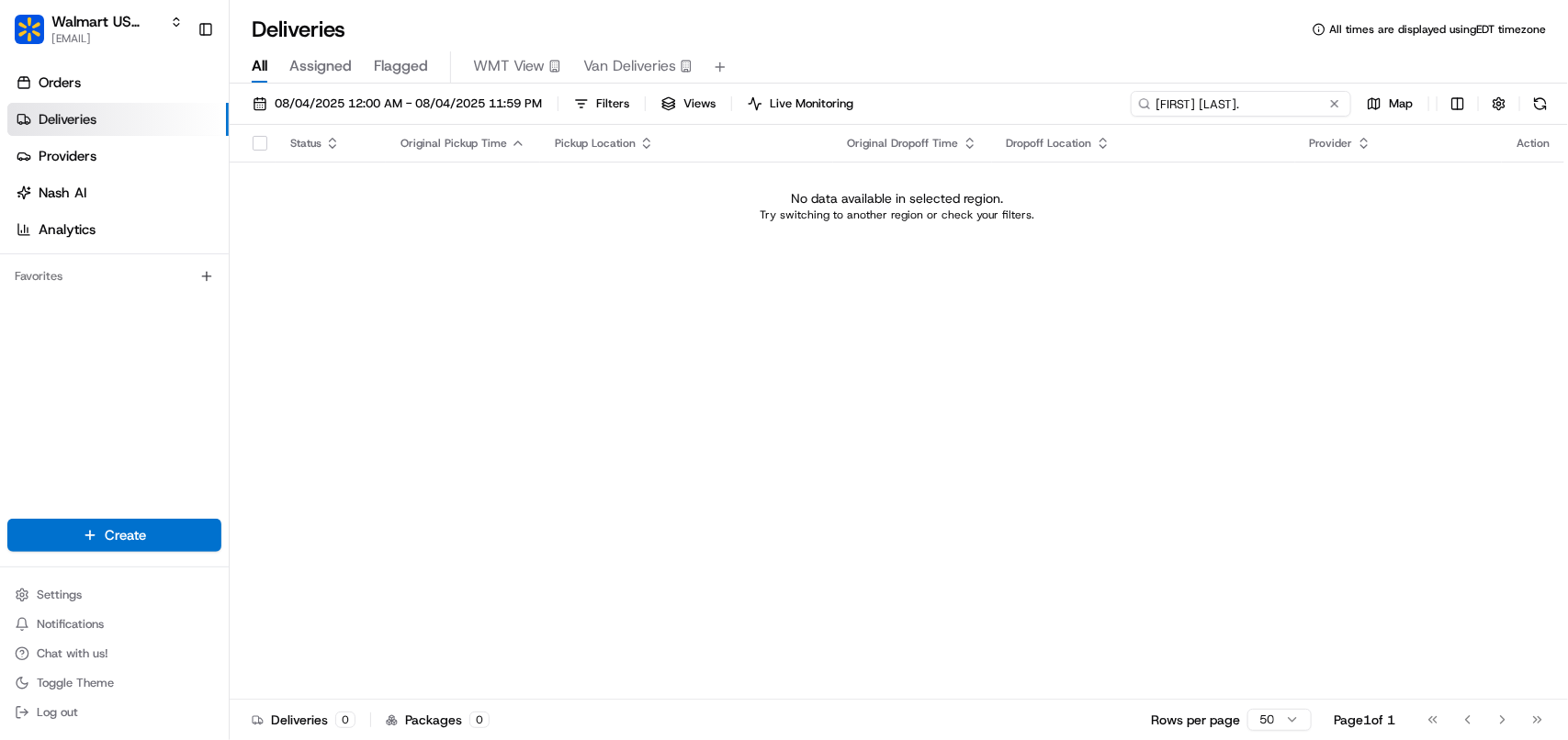 drag, startPoint x: 1266, startPoint y: 108, endPoint x: 1043, endPoint y: 106, distance: 223.009 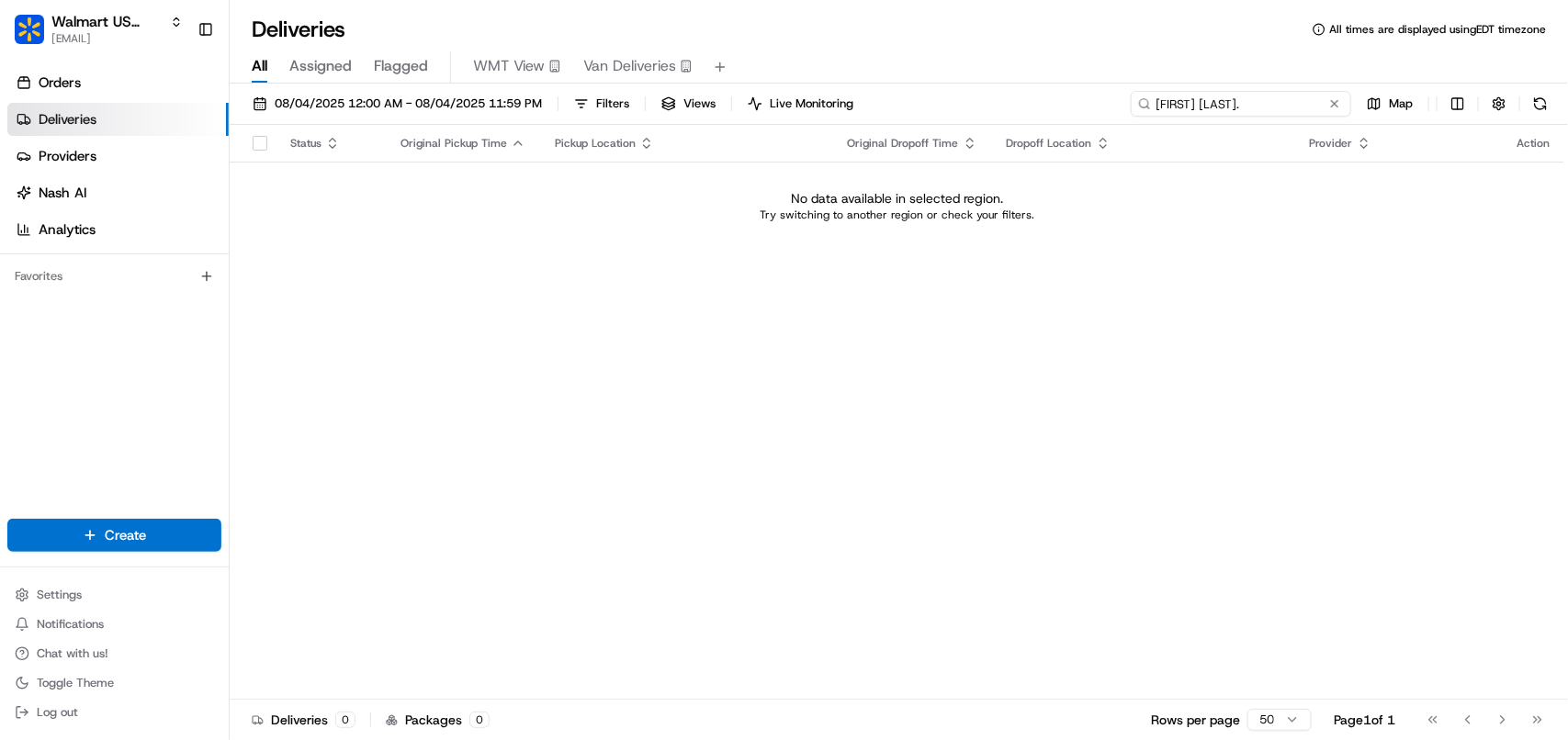 click on "[FIRST] [LAST]." at bounding box center [1241, 104] 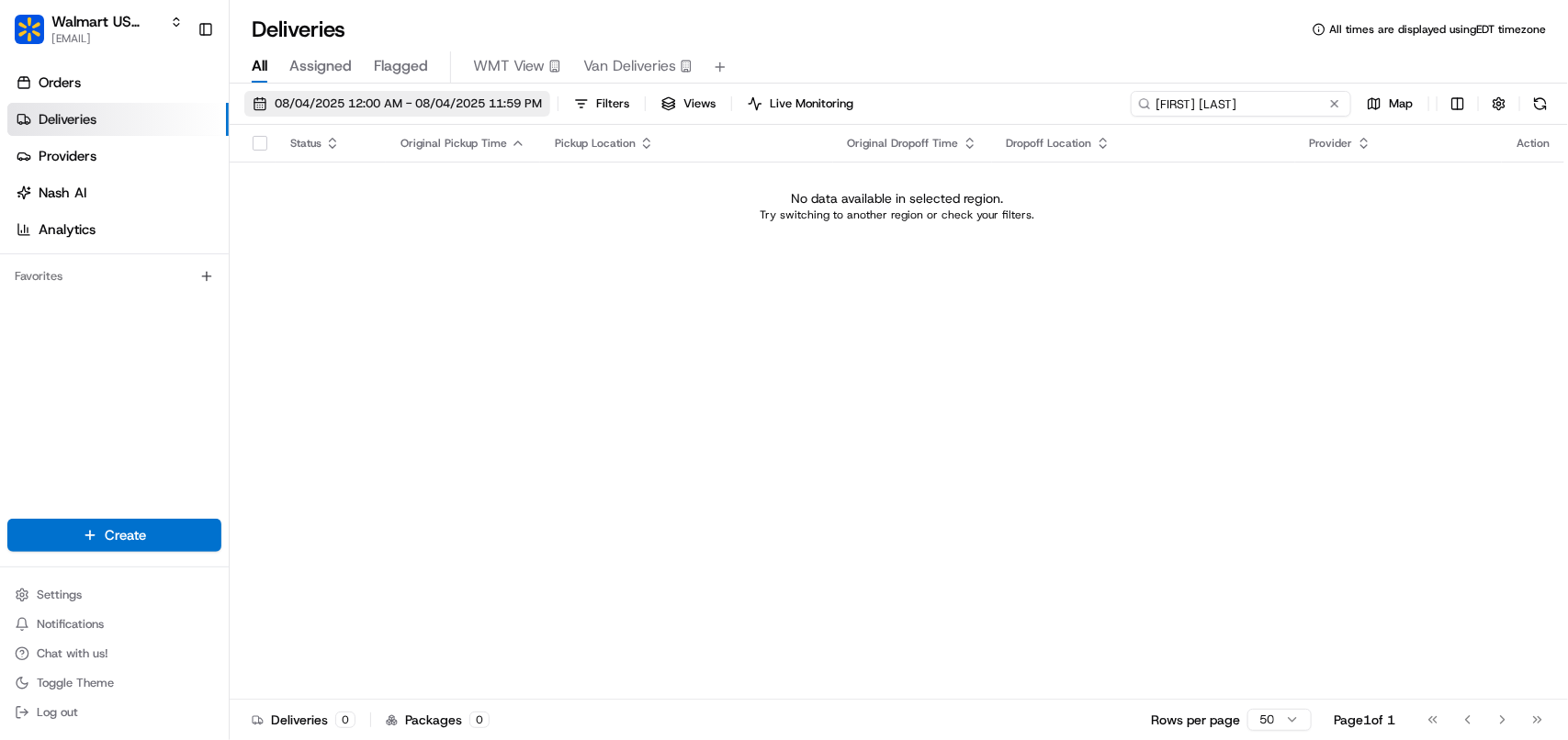 type on "[FIRST] [LAST]" 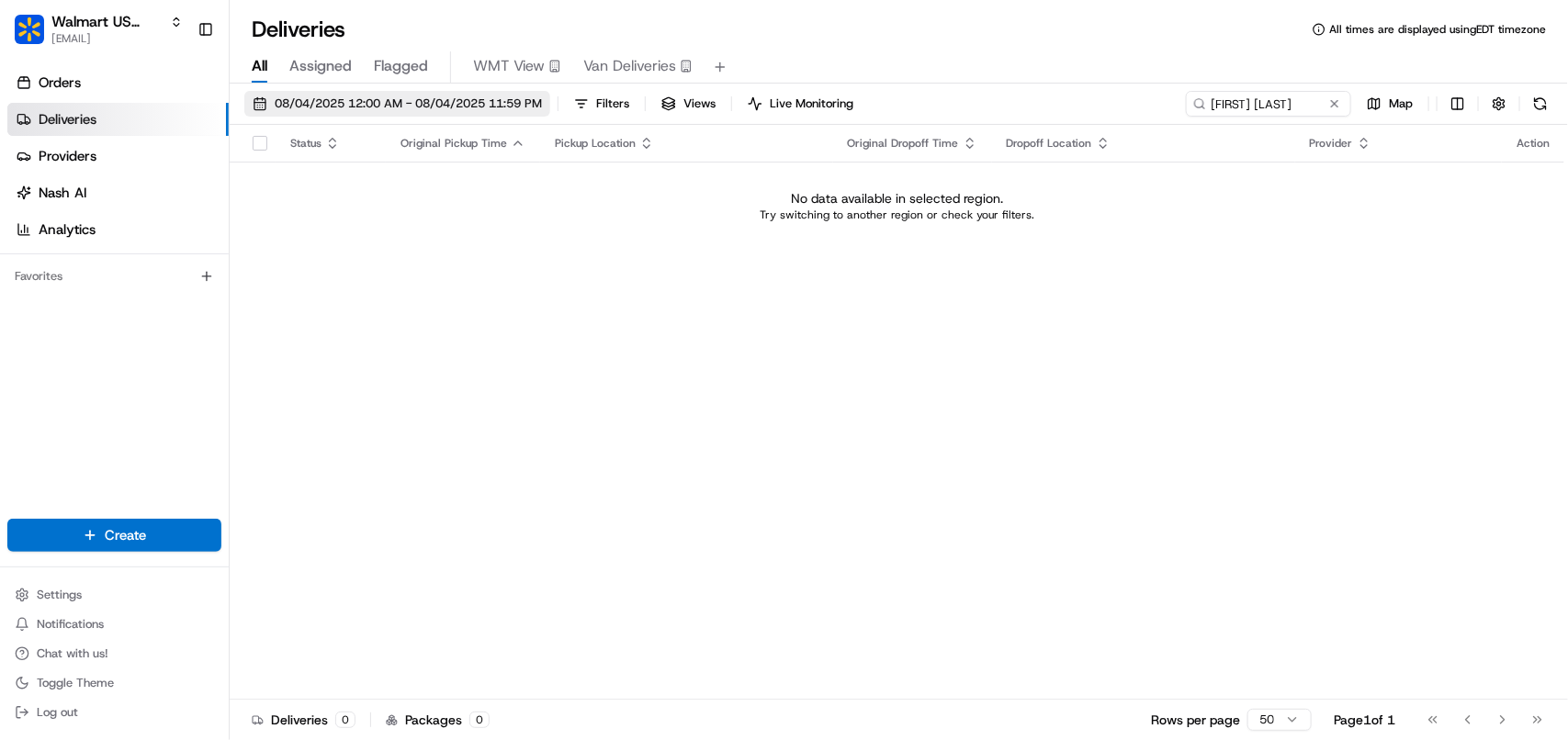 click on "08/04/2025 12:00 AM - 08/04/2025 11:59 PM" at bounding box center (408, 104) 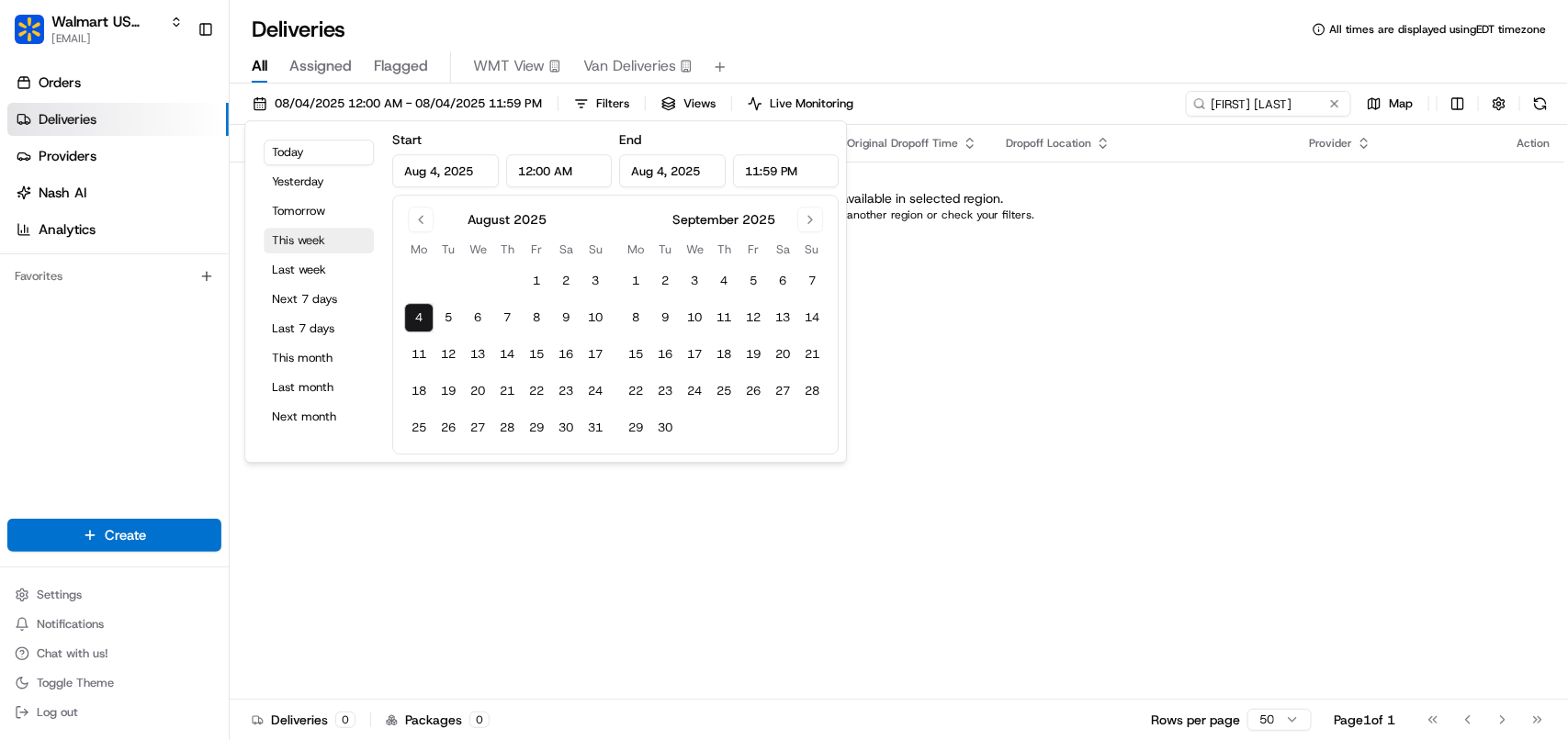 click on "This week" at bounding box center (319, 241) 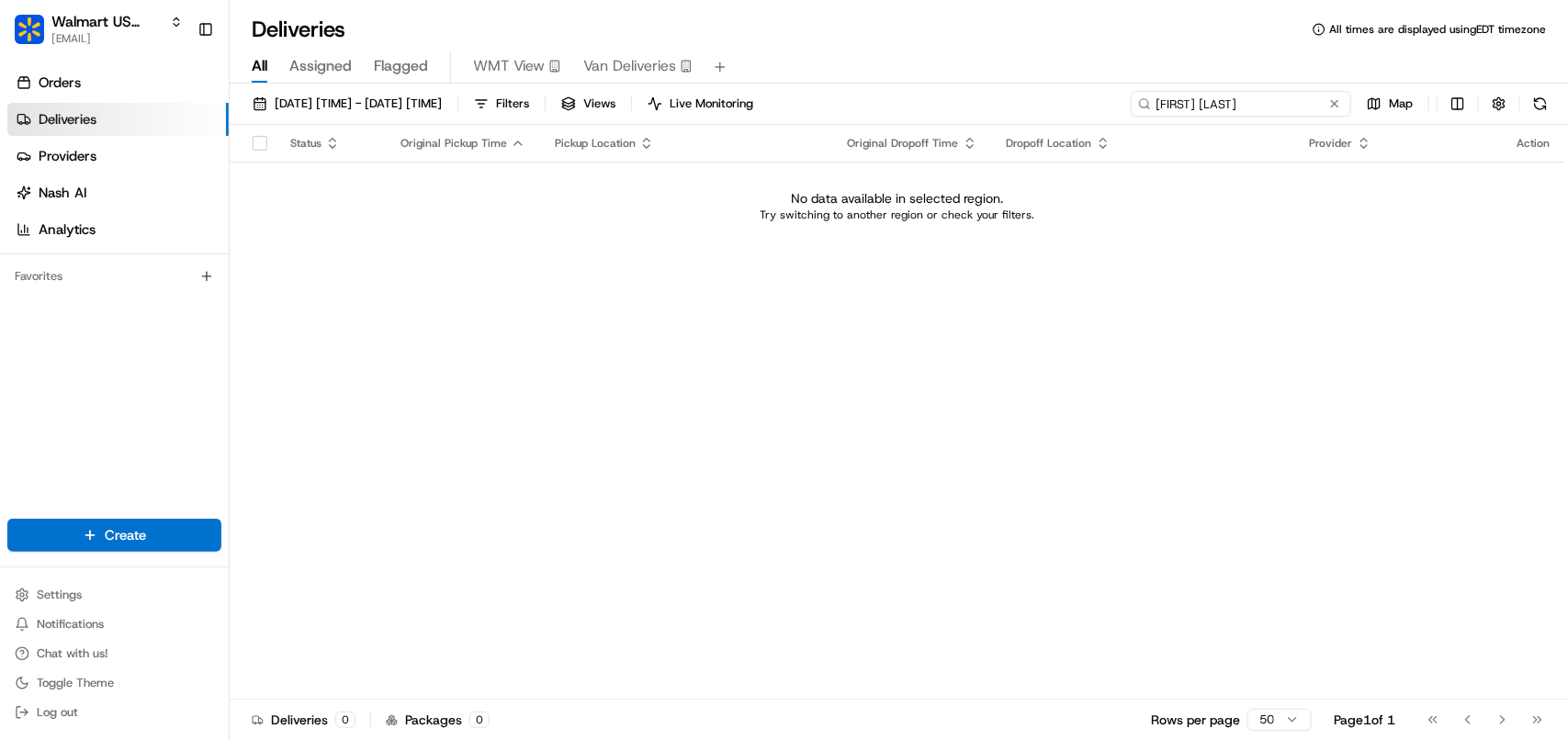 drag, startPoint x: 1251, startPoint y: 104, endPoint x: 1121, endPoint y: 104, distance: 130 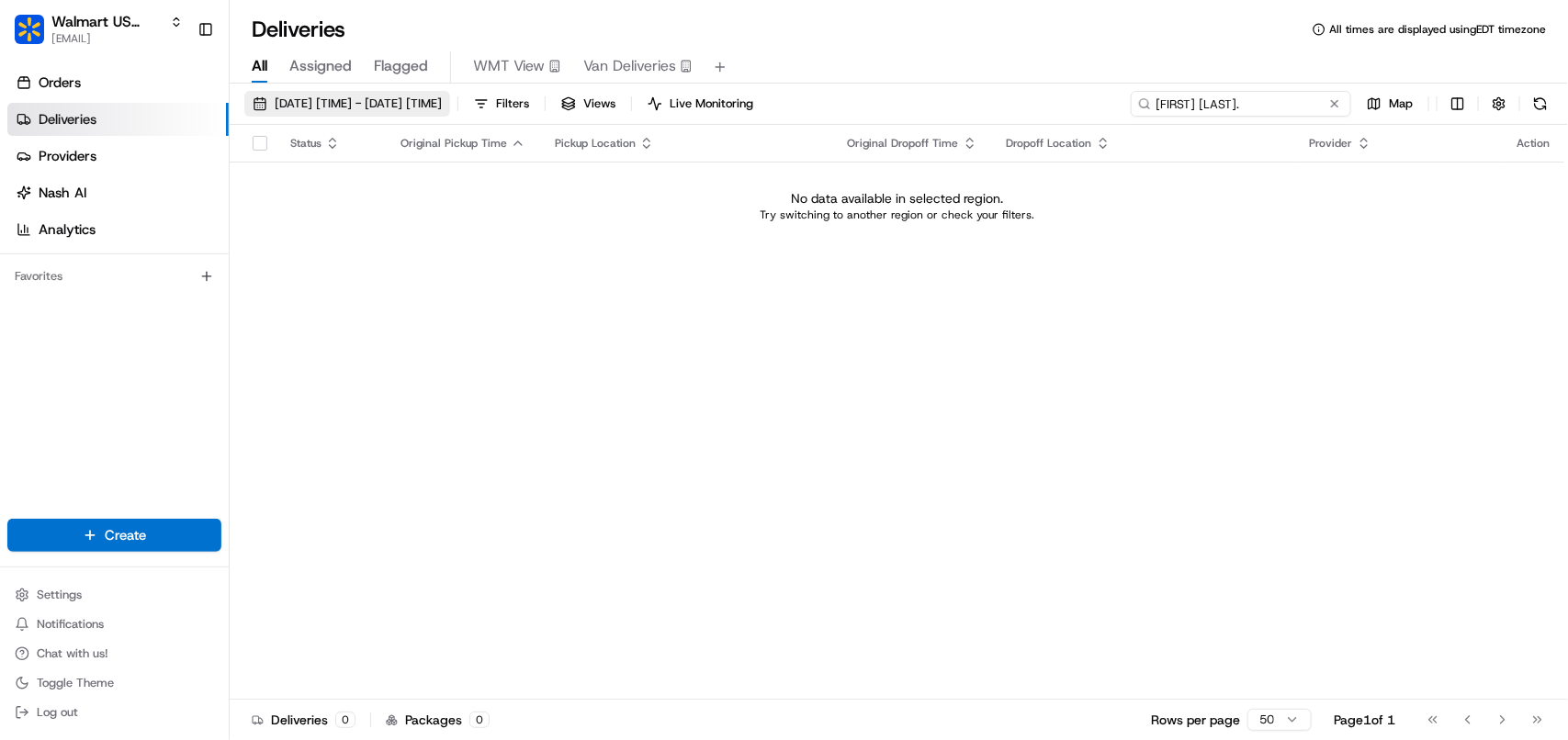 type on "[FIRST] [LAST]." 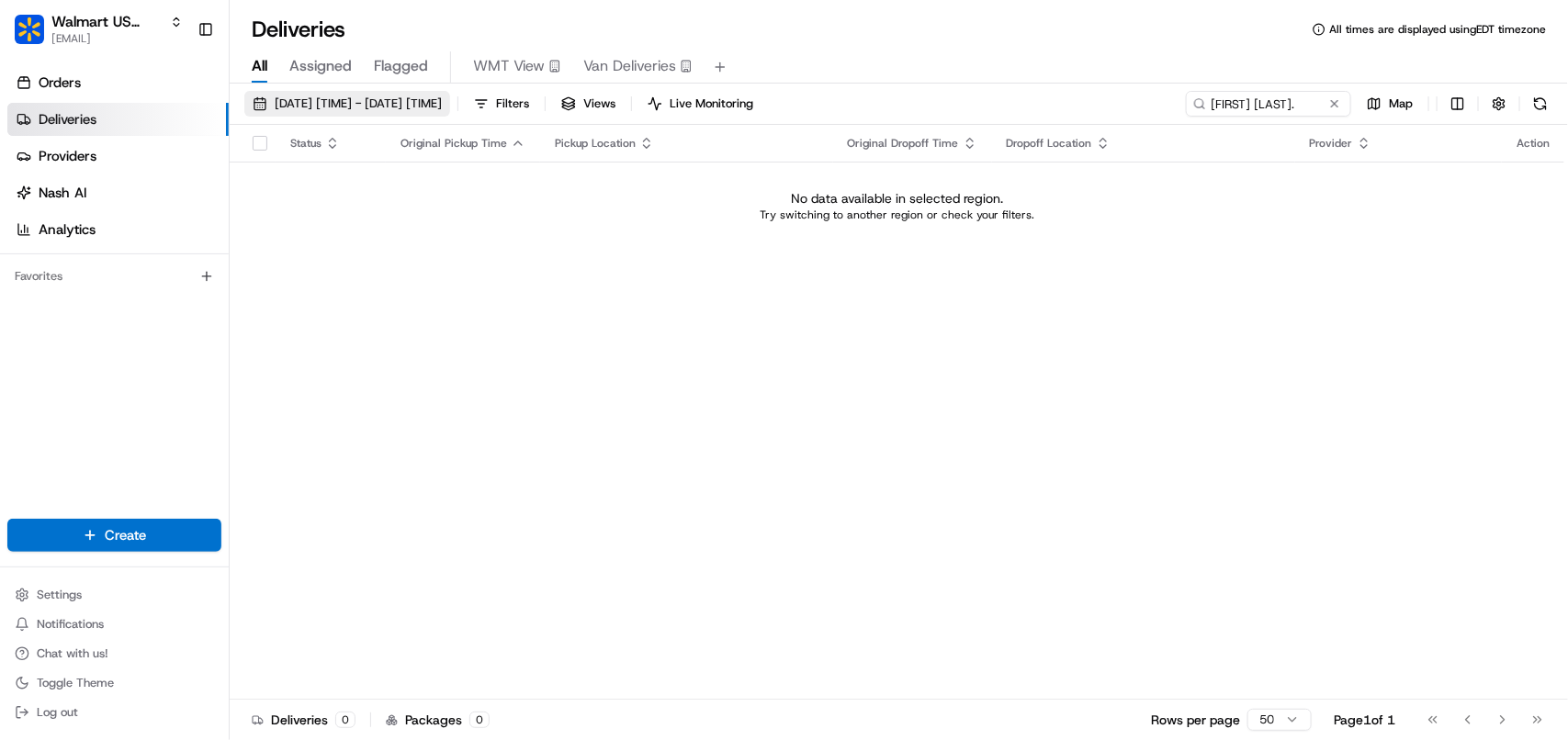 click on "[DATE] [TIME] - [DATE] [TIME]" at bounding box center (358, 104) 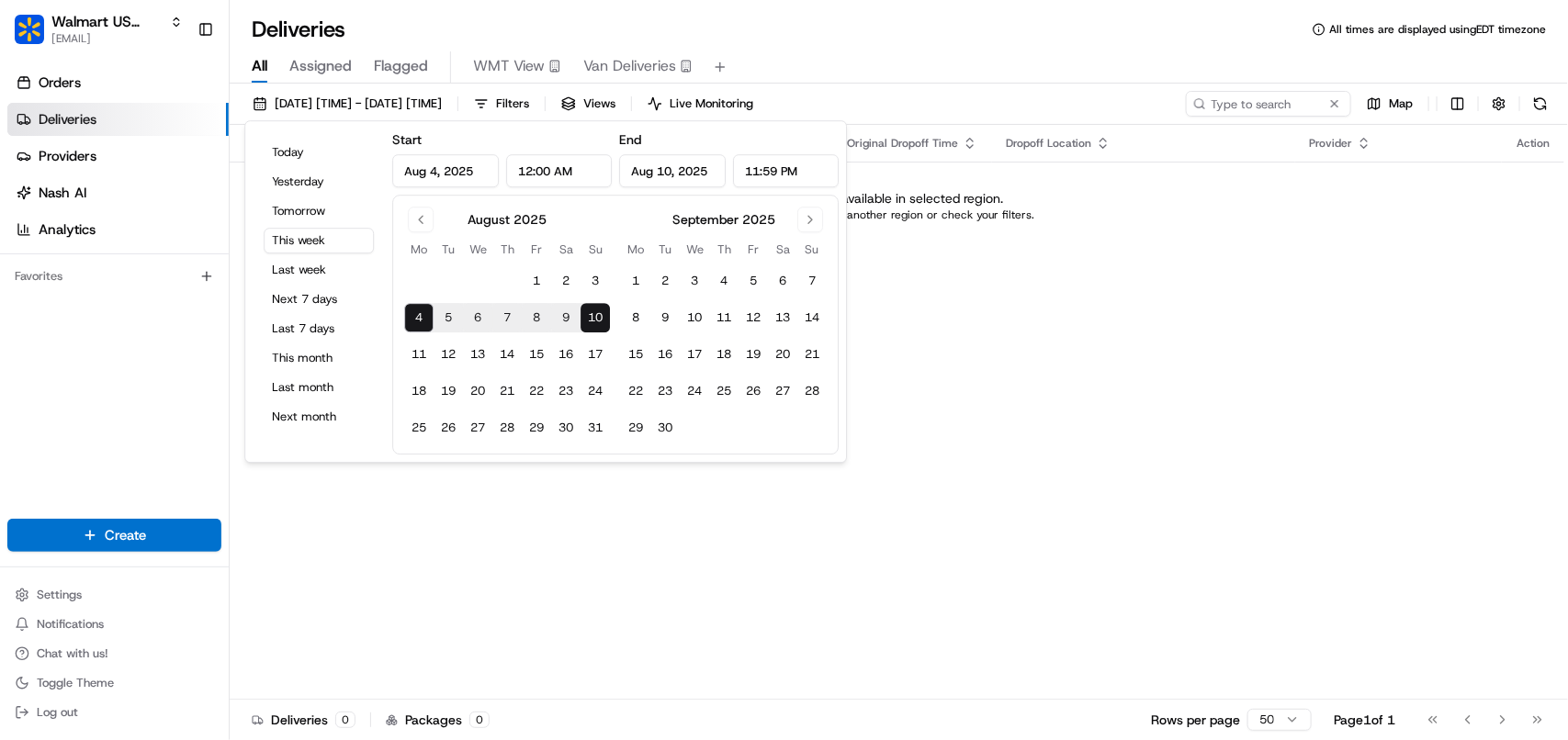 click on "Assigned" at bounding box center [321, 66] 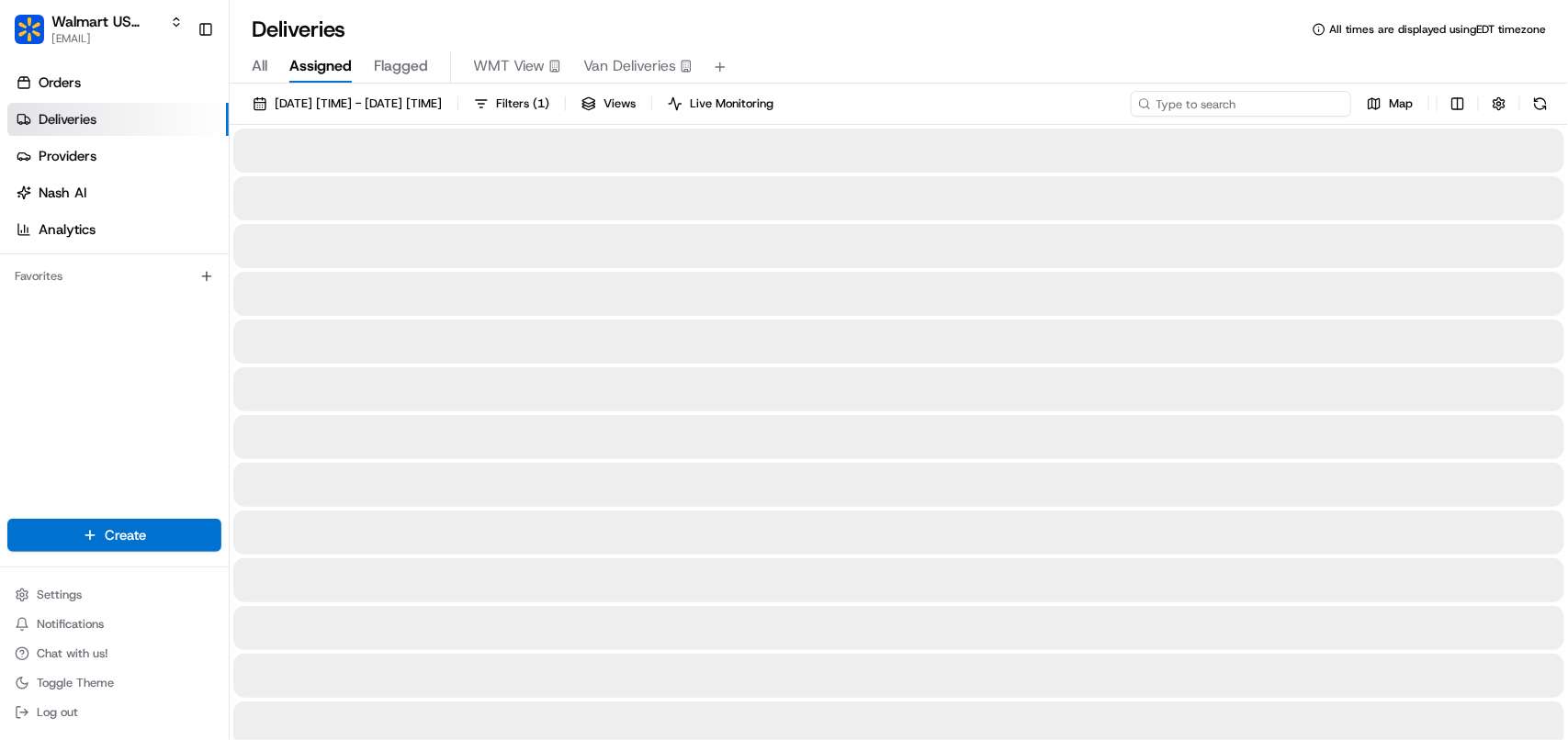 click at bounding box center [1241, 104] 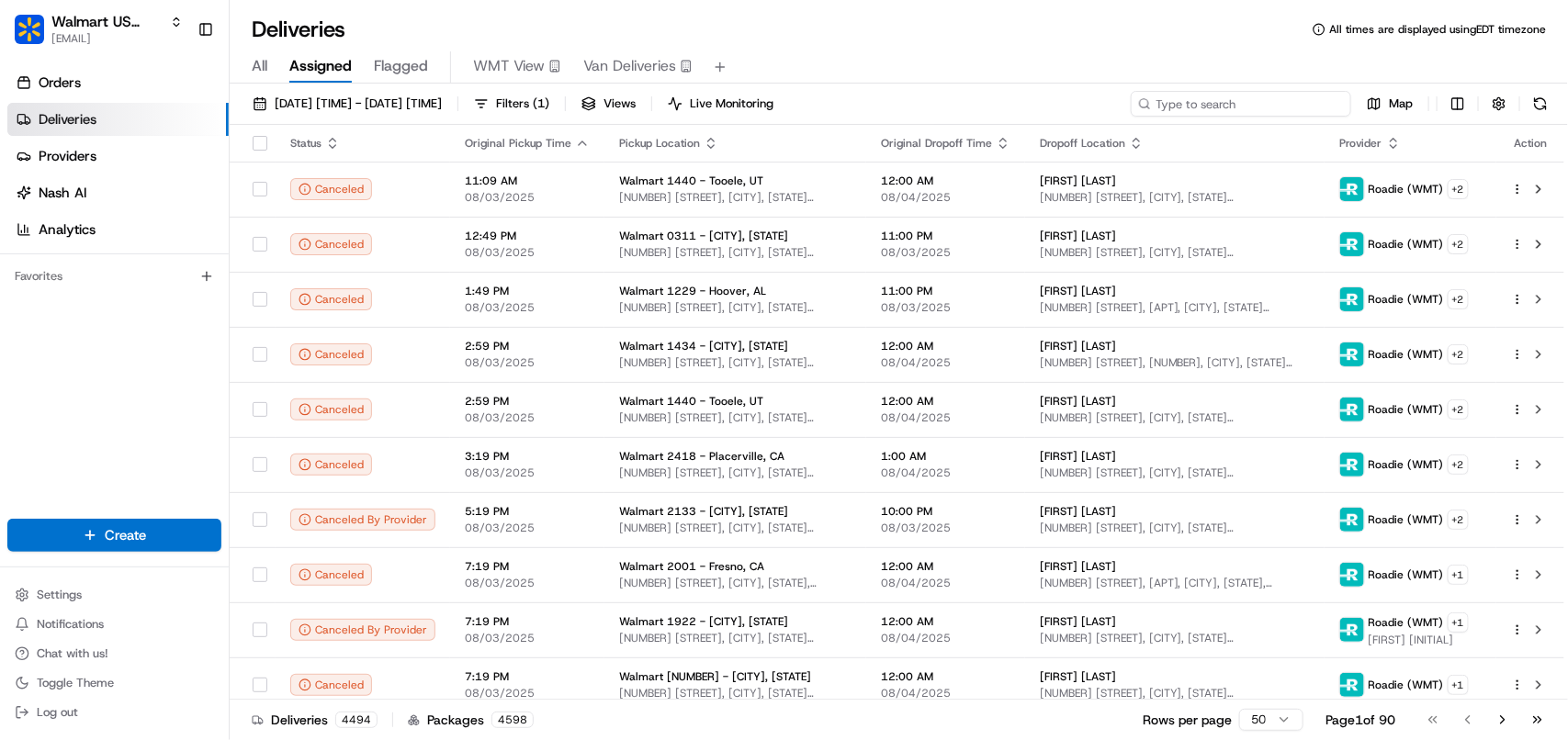 click at bounding box center [1241, 104] 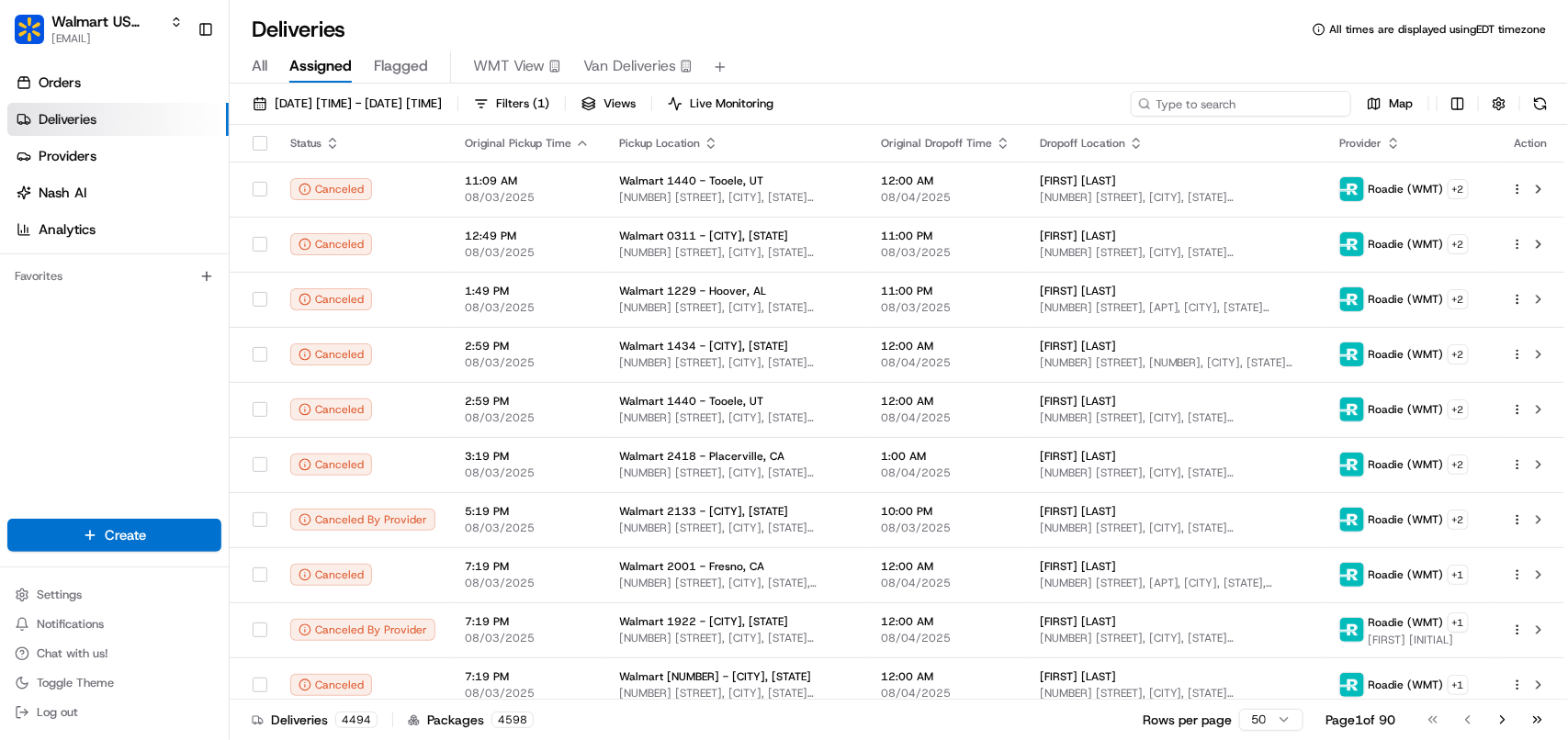 paste on "[FIRST] [LAST]." 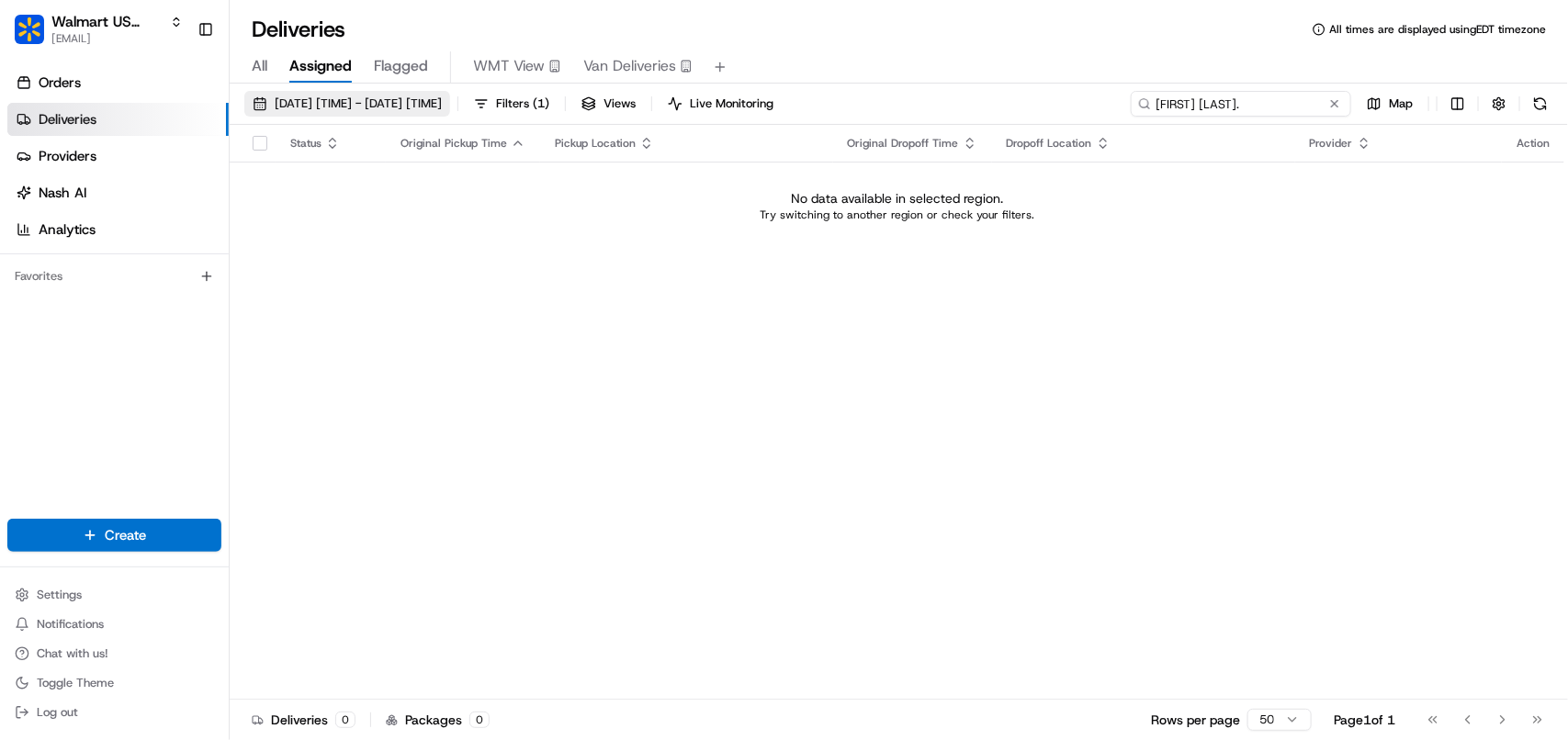 type on "[FIRST] [LAST]." 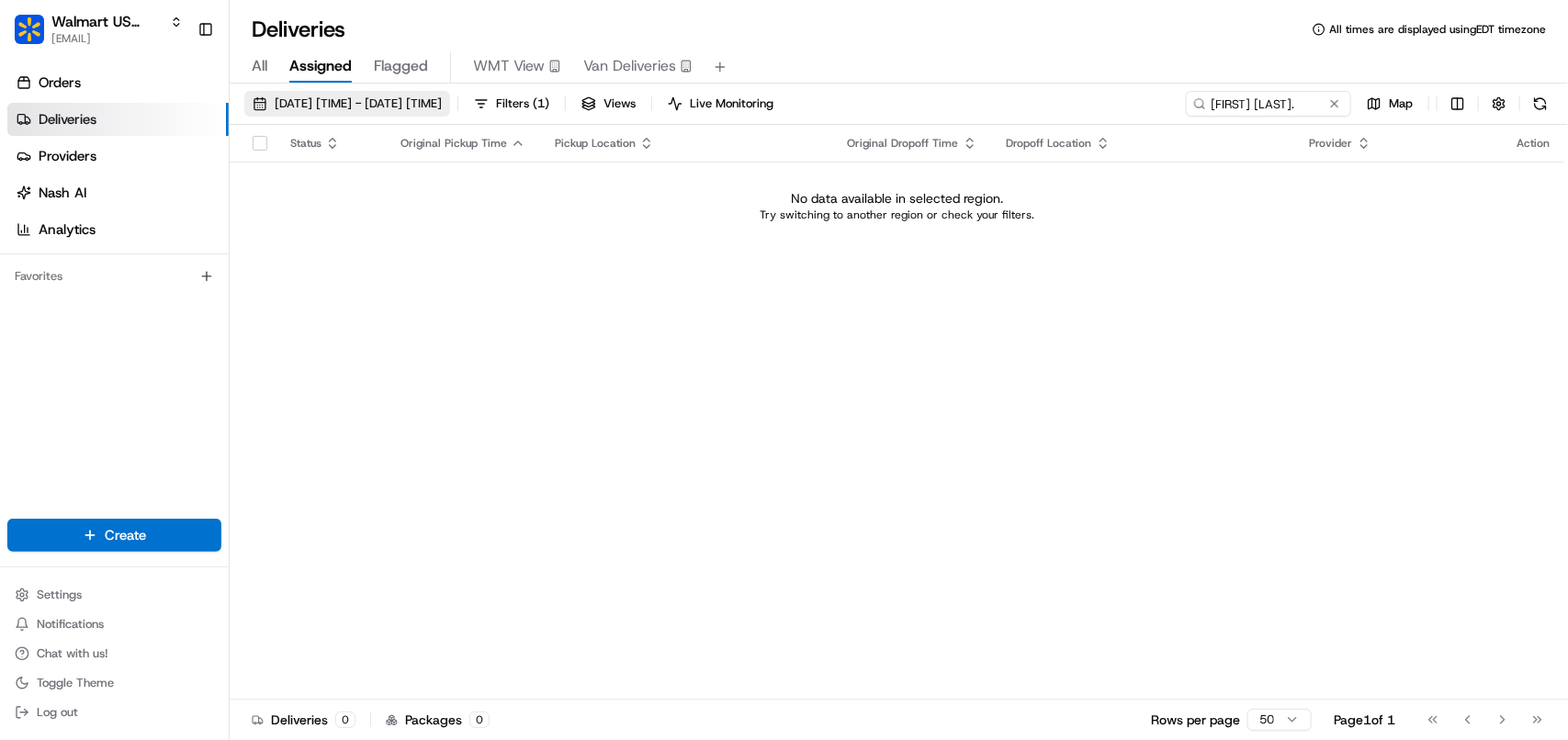 click on "[DATE] [TIME] - [DATE] [TIME]" at bounding box center (358, 104) 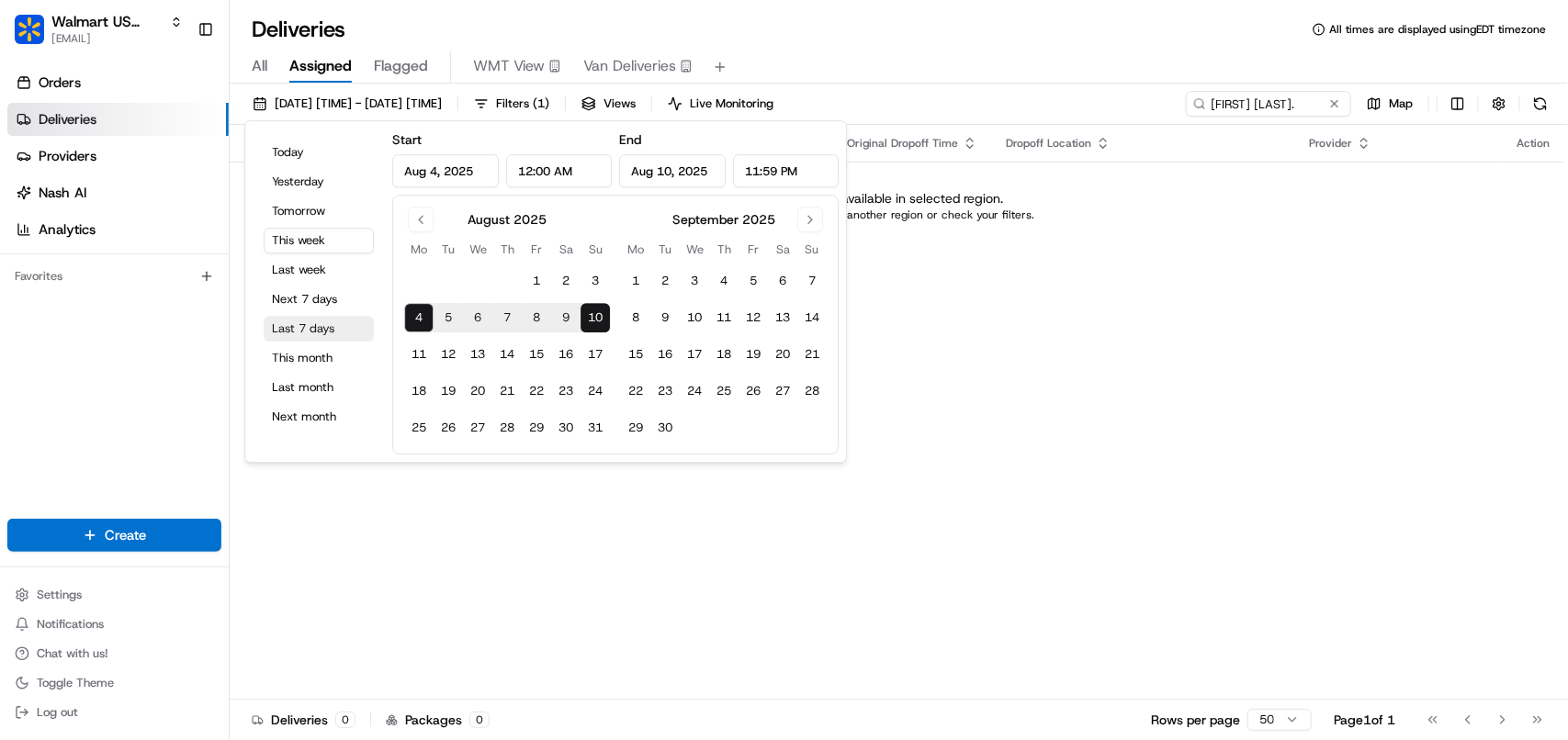 click on "Last 7 days" at bounding box center [319, 329] 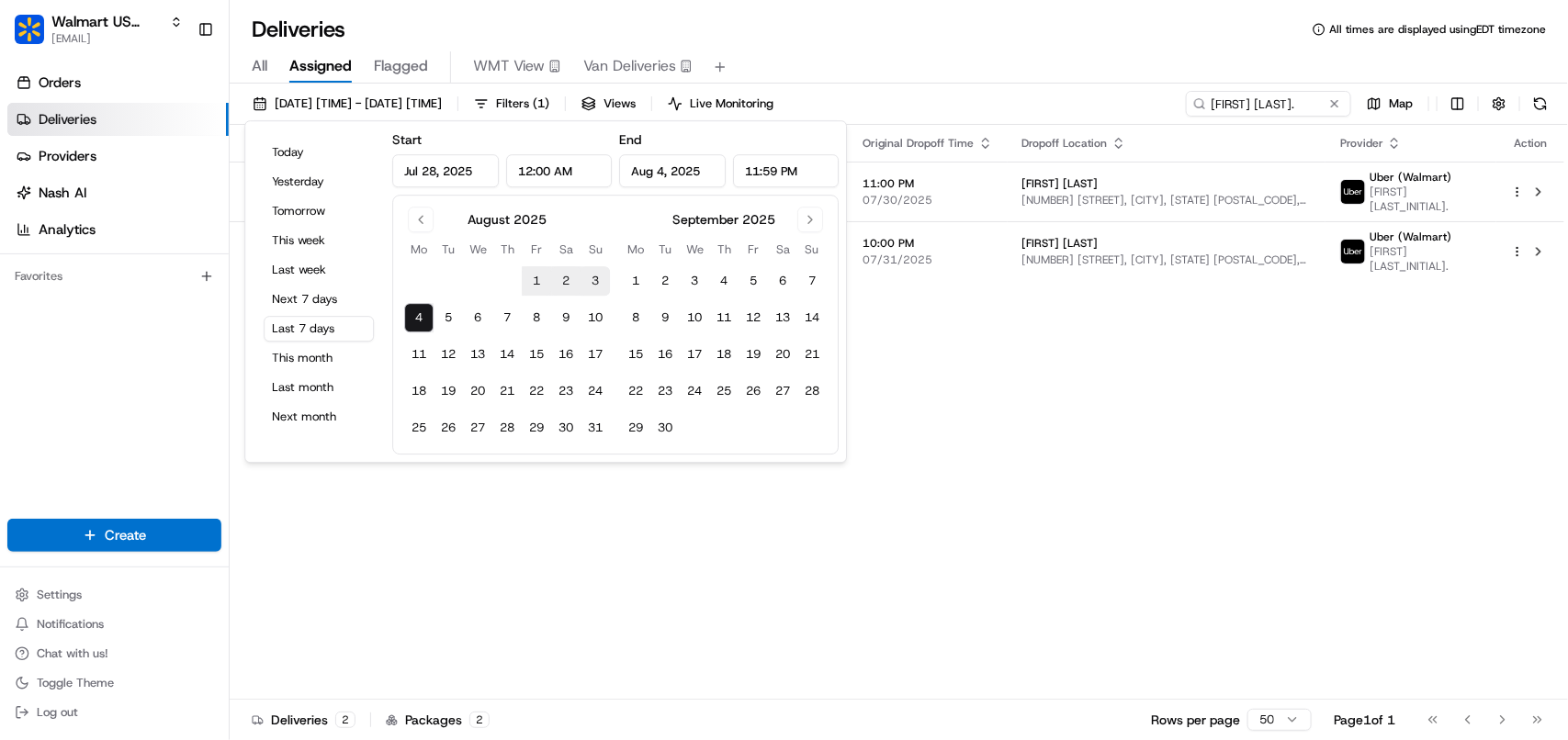 click on "Status Original Pickup Time Pickup Location Original Dropoff Time Dropoff Location Provider Action Dropoff Complete 1:39 PM 07/30/2025 Walmart 1507 - Wichita, KS 3030 N ROCK RD, WICHITA, KS 67226, US 11:00 PM 07/30/2025 [FIRST] [LAST] 1610 N Holyoke Ave, Wichita, KS 67208, US Uber (Walmart) CHARLES N. Canceled 11:49 AM 07/31/2025 Walmart 1173 - Jacksonville, FL 8808 BEACH BLVD, JACKSONVILLE, FL 32216, US 10:00 PM 07/31/2025 [FIRST] [LAST] 6802 Lenczyk Dr, Jacksonville, FL 32277, US Uber (Walmart) CHARLES N." at bounding box center (897, 412) 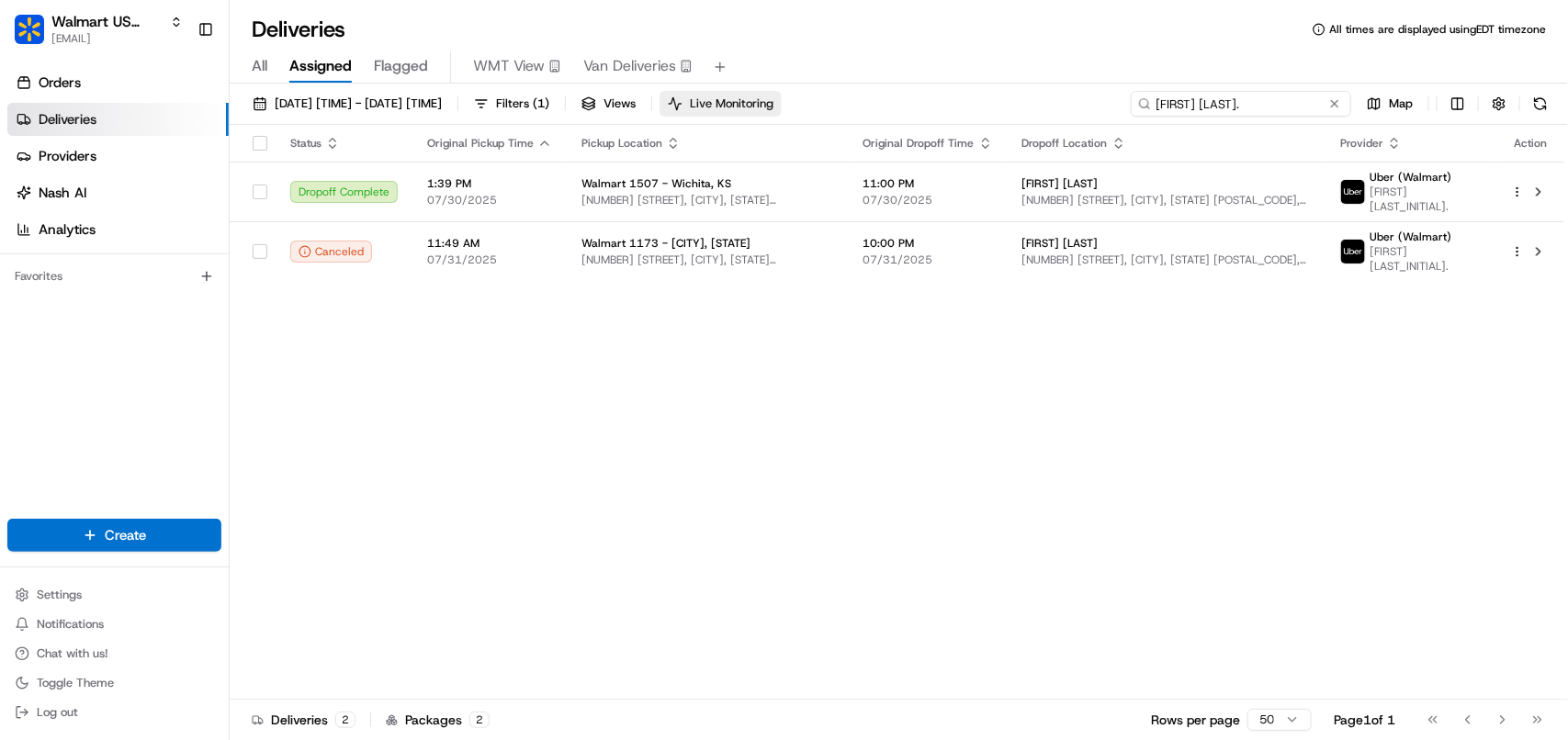 drag, startPoint x: 1289, startPoint y: 107, endPoint x: 843, endPoint y: 104, distance: 446.01009 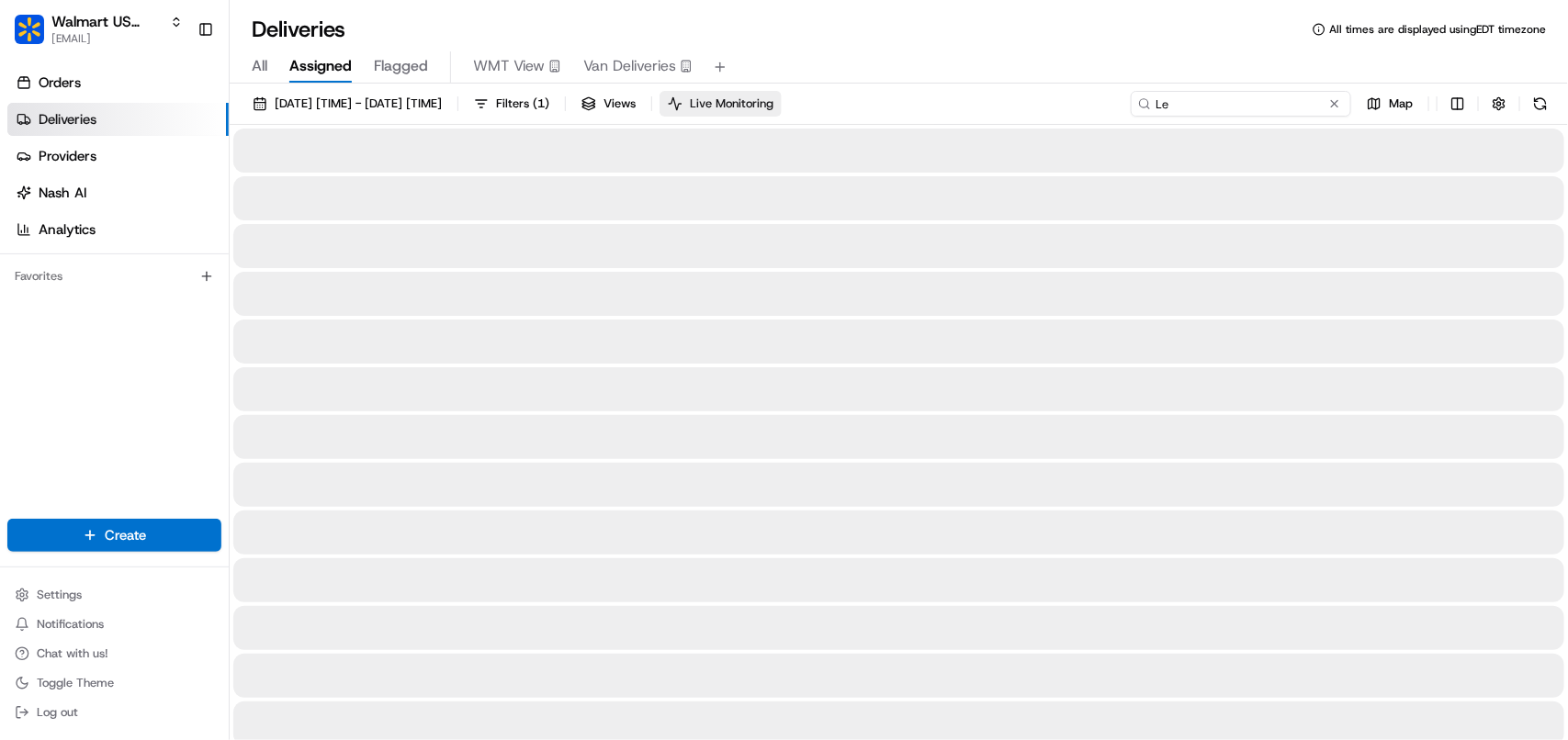 type on "L" 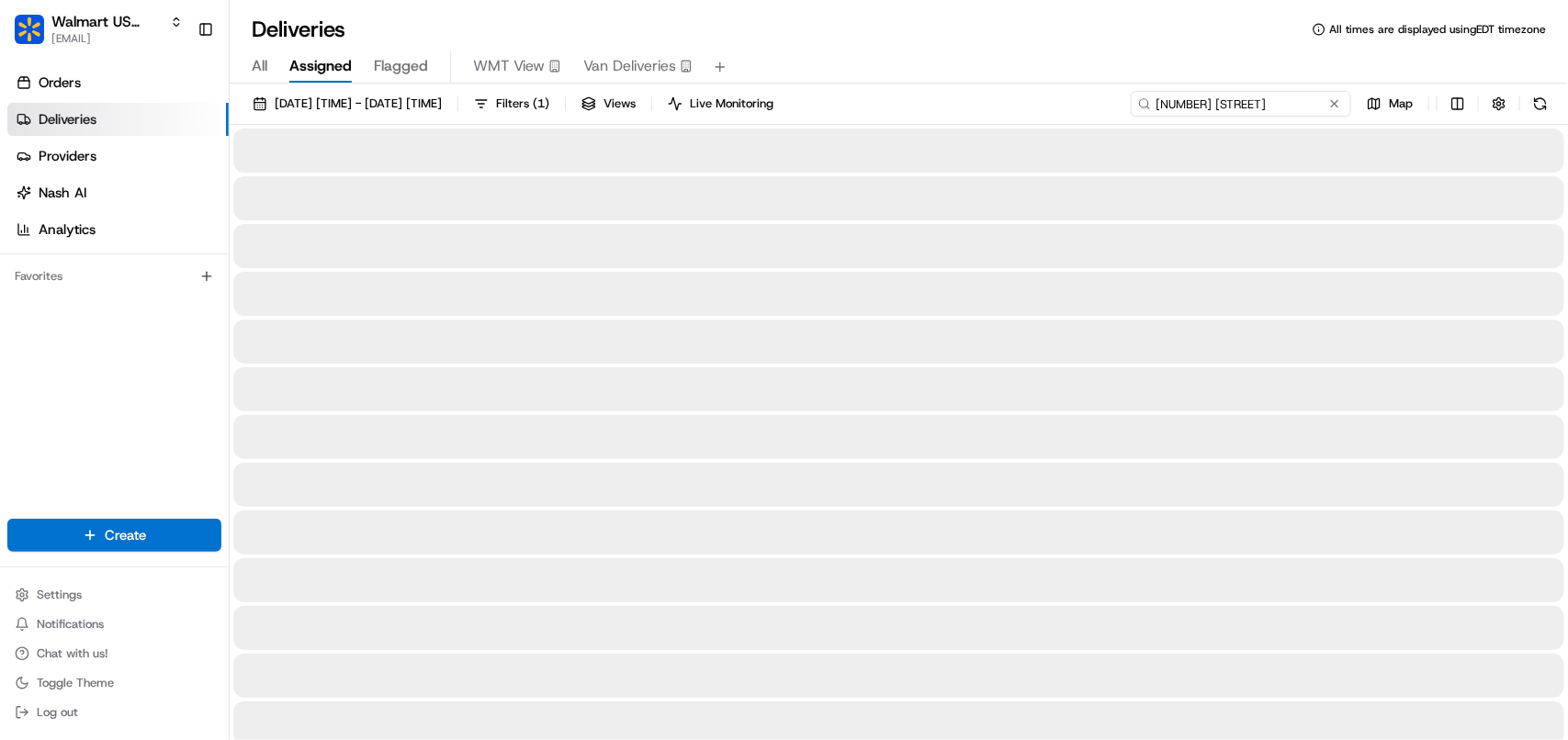 drag, startPoint x: 1288, startPoint y: 97, endPoint x: 957, endPoint y: 97, distance: 331 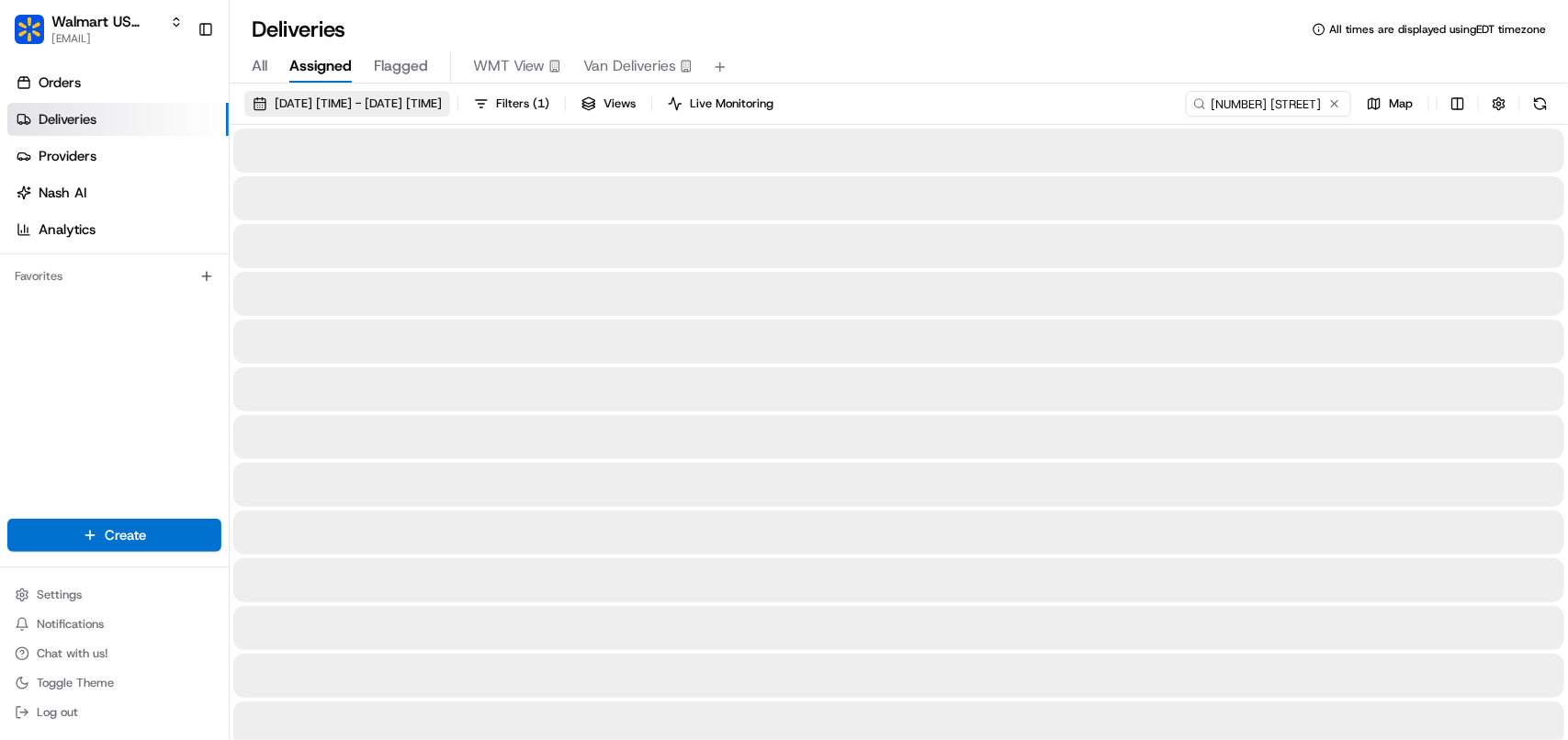 click on "[DATE] [TIME] - [DATE] [TIME] Filters ([NUMBER]) Views Live Monitoring [NUMBER] [LETTER] [LETTER] [LETTER] [LETTER] [LETTER] Map" at bounding box center (898, 107) 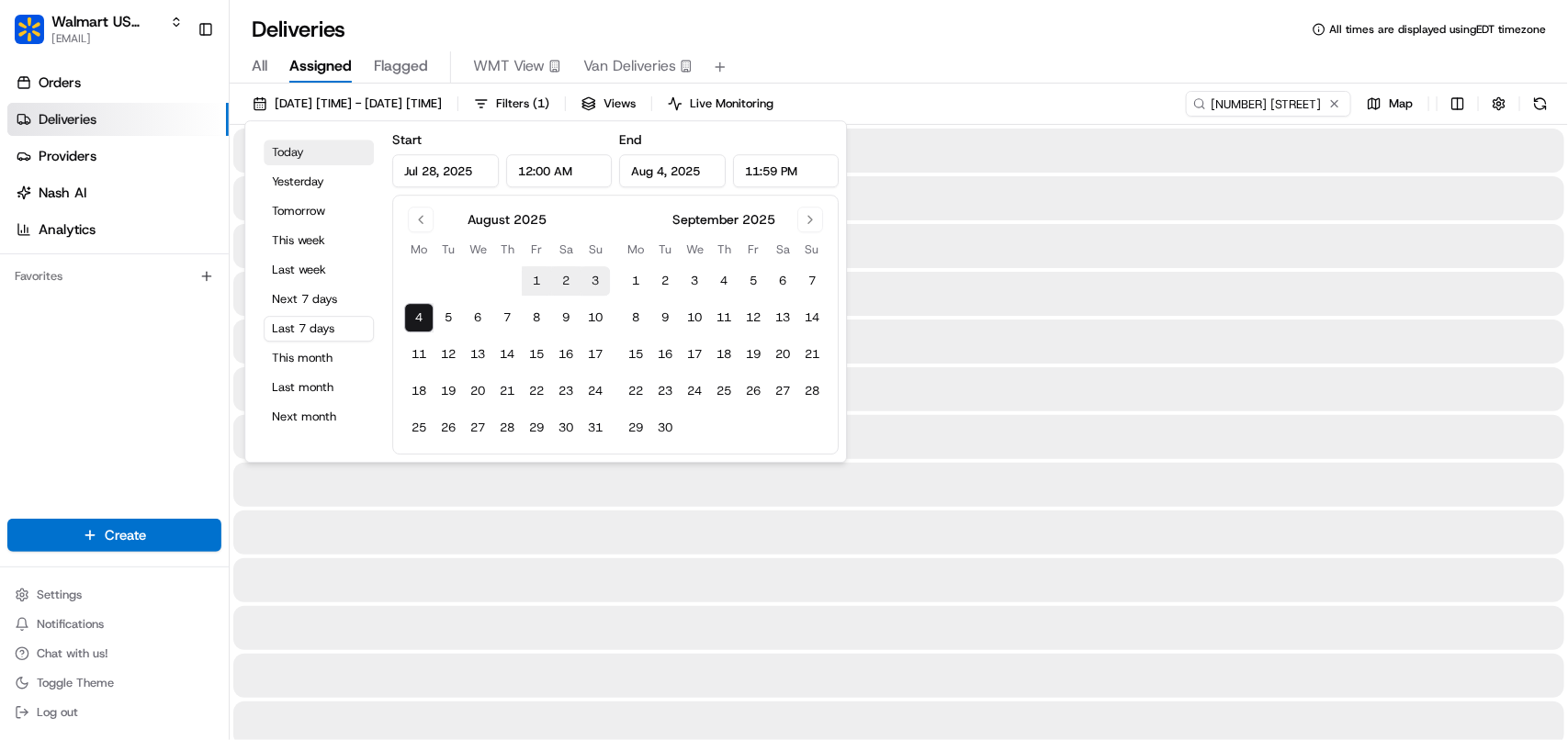 click on "Today" at bounding box center [319, 152] 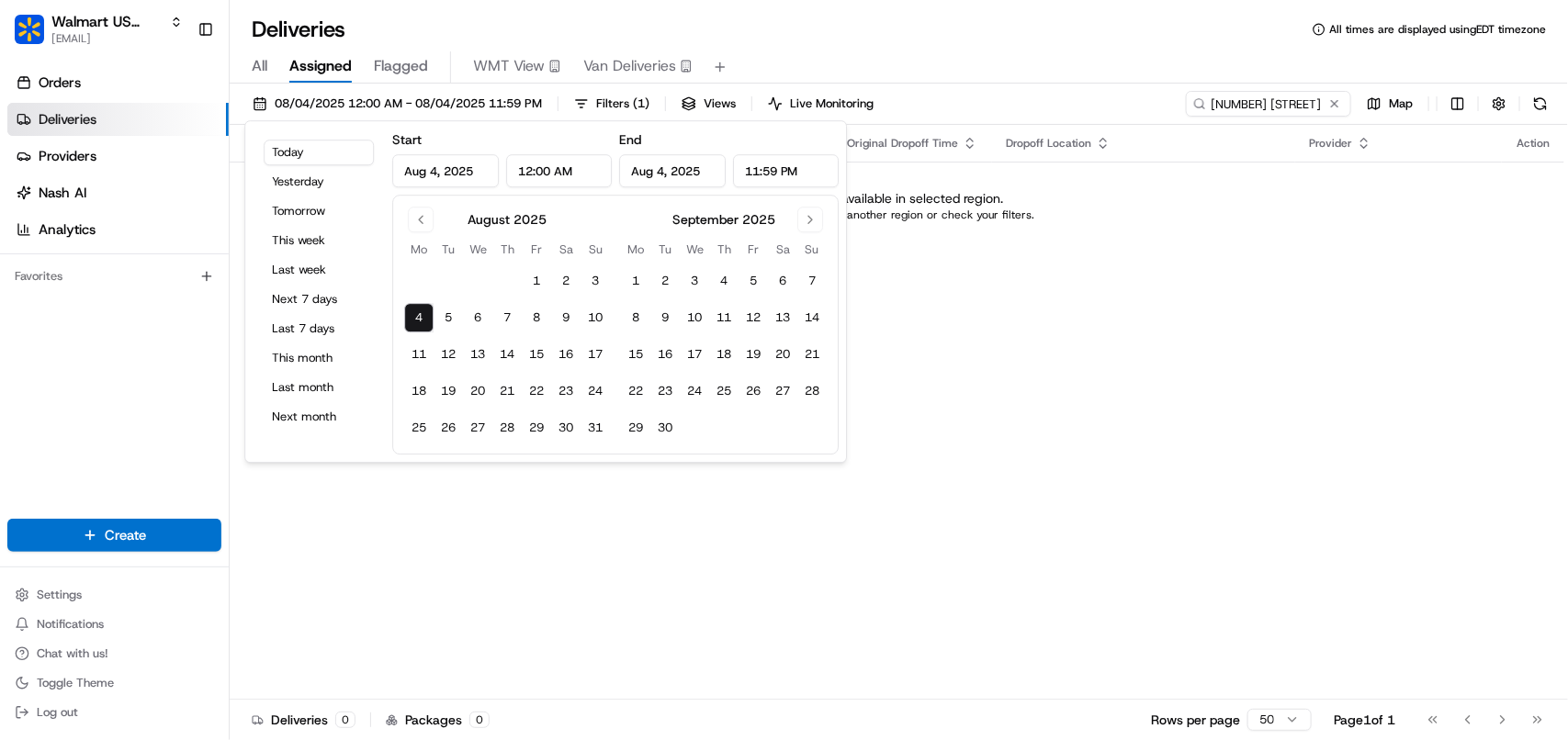drag, startPoint x: 1251, startPoint y: 382, endPoint x: 1240, endPoint y: 353, distance: 31.01612 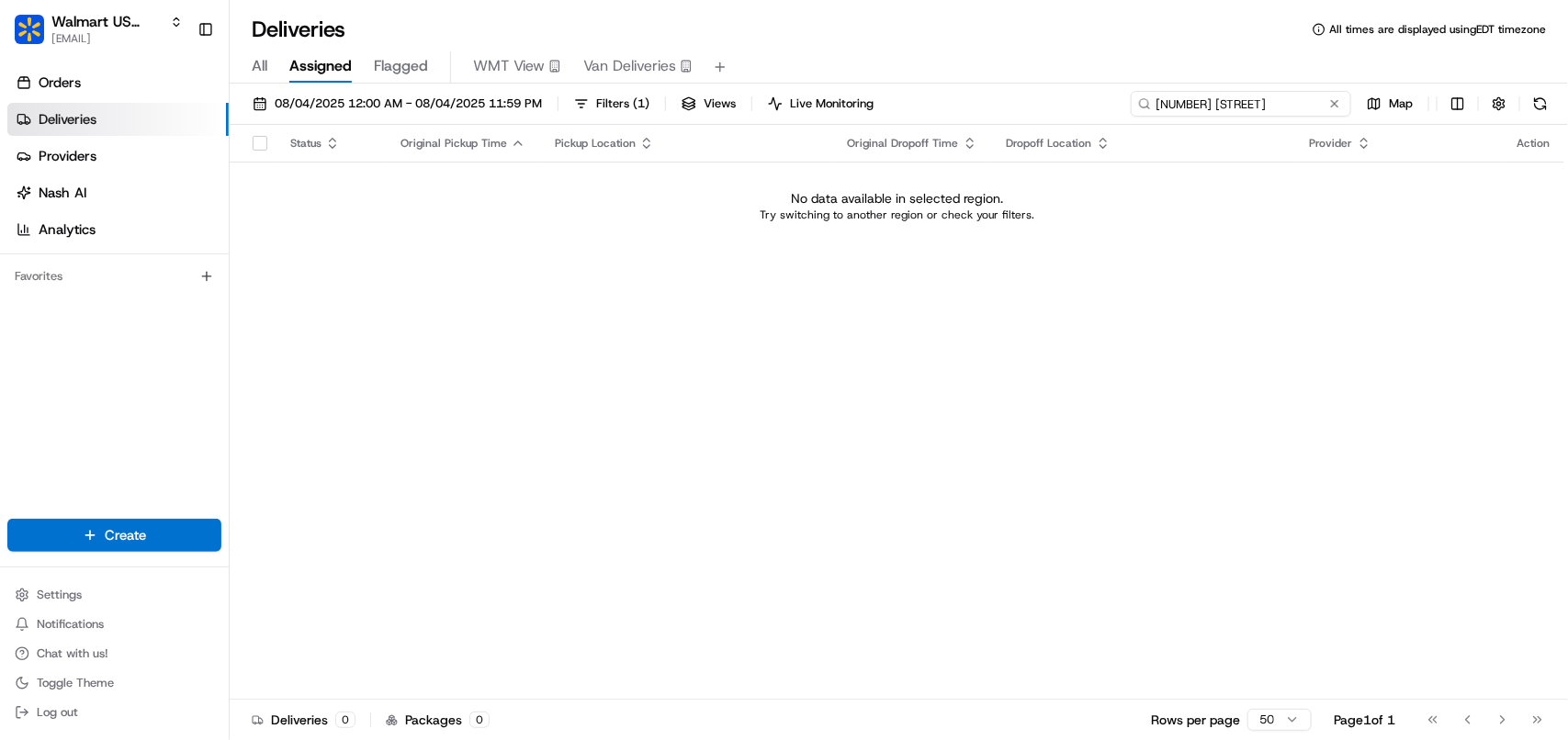 click on "[NUMBER] [STREET]" at bounding box center [1241, 104] 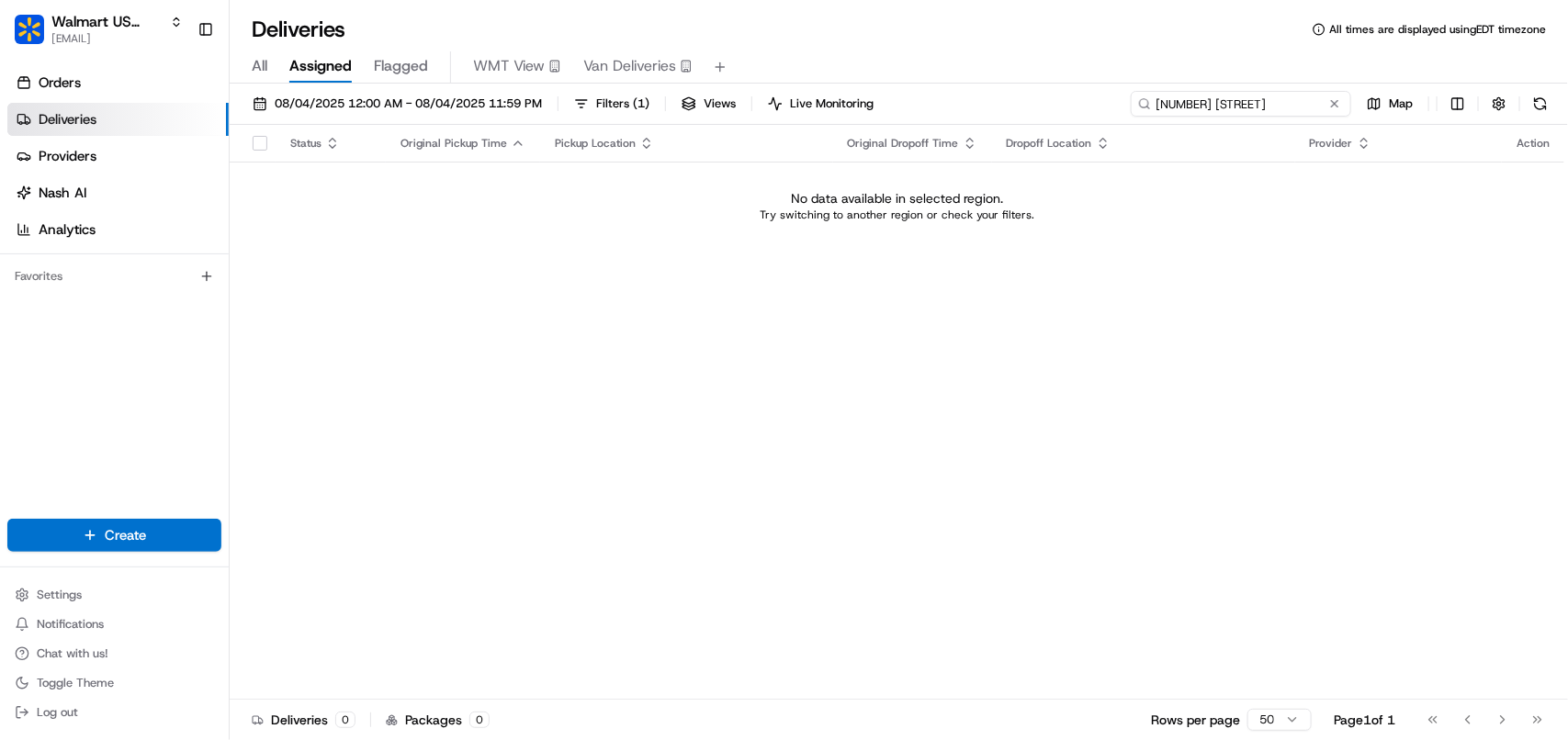 click on "[NUMBER] [STREET]" at bounding box center [1241, 104] 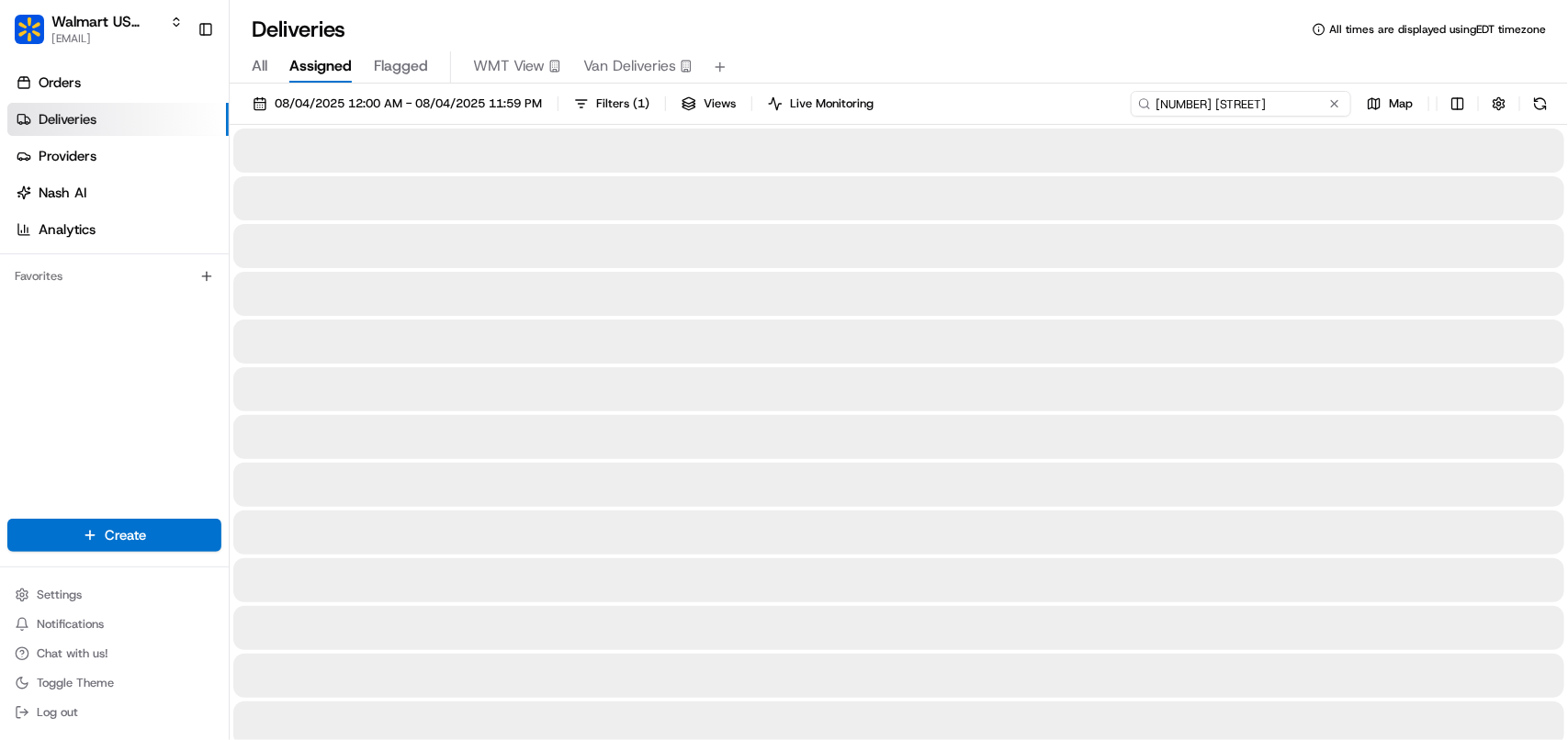 drag, startPoint x: 1272, startPoint y: 104, endPoint x: 1020, endPoint y: 107, distance: 252.01786 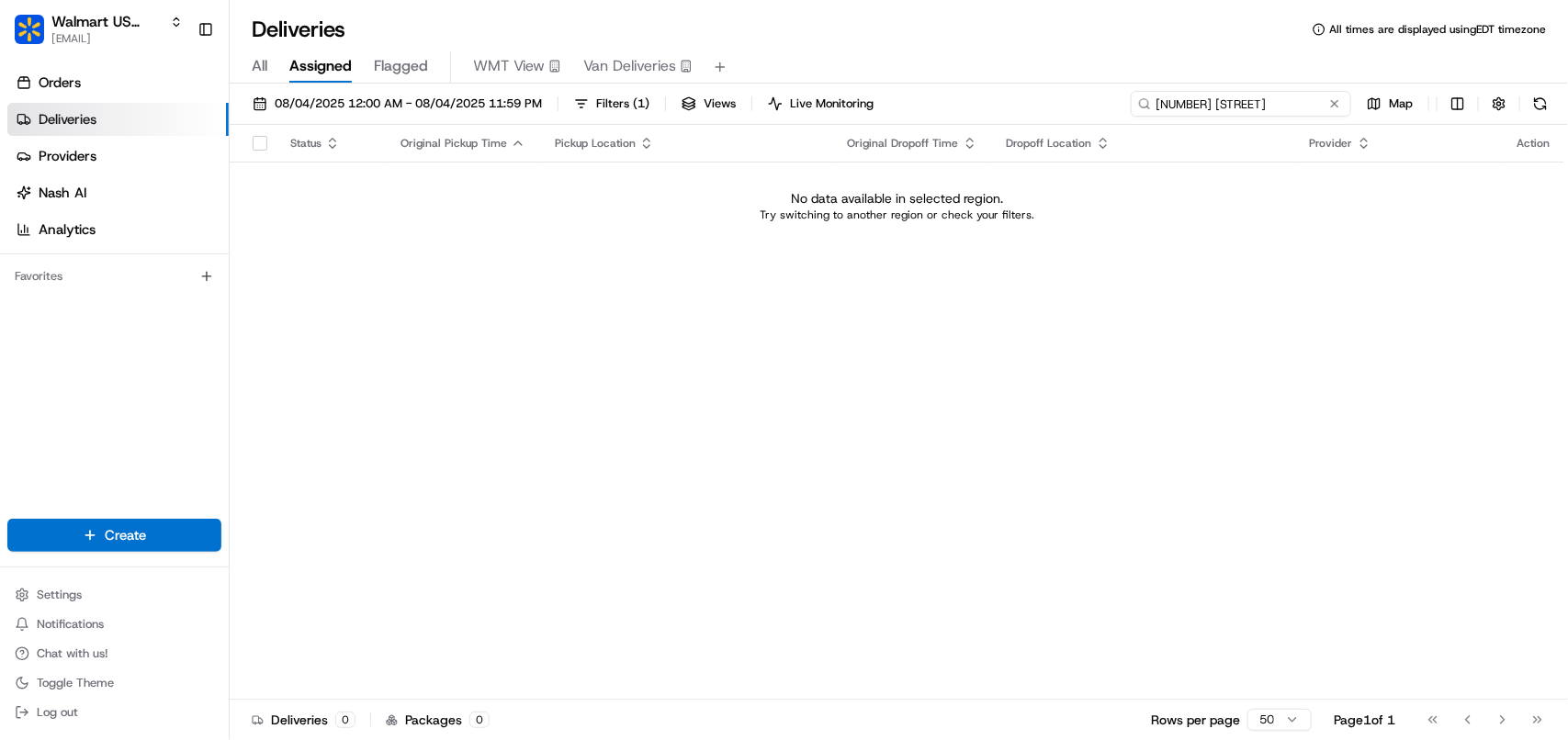 click on "[NUMBER] [STREET]" at bounding box center [1241, 104] 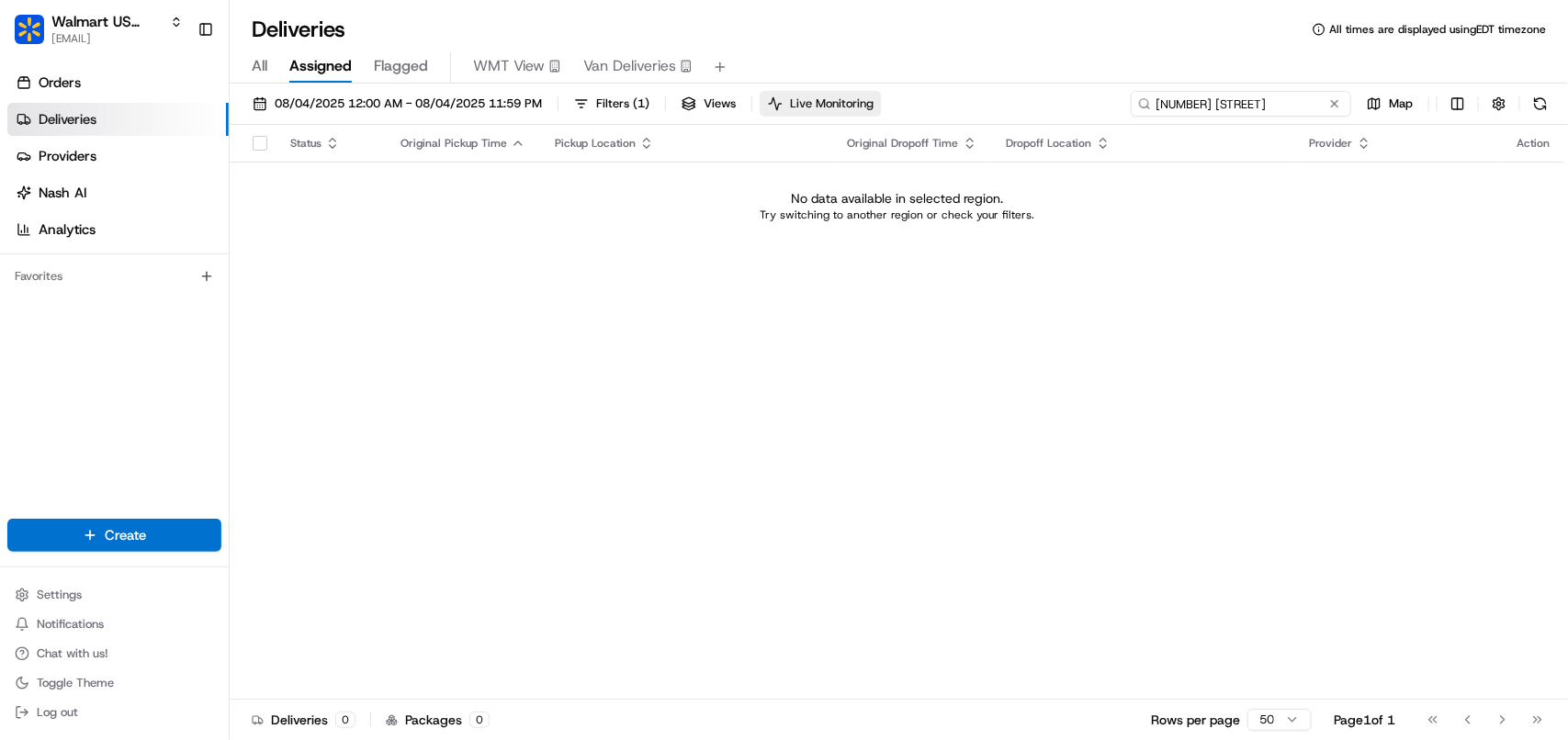 drag, startPoint x: 1311, startPoint y: 107, endPoint x: 787, endPoint y: 104, distance: 524.0086 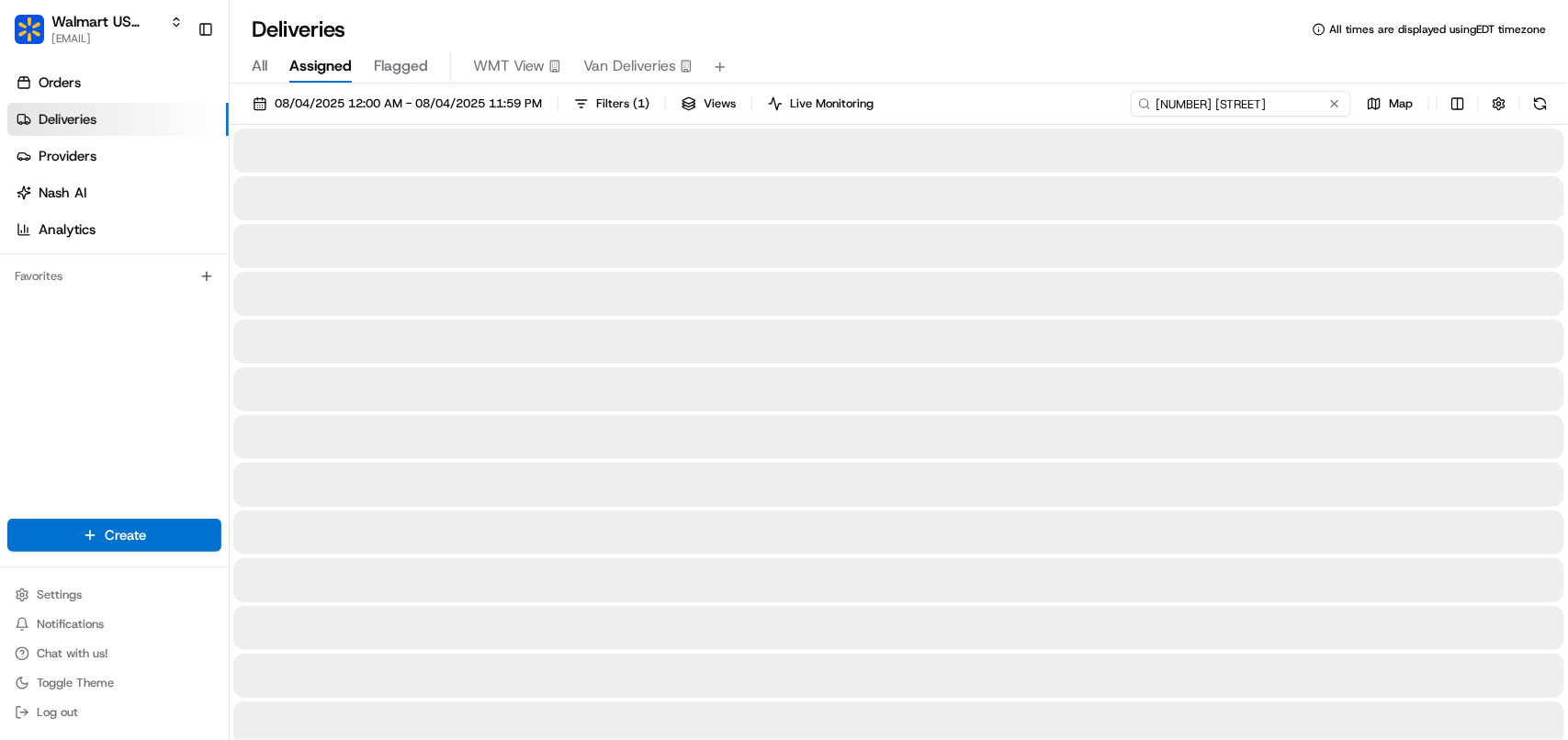 type on "[NUMBER] [STREET]" 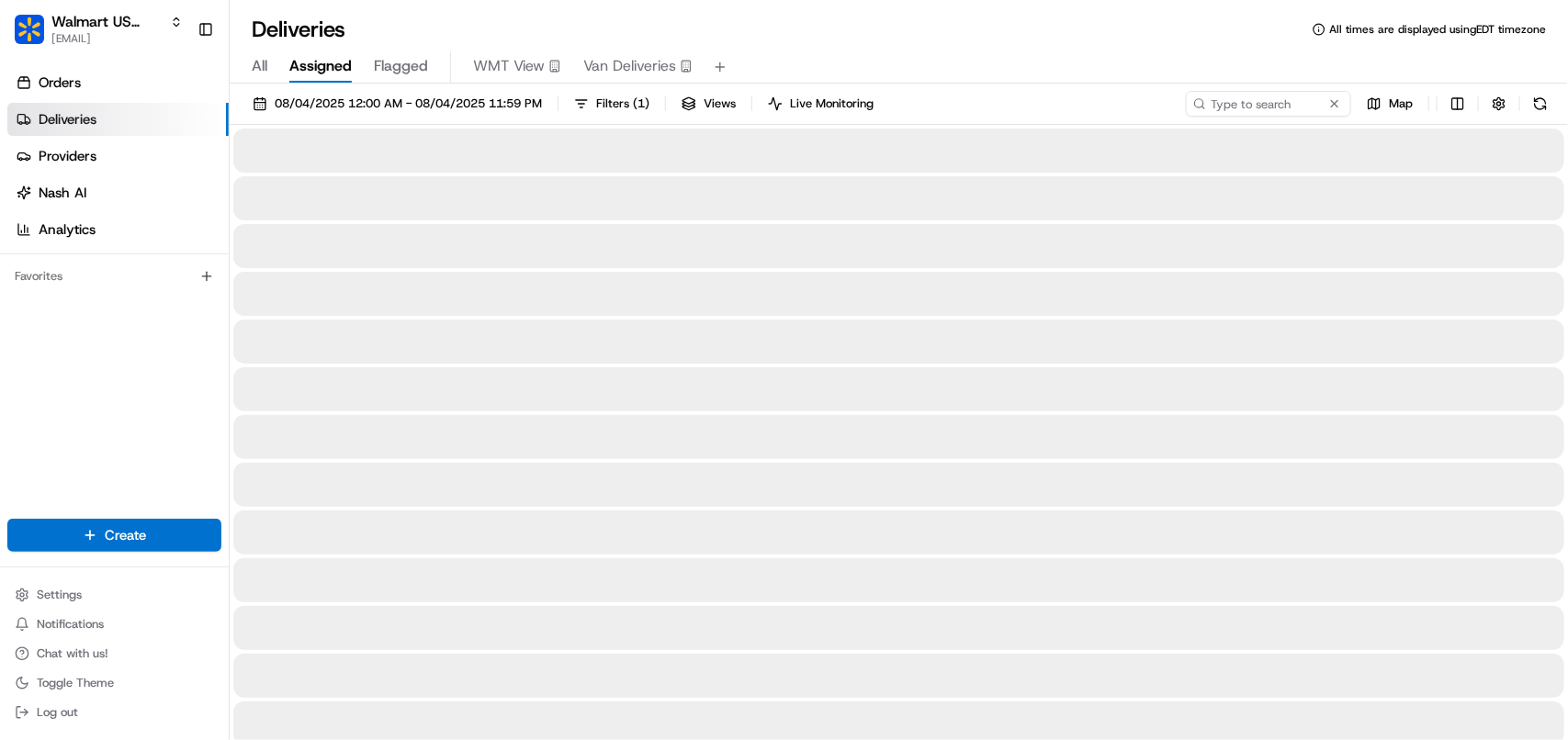 click on "All" at bounding box center (259, 66) 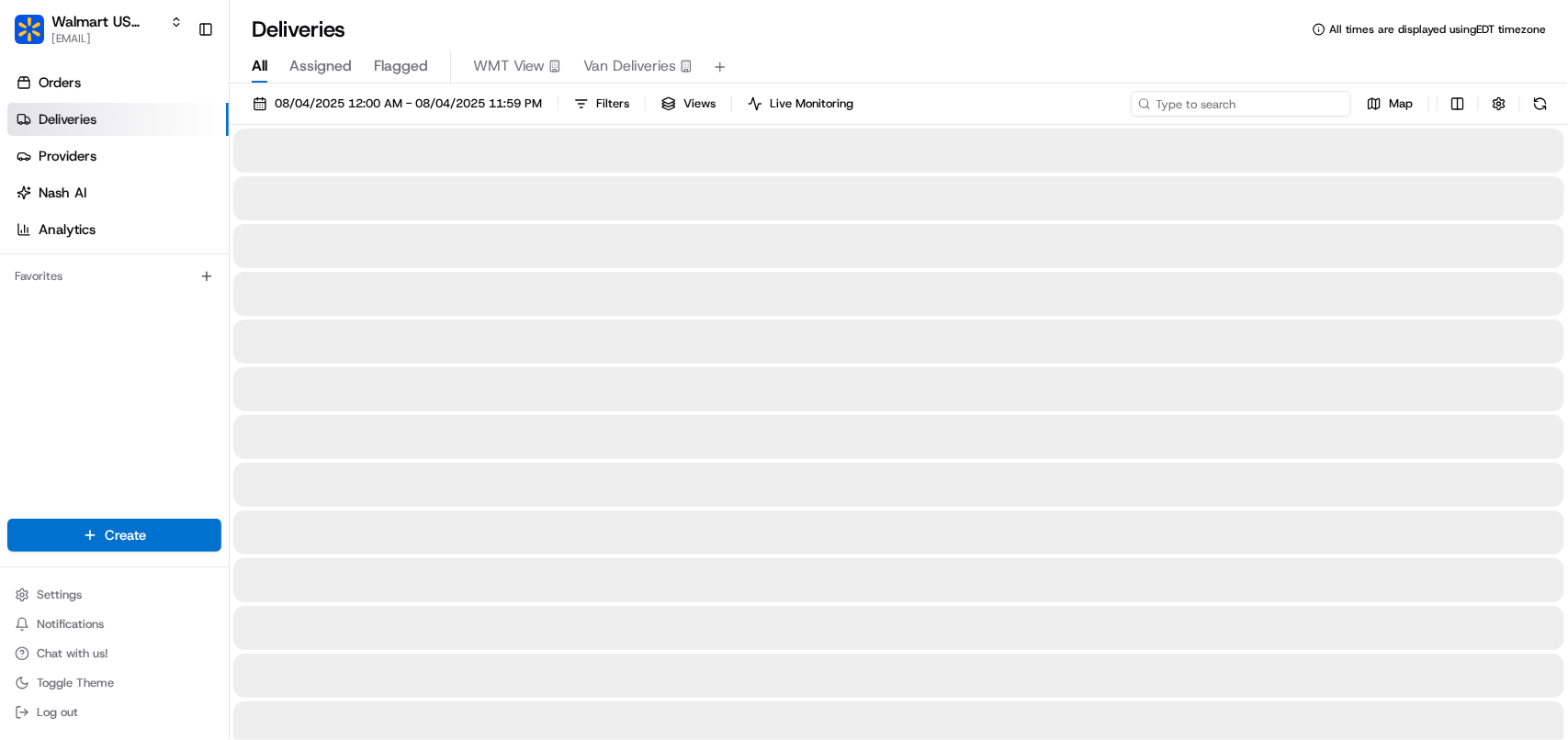 click at bounding box center (1241, 104) 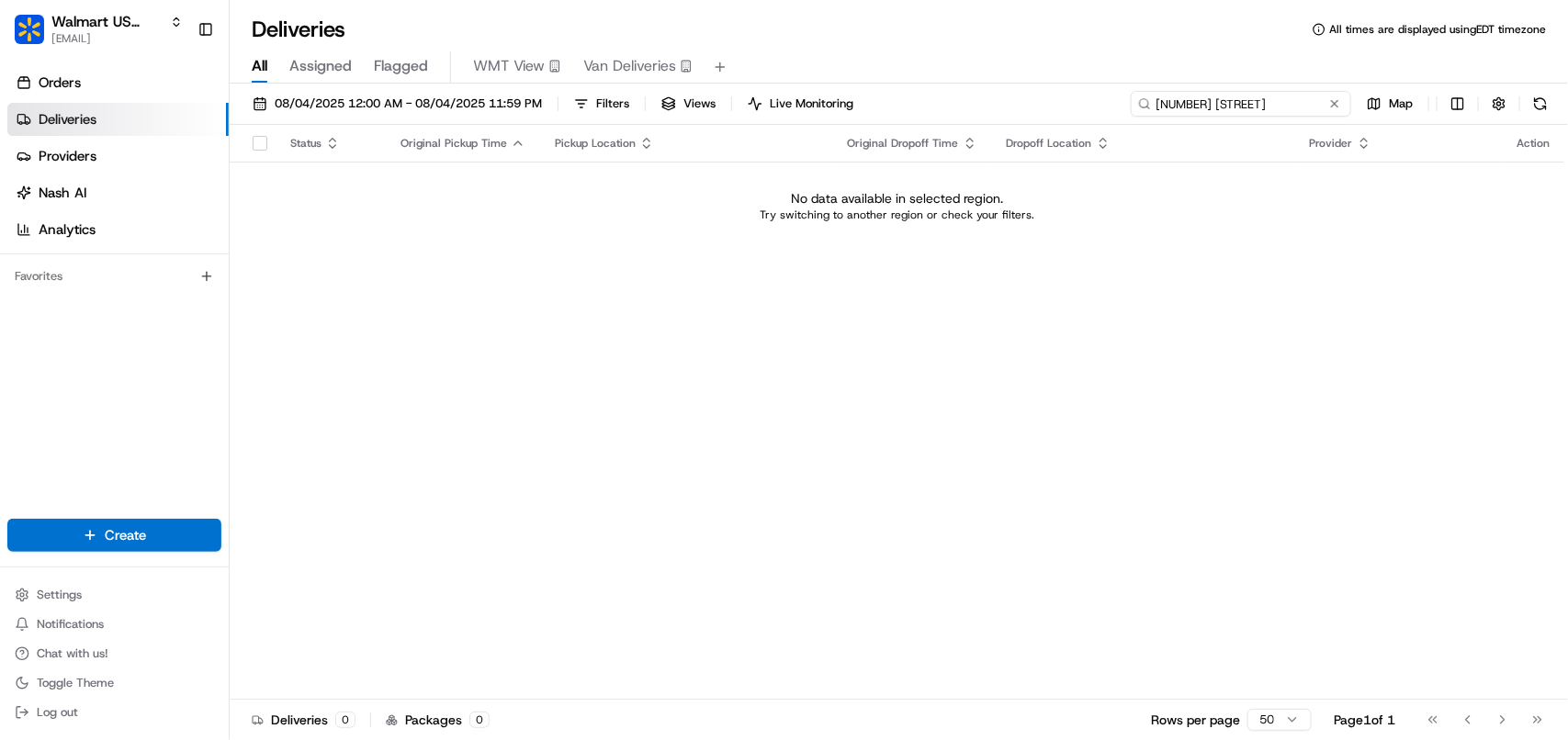 type on "[NUMBER] [STREET]" 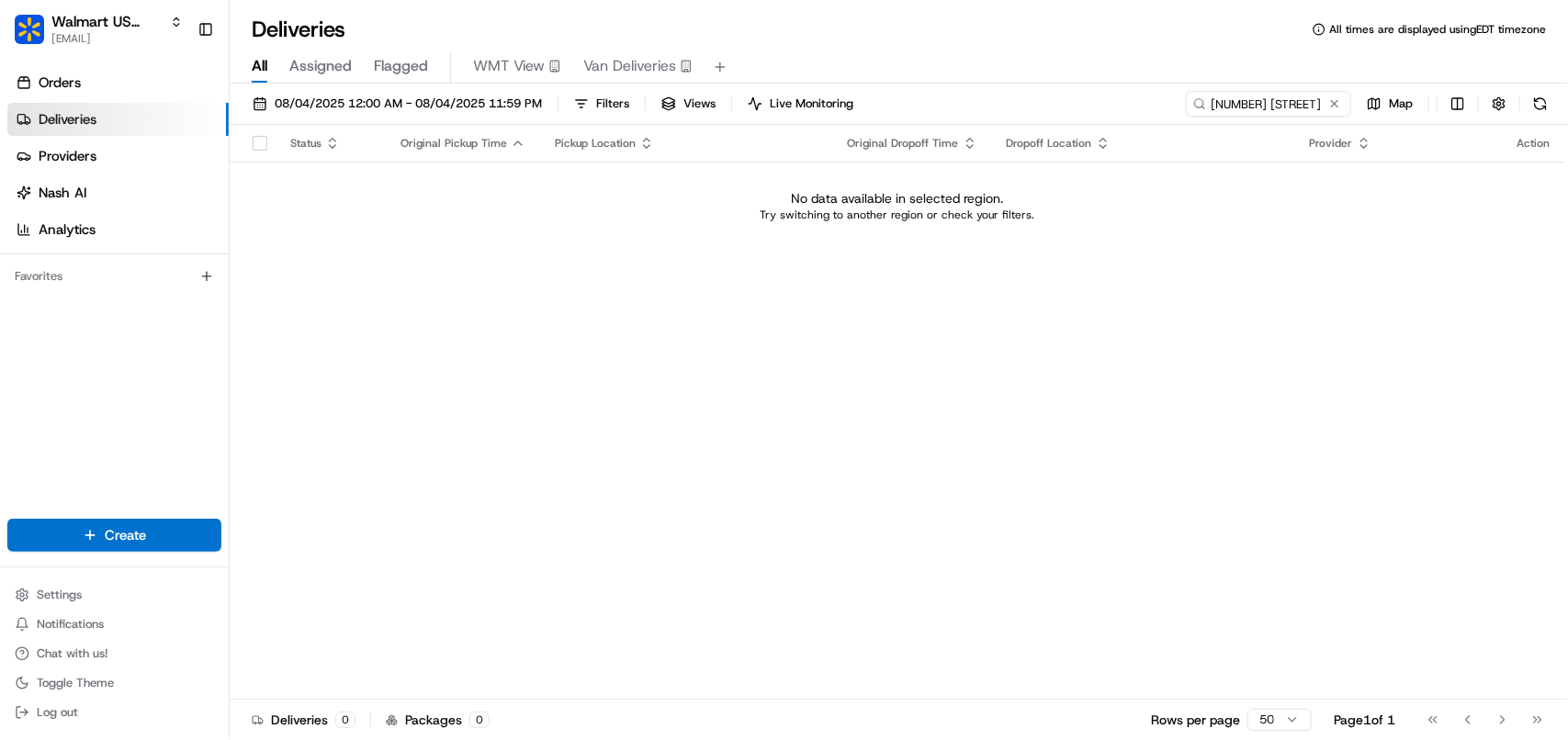type 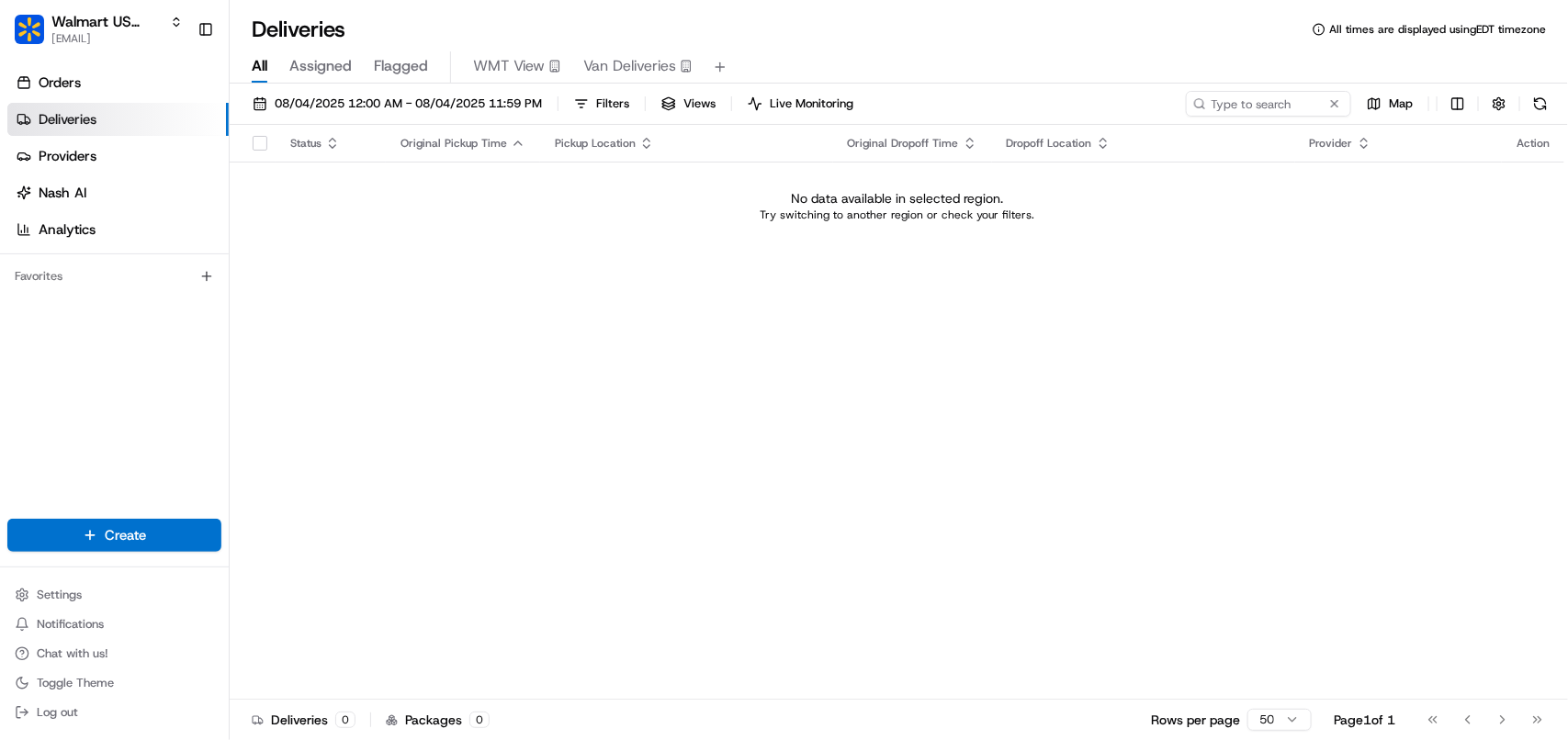 click on "Assigned" at bounding box center (321, 66) 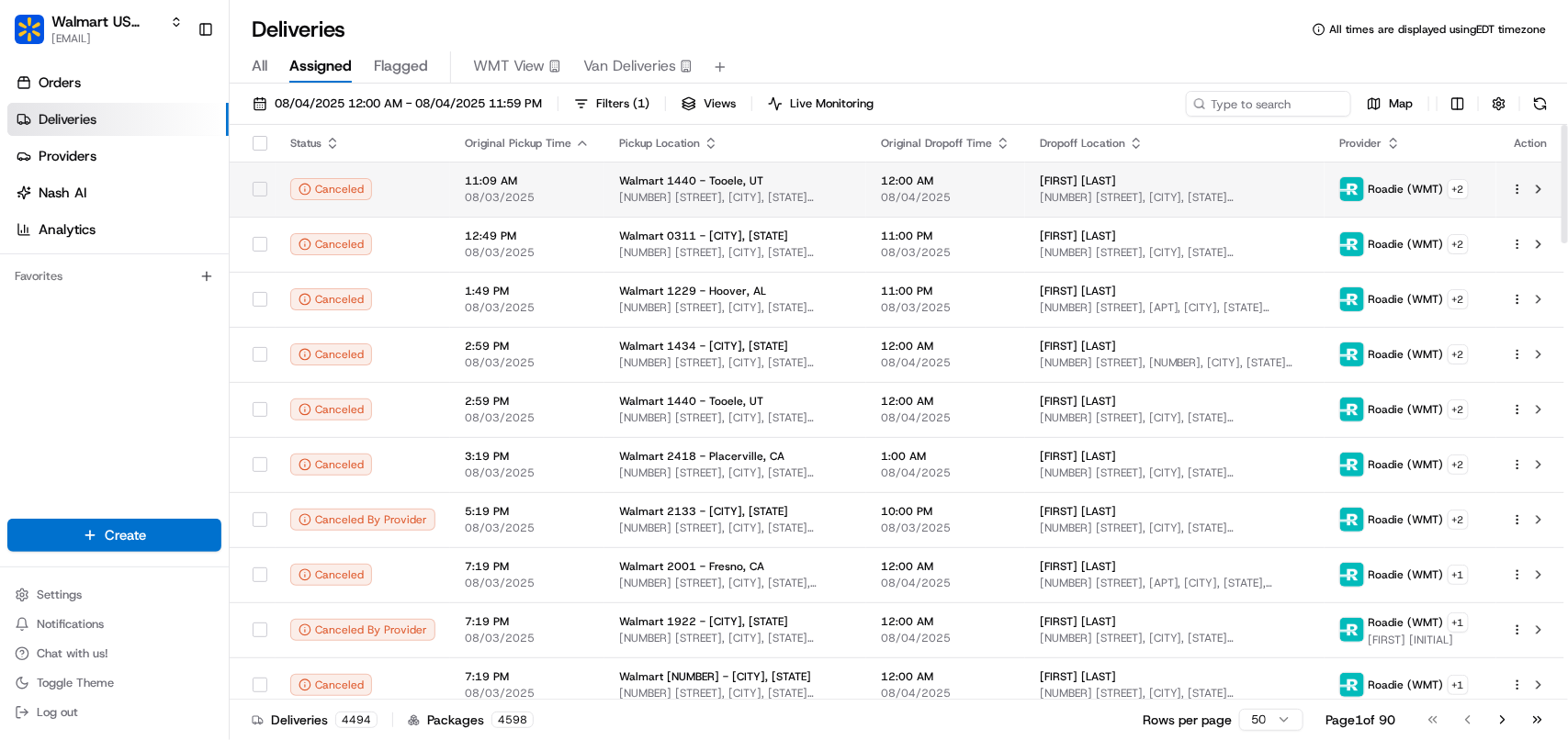 click on "[NUMBER] [STREET], [CITY], [STATE] [POSTAL_CODE], [COUNTRY]" at bounding box center (1175, 197) 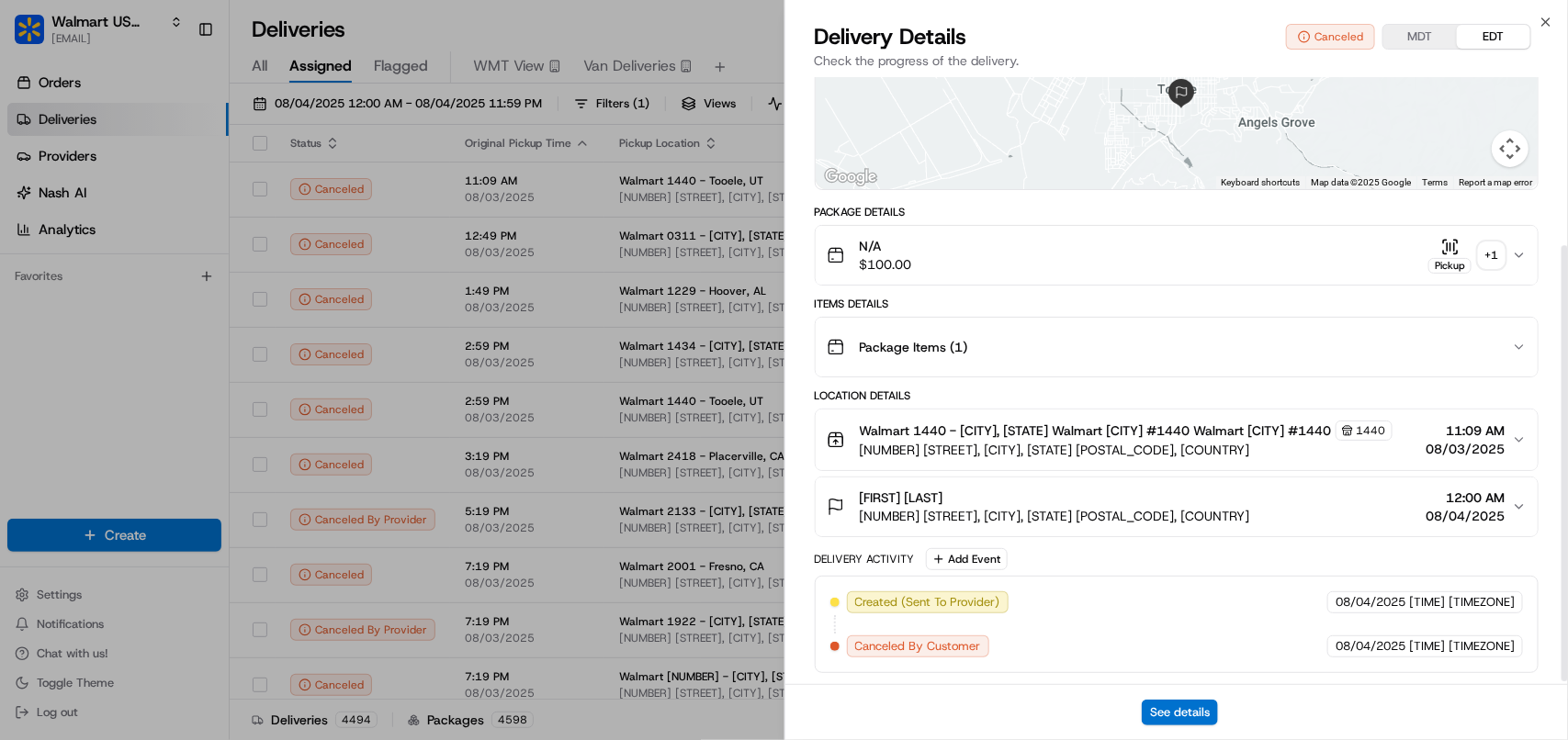 scroll, scrollTop: 237, scrollLeft: 0, axis: vertical 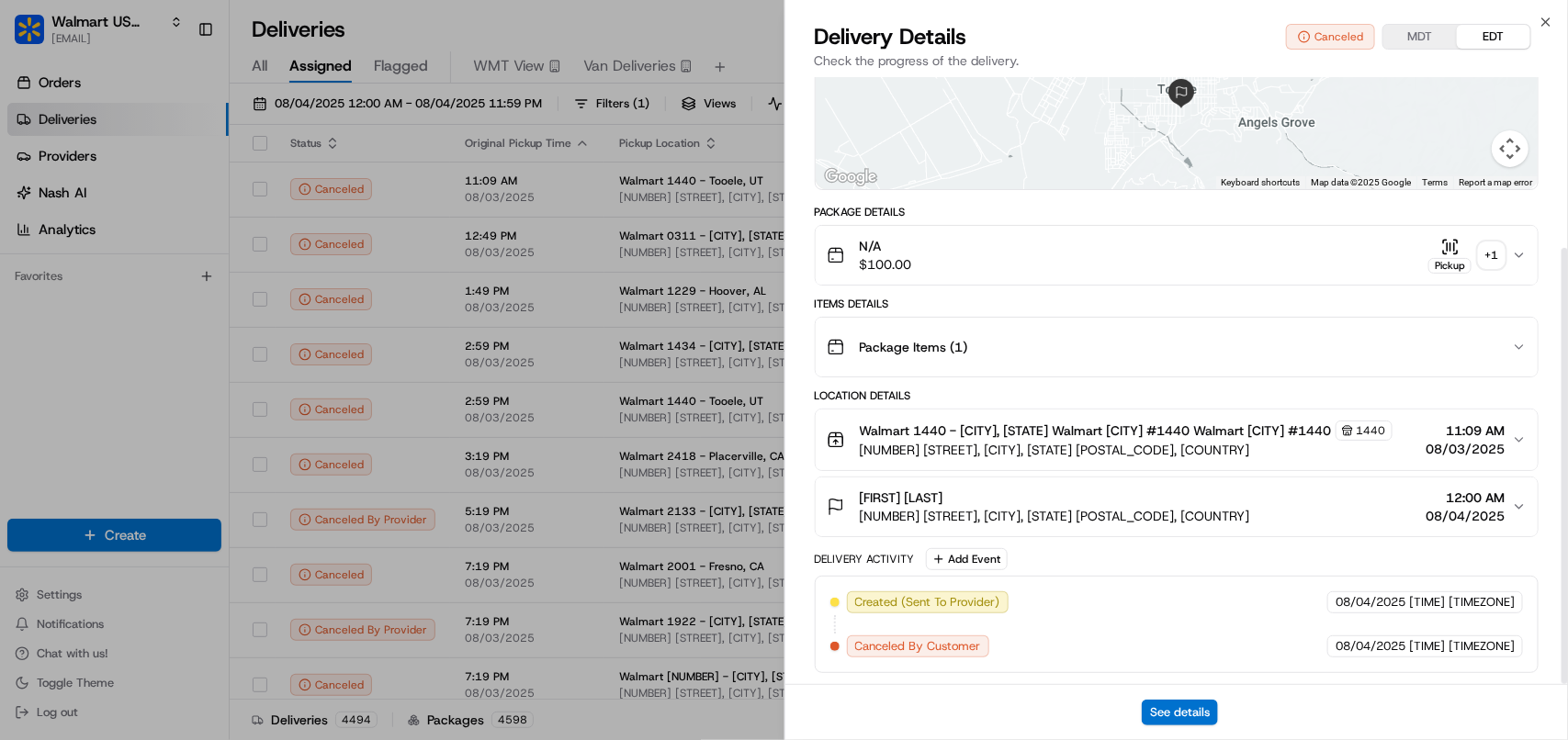 click on "08/03/2025" at bounding box center (1465, 449) 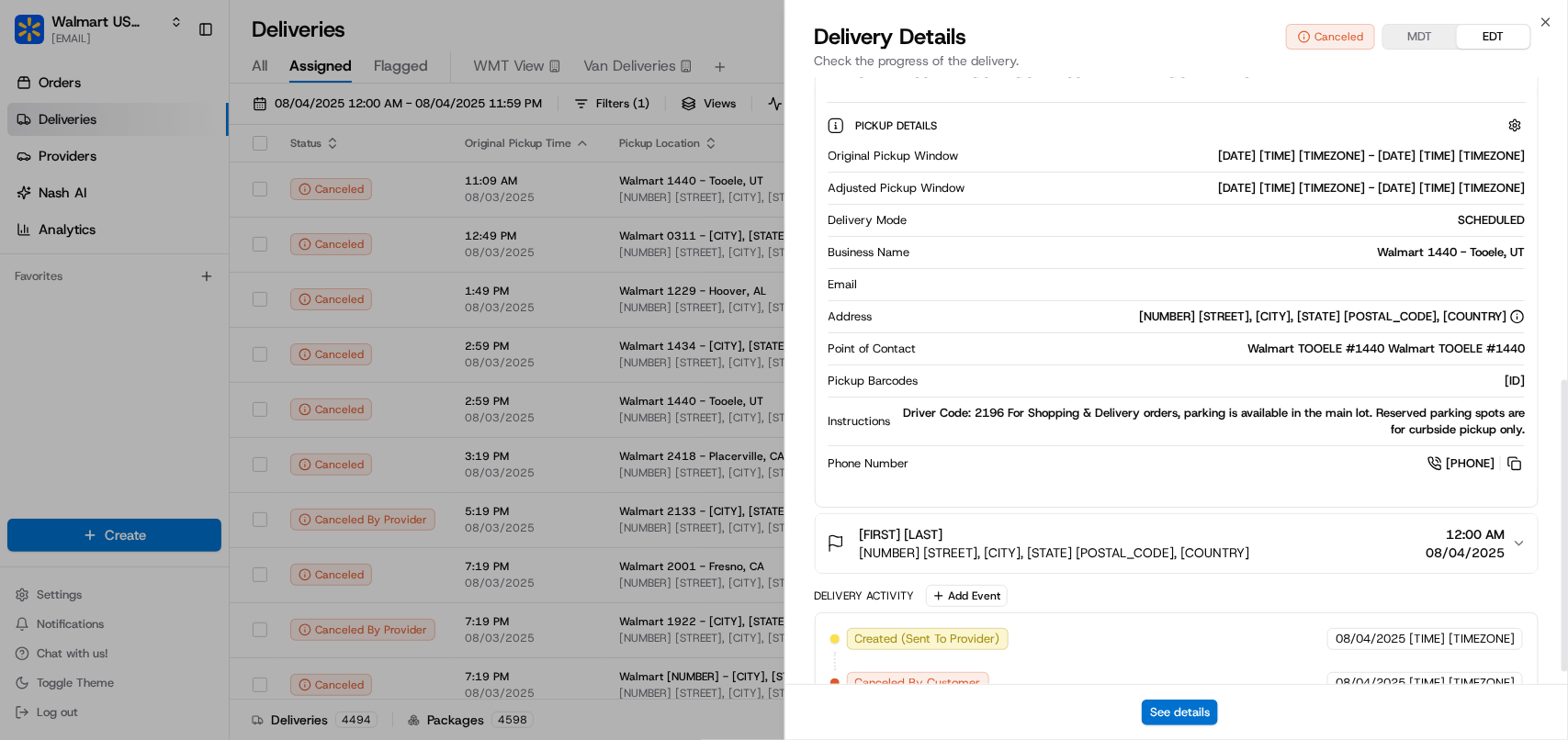 scroll, scrollTop: 654, scrollLeft: 0, axis: vertical 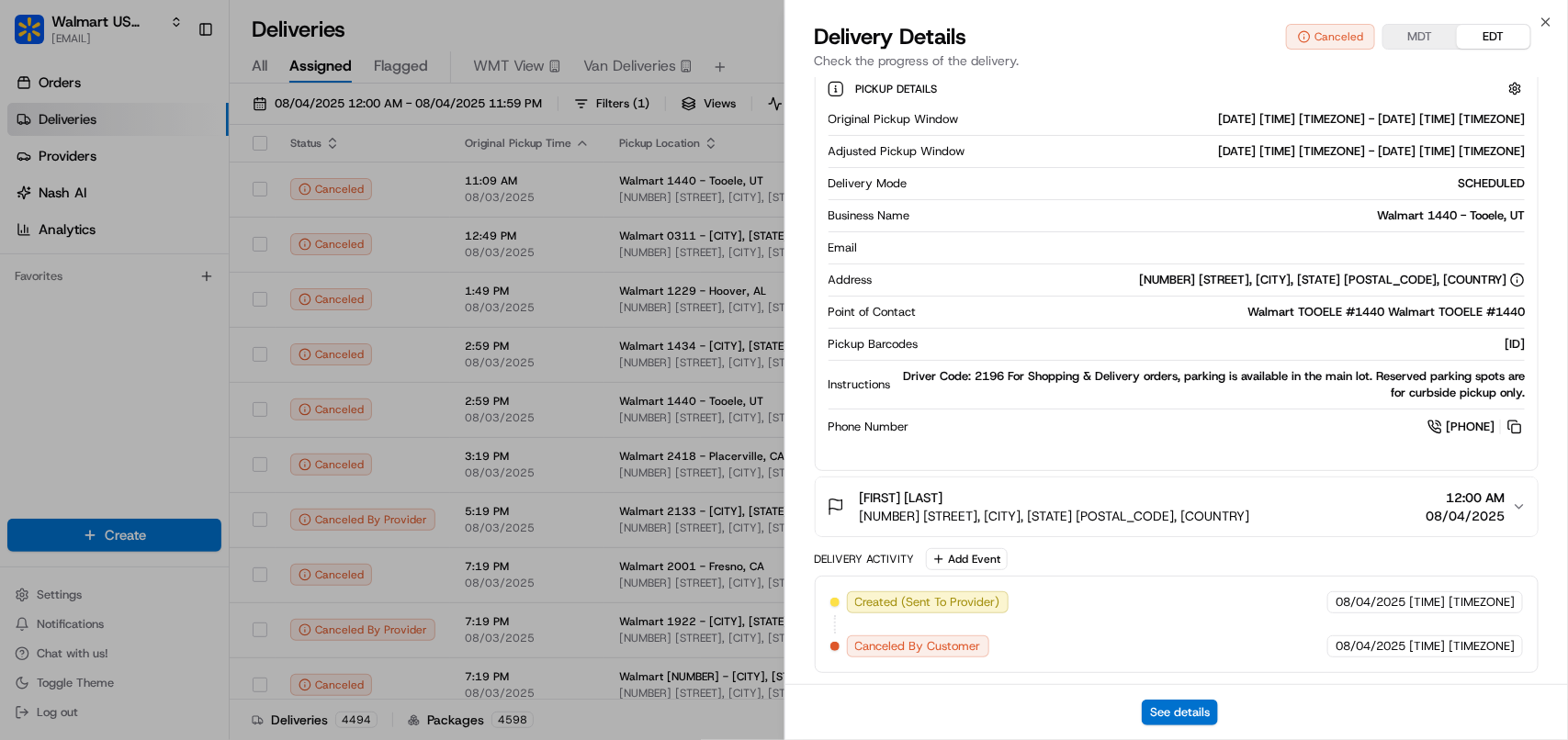drag, startPoint x: 383, startPoint y: 167, endPoint x: 25, endPoint y: 55, distance: 375.11065 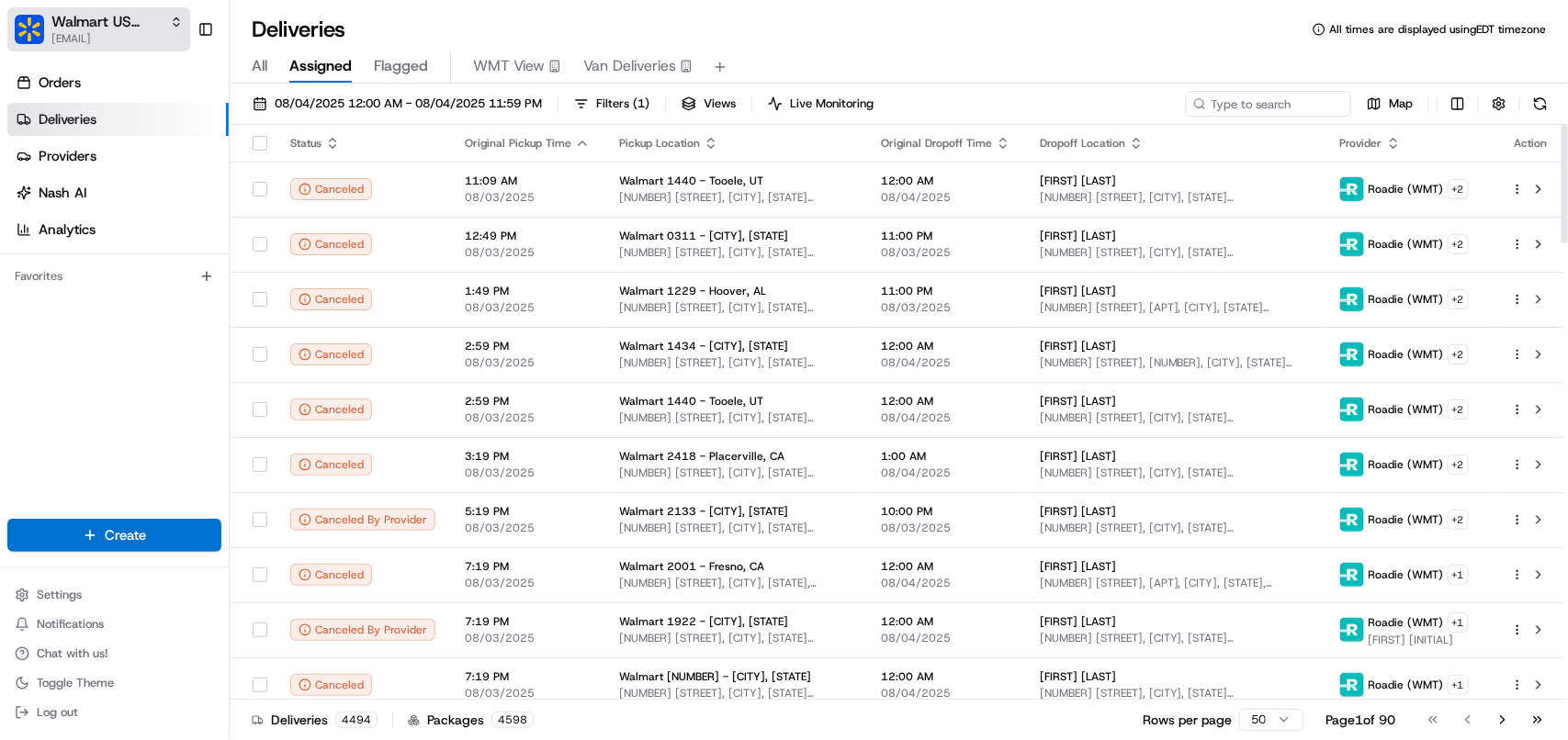 click on "[EMAIL]" at bounding box center [117, 39] 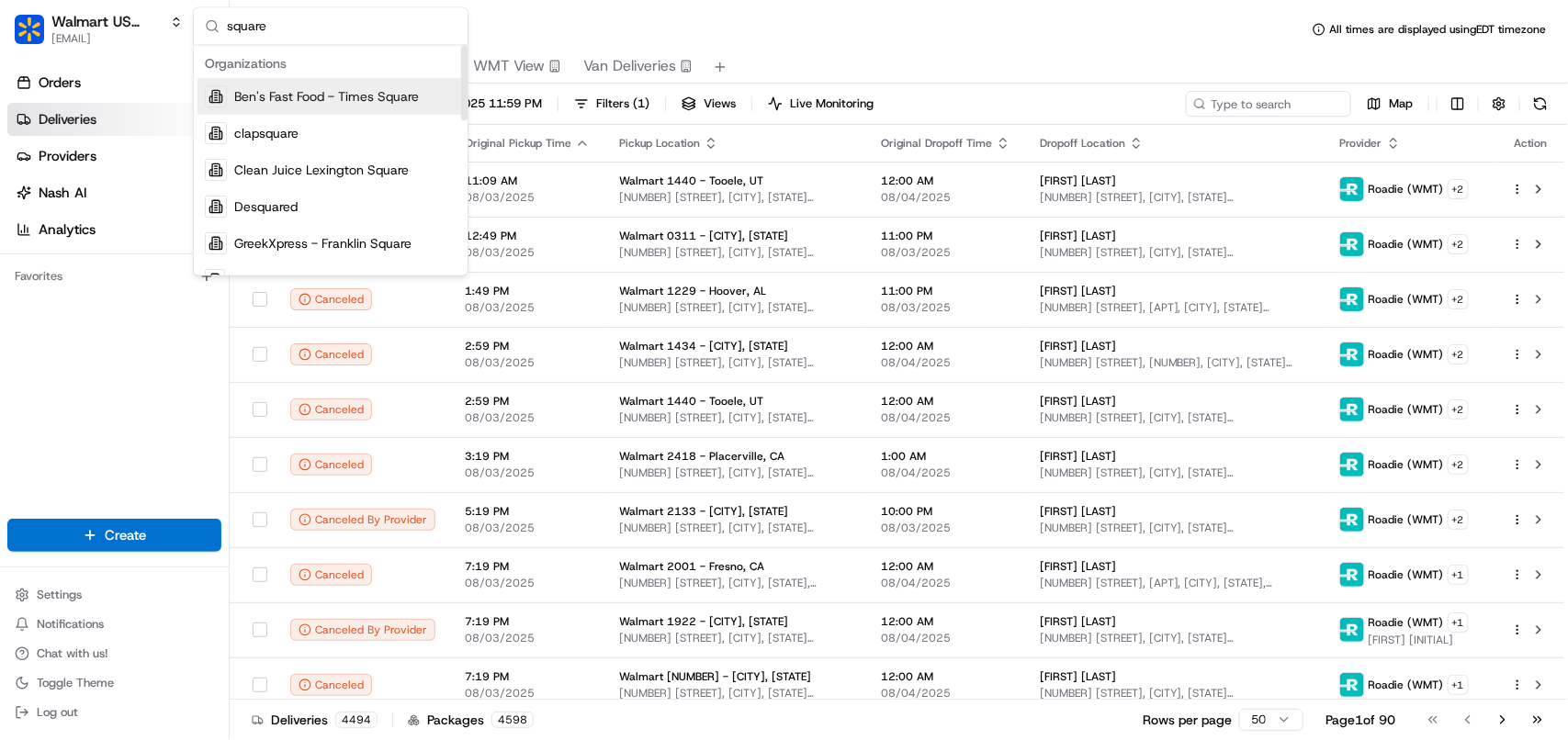 type on "square" 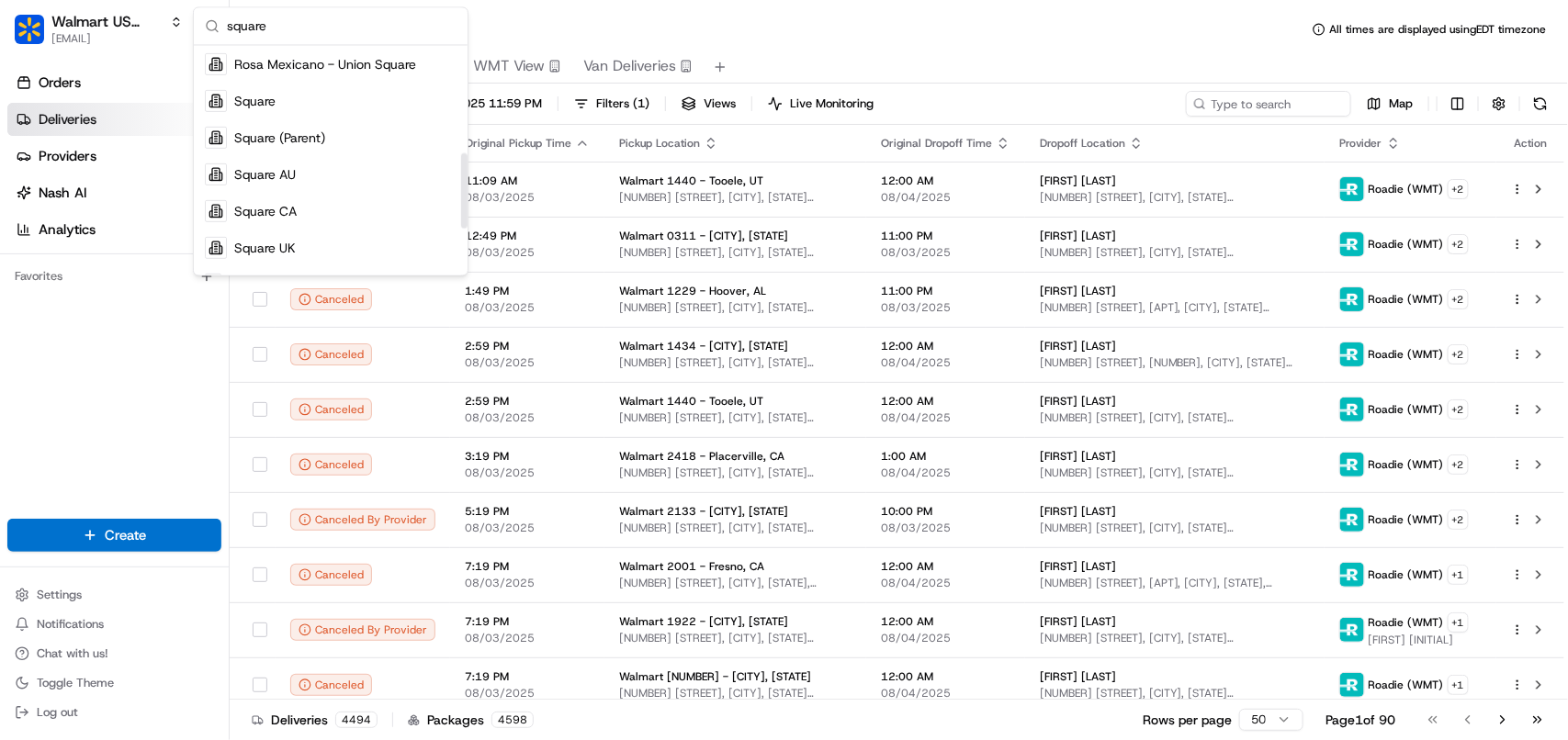 drag, startPoint x: 464, startPoint y: 93, endPoint x: 363, endPoint y: 157, distance: 119.57006 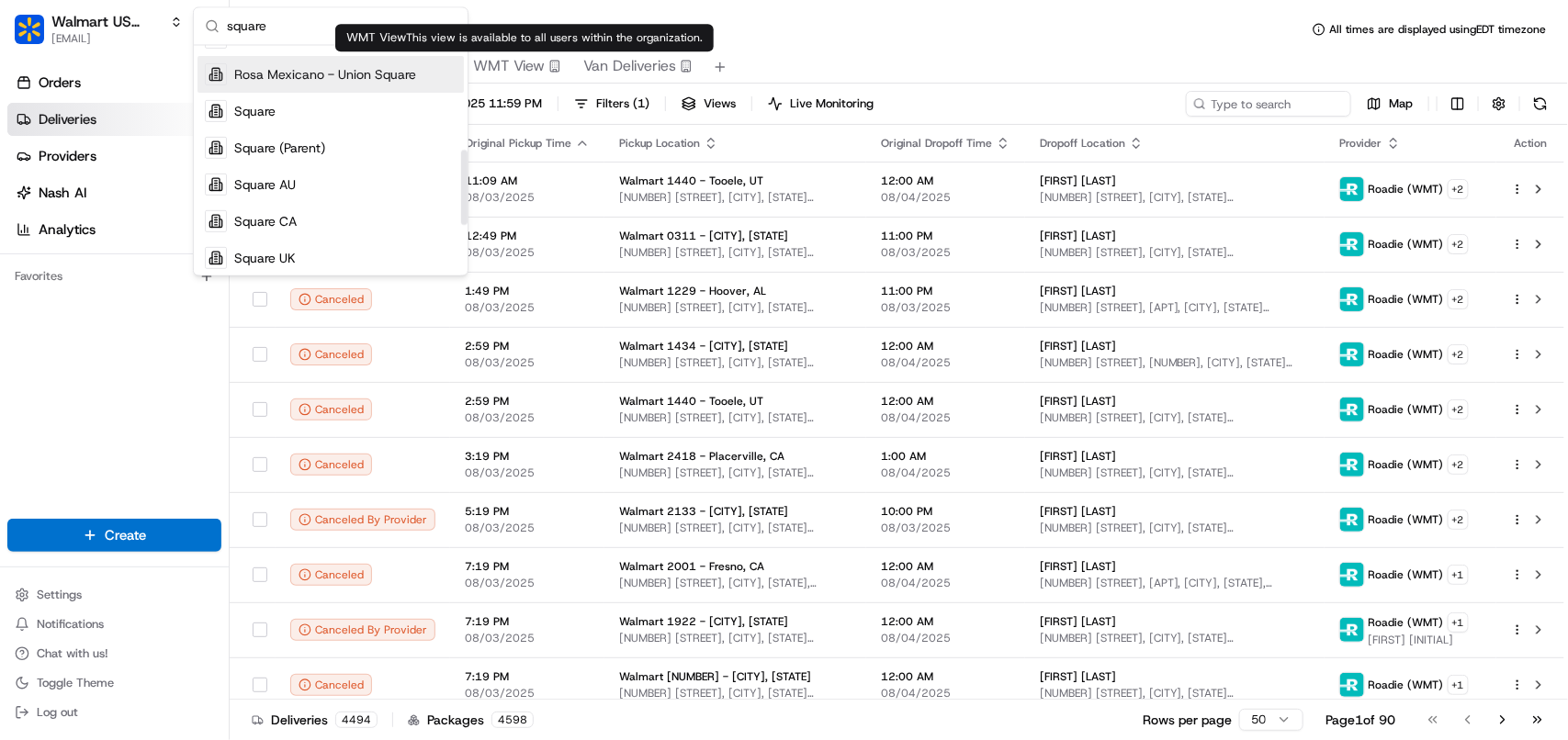 type 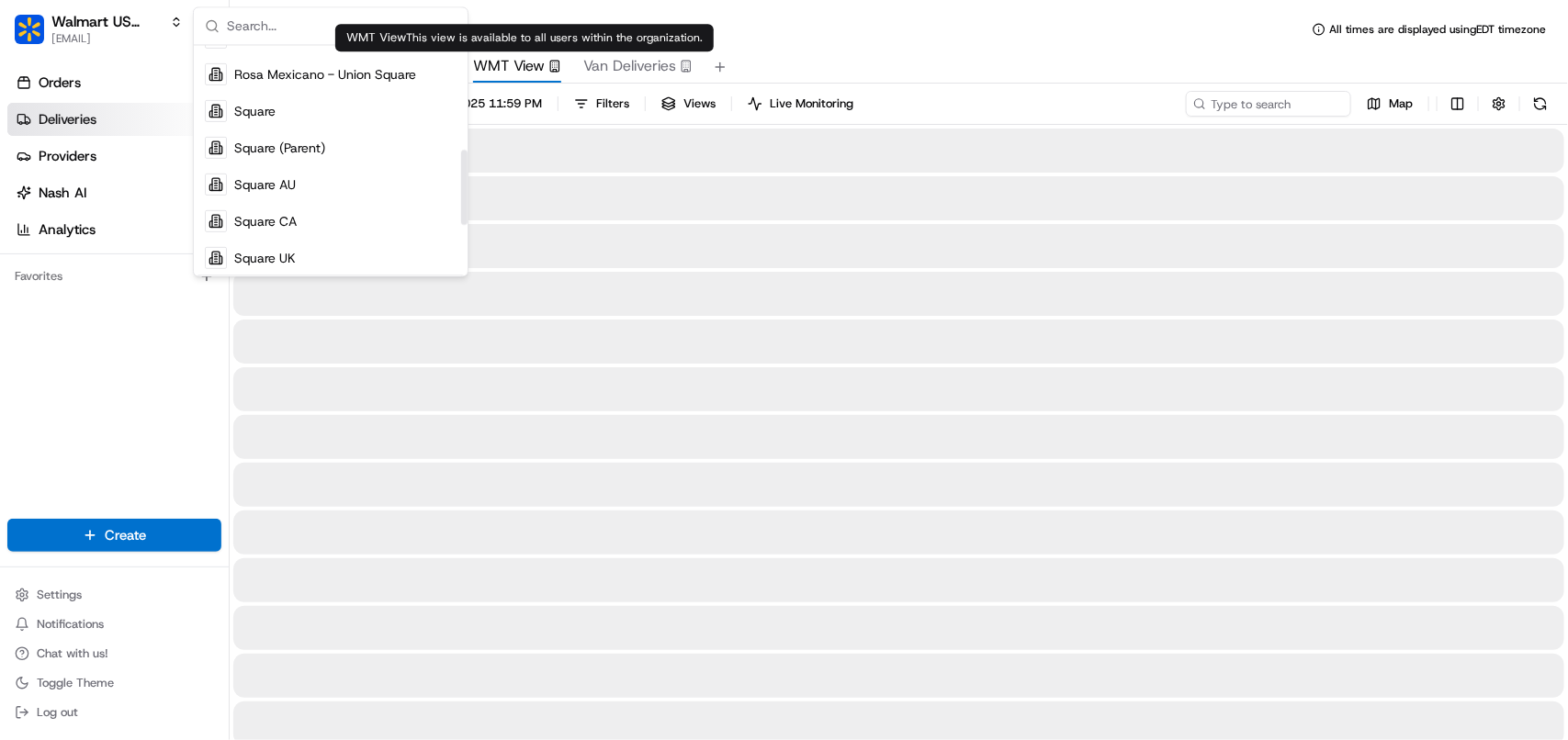click on "WMT View This view is available to all users within the organization. WMT View This view is available to all users within the organization." at bounding box center [525, 38] 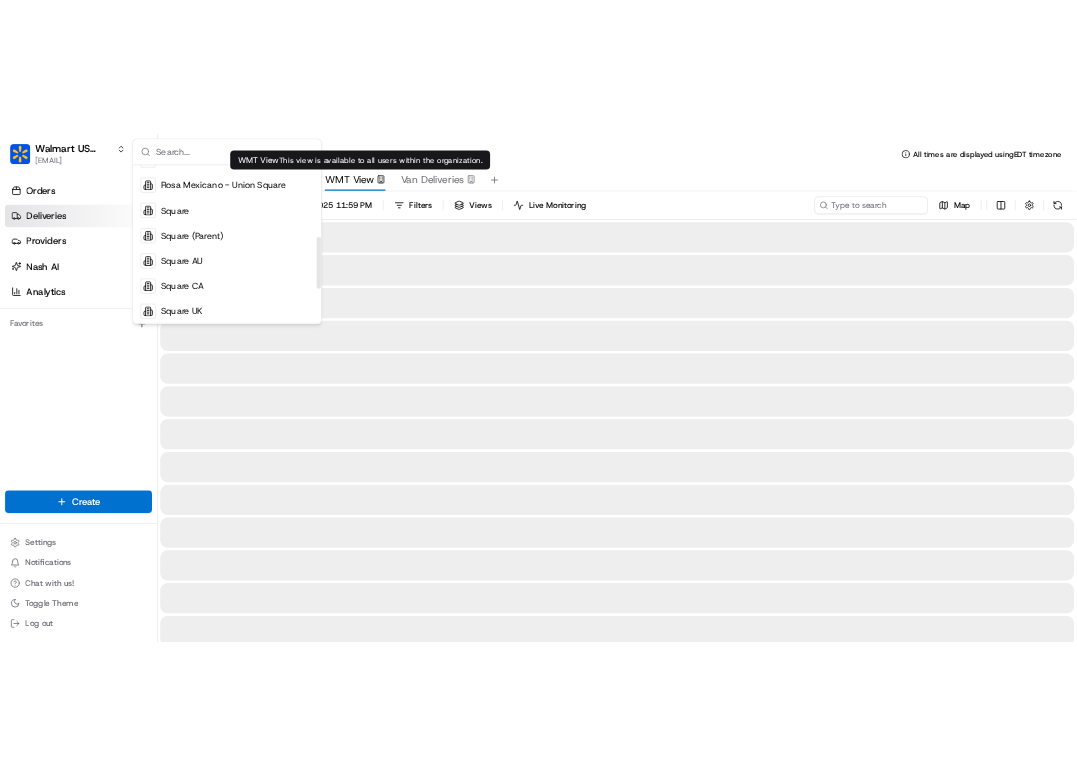 scroll, scrollTop: 276, scrollLeft: 0, axis: vertical 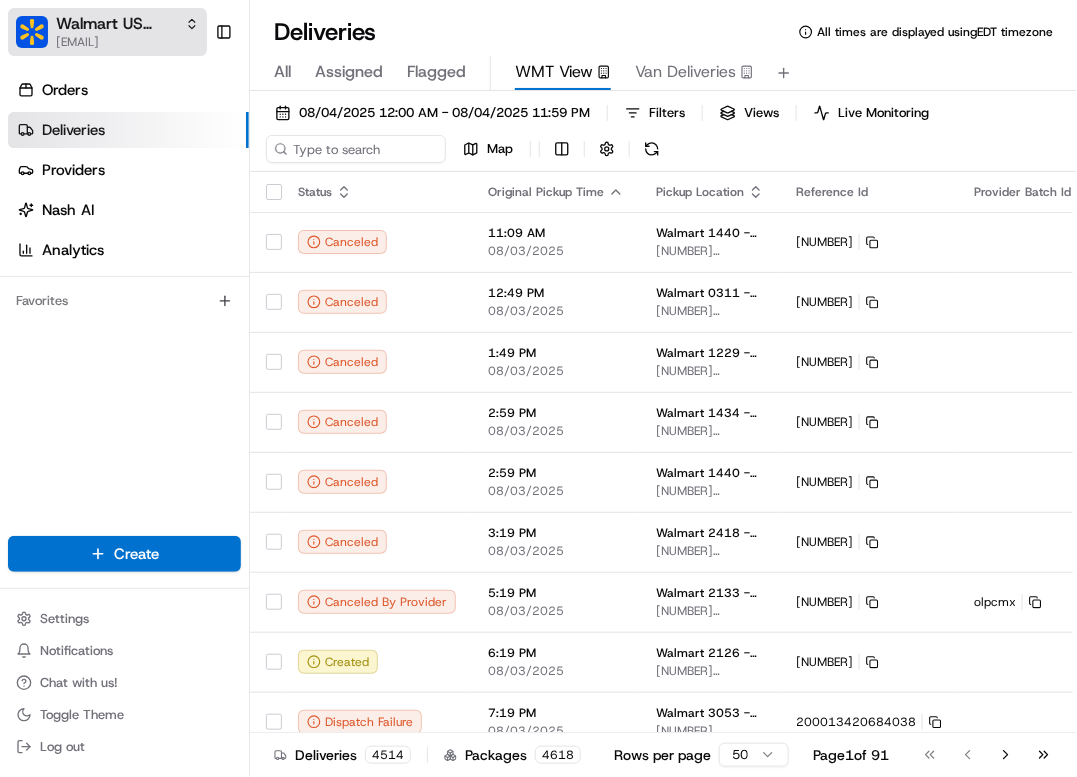 click on "Walmart US Stores" at bounding box center (116, 24) 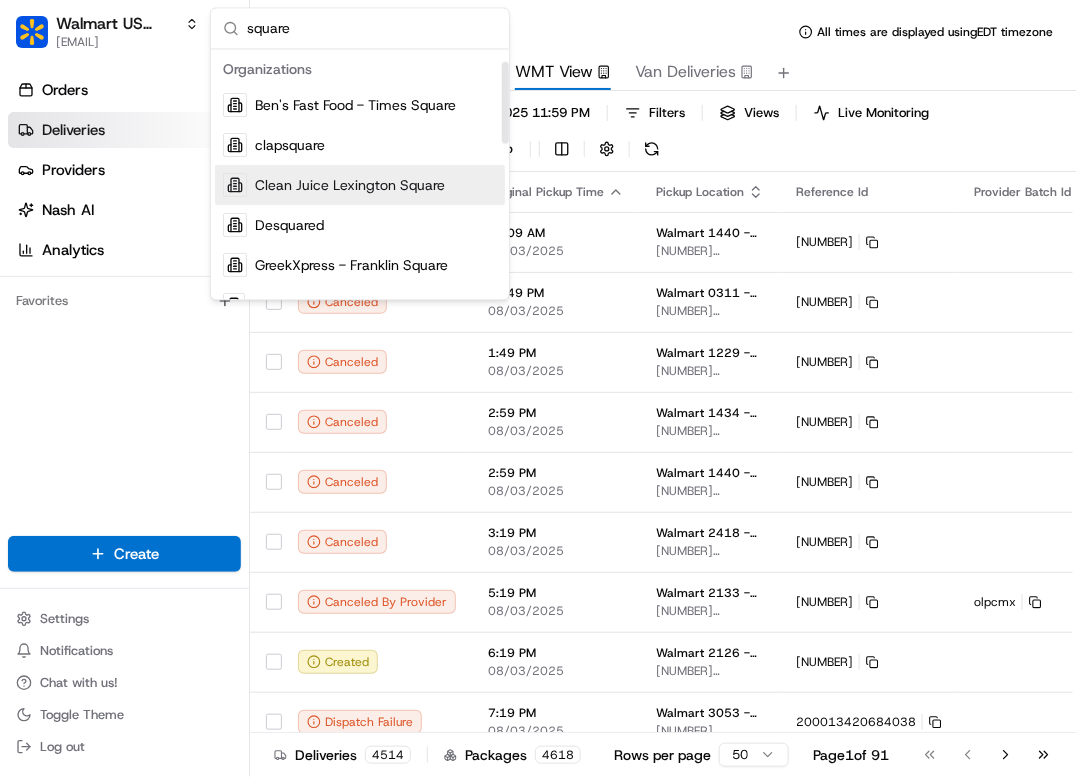 scroll, scrollTop: 250, scrollLeft: 0, axis: vertical 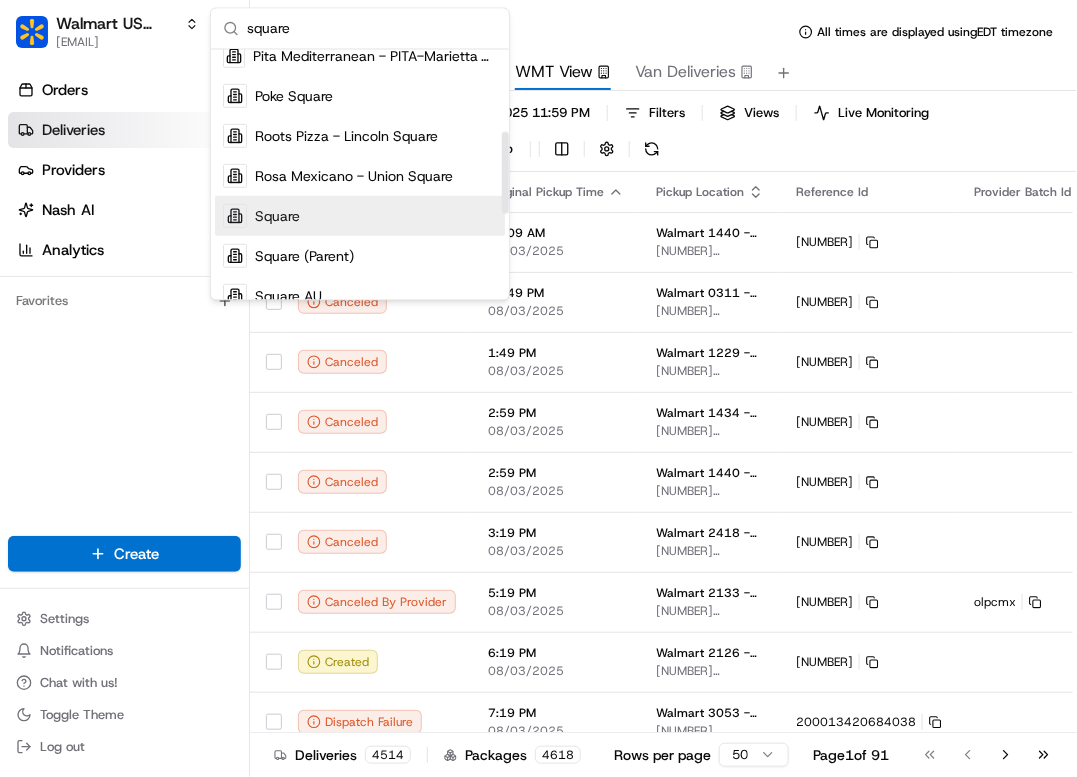 type on "square" 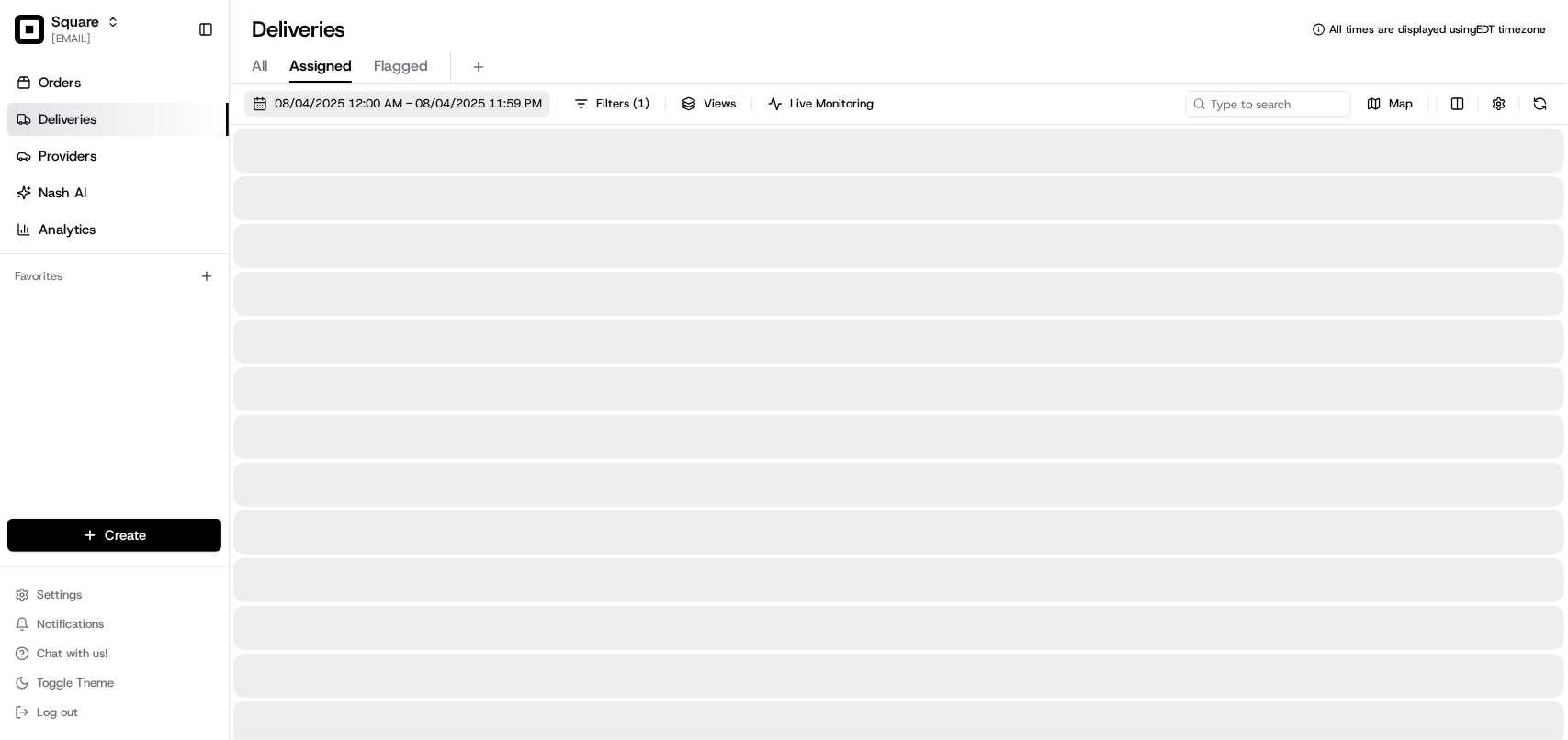 click on "All Assigned Flagged" at bounding box center [898, 63] 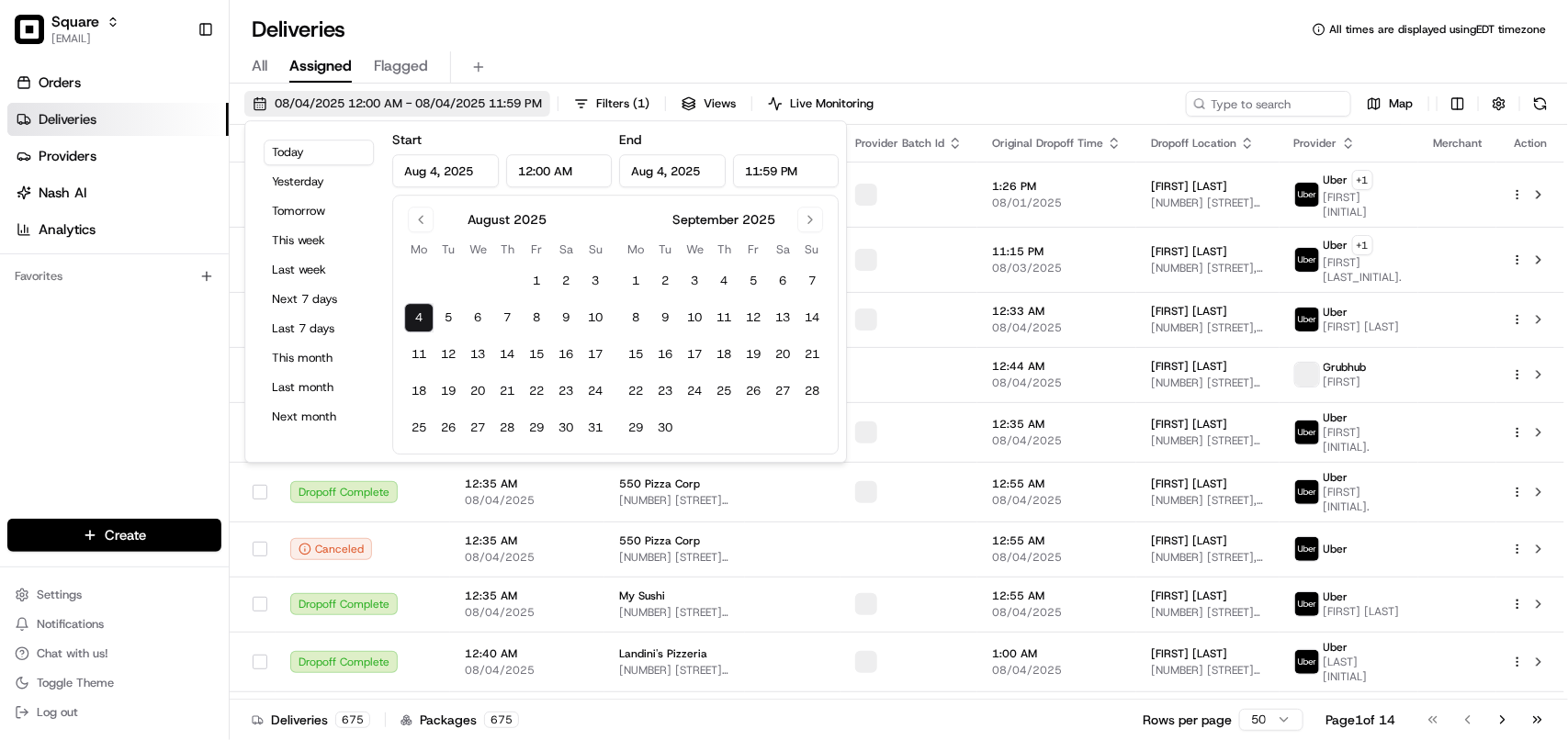 type on "Aug 4, 2025" 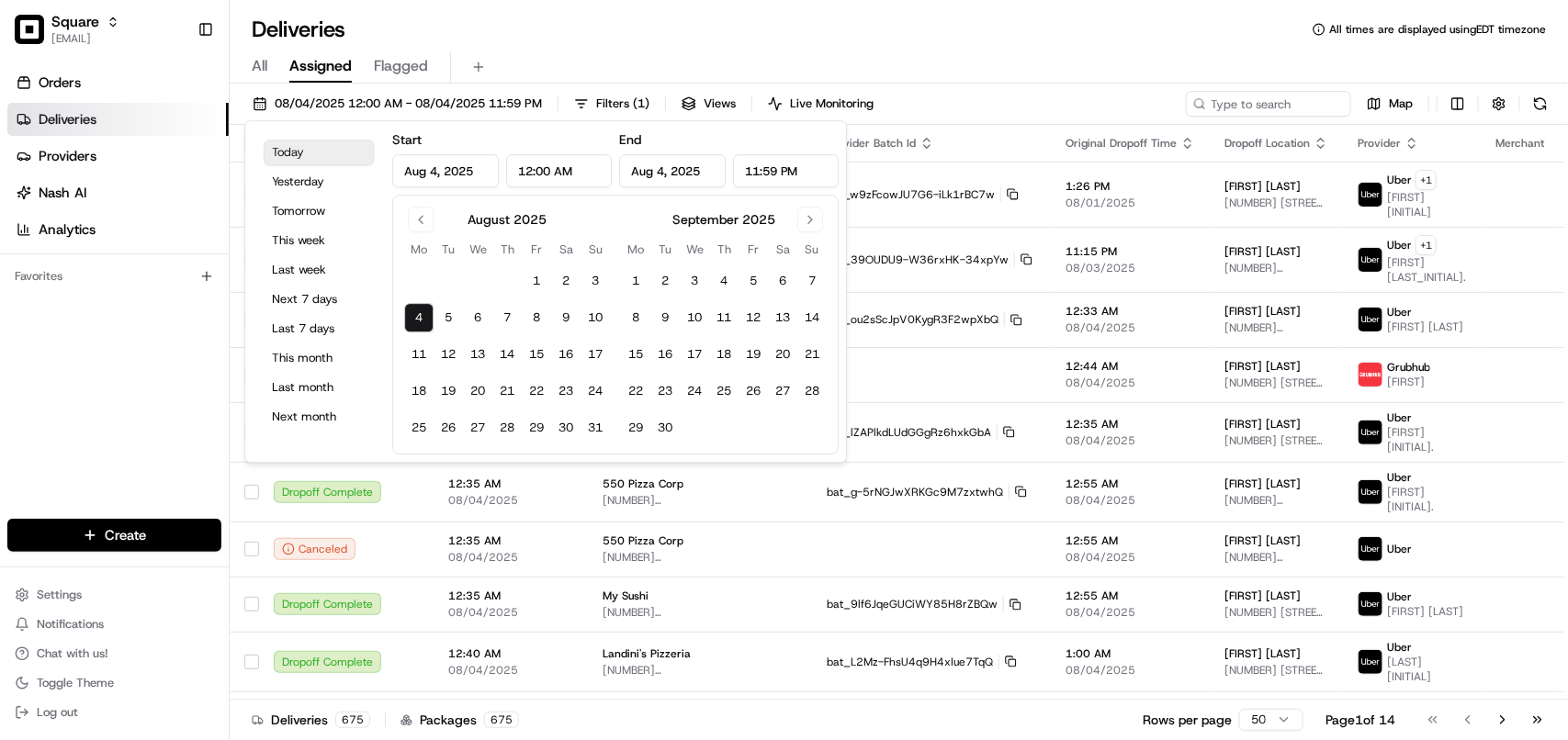 click on "Today" at bounding box center (319, 152) 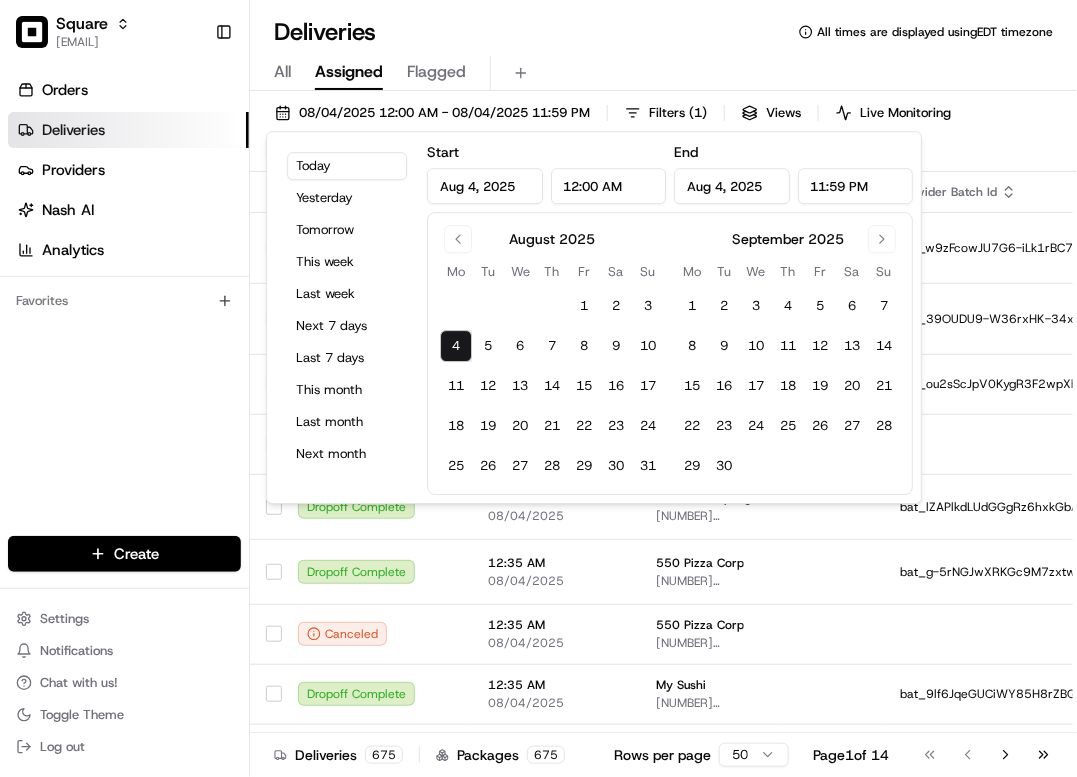 click on "Deliveries All times are displayed using  EDT   timezone" at bounding box center (663, 32) 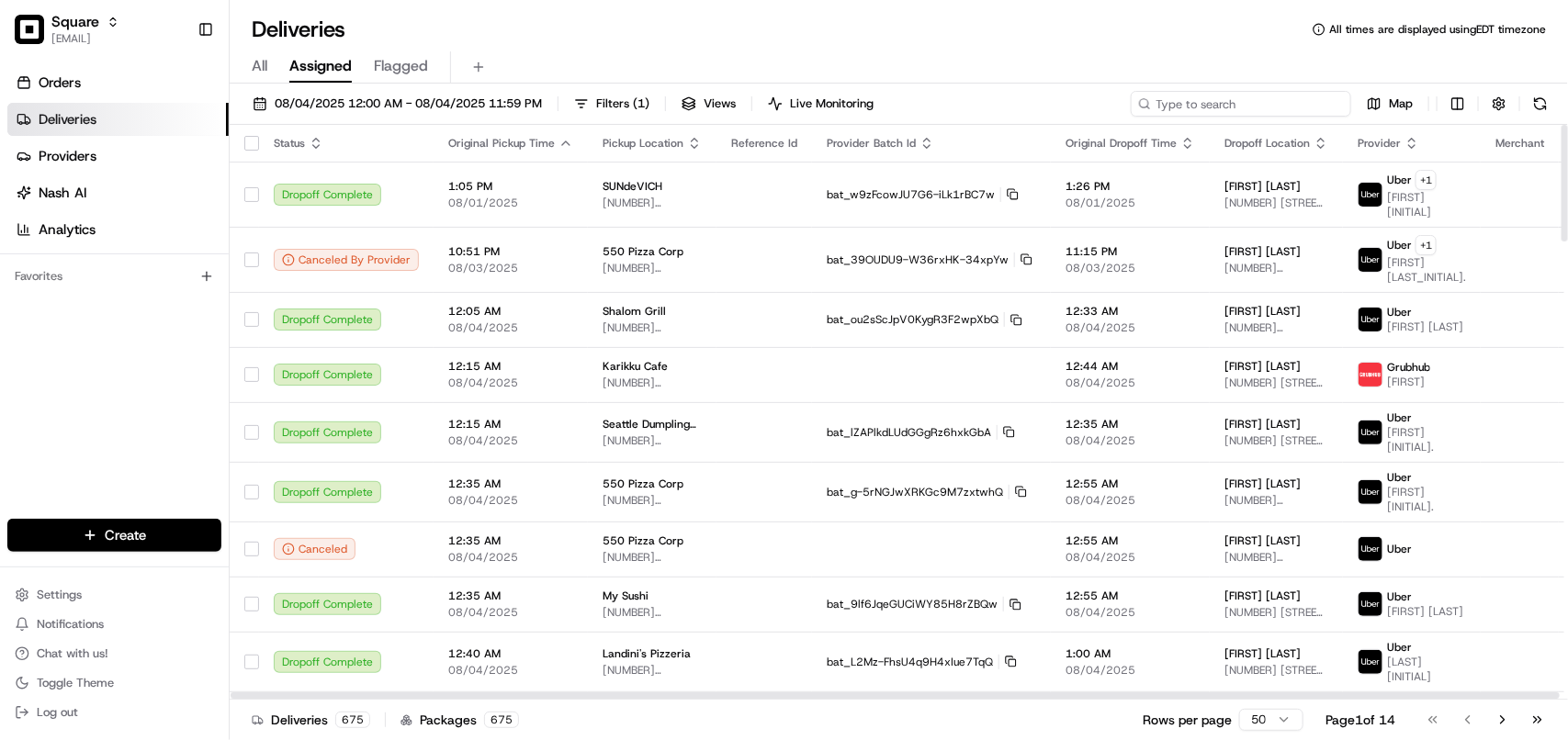 click at bounding box center [1241, 104] 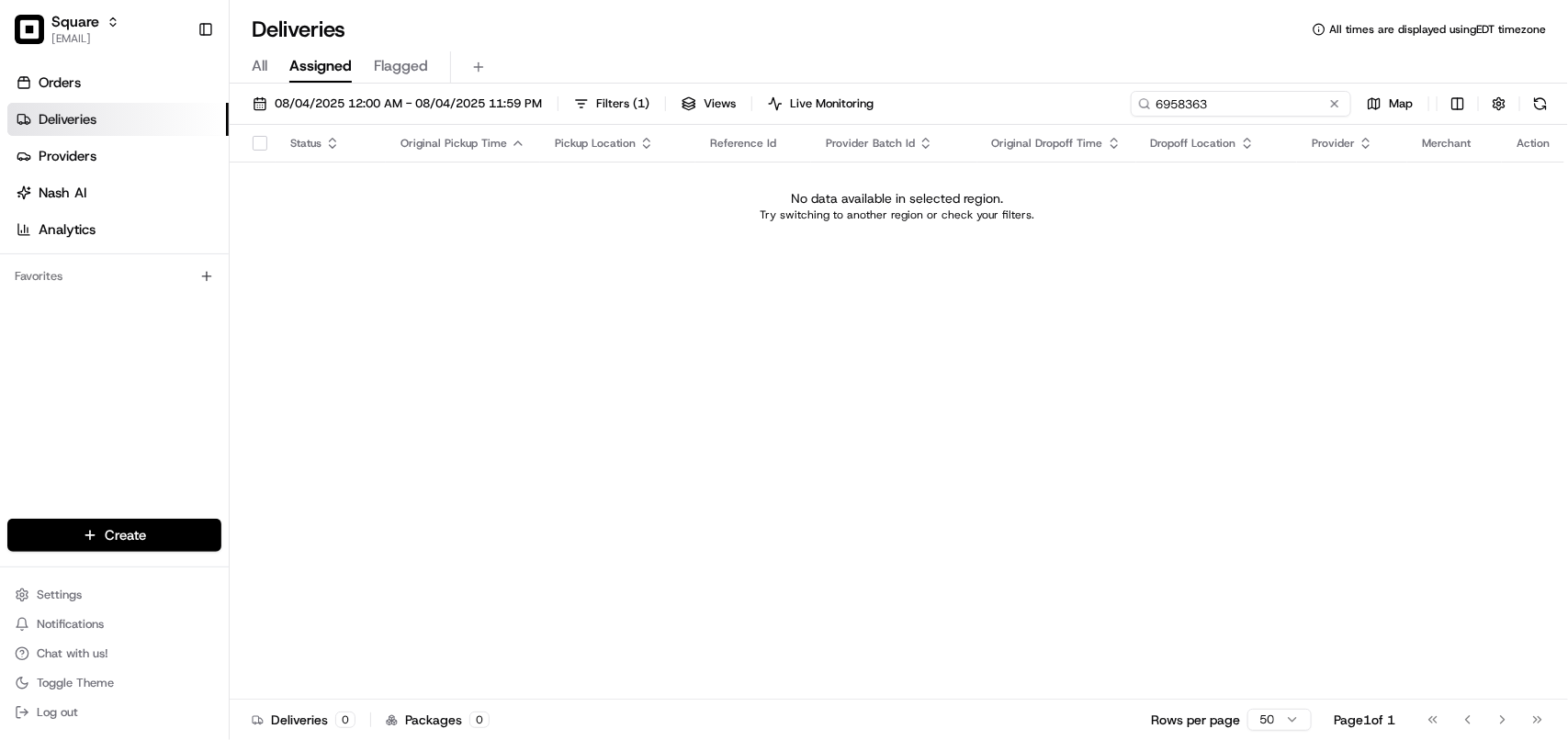 drag, startPoint x: 1260, startPoint y: 111, endPoint x: 1040, endPoint y: 113, distance: 220.00909 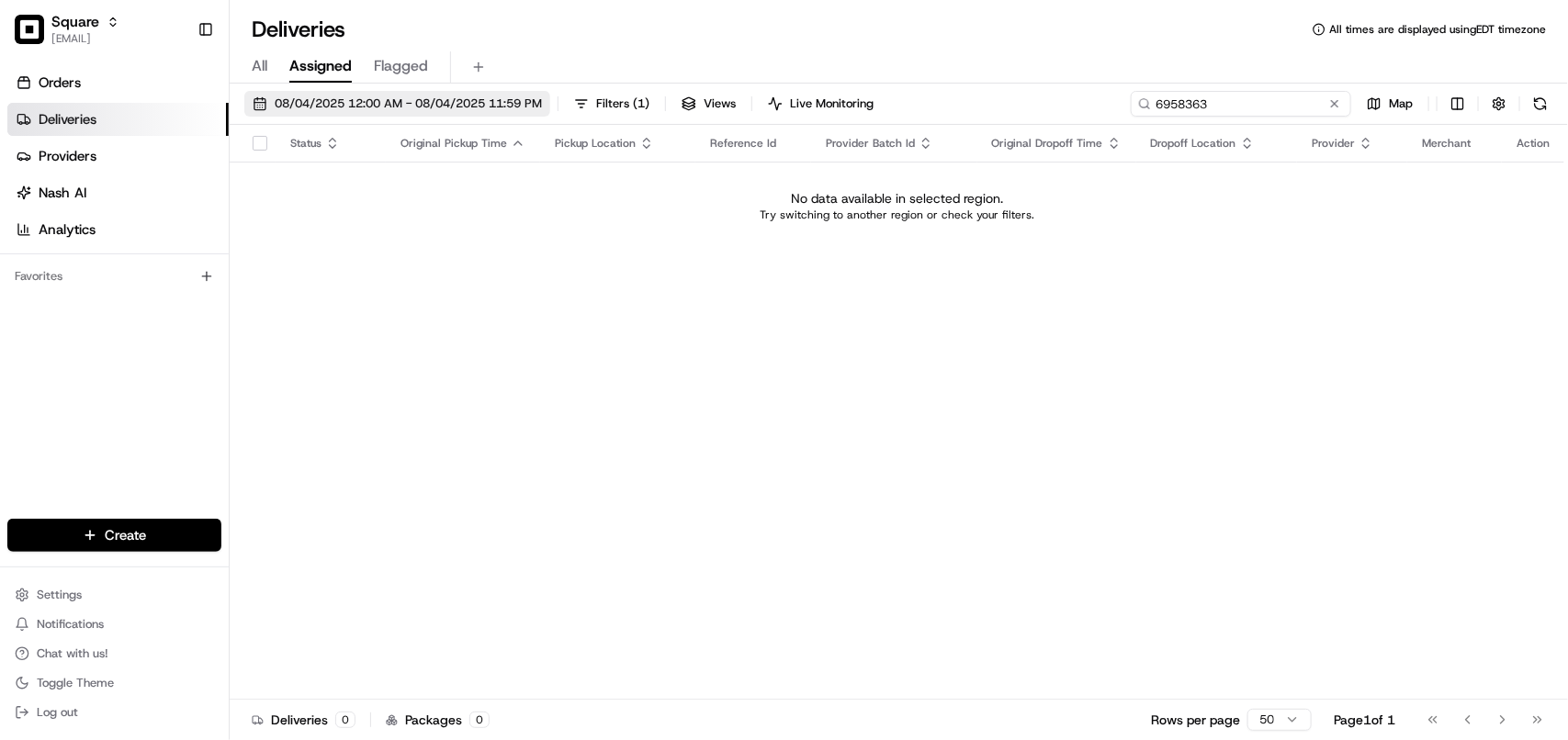type on "6958363" 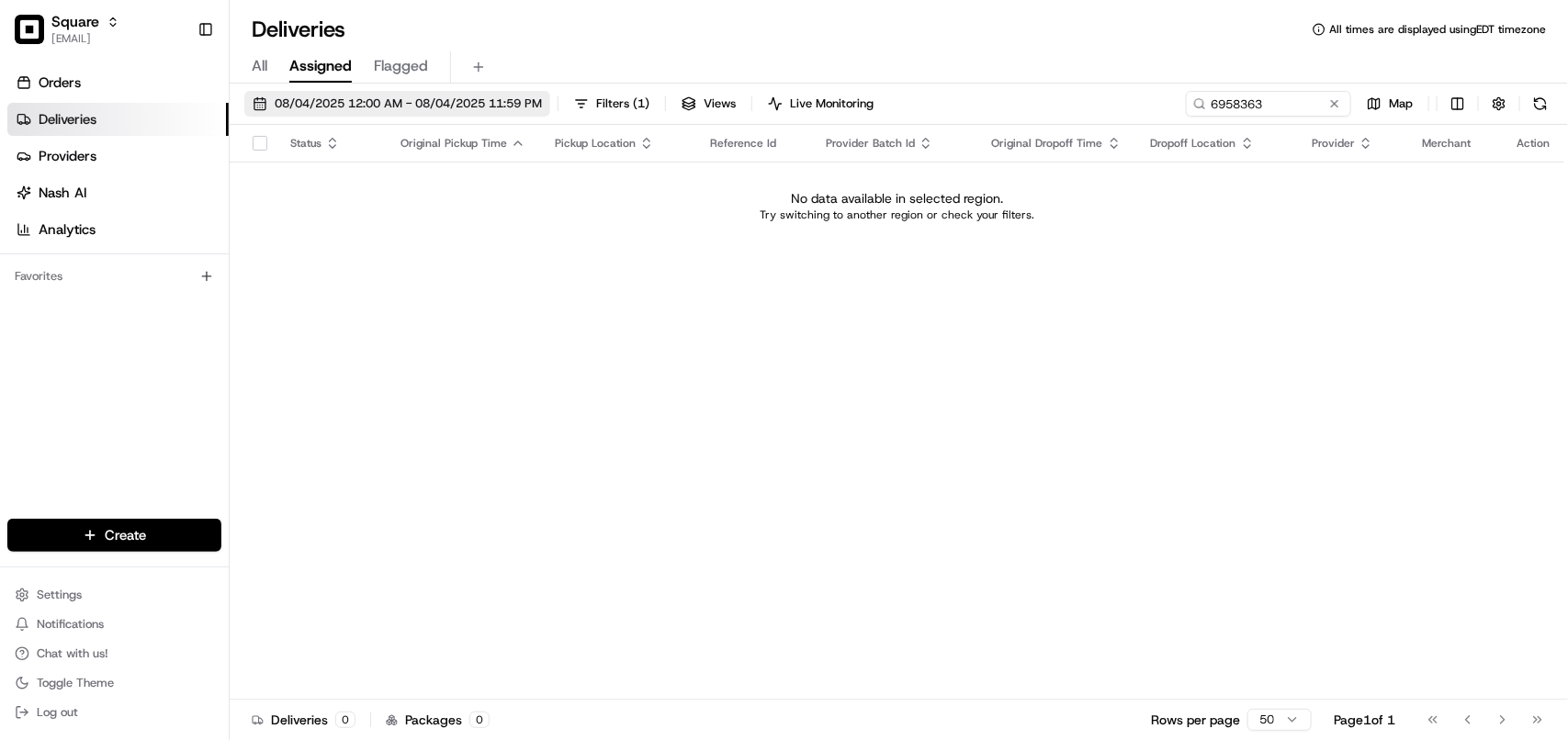 click on "08/04/2025 12:00 AM - 08/04/2025 11:59 PM" at bounding box center [397, 104] 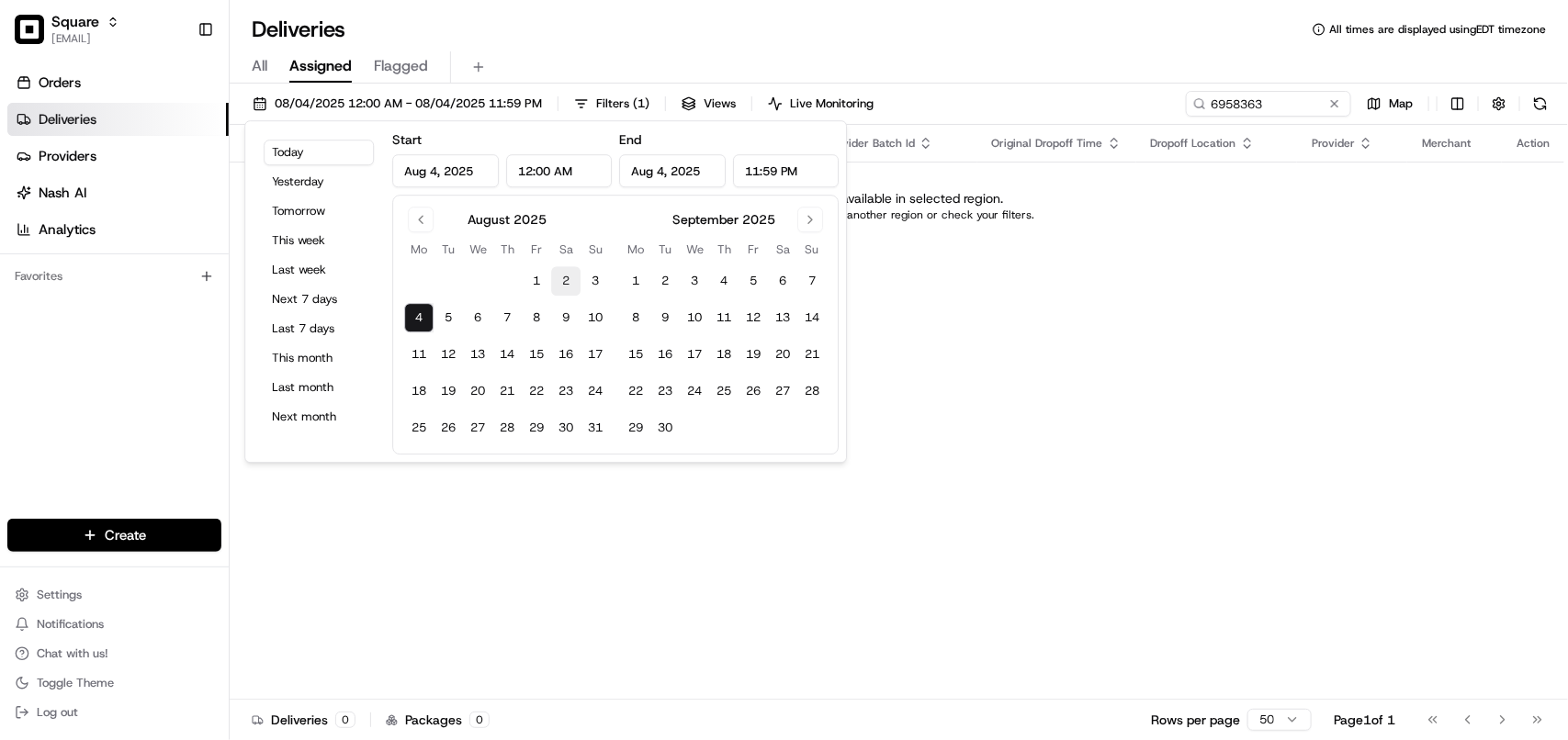 click on "2" at bounding box center (566, 281) 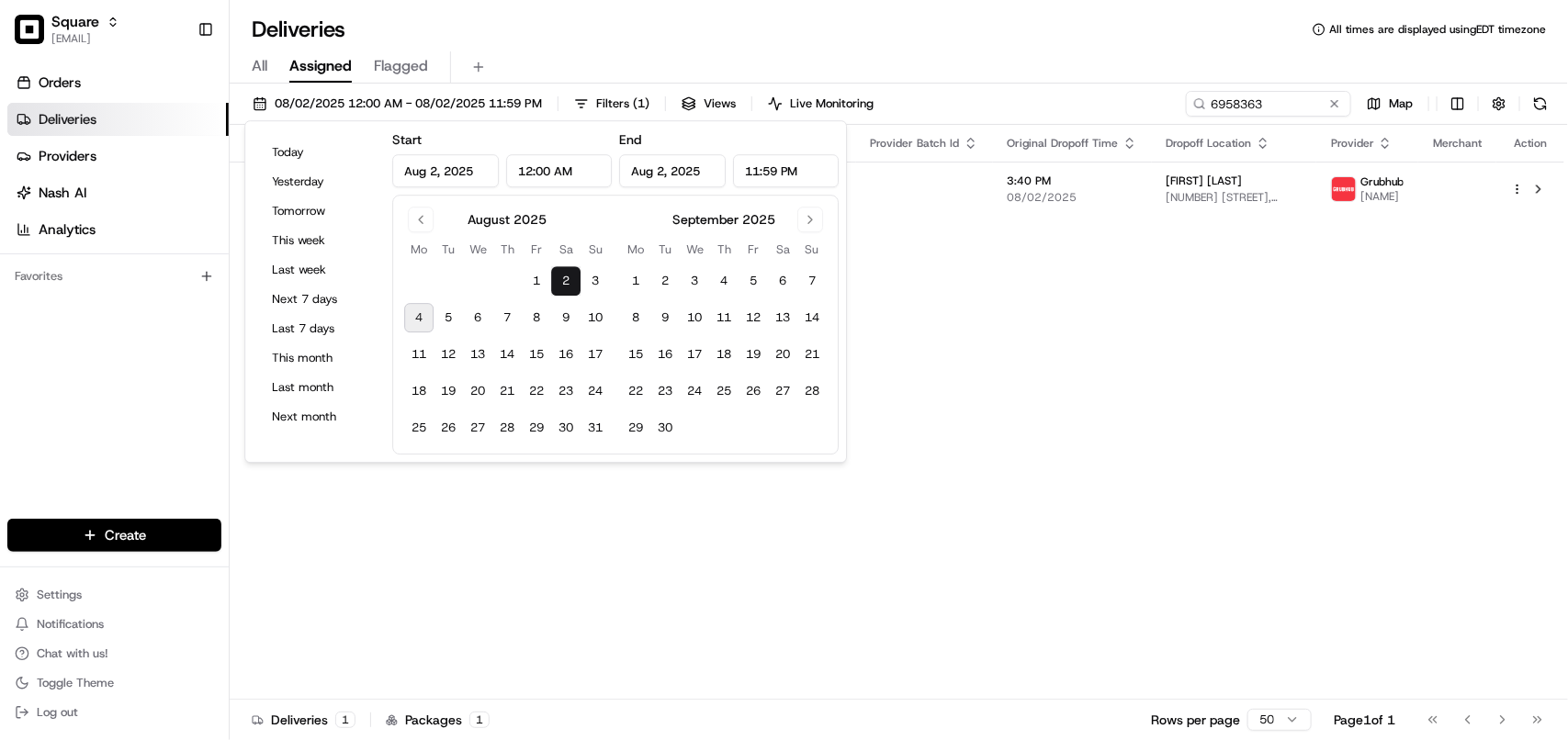 drag, startPoint x: 1012, startPoint y: 410, endPoint x: 1043, endPoint y: 337, distance: 79.30952 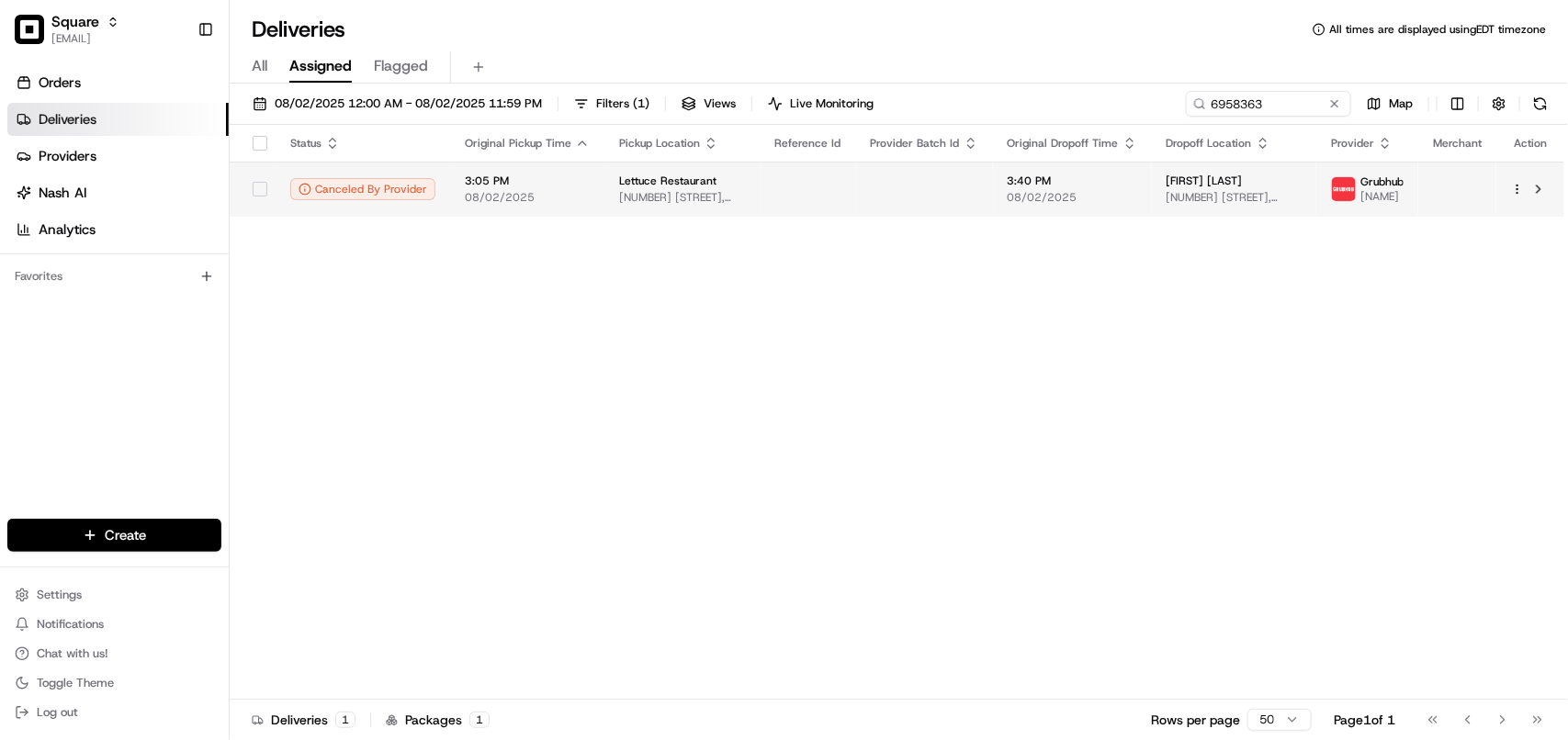 click on "[FIRST] [LAST] [NUMBER] [STREET], [CITY], [STATE] [POSTAL_CODE], [COUNTRY]" at bounding box center (1234, 189) 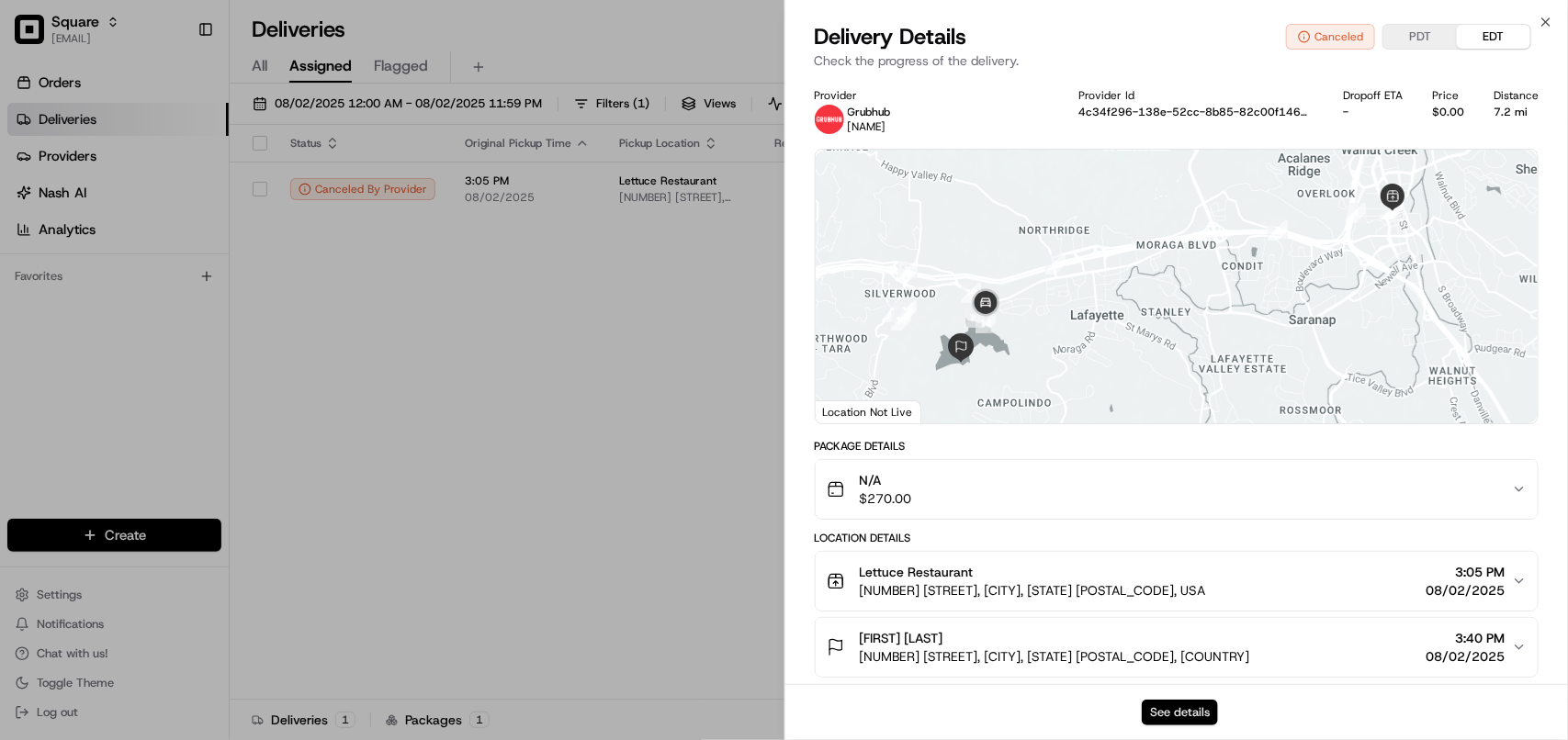 click on "See details" at bounding box center [1179, 712] 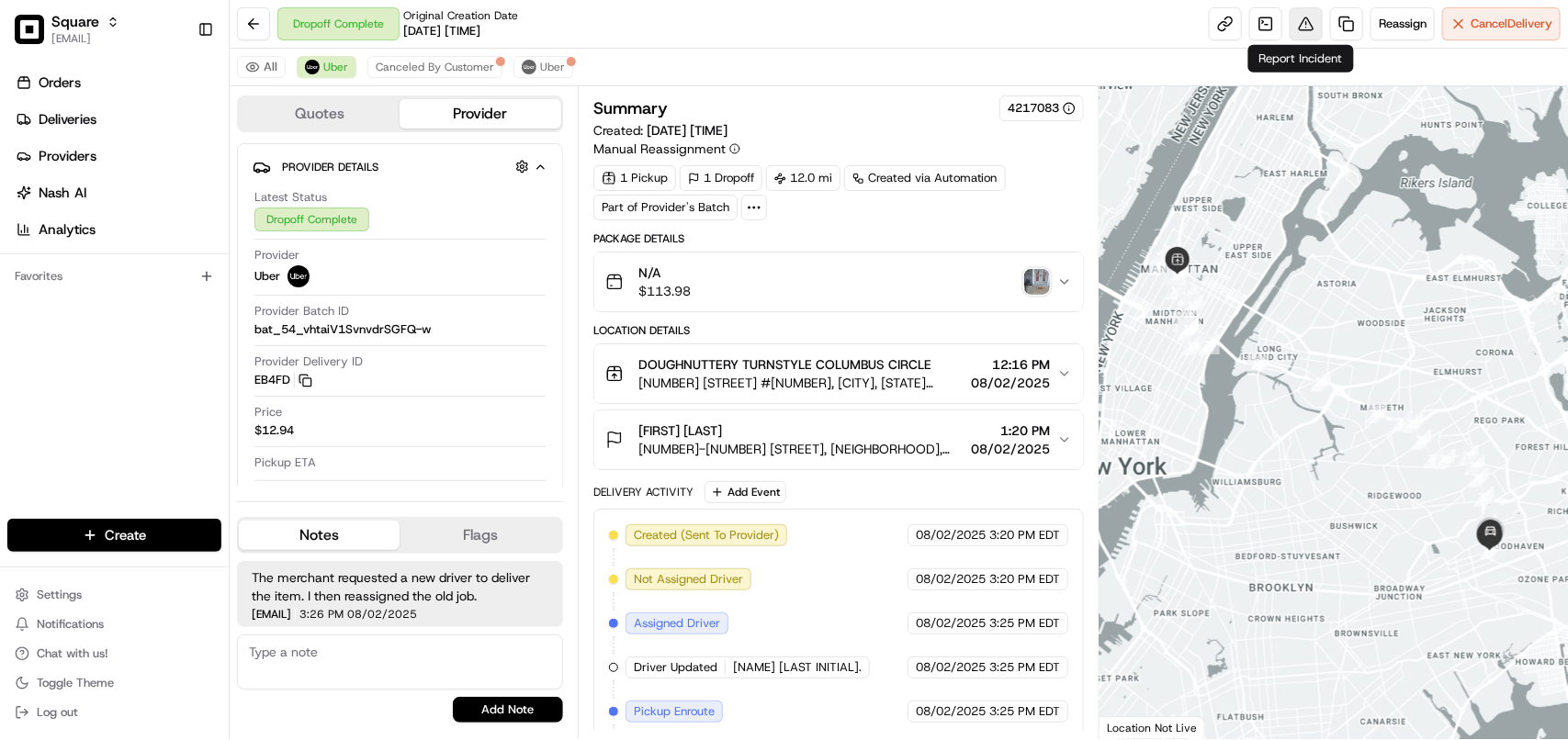 scroll, scrollTop: 0, scrollLeft: 0, axis: both 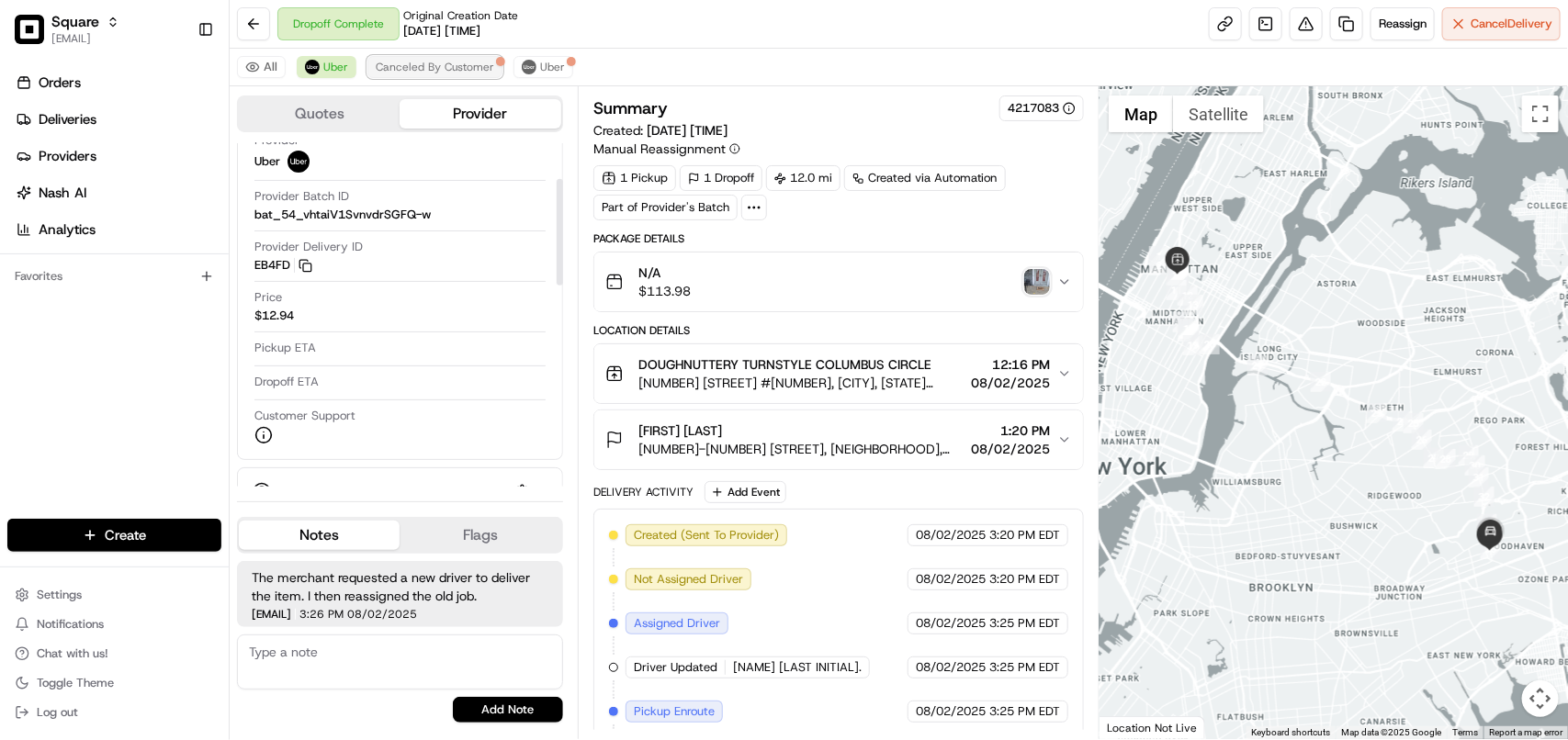 click on "Canceled By Customer" at bounding box center [434, 67] 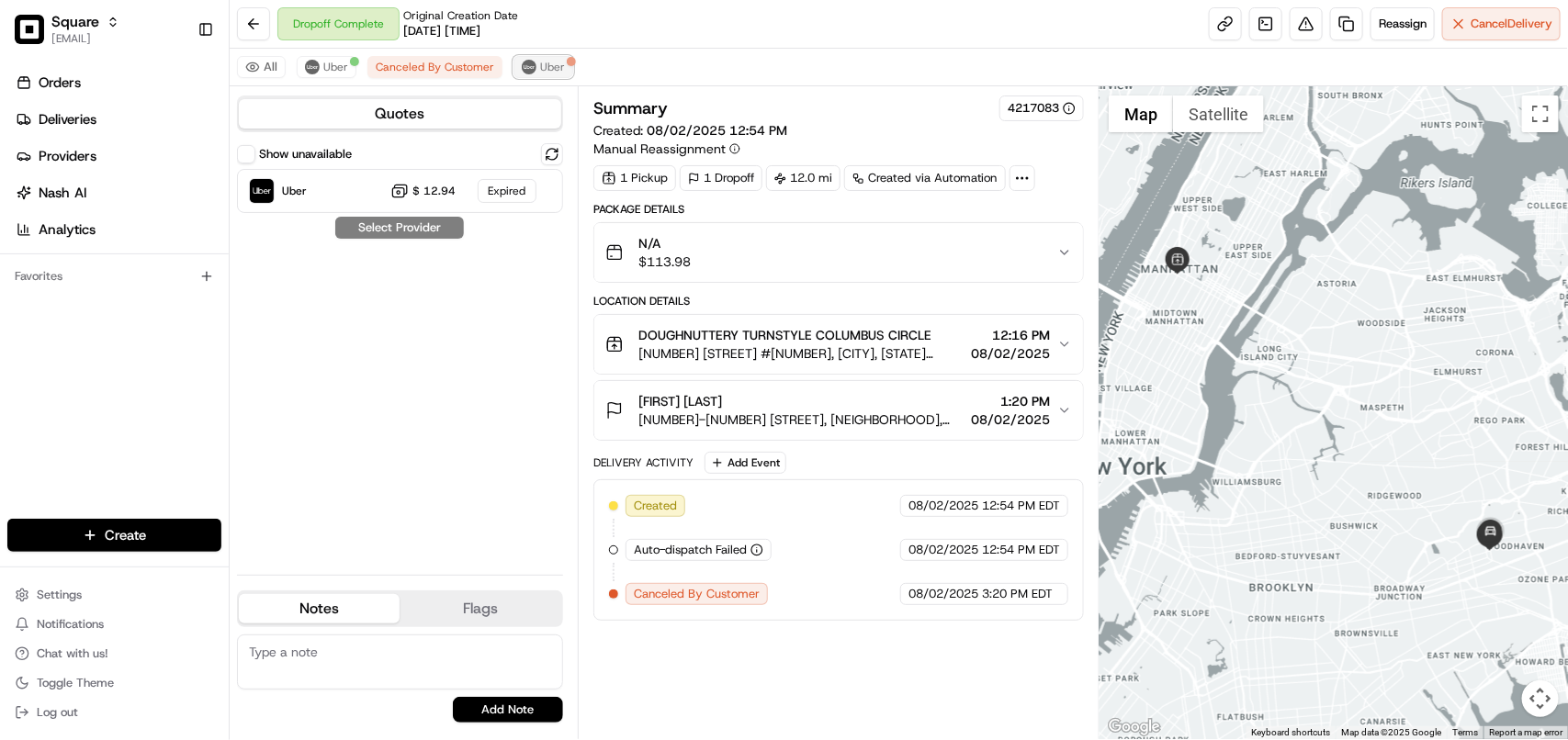 click on "Uber" at bounding box center (552, 67) 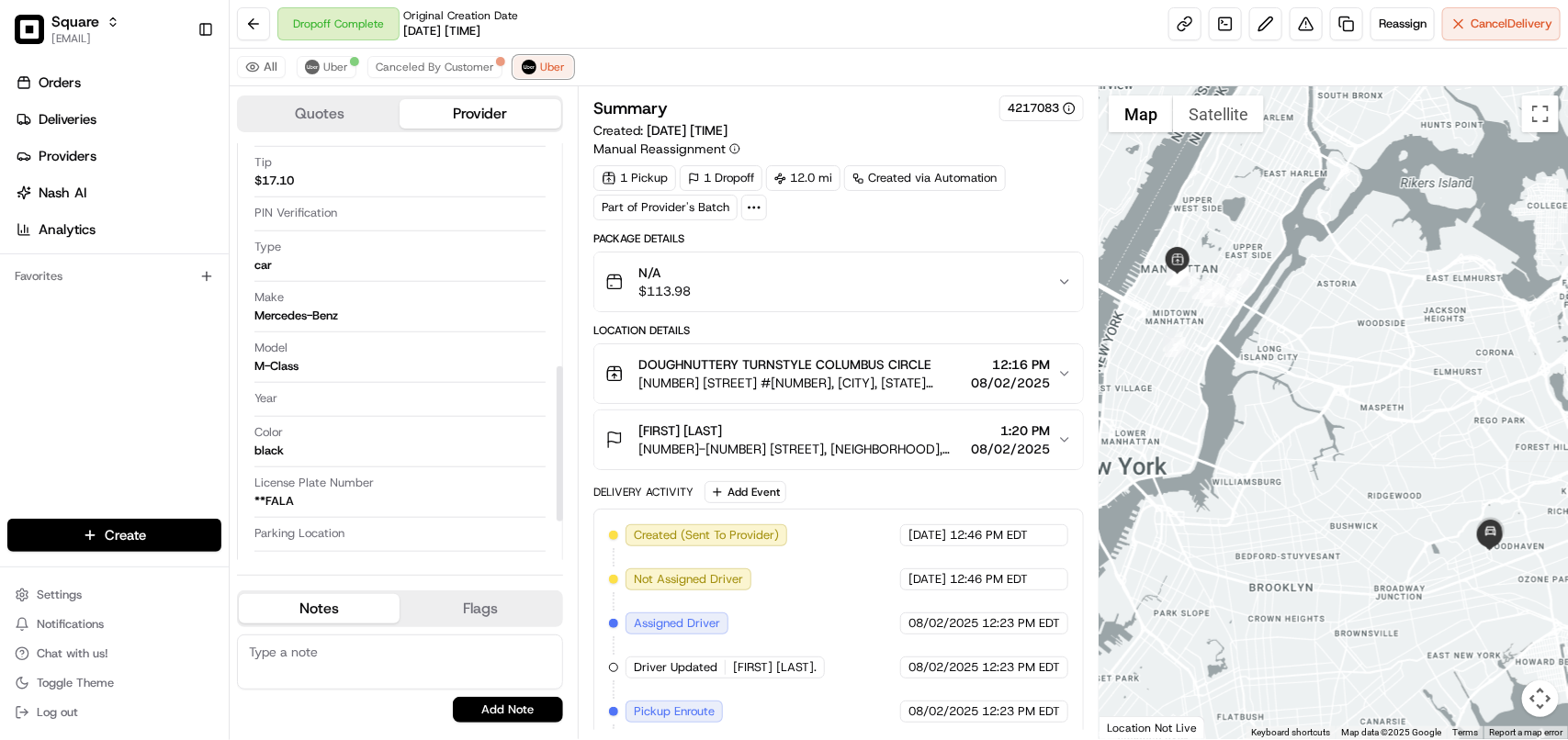 scroll, scrollTop: 689, scrollLeft: 0, axis: vertical 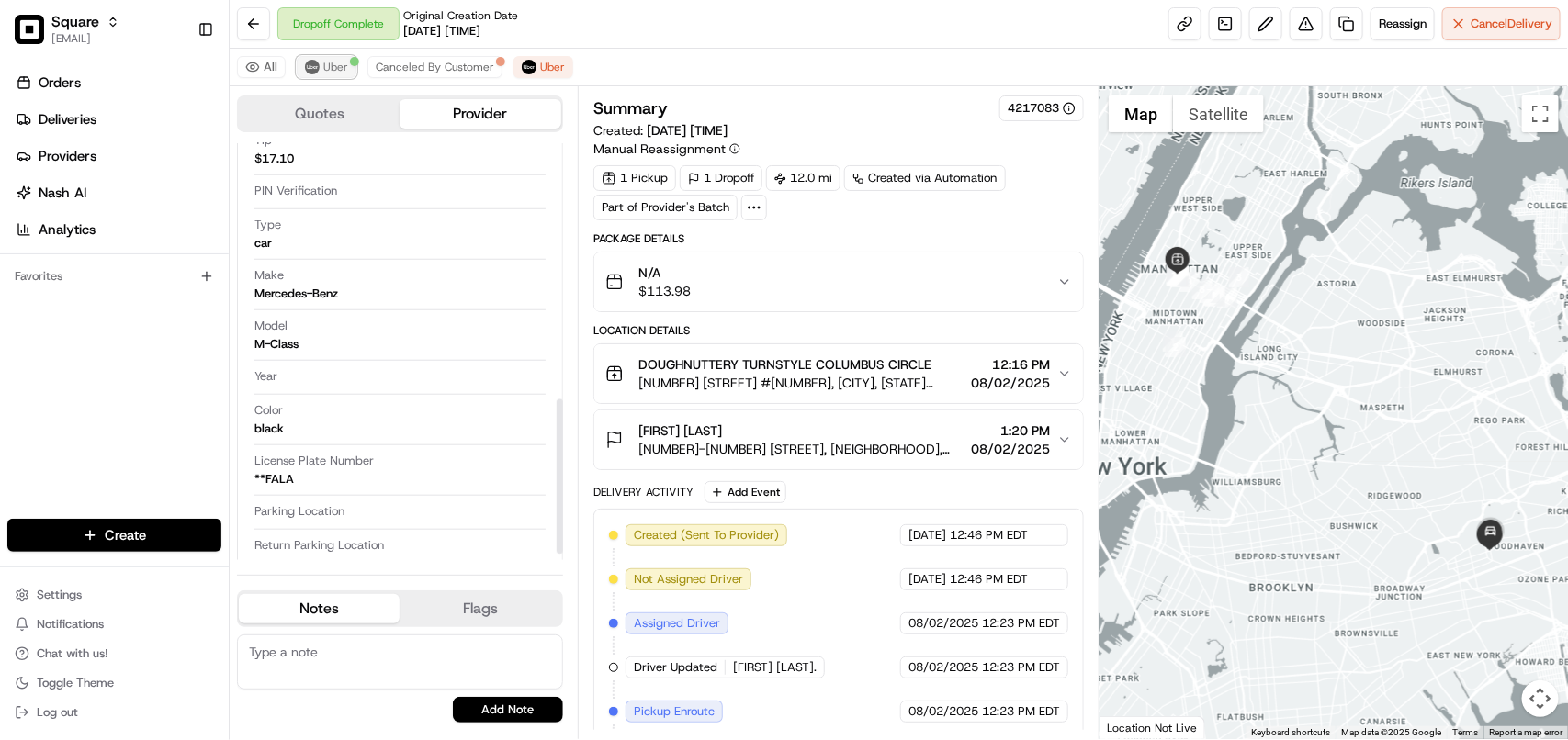 click on "Uber" at bounding box center [326, 67] 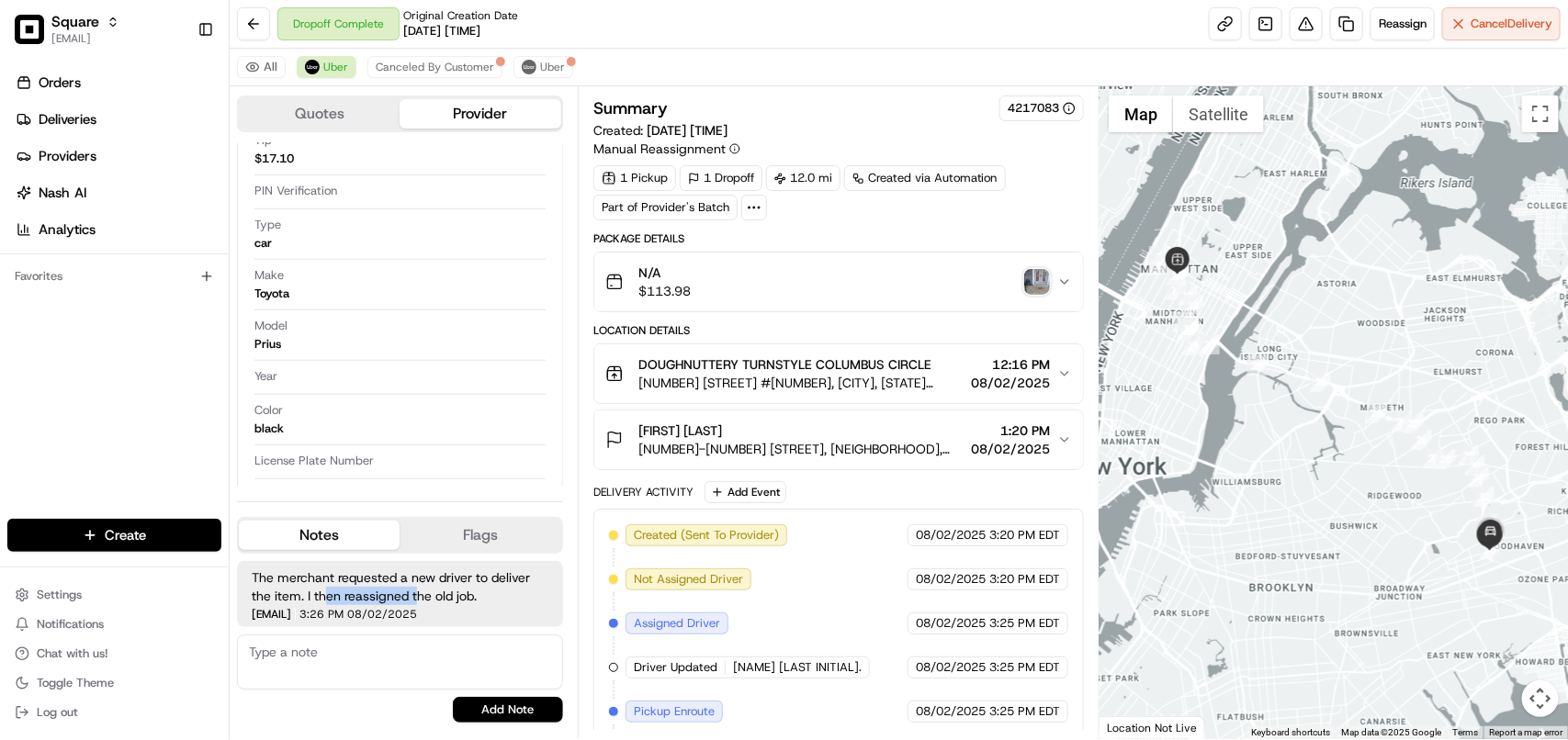 drag, startPoint x: 326, startPoint y: 594, endPoint x: 415, endPoint y: 592, distance: 89.022469 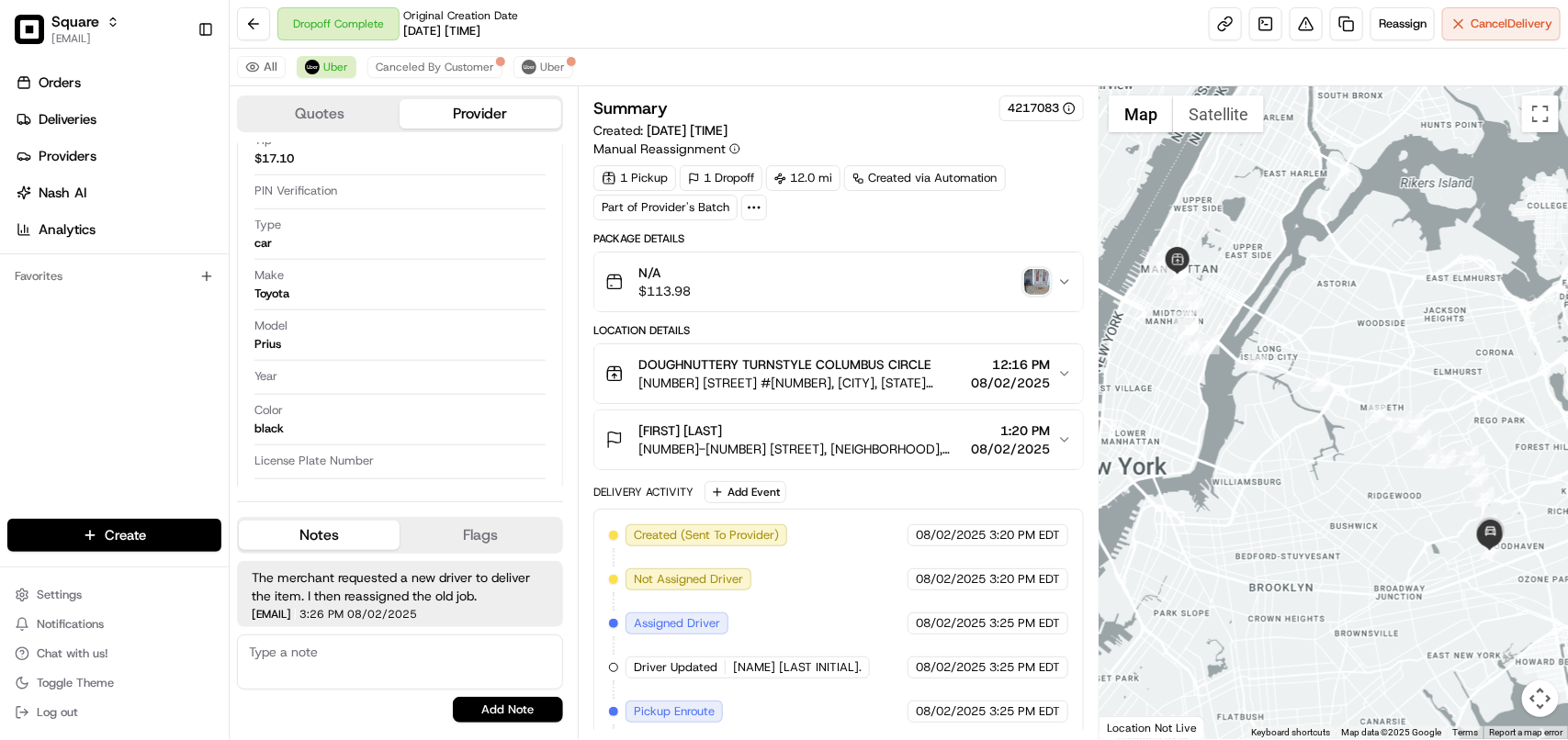 click on "The merchant requested a new driver to deliver the item. I then reassigned the old job." at bounding box center [400, 587] 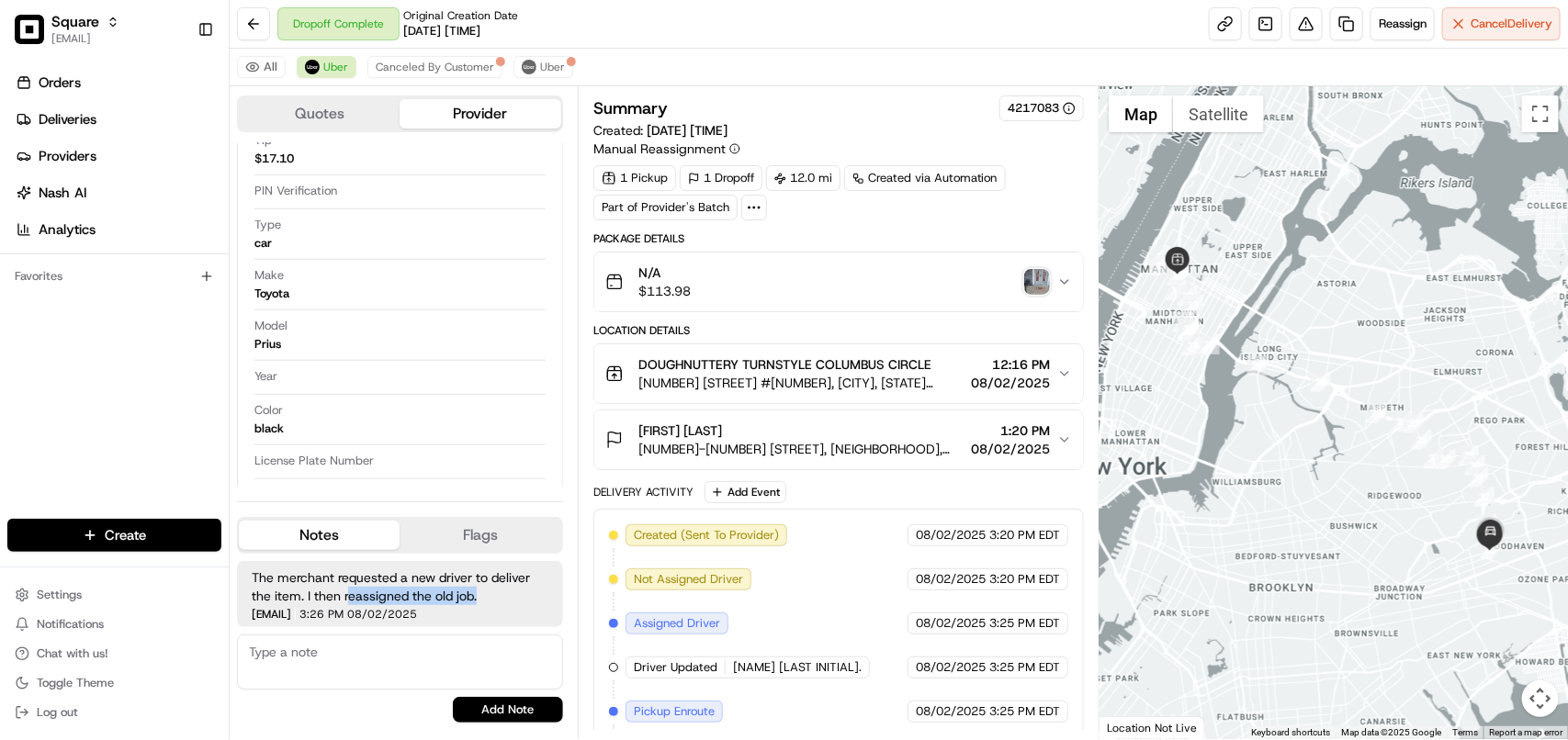 drag, startPoint x: 502, startPoint y: 597, endPoint x: 350, endPoint y: 595, distance: 152.01316 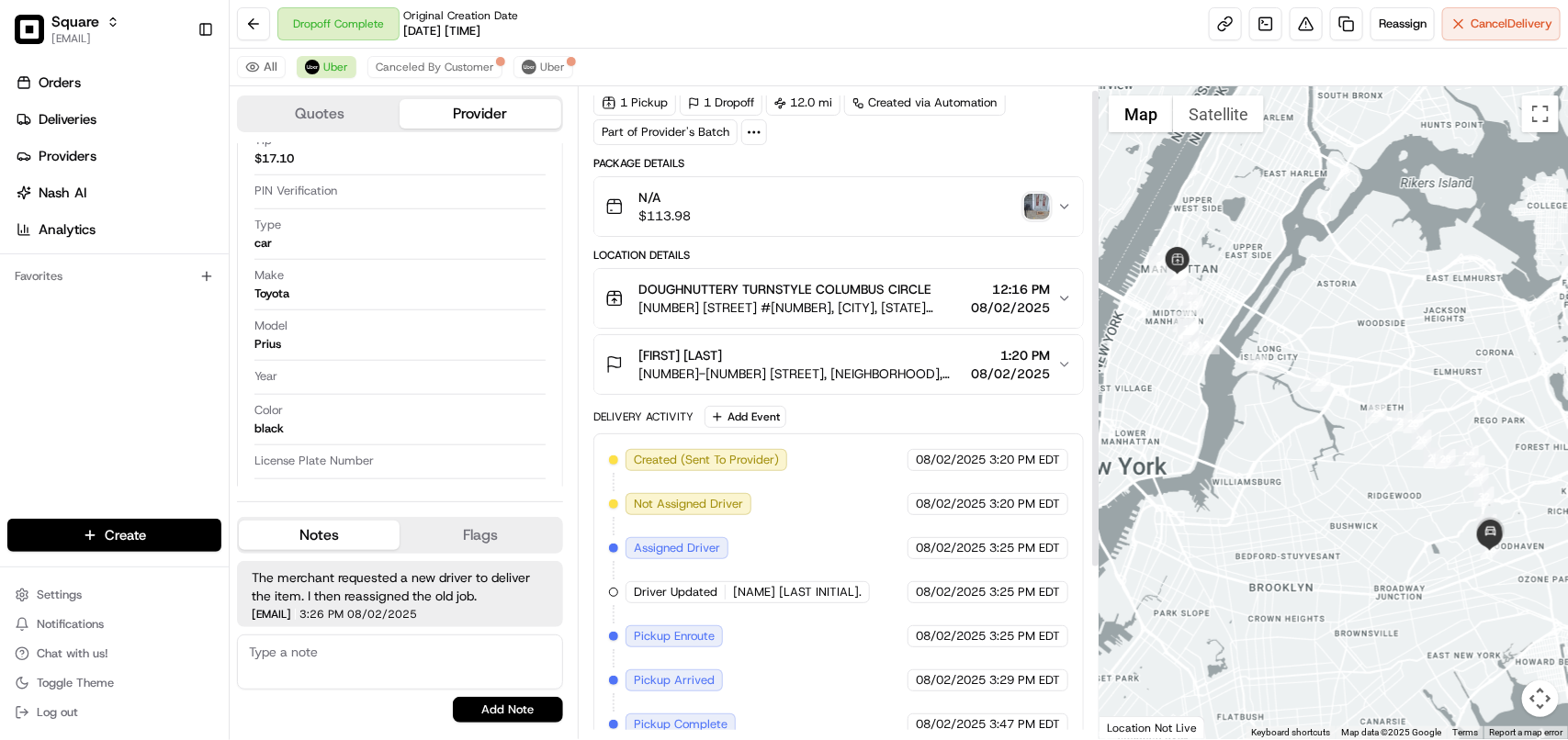 scroll, scrollTop: 0, scrollLeft: 0, axis: both 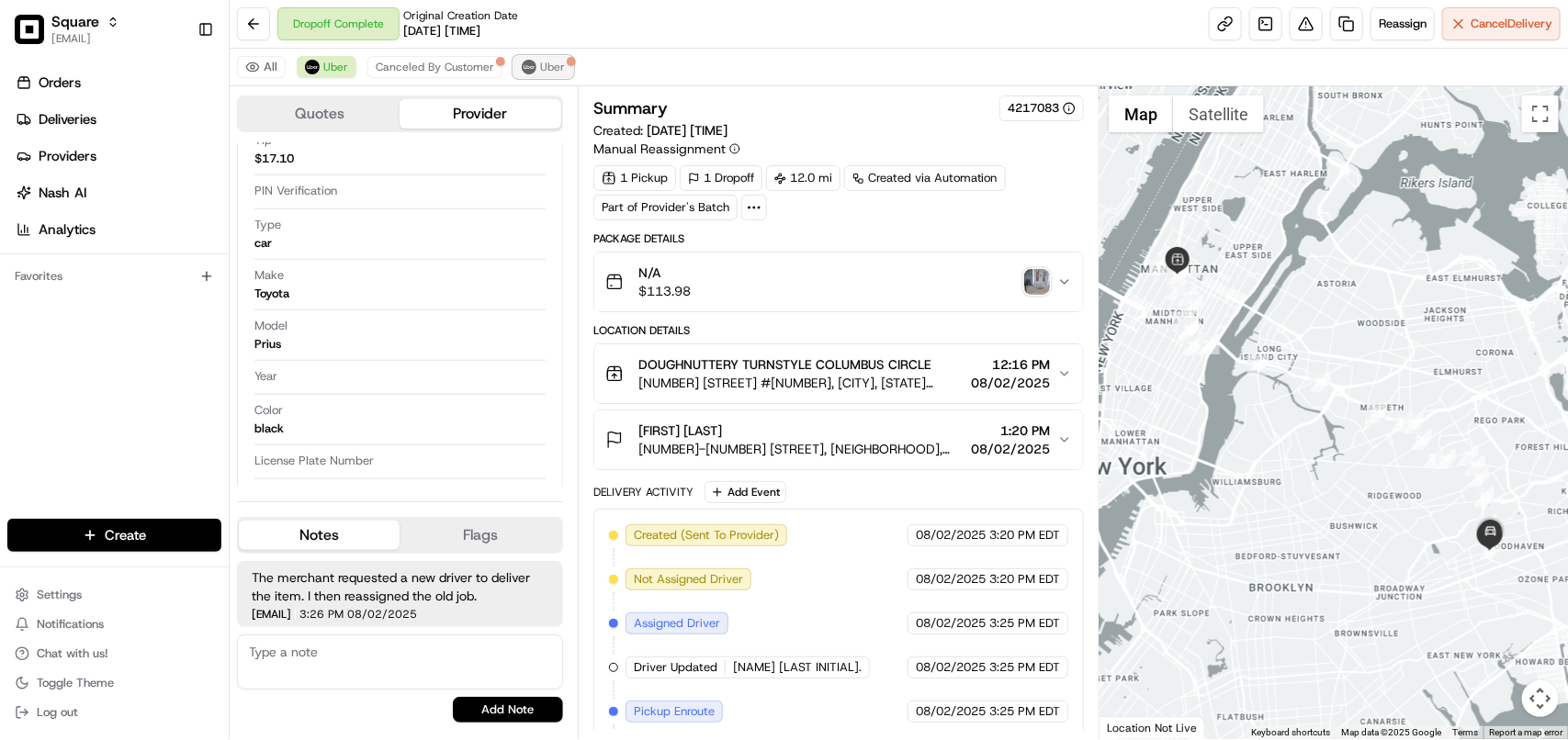 click on "Uber" at bounding box center (552, 67) 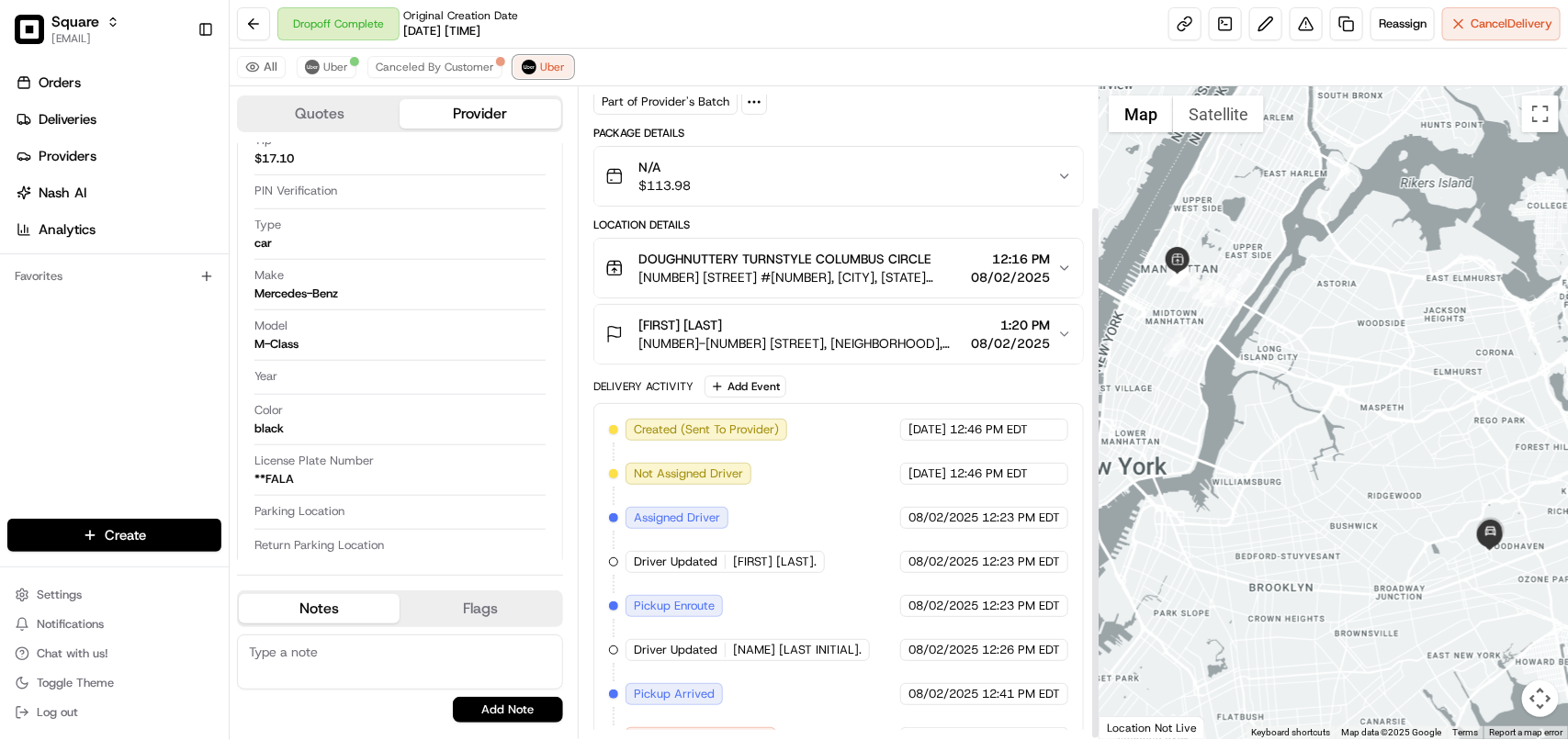 scroll, scrollTop: 147, scrollLeft: 0, axis: vertical 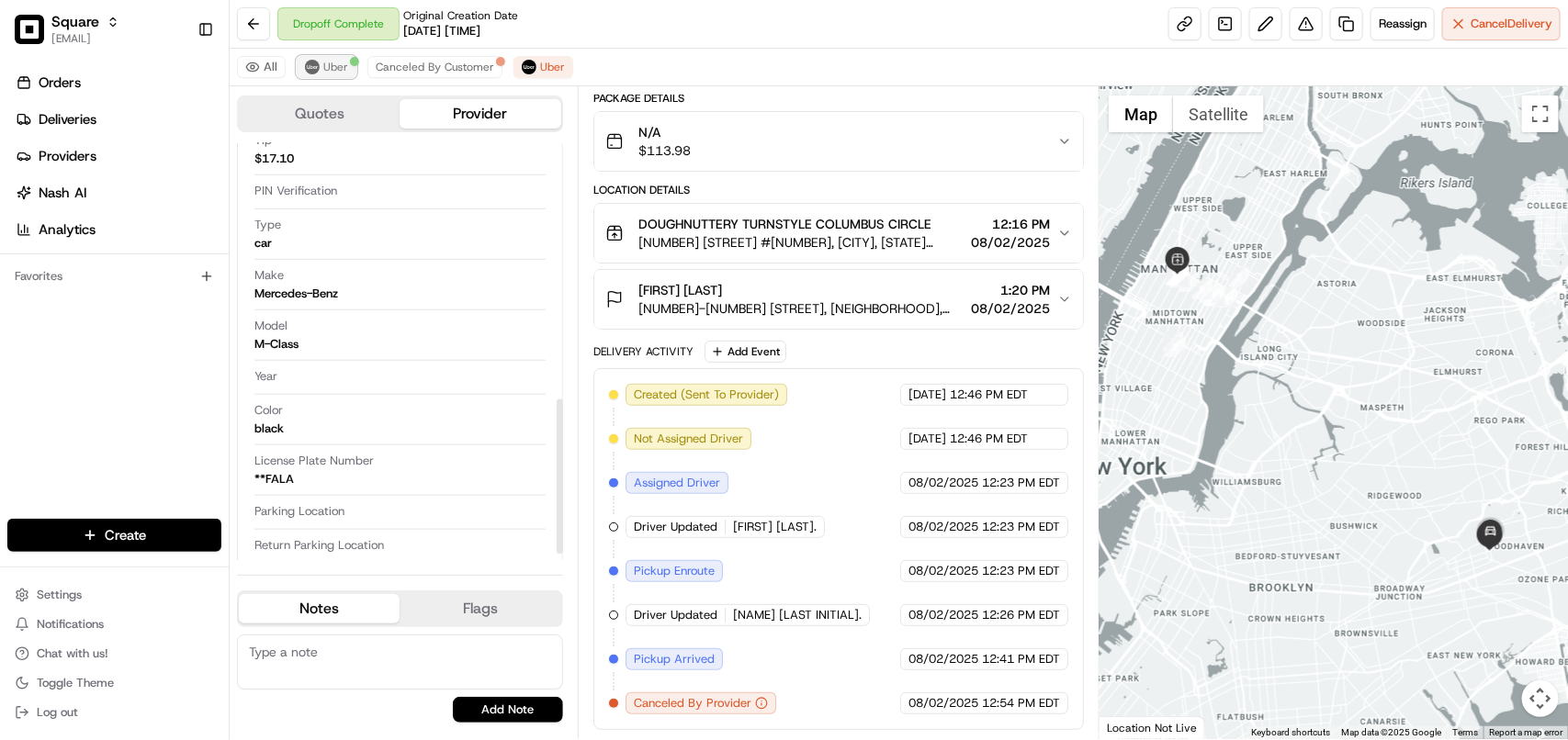 click on "Uber" at bounding box center (335, 67) 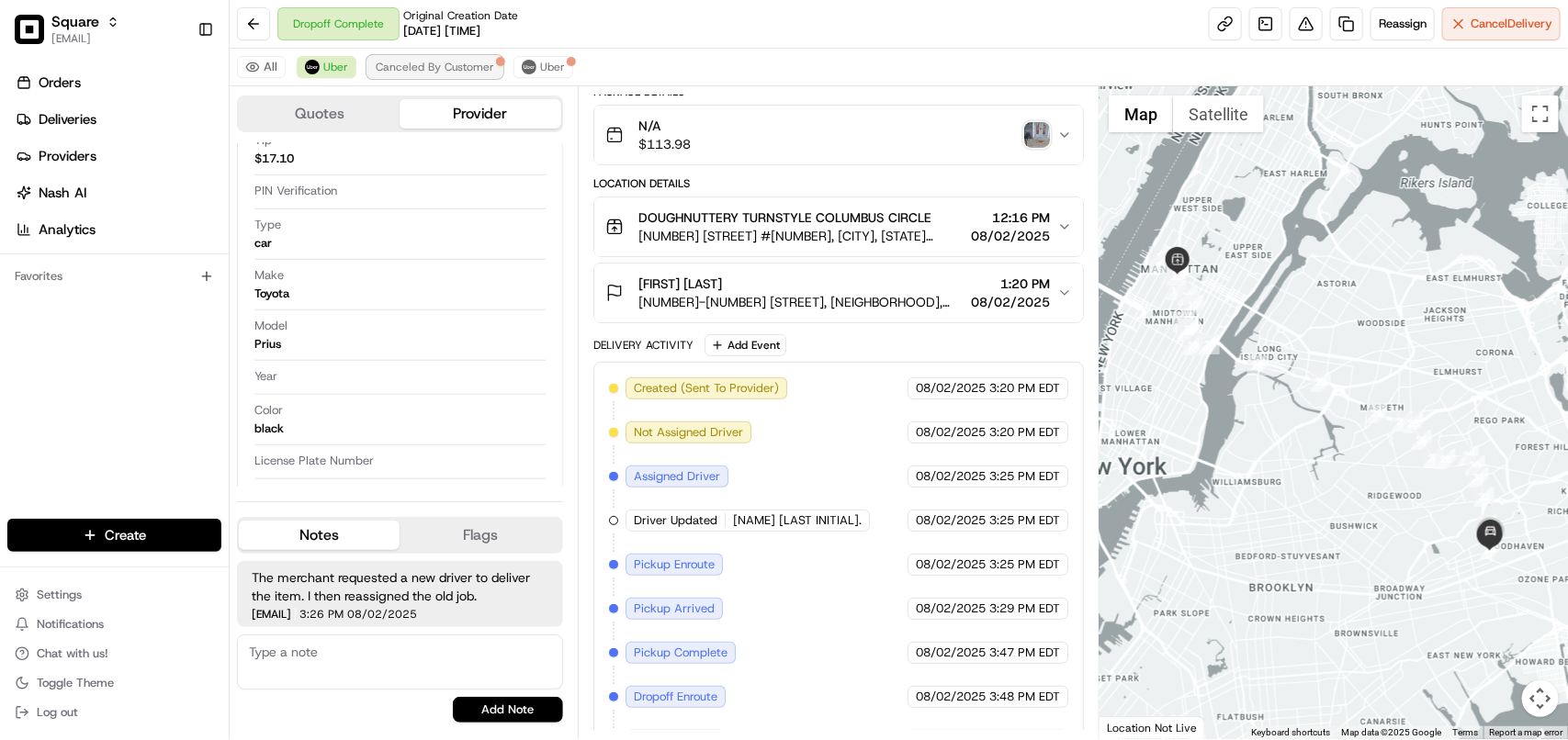 click on "Canceled By Customer" at bounding box center [434, 67] 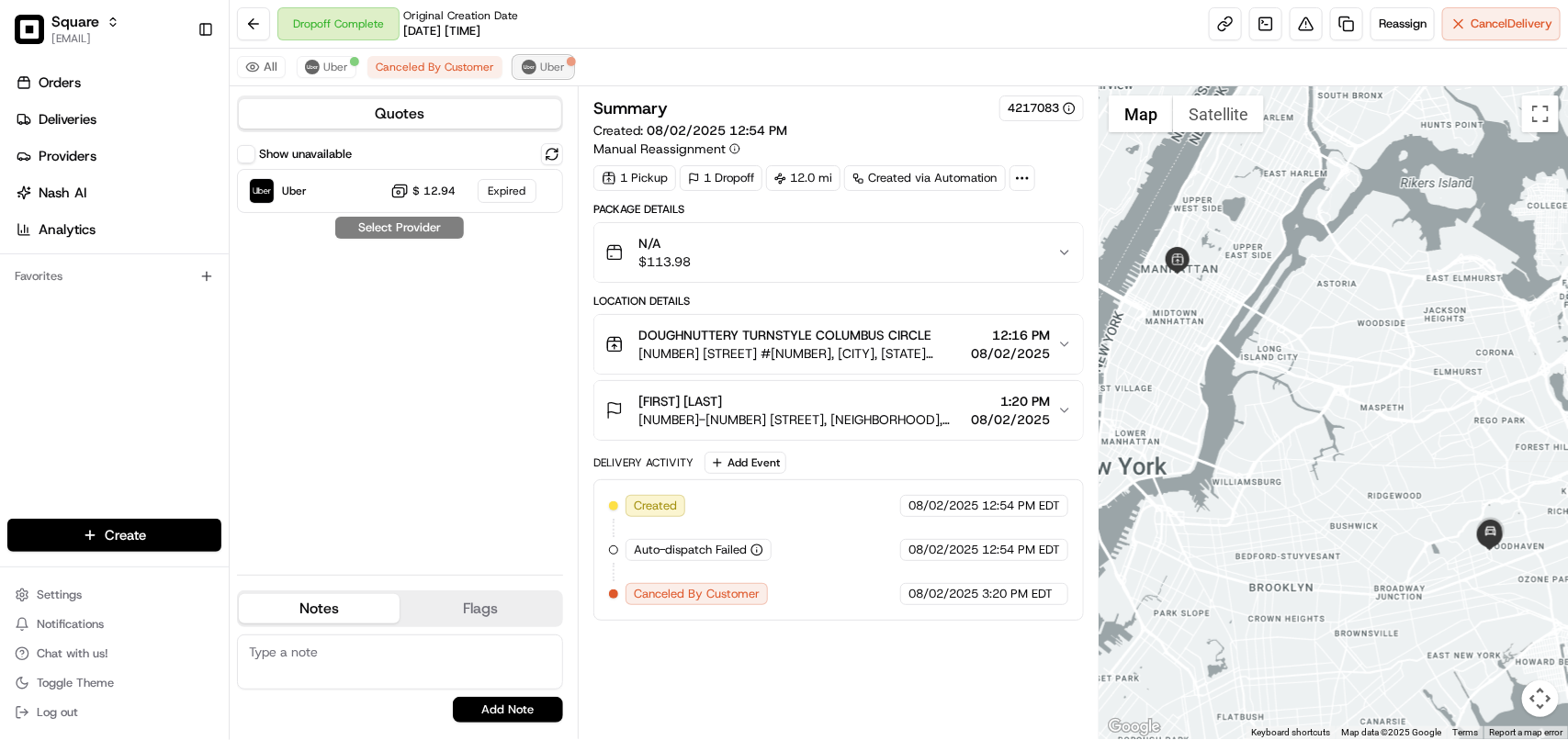 click on "Uber" at bounding box center (552, 67) 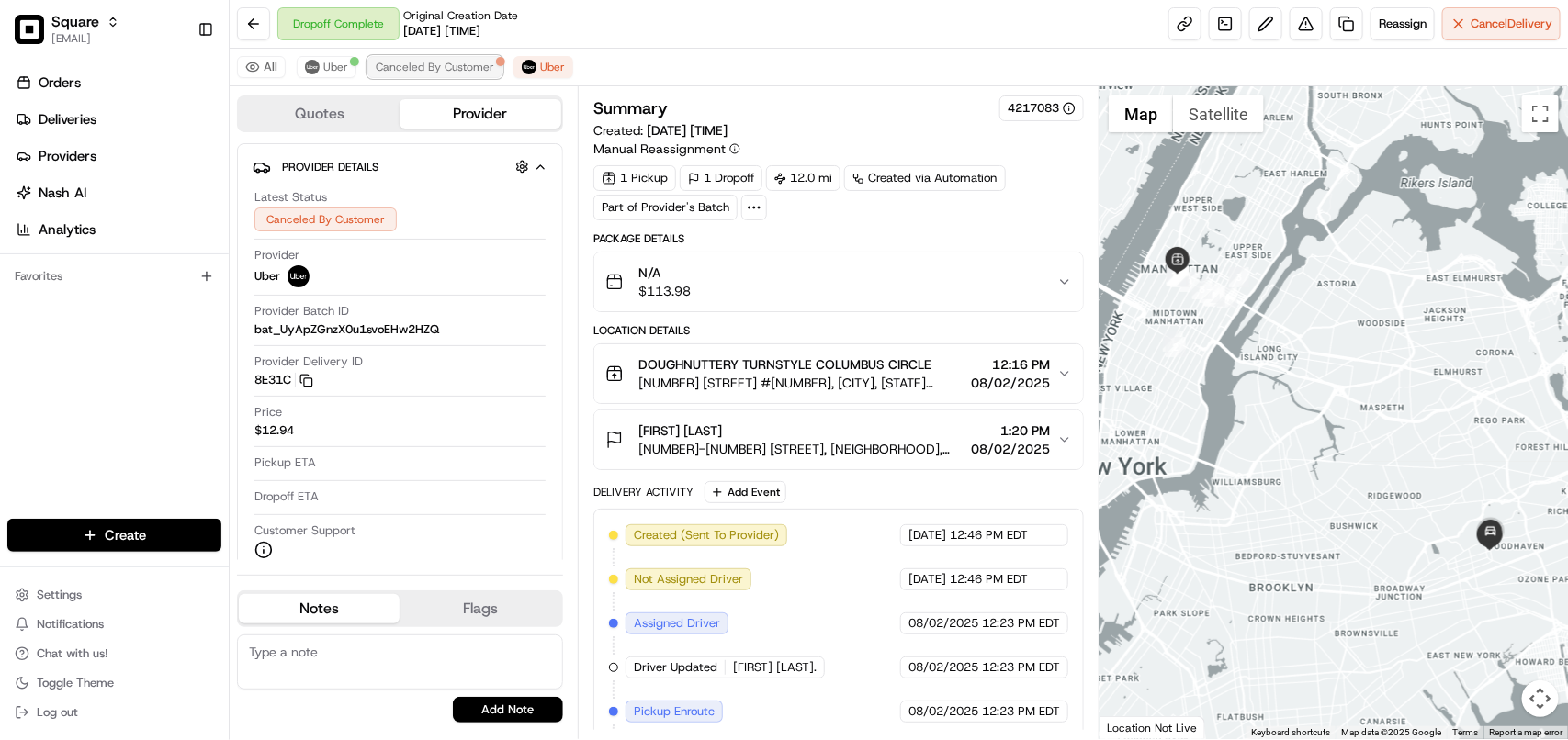 click on "Canceled By Customer" at bounding box center (434, 67) 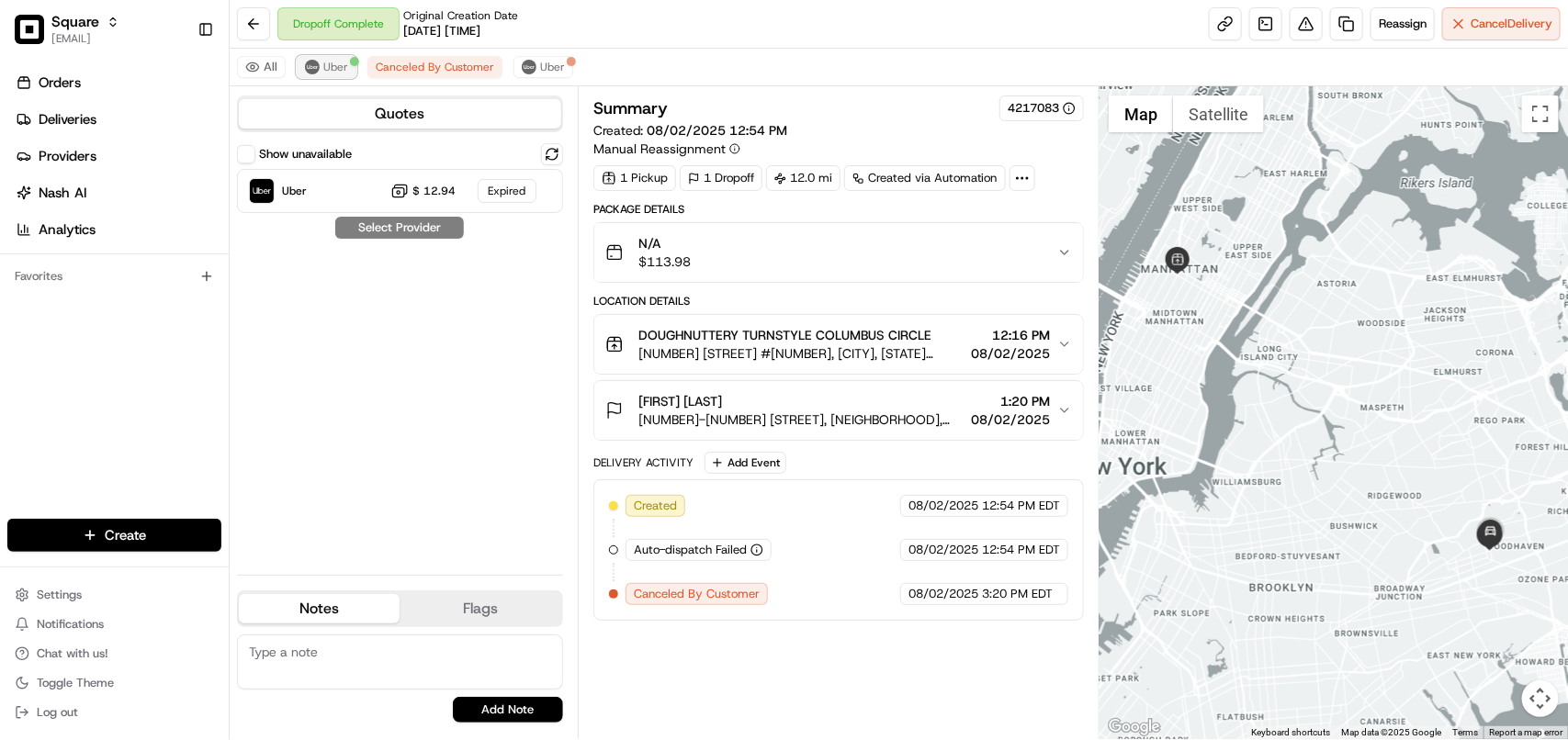 click on "Uber" at bounding box center (335, 67) 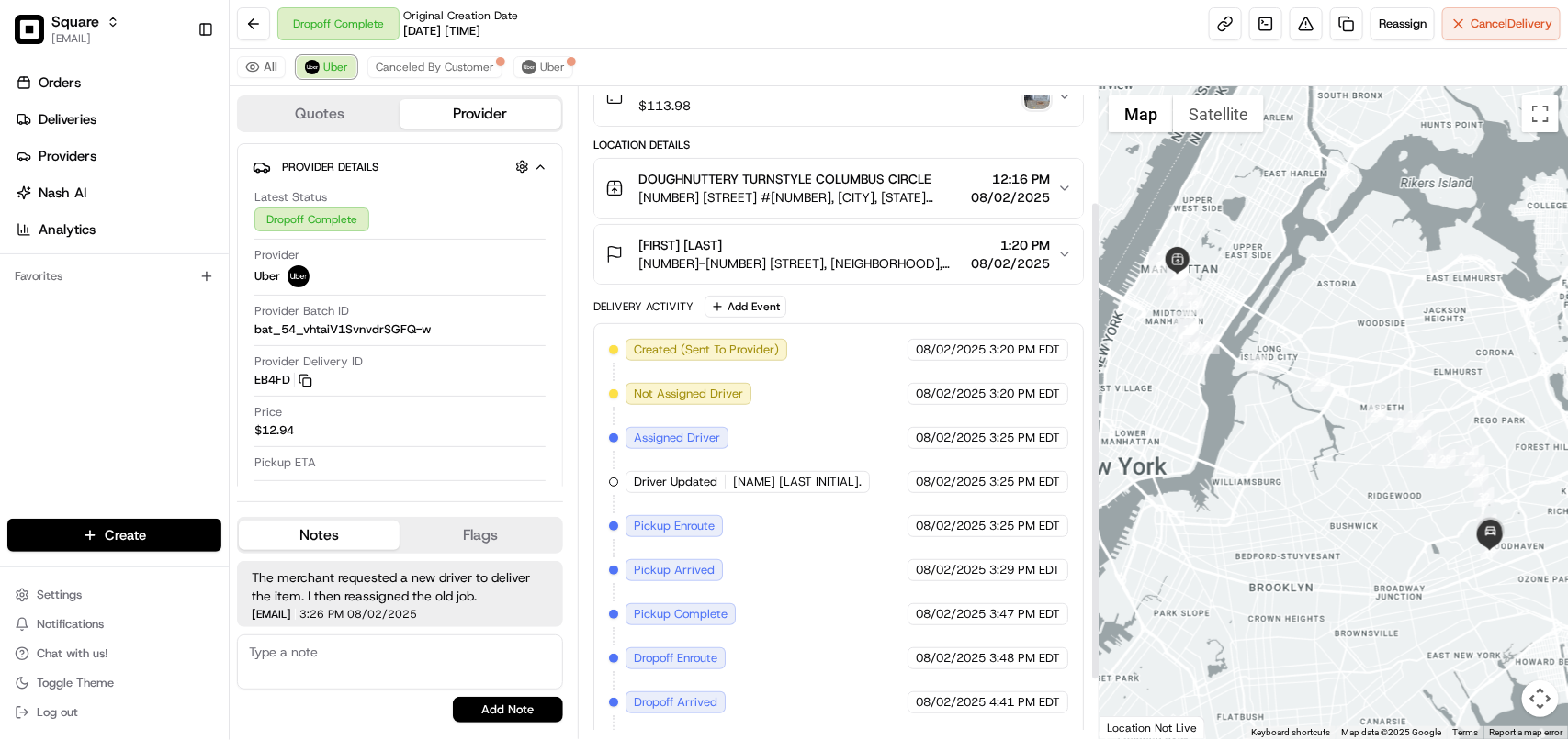 scroll, scrollTop: 120, scrollLeft: 0, axis: vertical 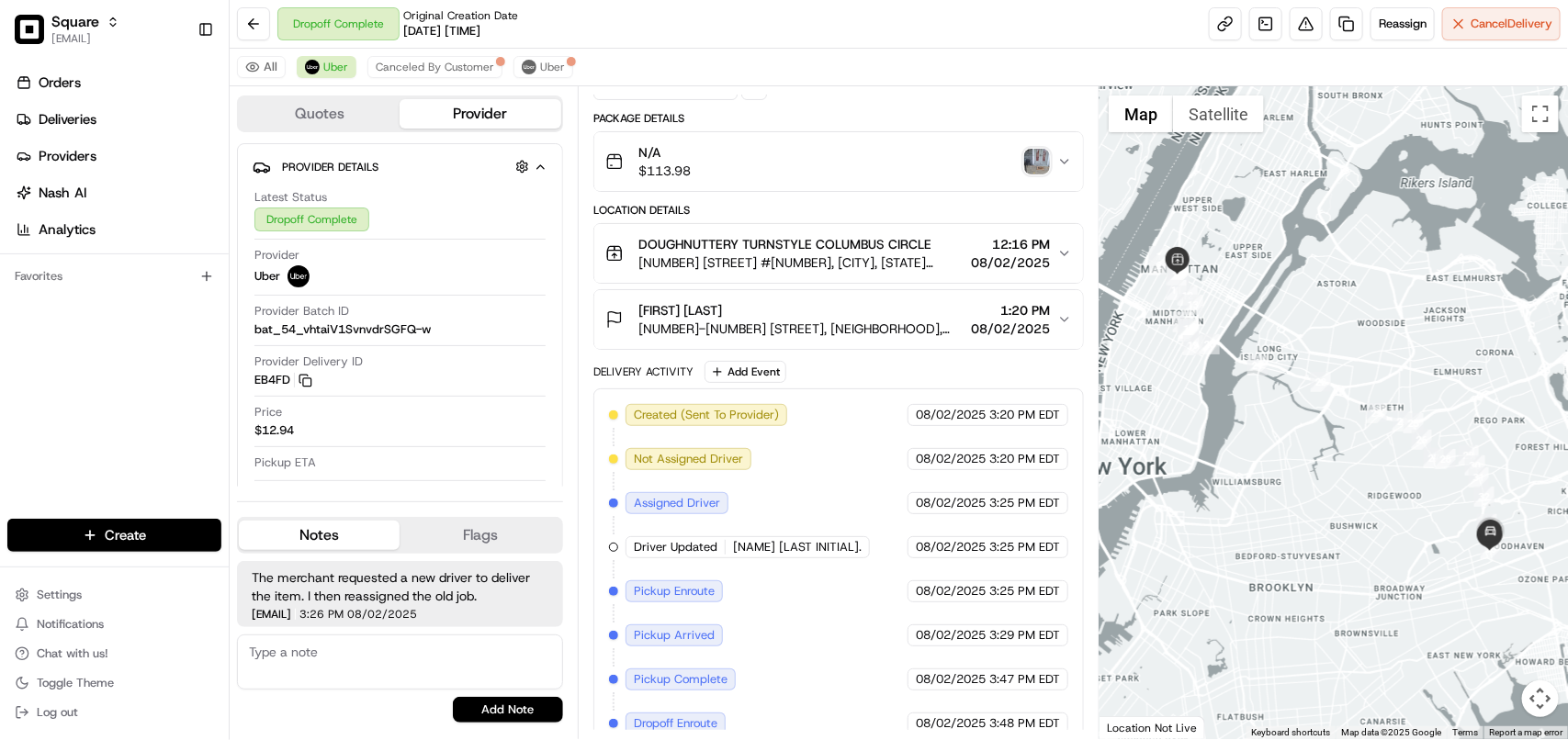 click on "08/02/2025" at bounding box center (1010, 329) 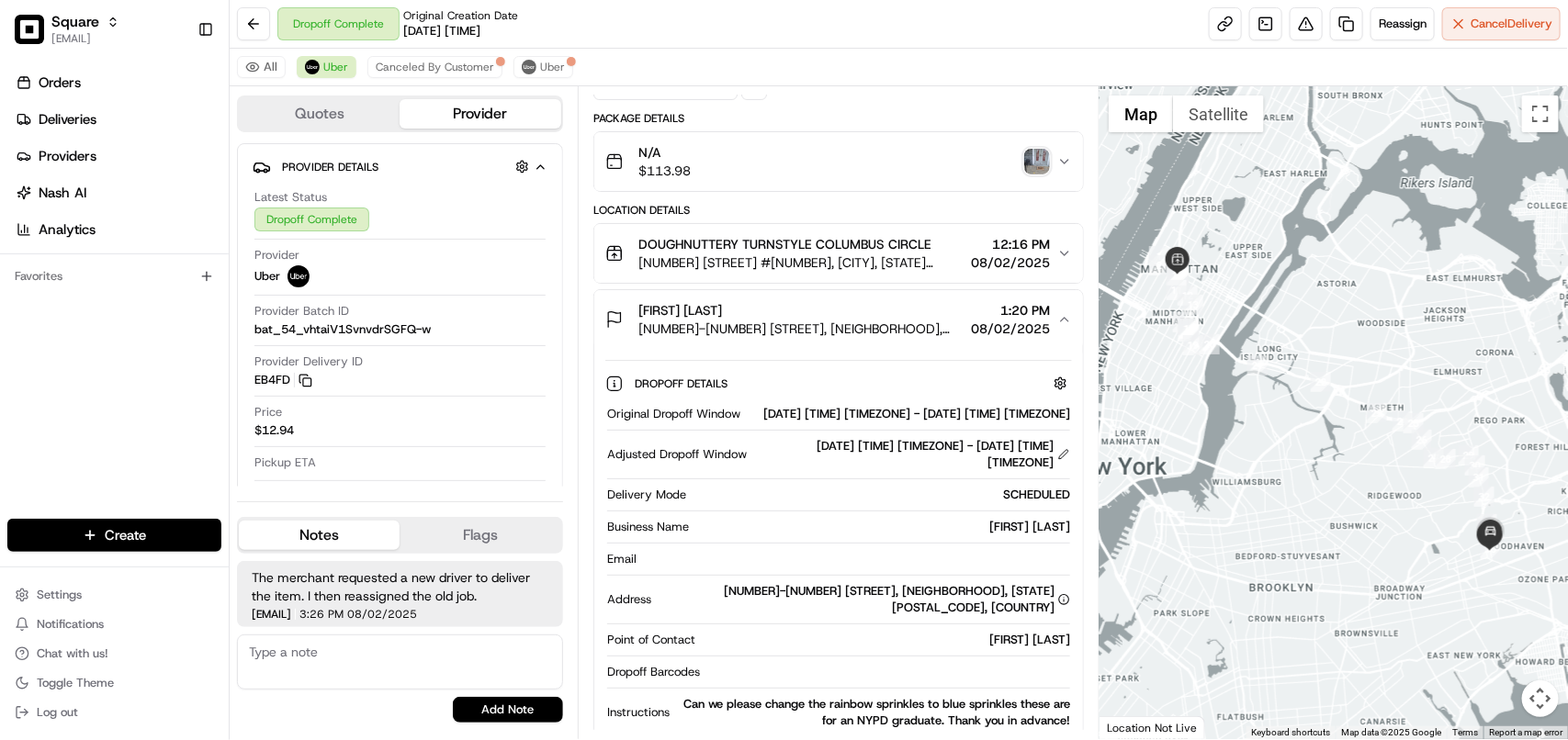 click on "08/02/2025" at bounding box center [1010, 329] 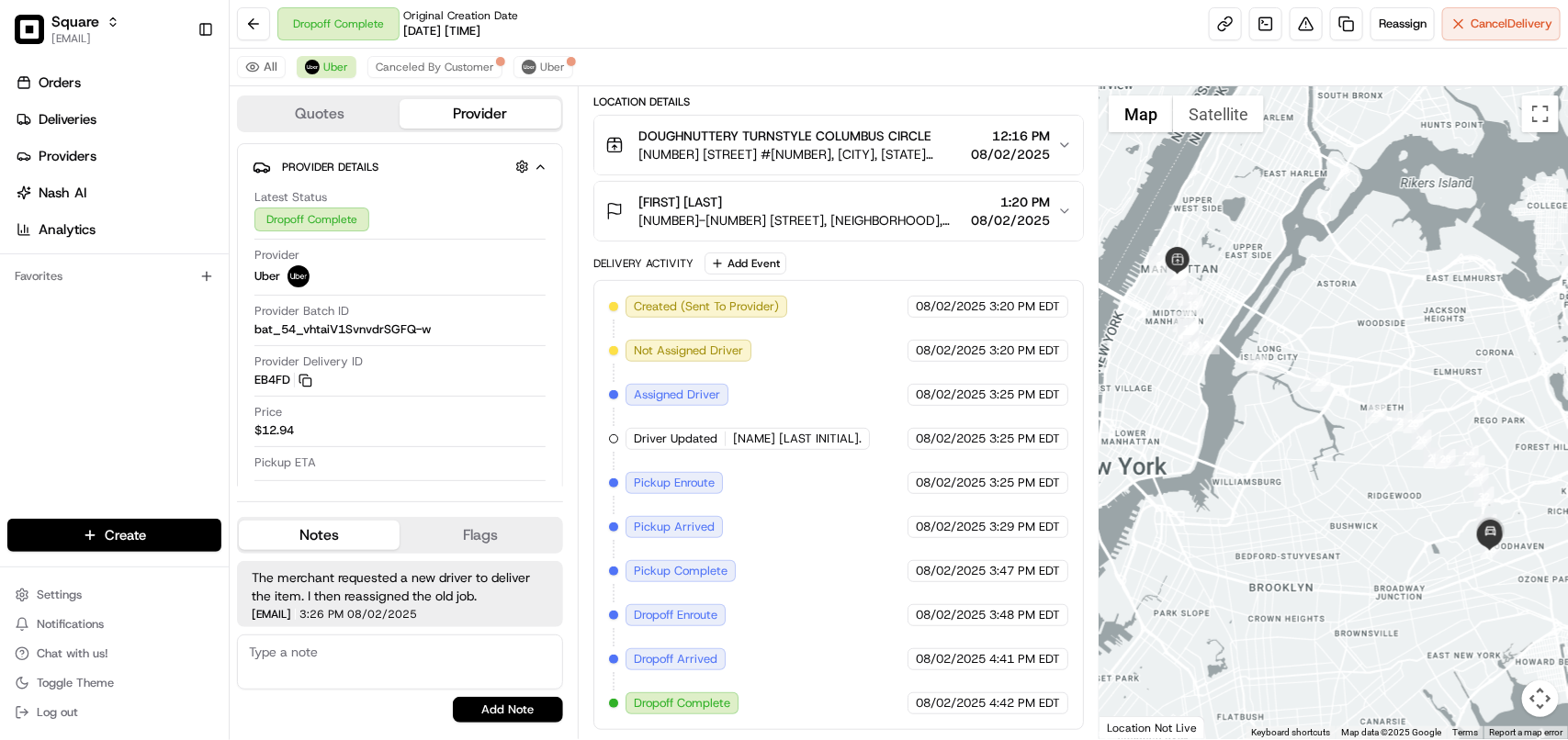 scroll, scrollTop: 235, scrollLeft: 0, axis: vertical 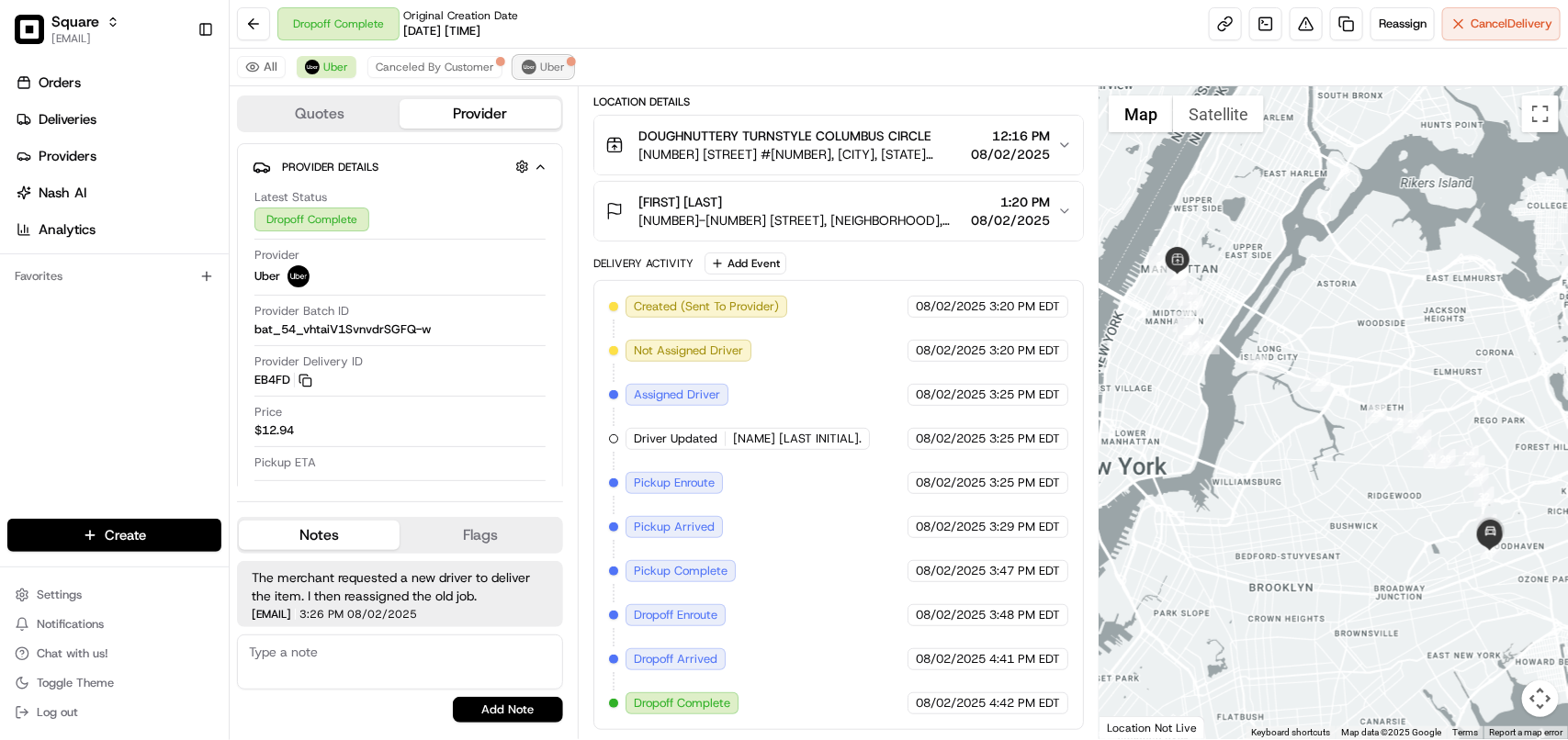 click on "Uber" at bounding box center (552, 67) 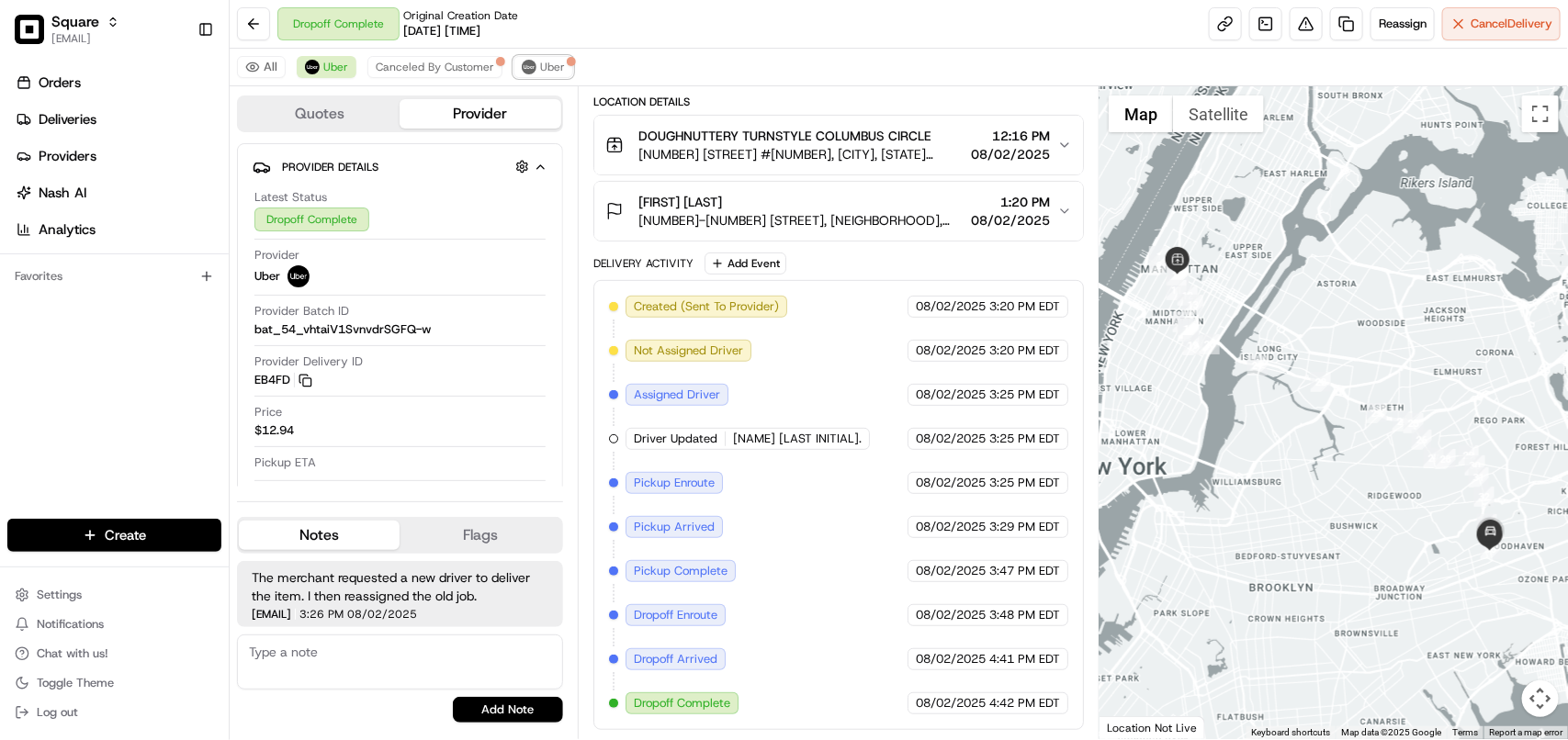 scroll, scrollTop: 147, scrollLeft: 0, axis: vertical 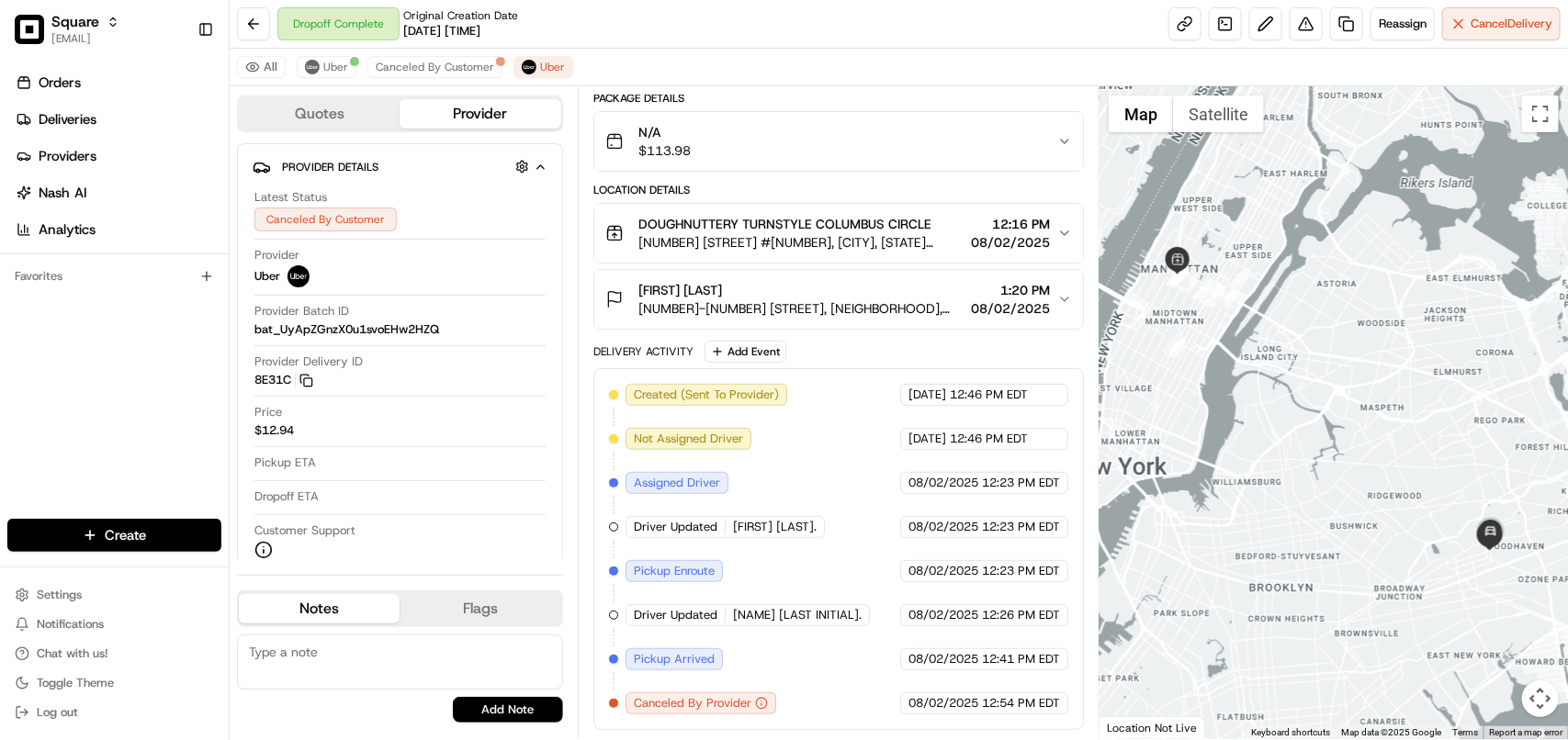 click on "Ambar Balbuena 88-20 75th St, Jamaica, NY 11421, USA 1:20 PM 08/02/2025" at bounding box center [831, 299] 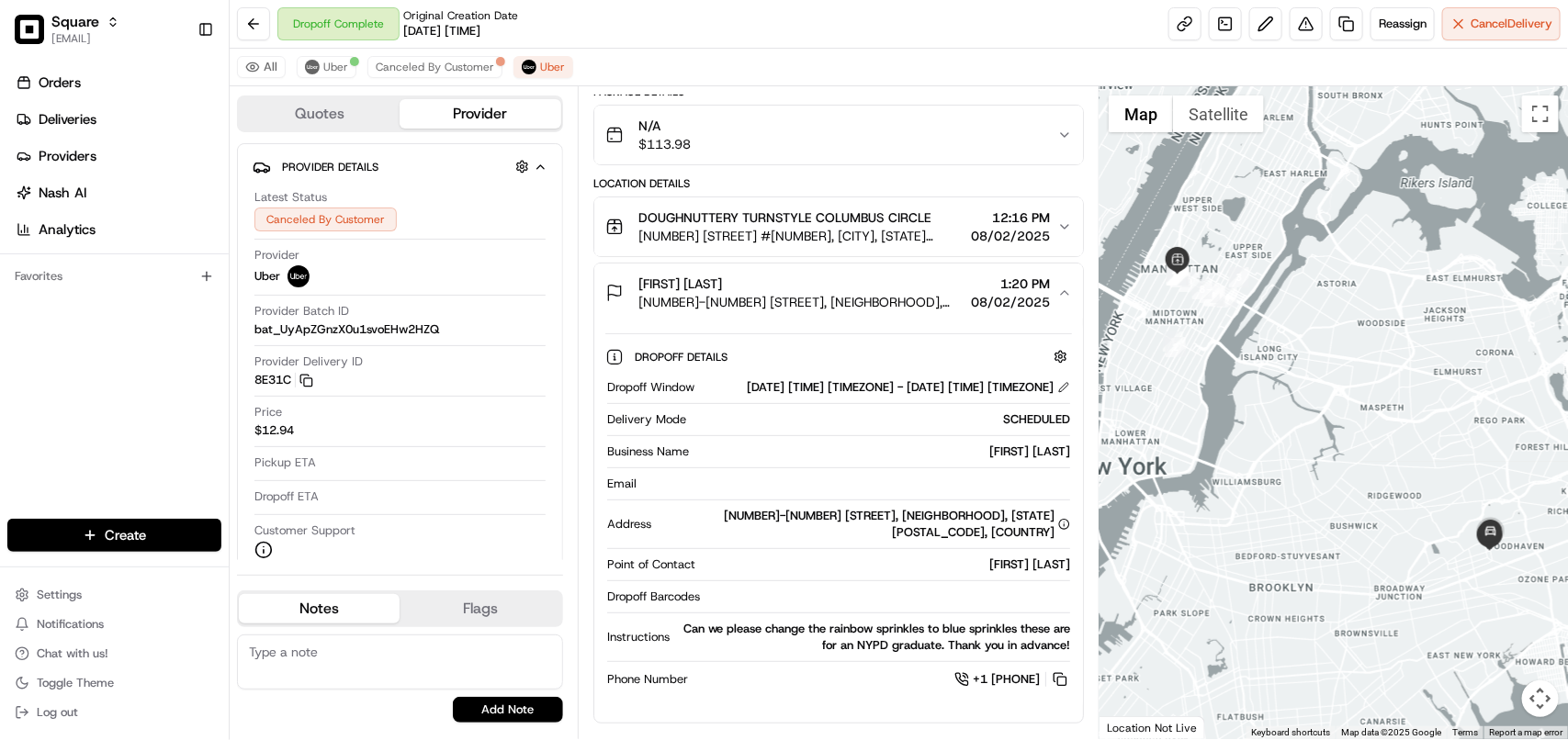 click on "Ambar Balbuena 88-20 75th St, Jamaica, NY 11421, USA 1:20 PM 08/02/2025" at bounding box center [831, 293] 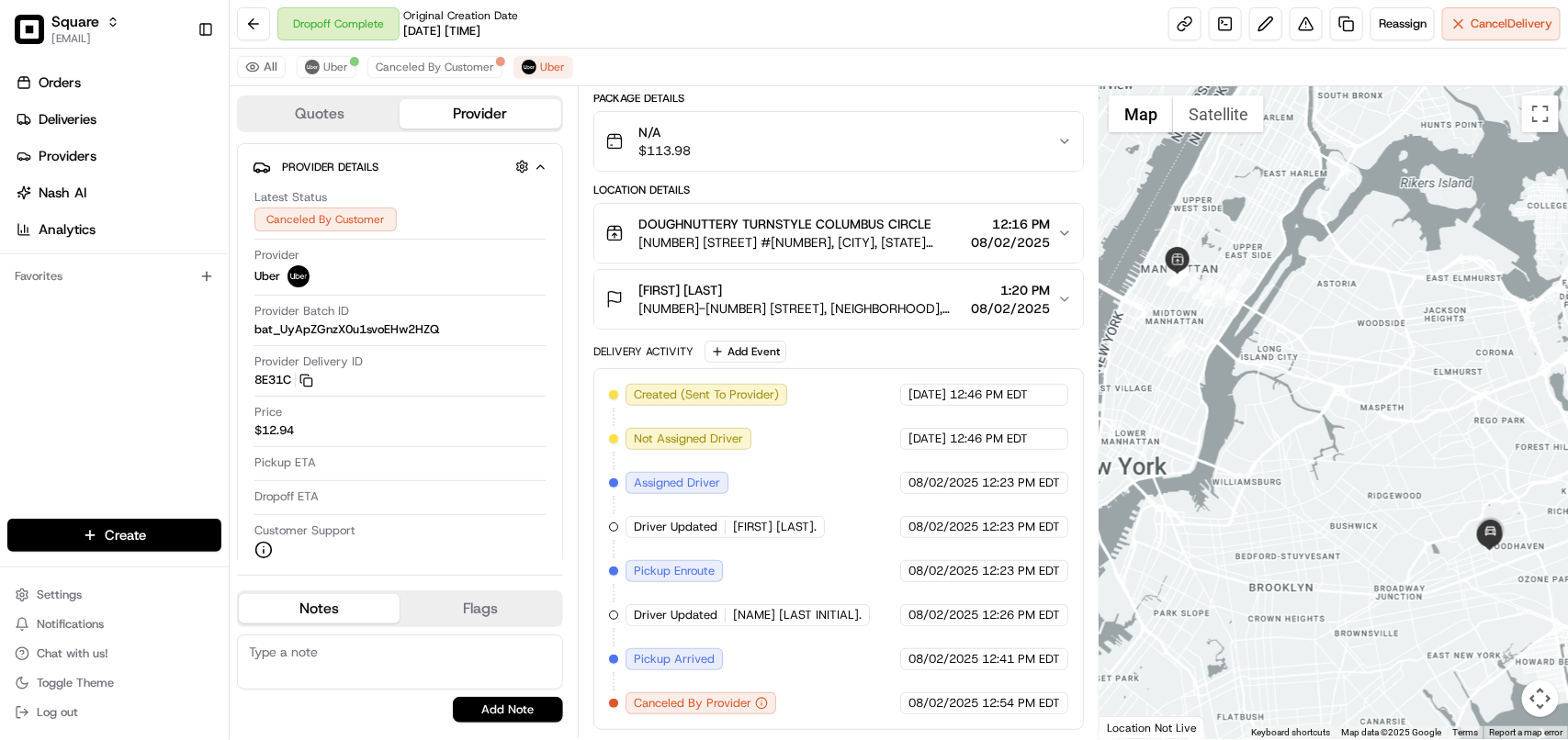 click on "DOUGHNUTTERY TURNSTYLE COLUMBUS CIRCLE 1000 S 8th Ave #22, New York, NY 10019, USA 12:16 PM 08/02/2025" at bounding box center [831, 233] 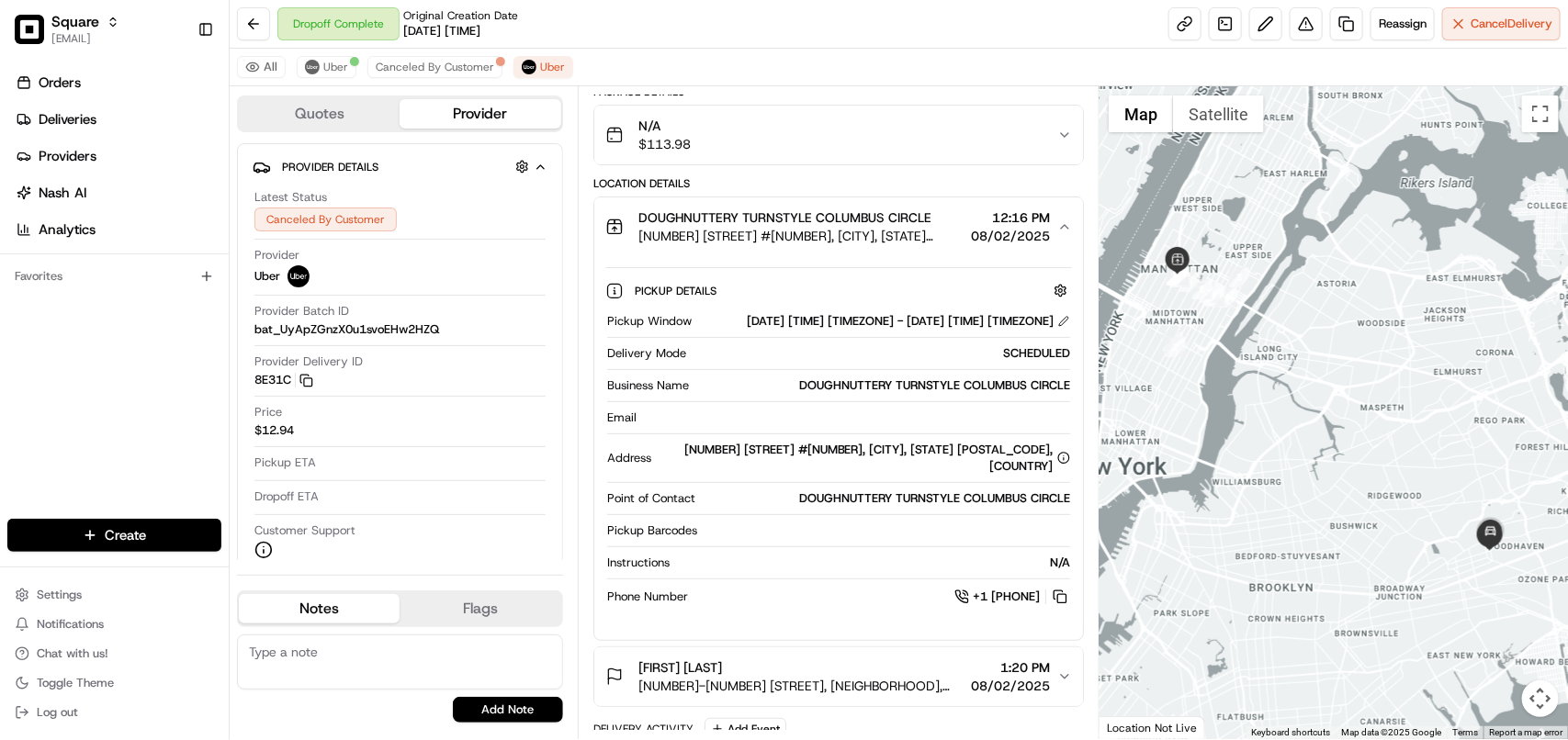 click on "DOUGHNUTTERY TURNSTYLE COLUMBUS CIRCLE 1000 S 8th Ave #22, New York, NY 10019, USA 12:16 PM 08/02/2025" at bounding box center [831, 227] 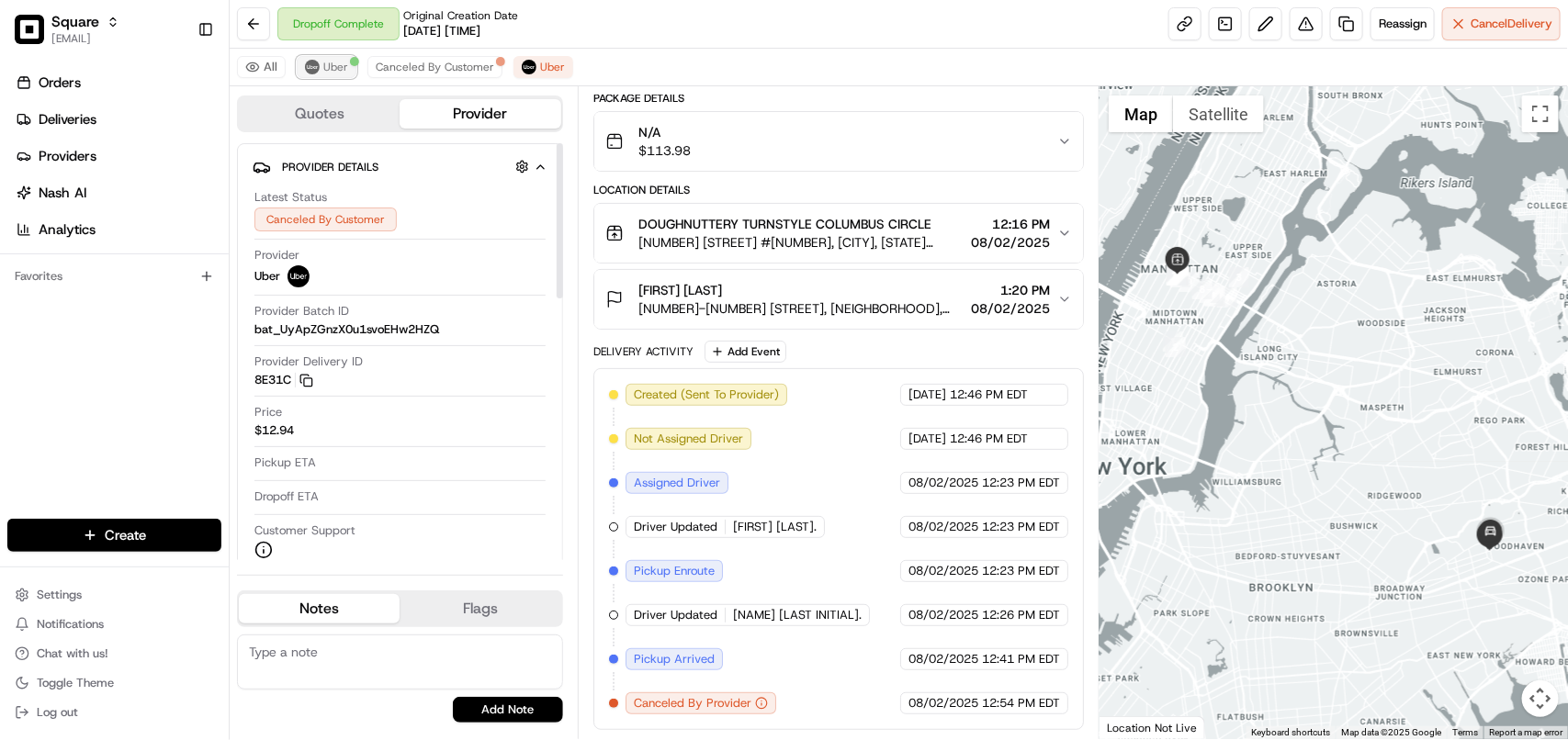 click on "Uber" at bounding box center [335, 67] 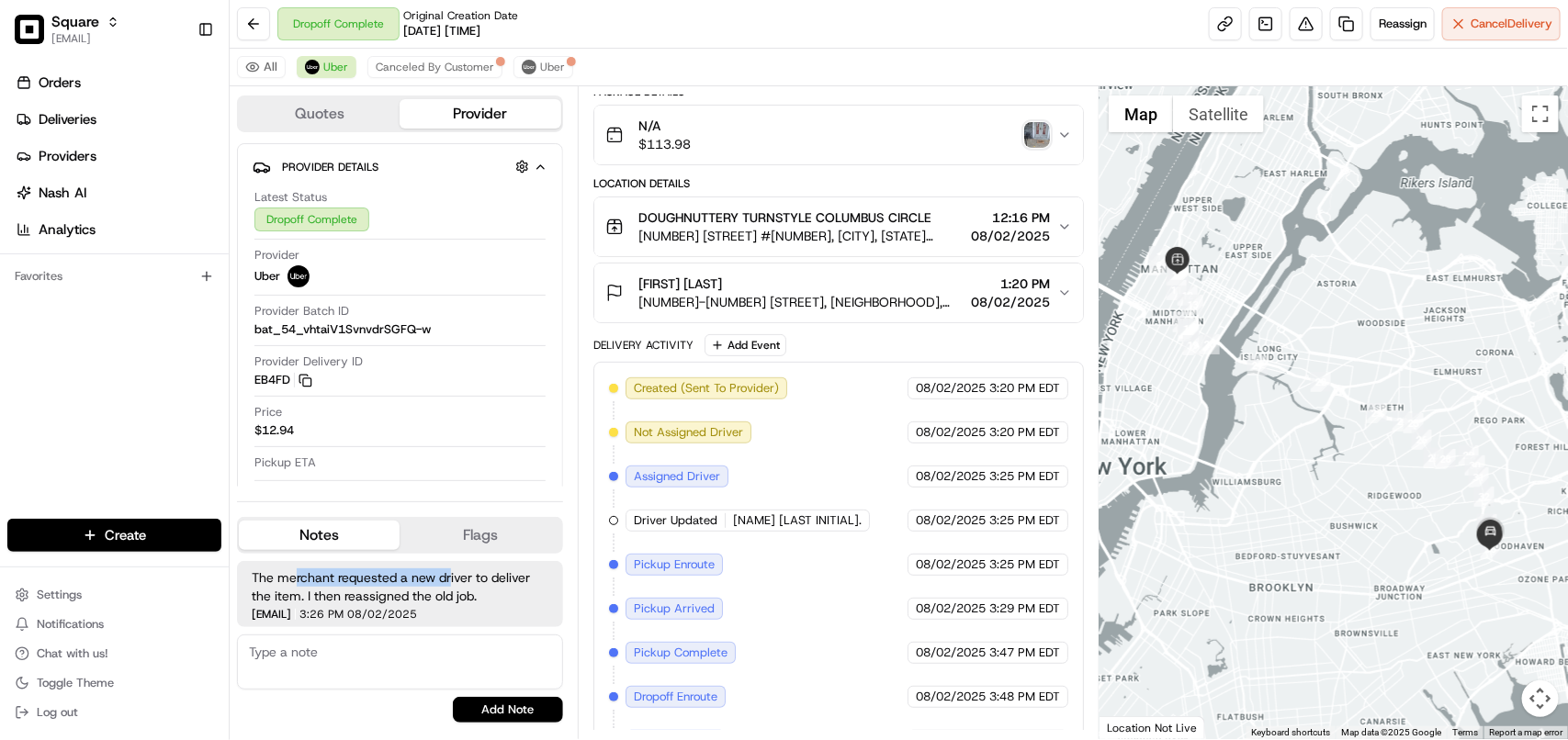 drag, startPoint x: 297, startPoint y: 580, endPoint x: 450, endPoint y: 580, distance: 153 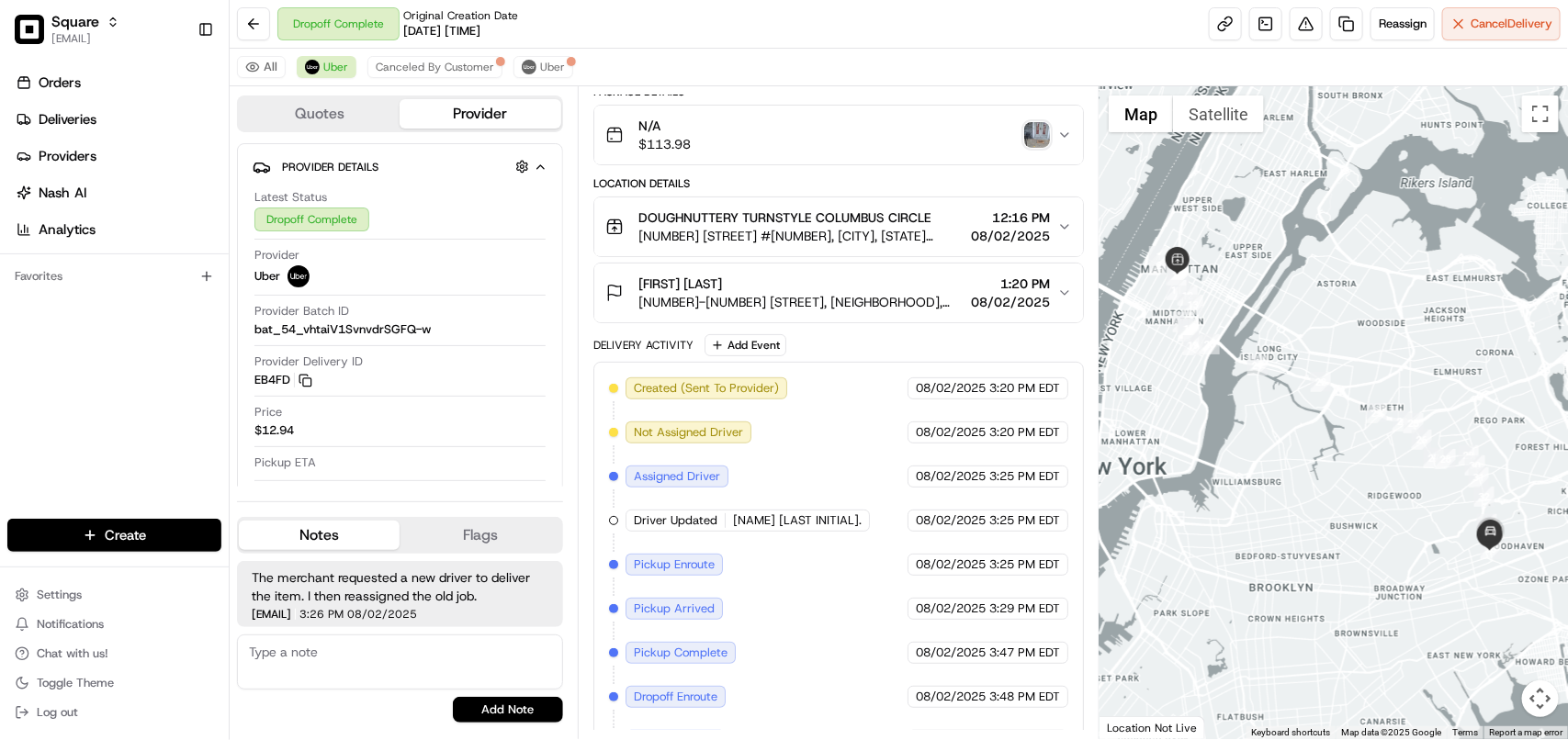 click on "The merchant requested a new driver to deliver the item. I then reassigned the old job." at bounding box center (400, 587) 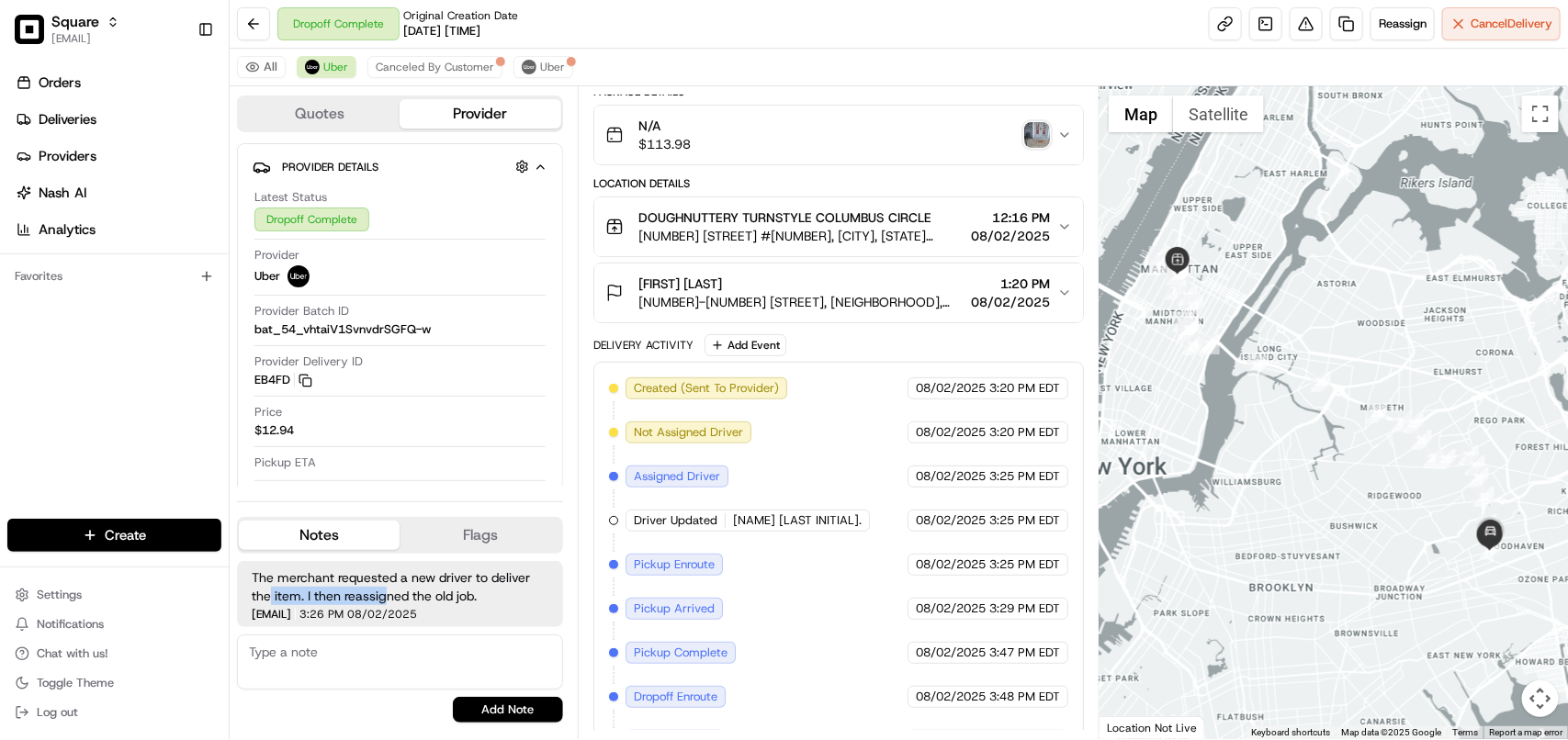 drag, startPoint x: 269, startPoint y: 599, endPoint x: 384, endPoint y: 599, distance: 115 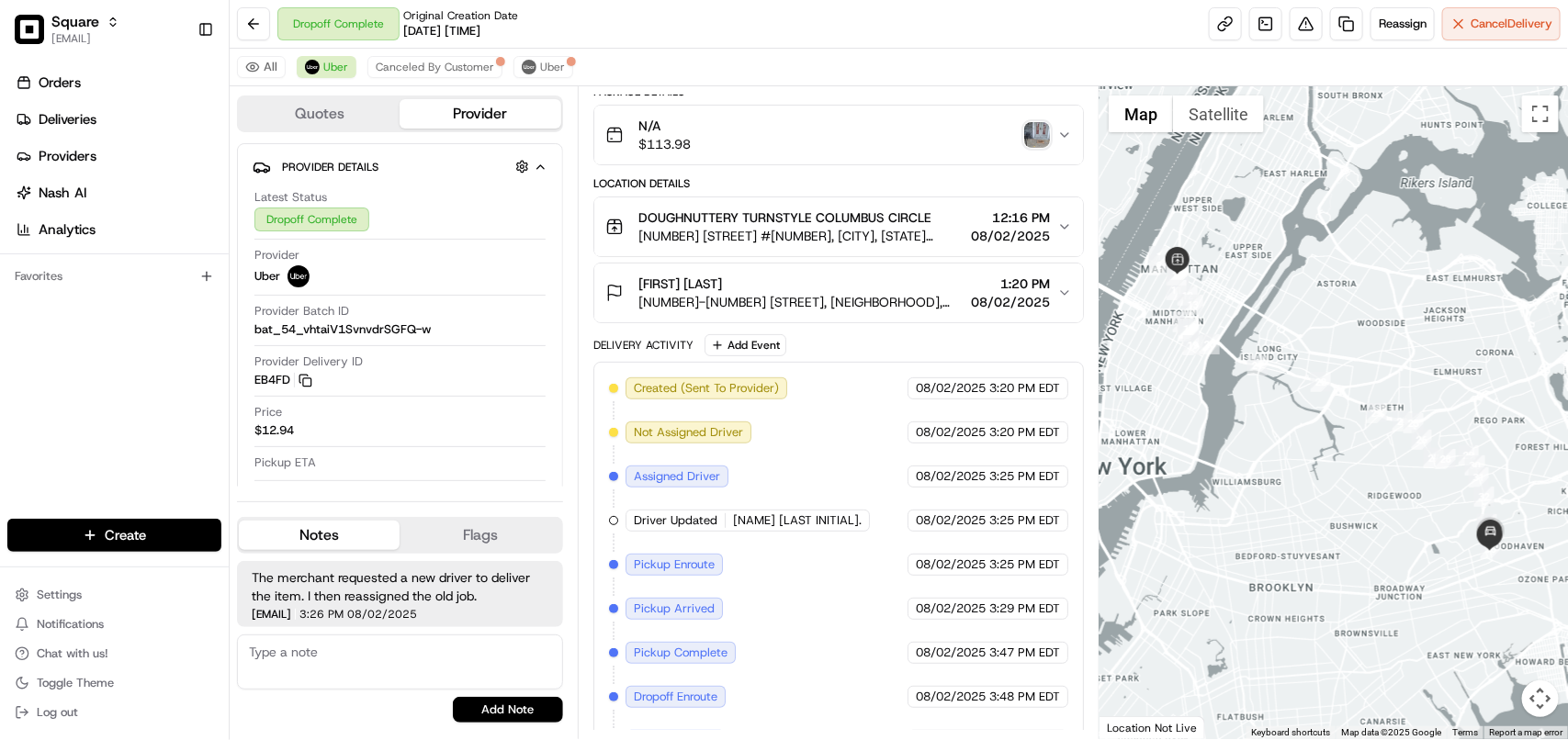 click on "The merchant requested a new driver to deliver the item. I then reassigned the old job." at bounding box center (400, 587) 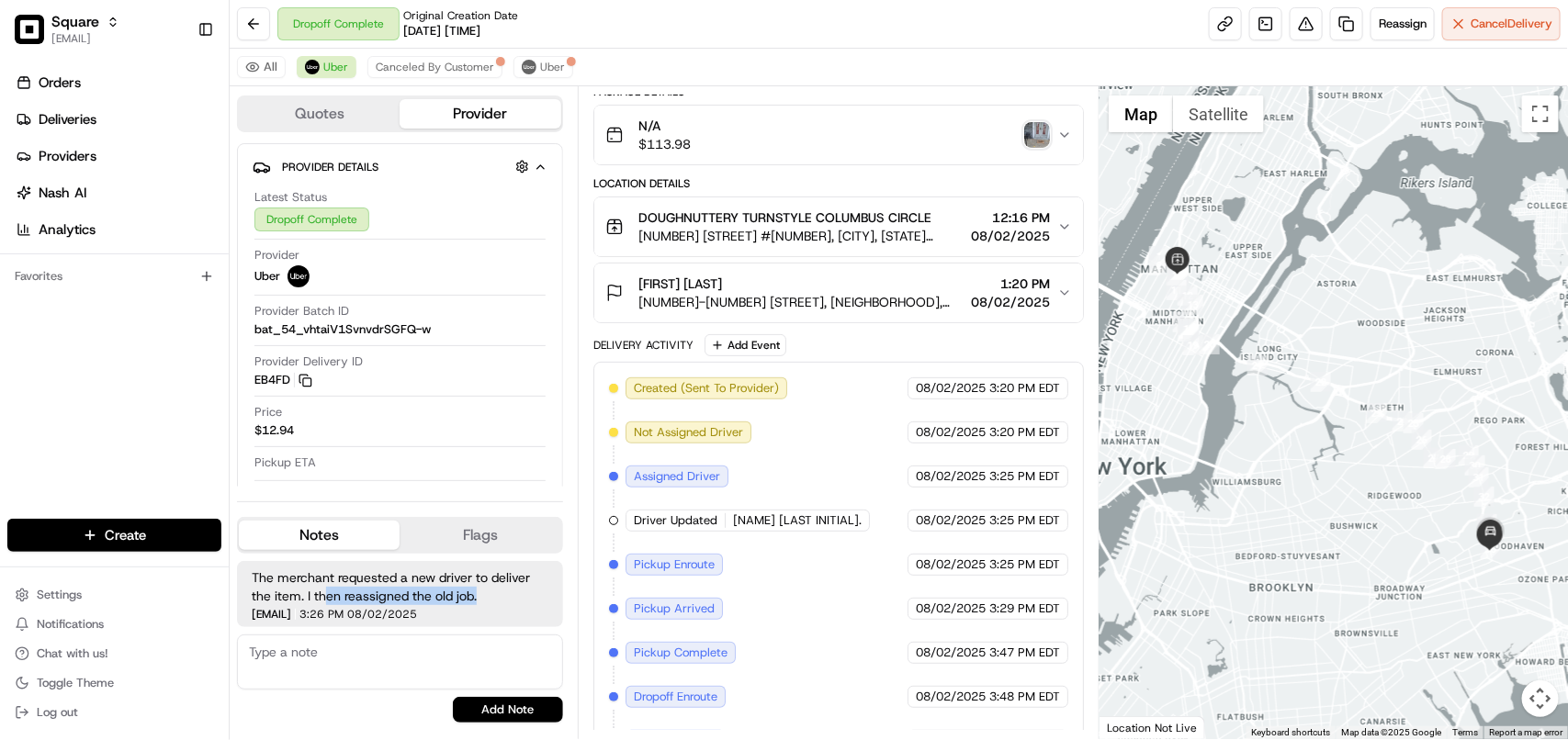 drag, startPoint x: 327, startPoint y: 597, endPoint x: 490, endPoint y: 597, distance: 163 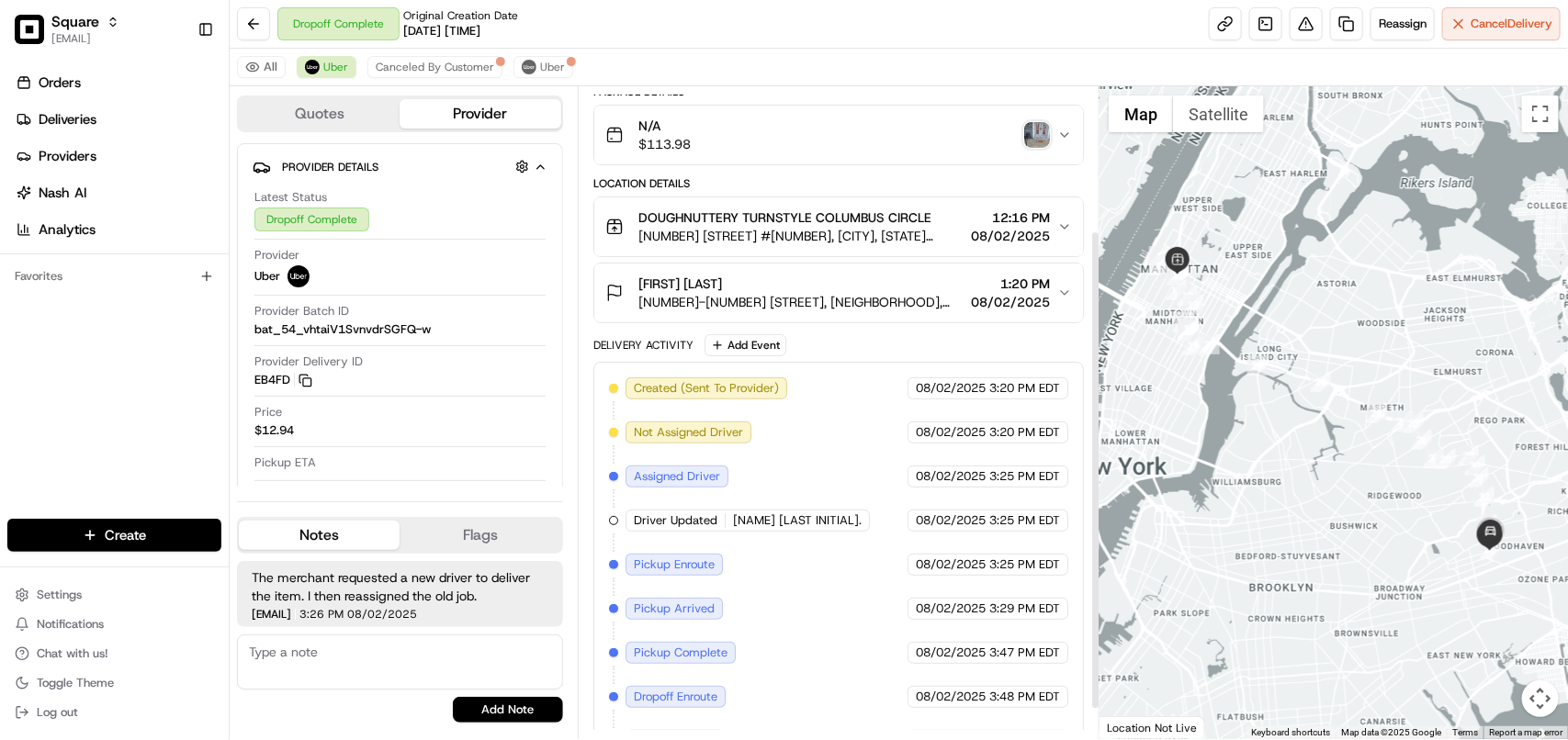 scroll, scrollTop: 235, scrollLeft: 0, axis: vertical 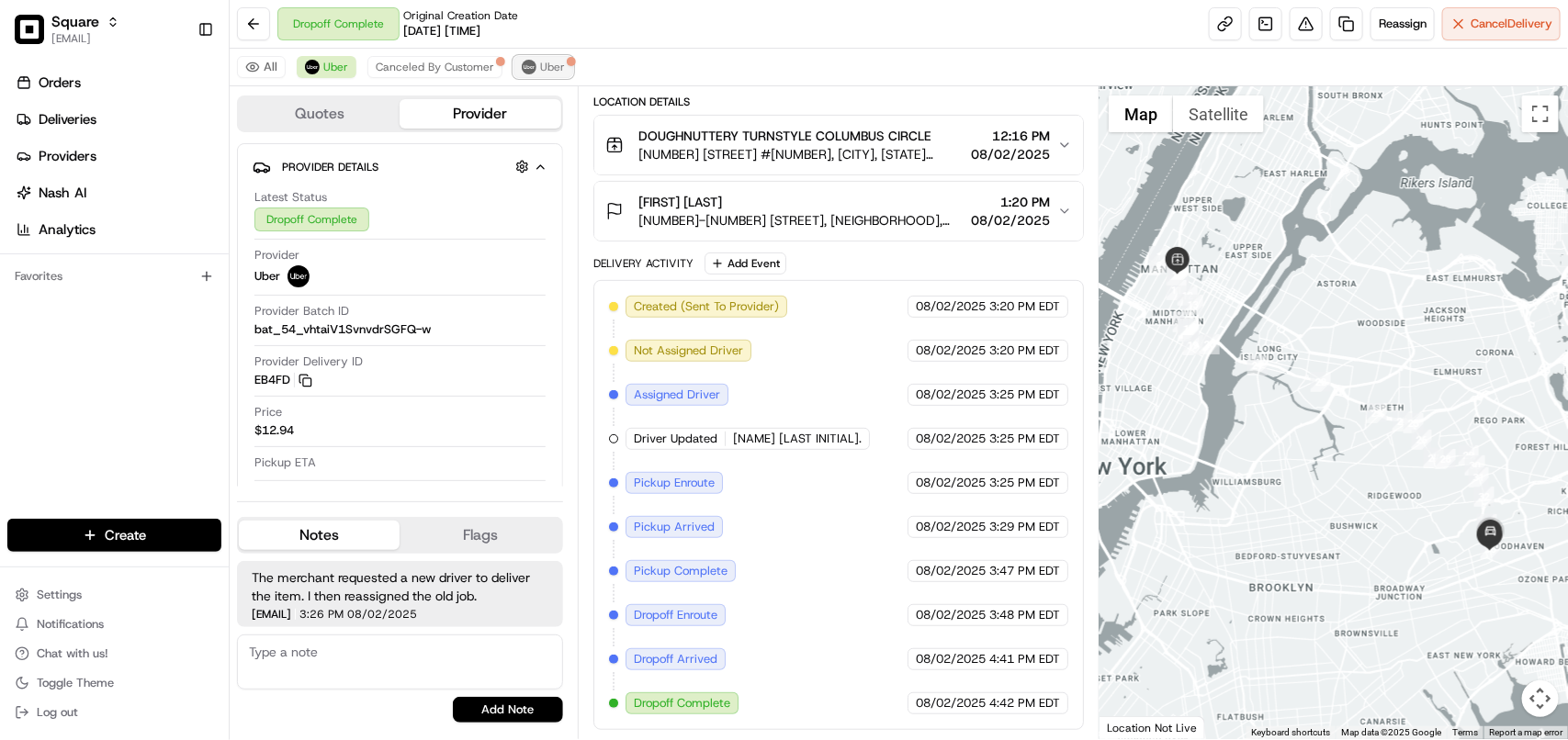 click on "Uber" at bounding box center [552, 67] 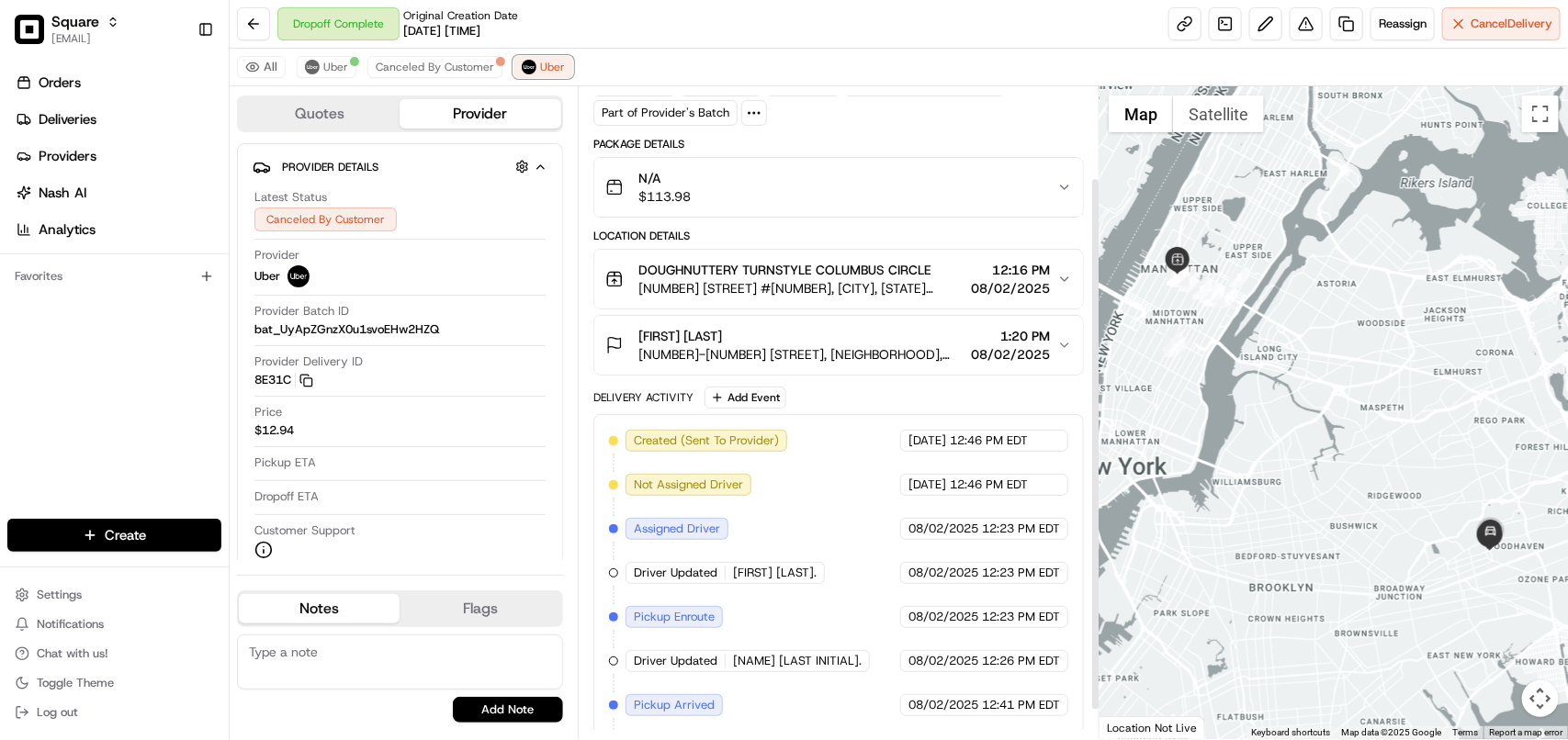 scroll, scrollTop: 147, scrollLeft: 0, axis: vertical 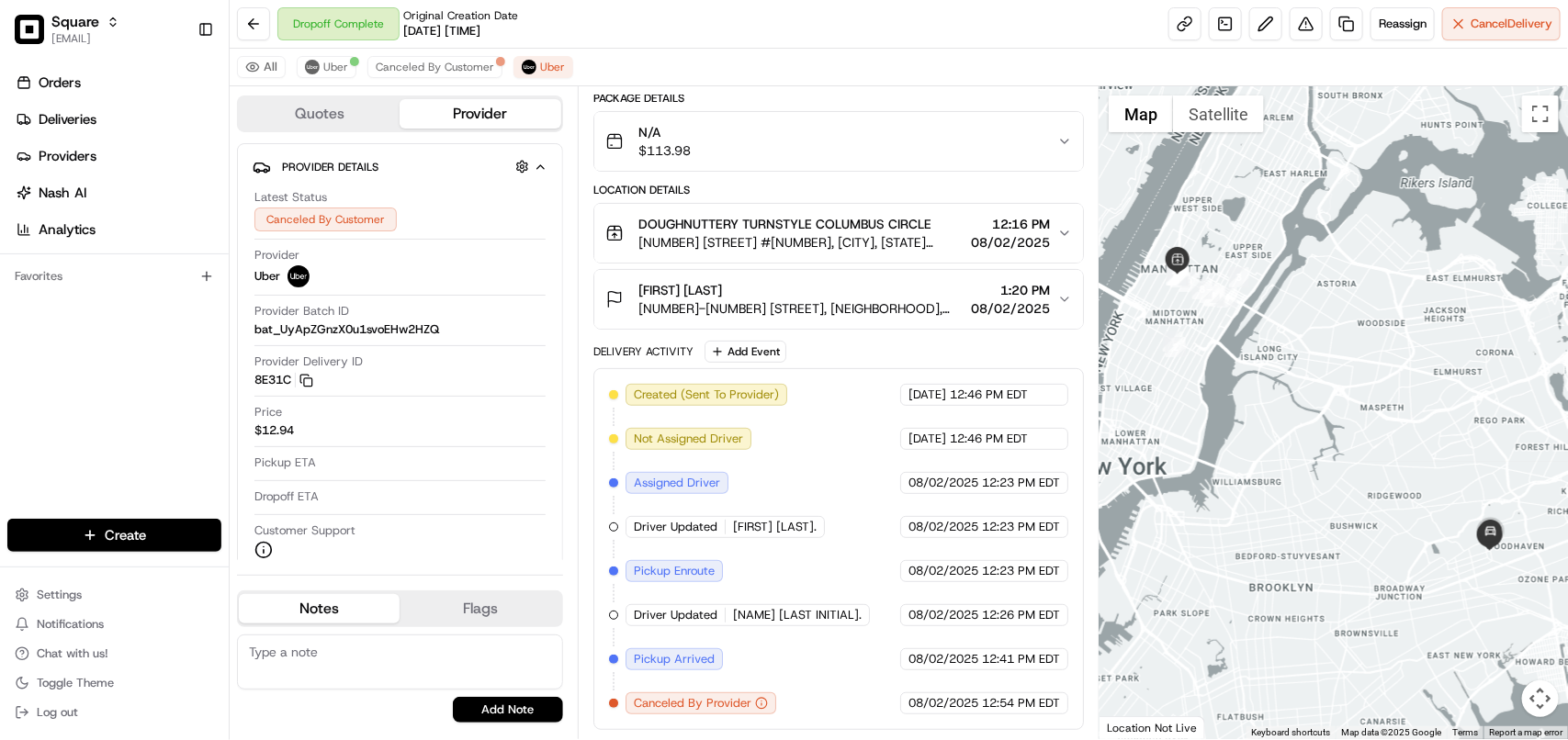 click on "All Uber Canceled By Customer Uber" at bounding box center [898, 67] 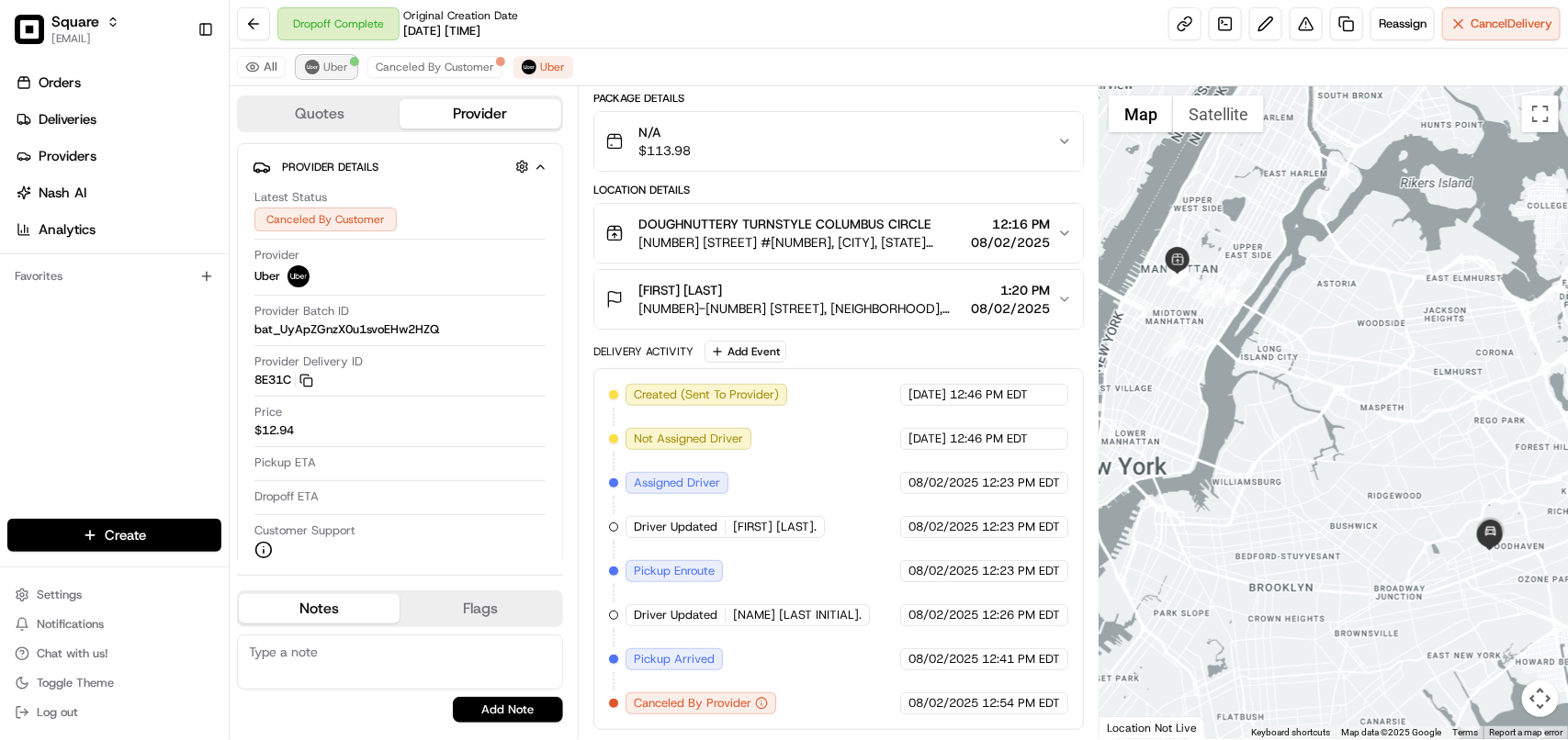 click on "Uber" at bounding box center (335, 67) 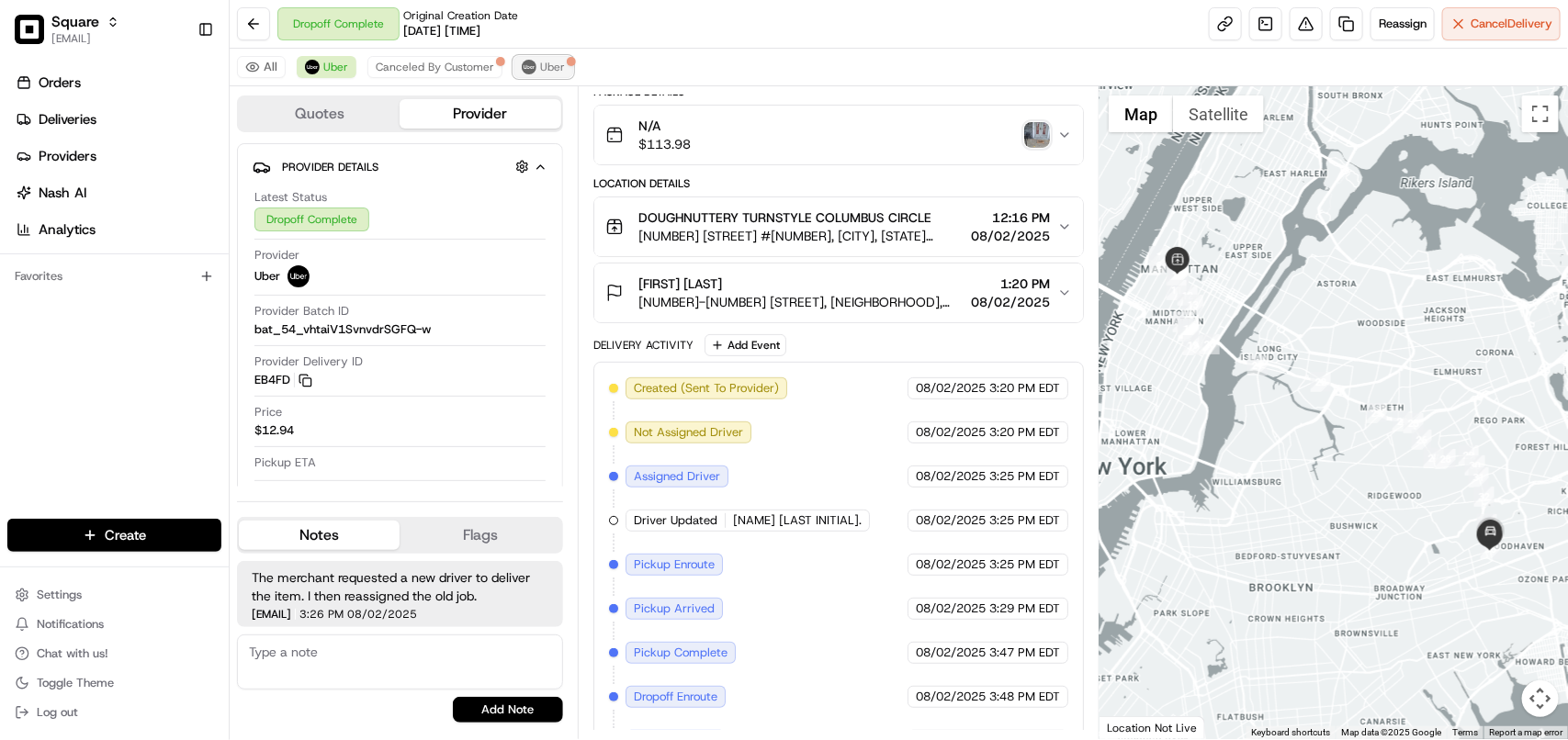 click on "Uber" at bounding box center (552, 67) 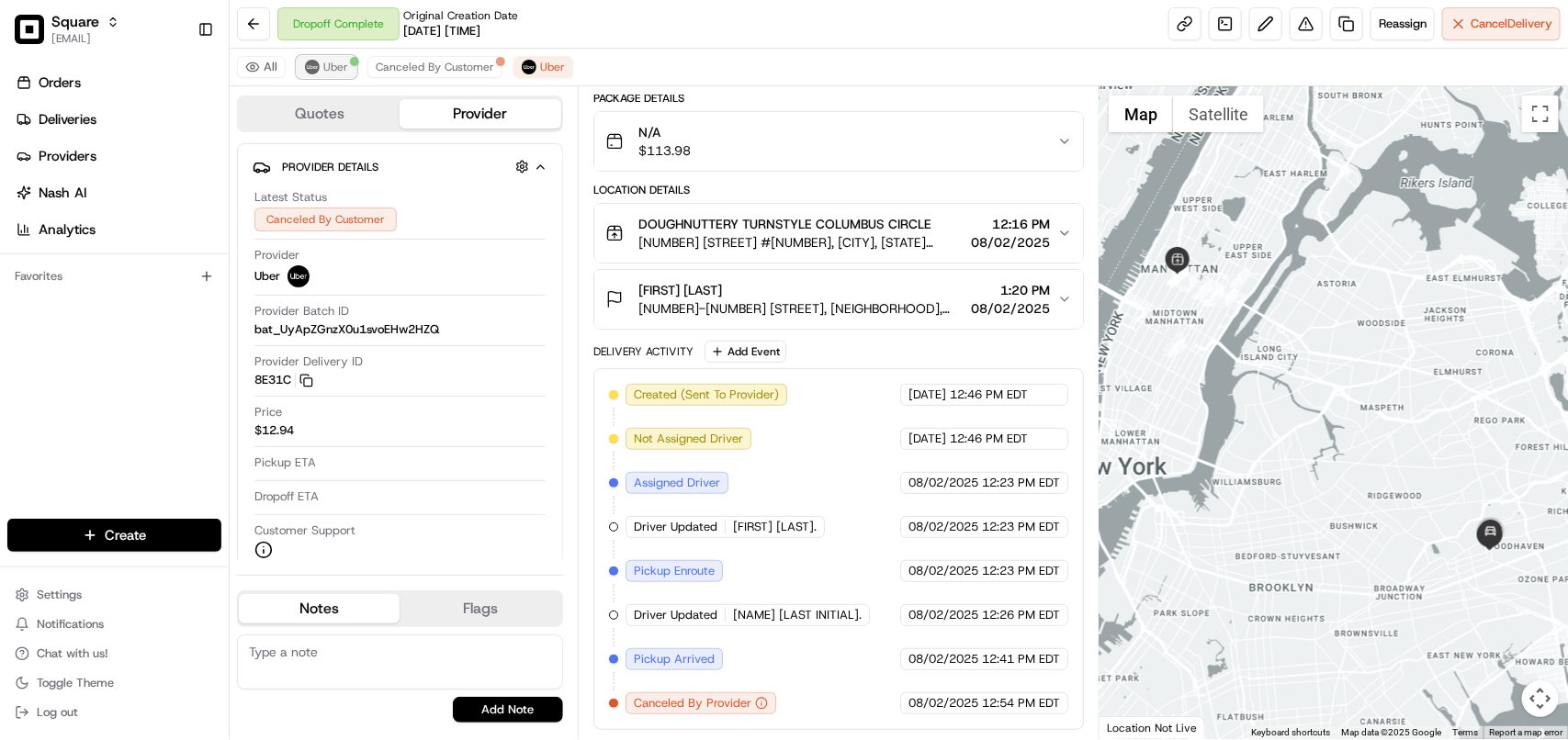 click on "Uber" at bounding box center (326, 67) 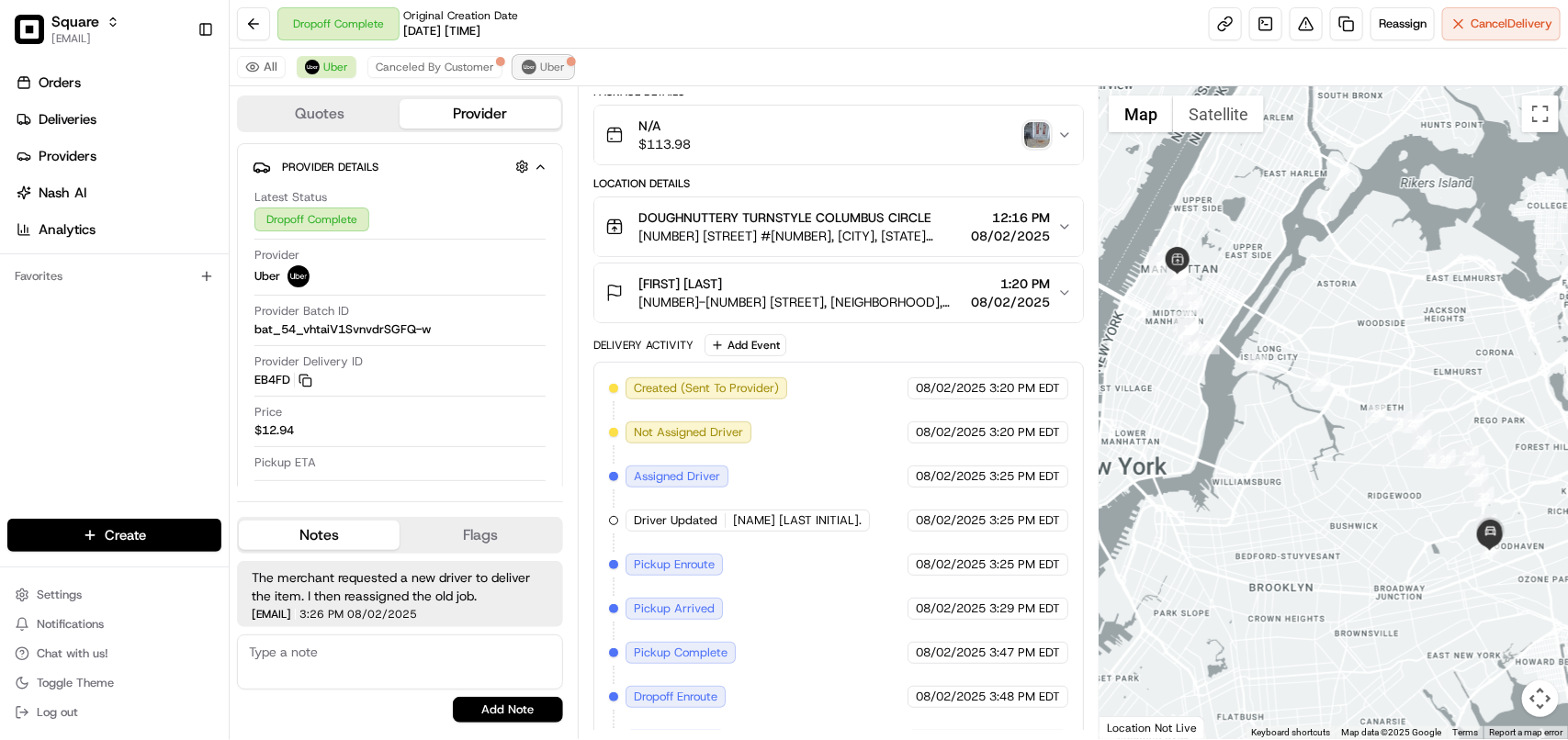 click at bounding box center (529, 67) 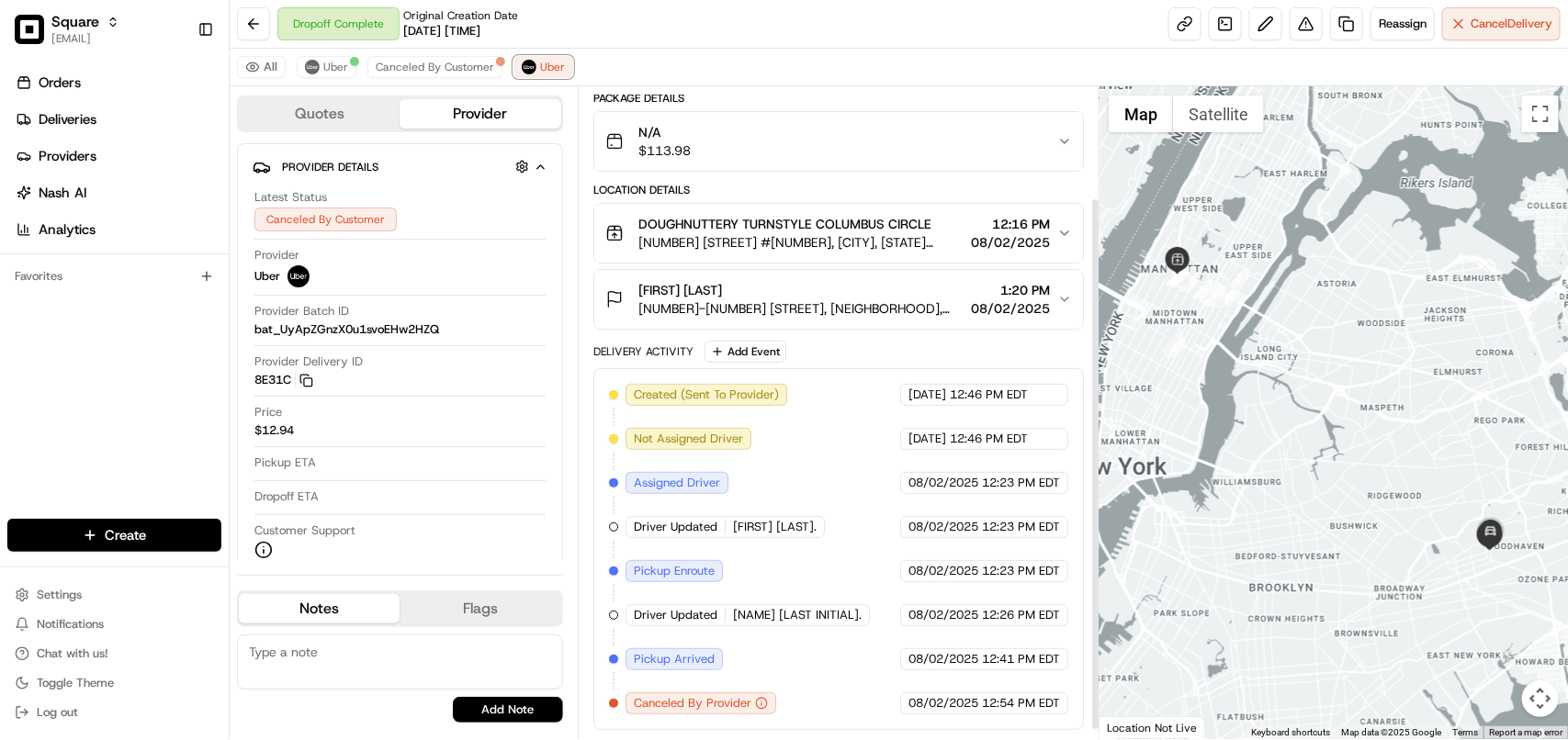 scroll, scrollTop: 147, scrollLeft: 0, axis: vertical 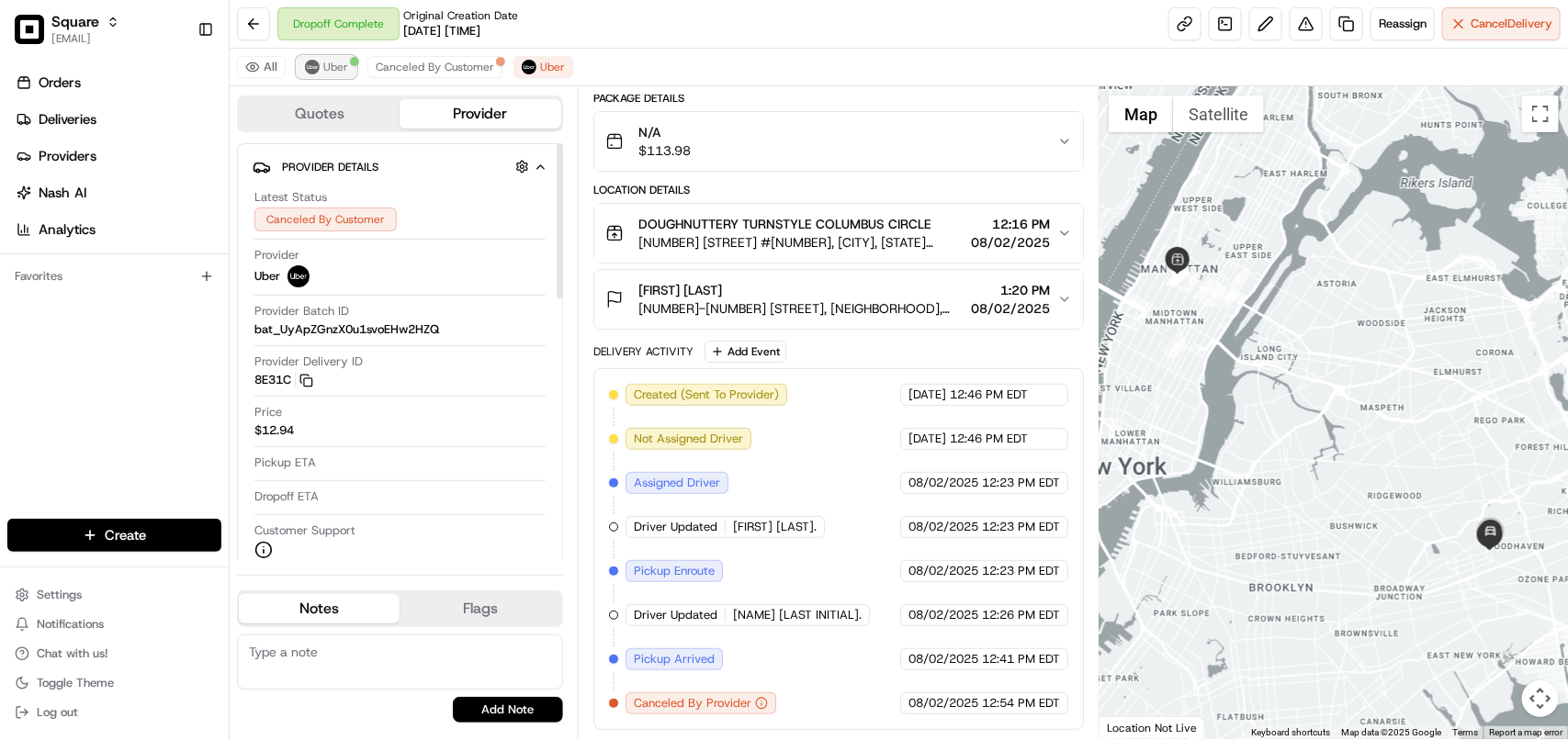 click on "Uber" at bounding box center [326, 67] 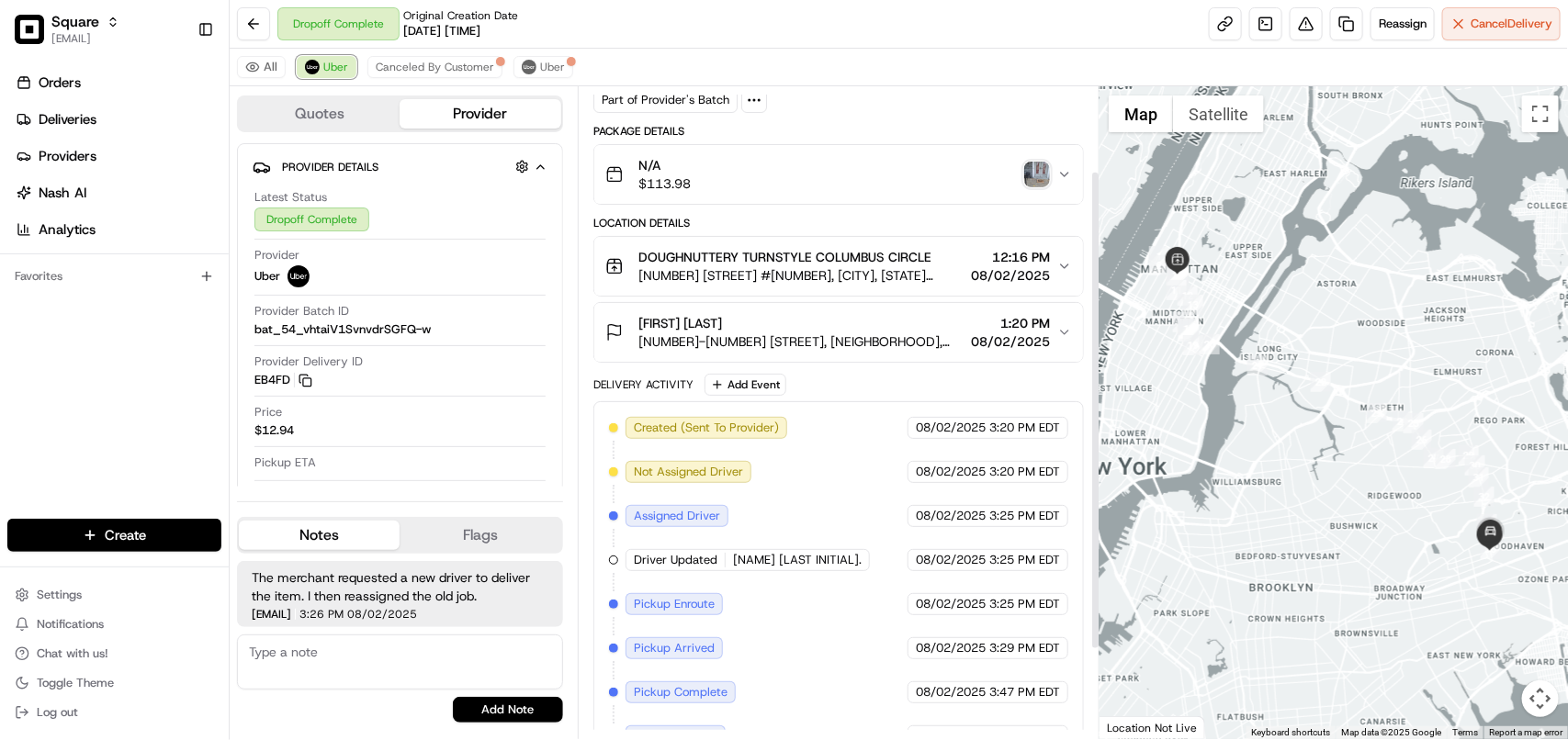 scroll, scrollTop: 115, scrollLeft: 0, axis: vertical 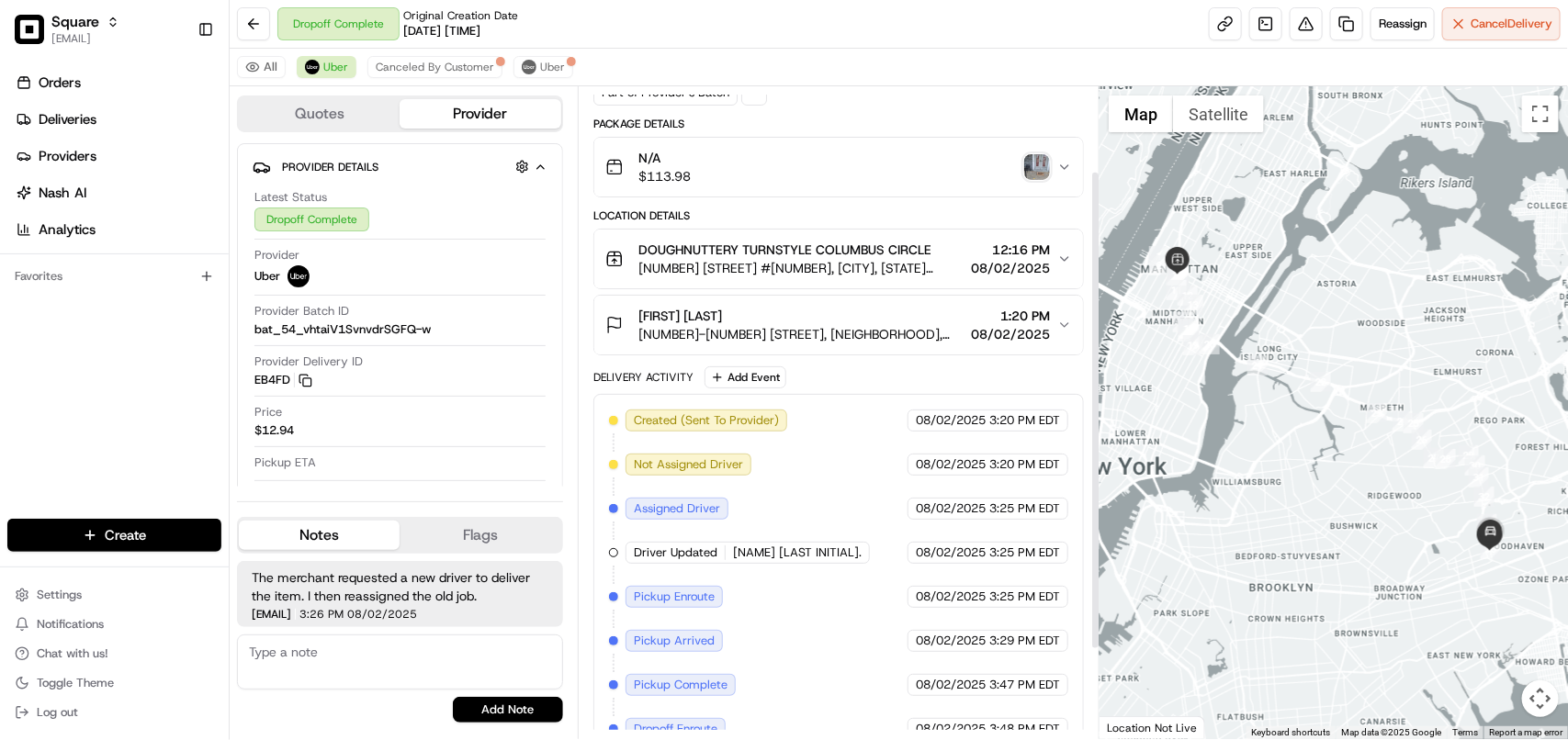 click on "08/02/2025" at bounding box center [1010, 334] 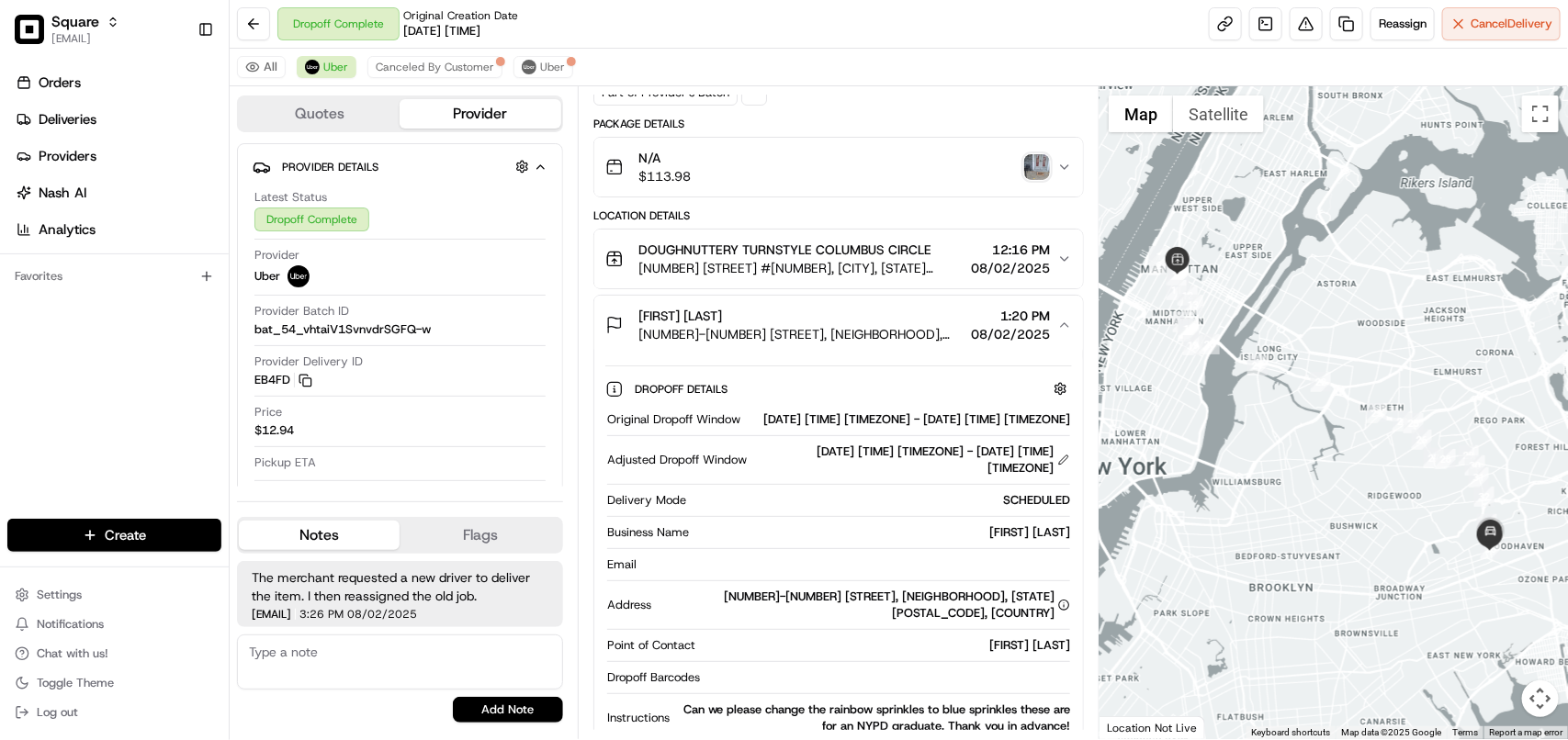 click on "08/02/2025" at bounding box center (1010, 334) 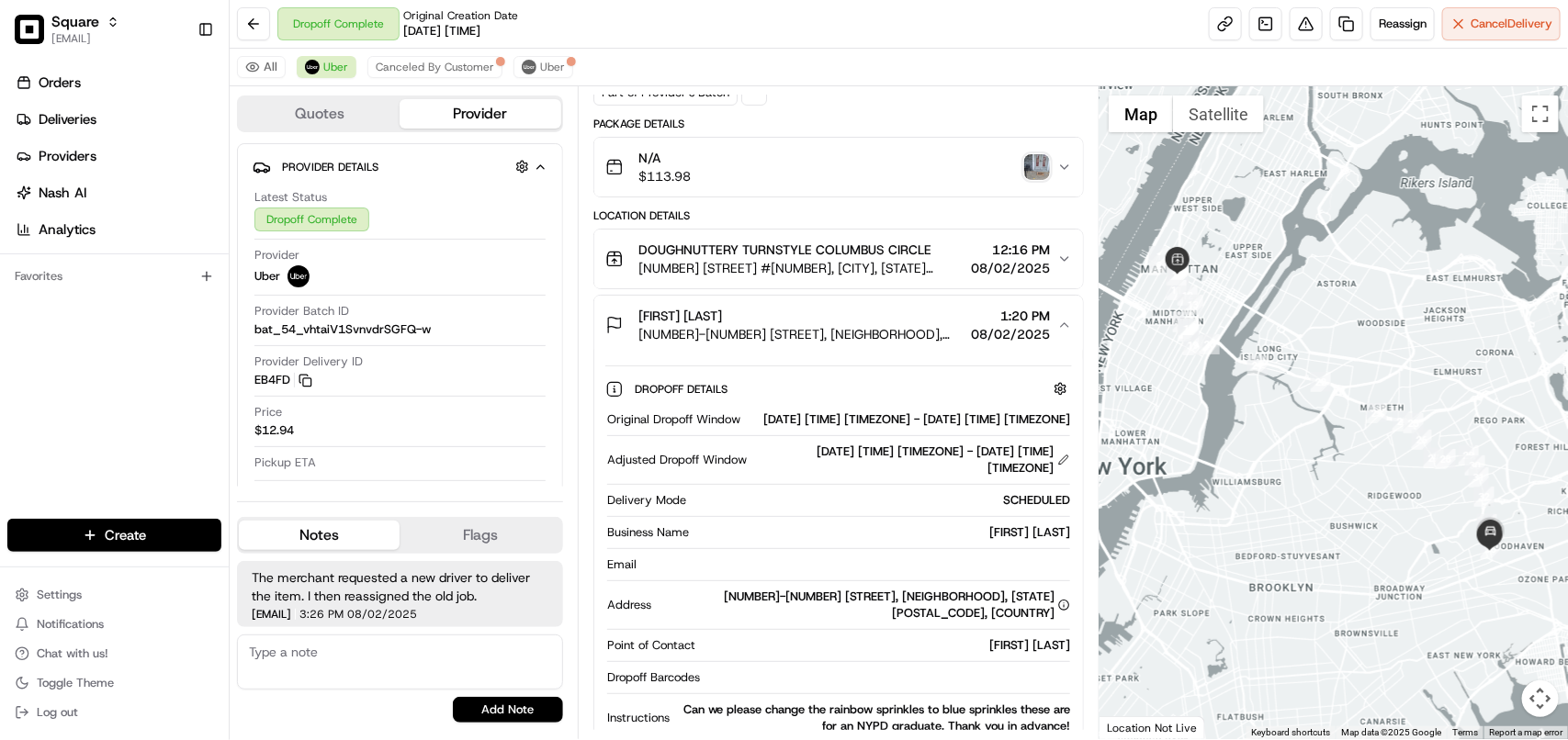click 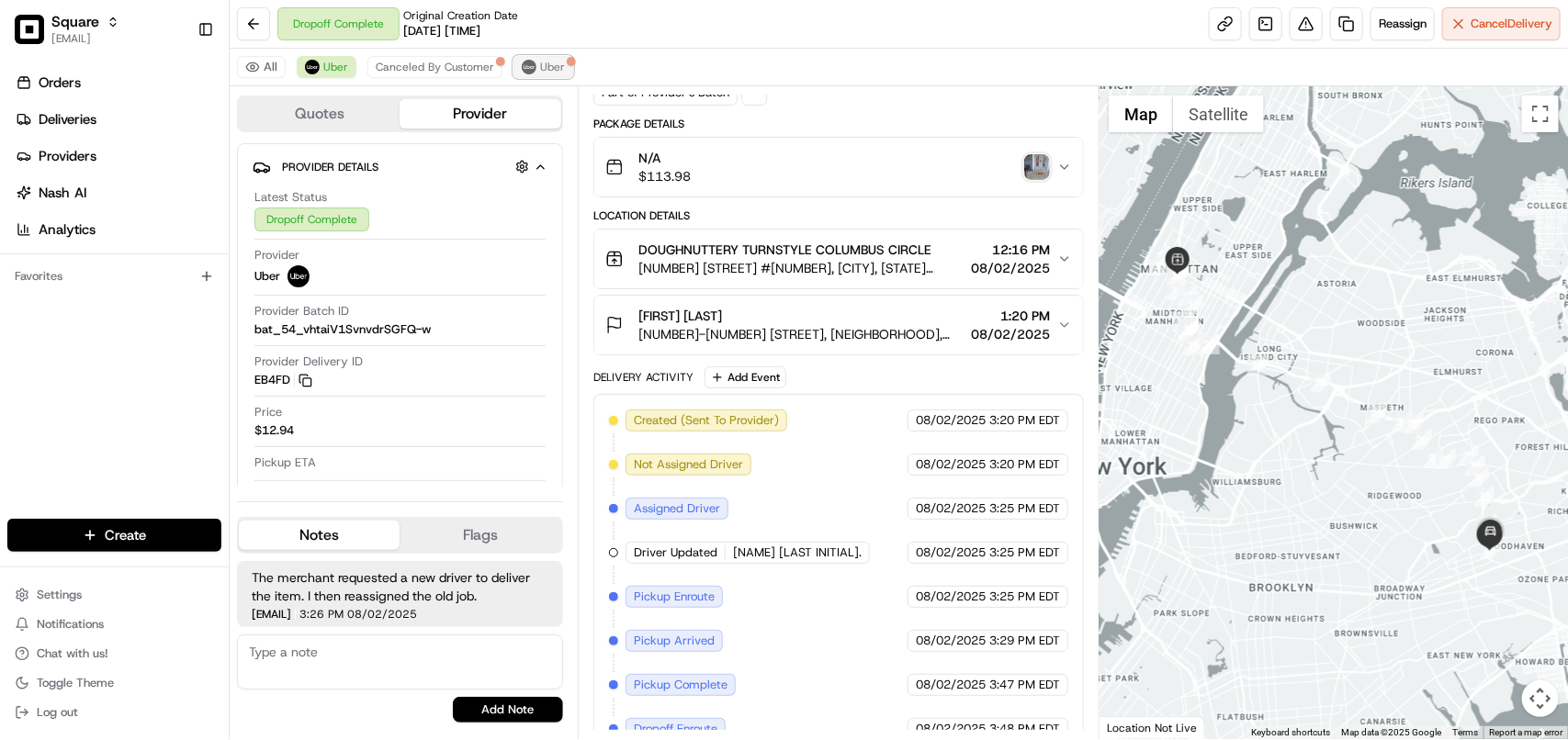 click on "Uber" at bounding box center (552, 67) 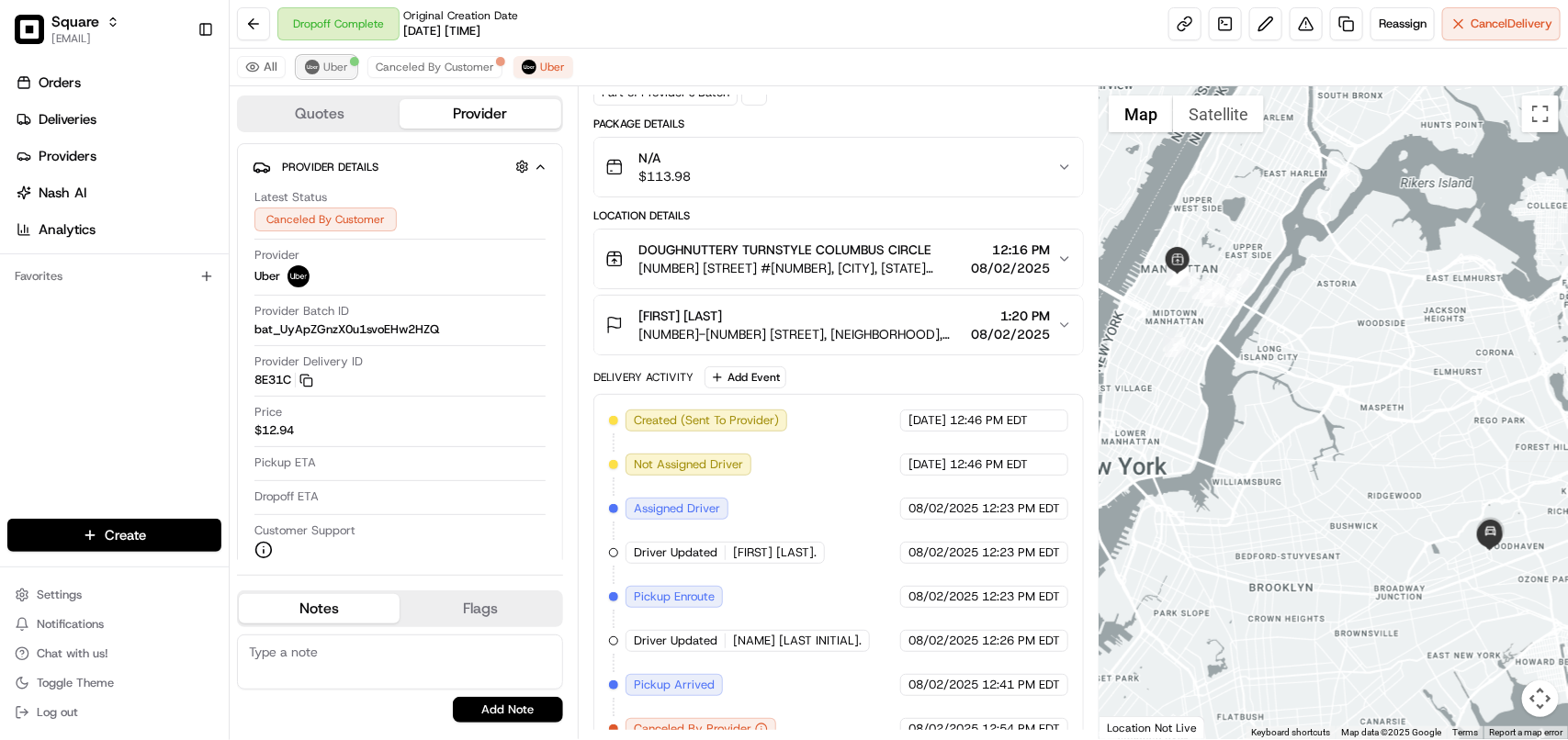 click on "Uber" at bounding box center [335, 67] 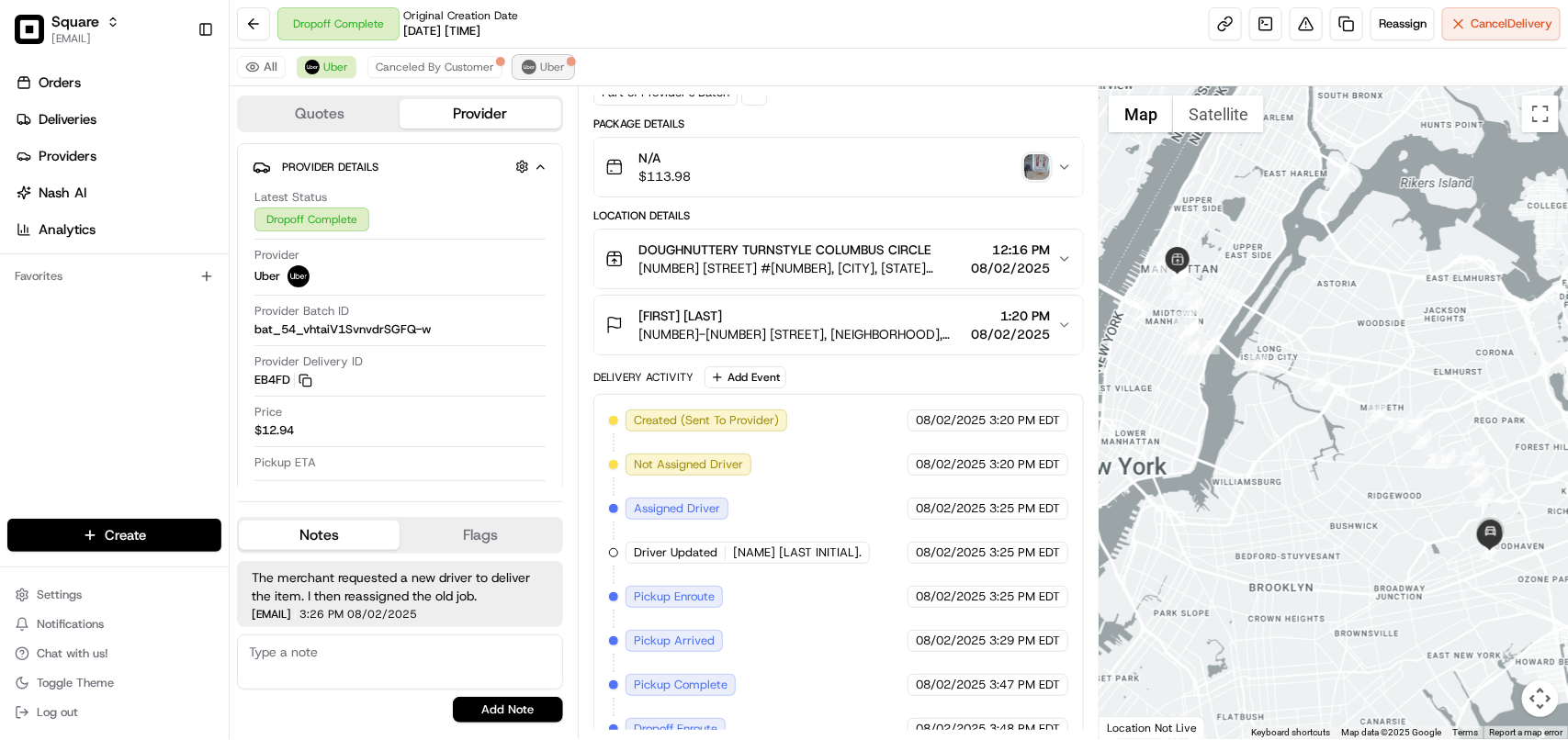 click on "Uber" at bounding box center (552, 67) 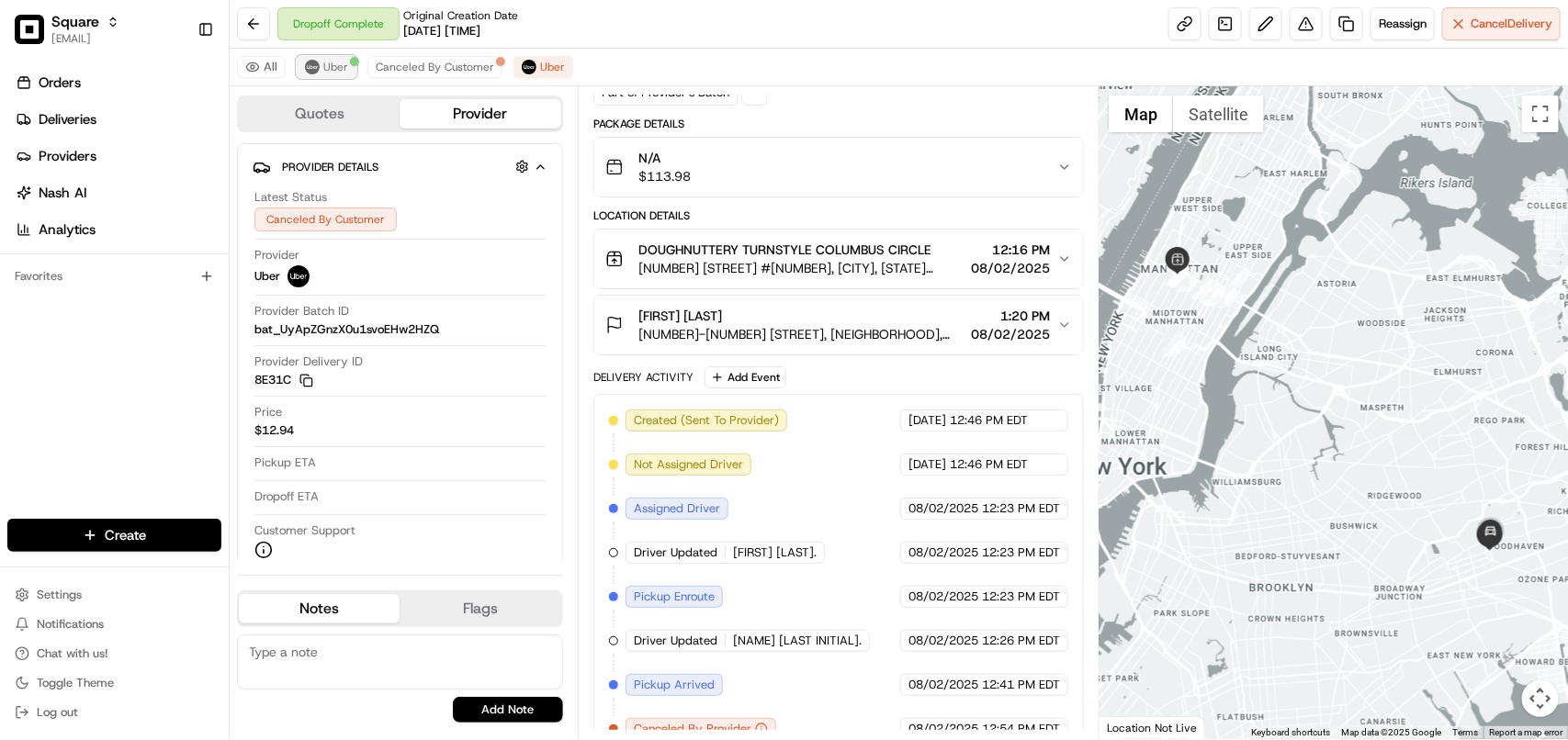 click on "Uber" at bounding box center [335, 67] 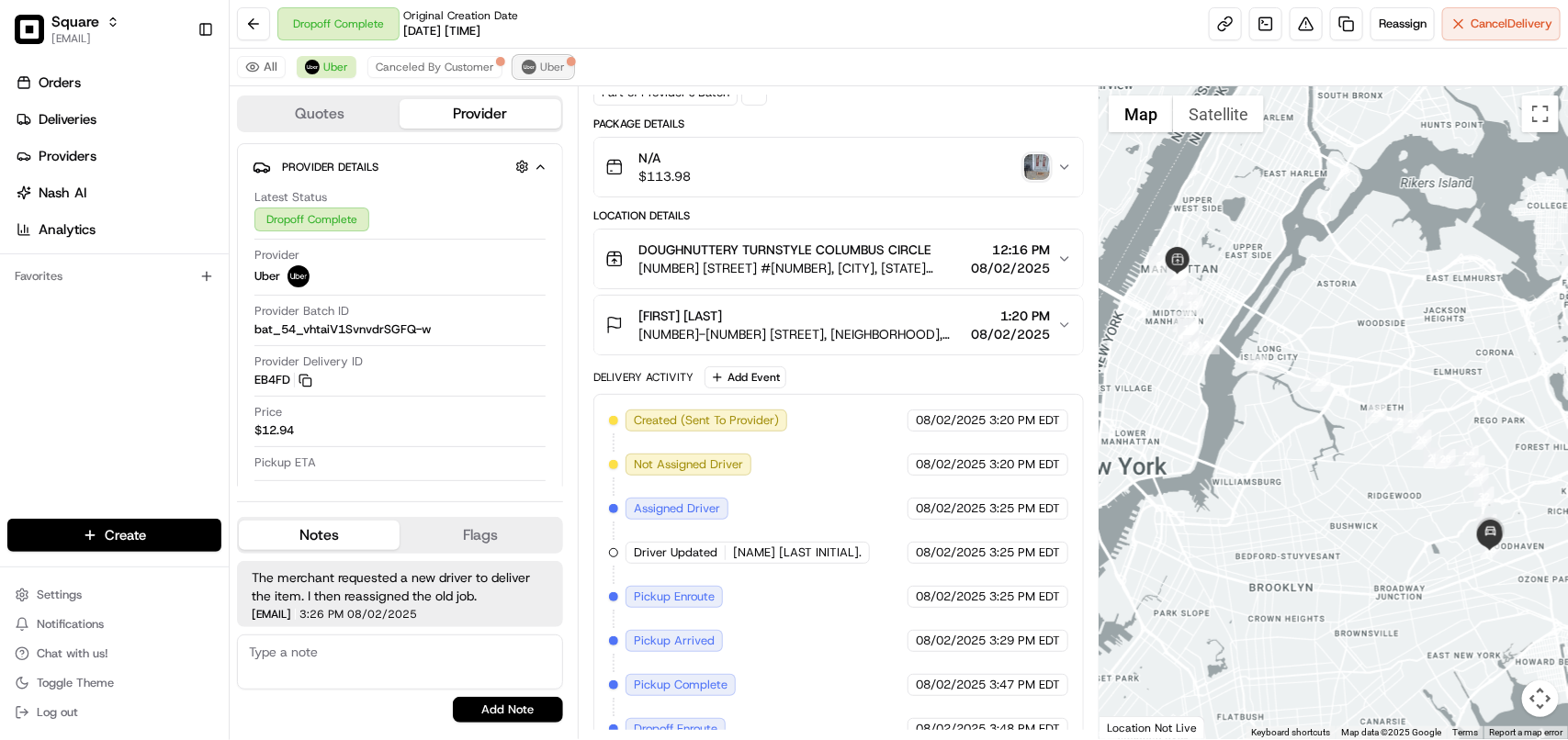 click on "Uber" at bounding box center [543, 67] 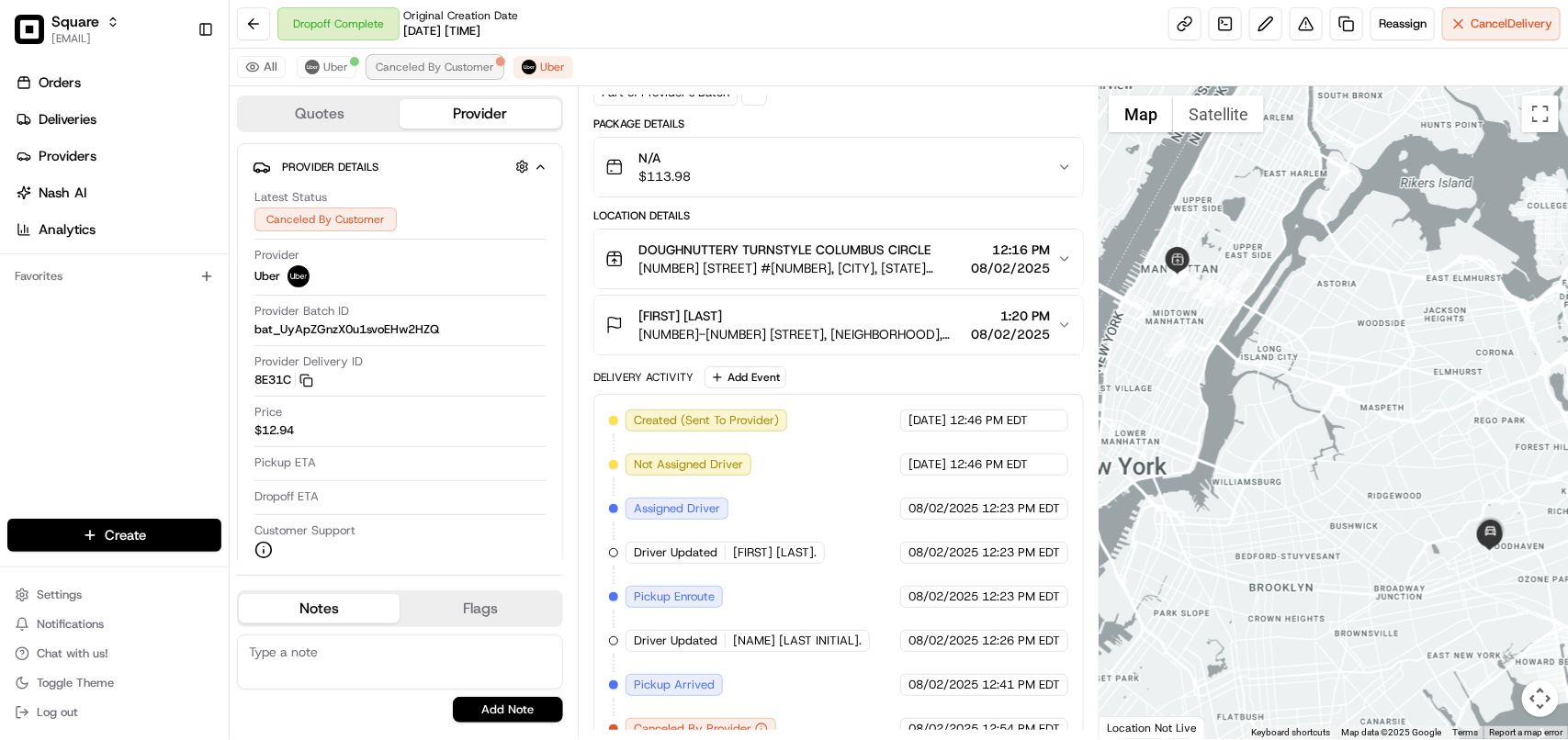 click on "Canceled By Customer" at bounding box center [434, 67] 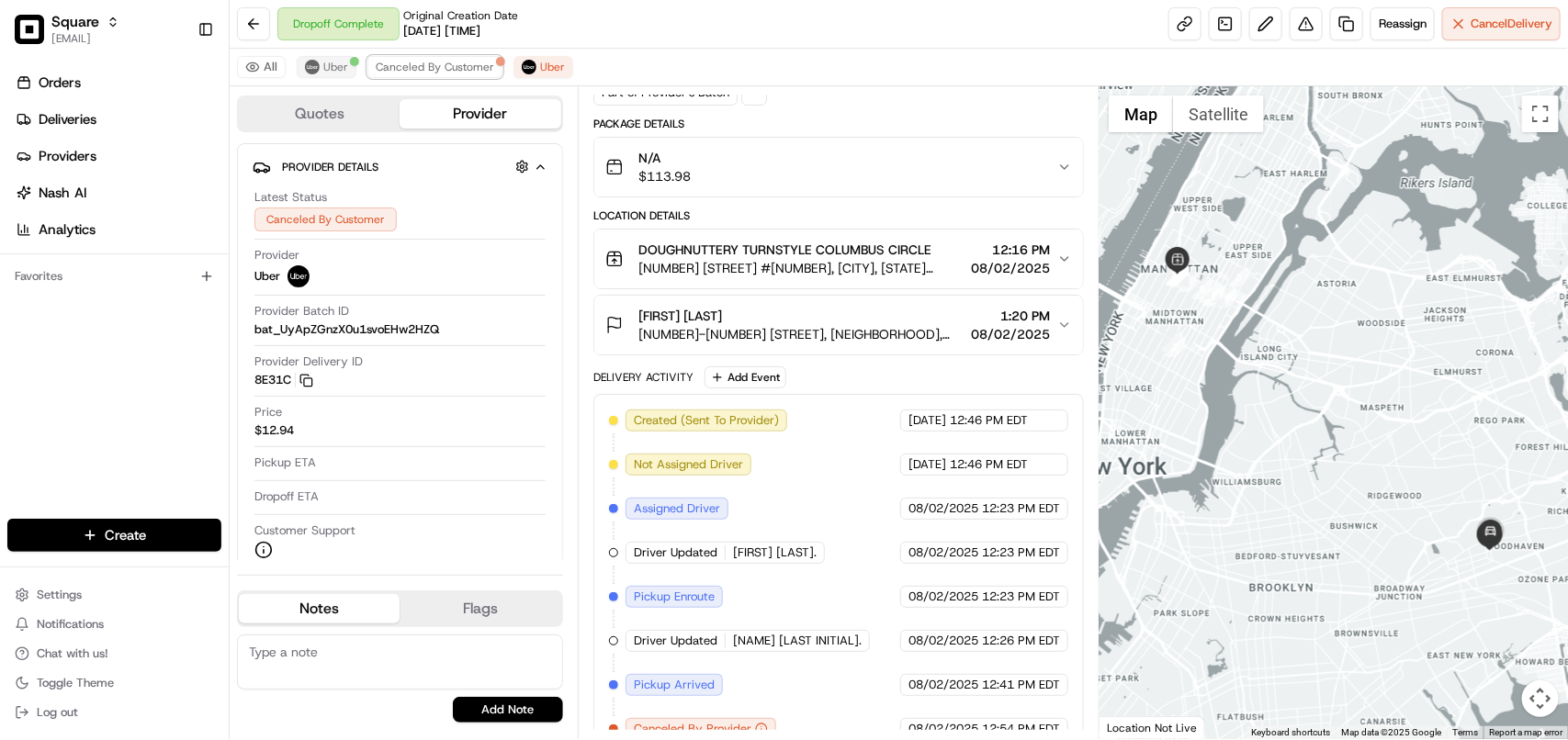 scroll, scrollTop: 0, scrollLeft: 0, axis: both 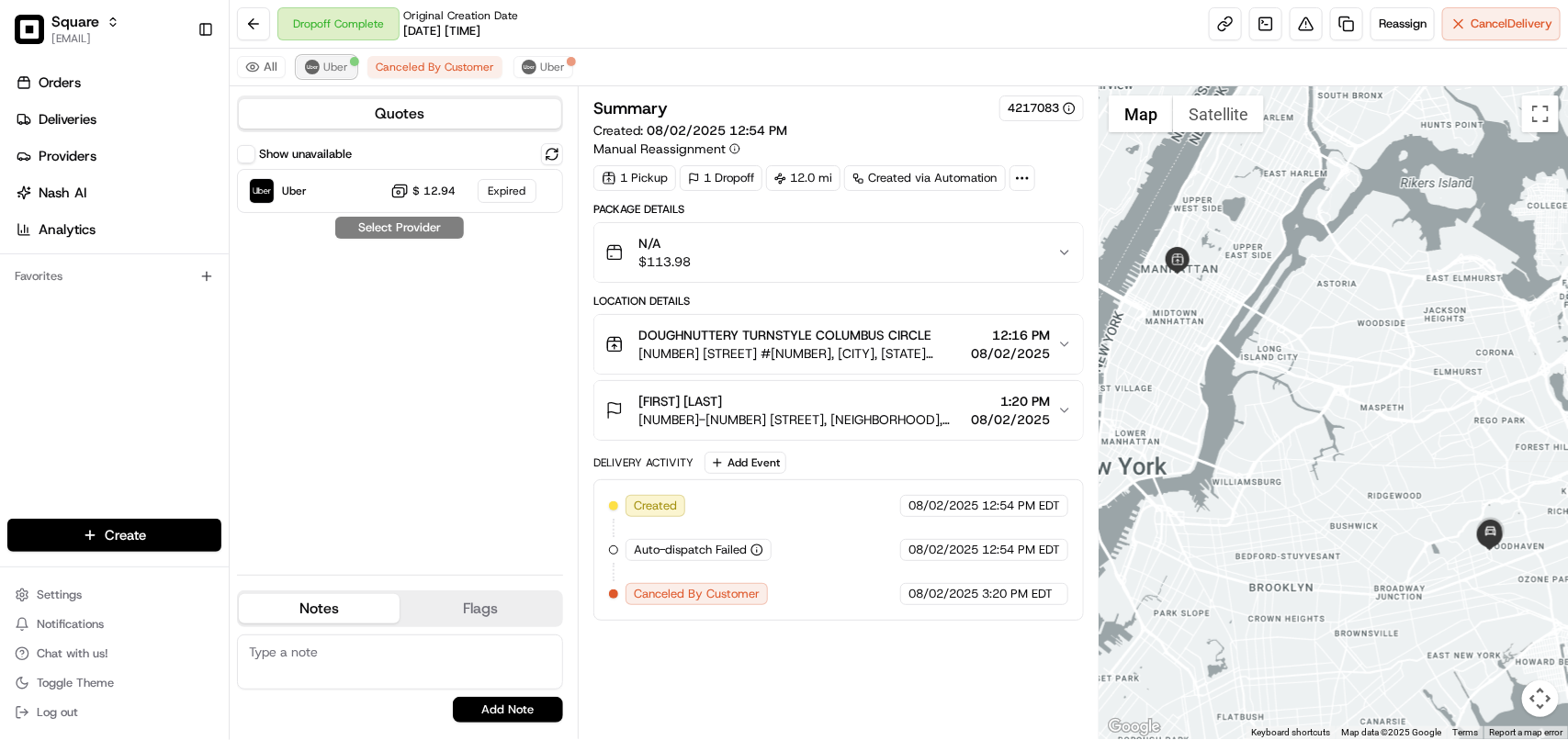 click on "Uber" at bounding box center [335, 67] 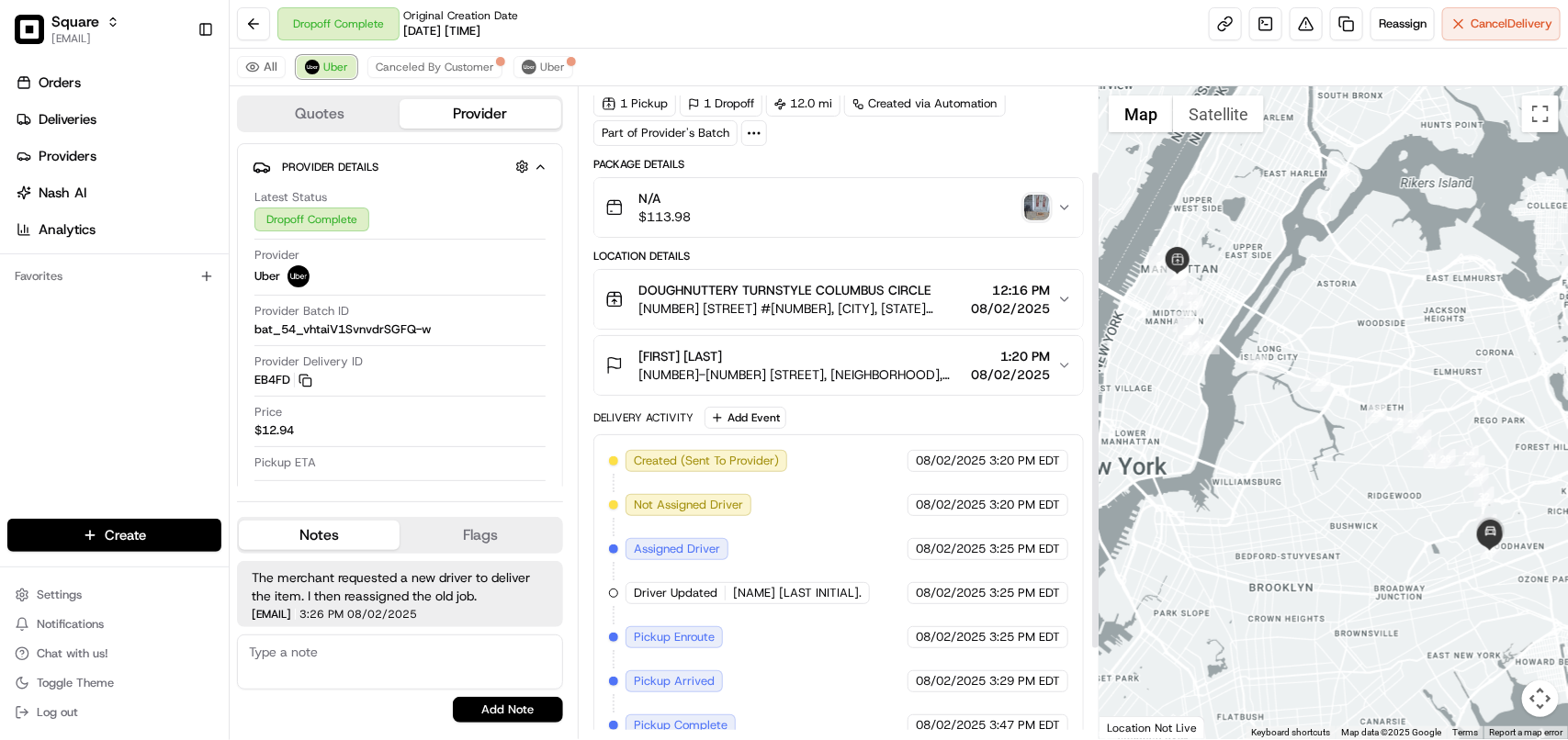 scroll, scrollTop: 115, scrollLeft: 0, axis: vertical 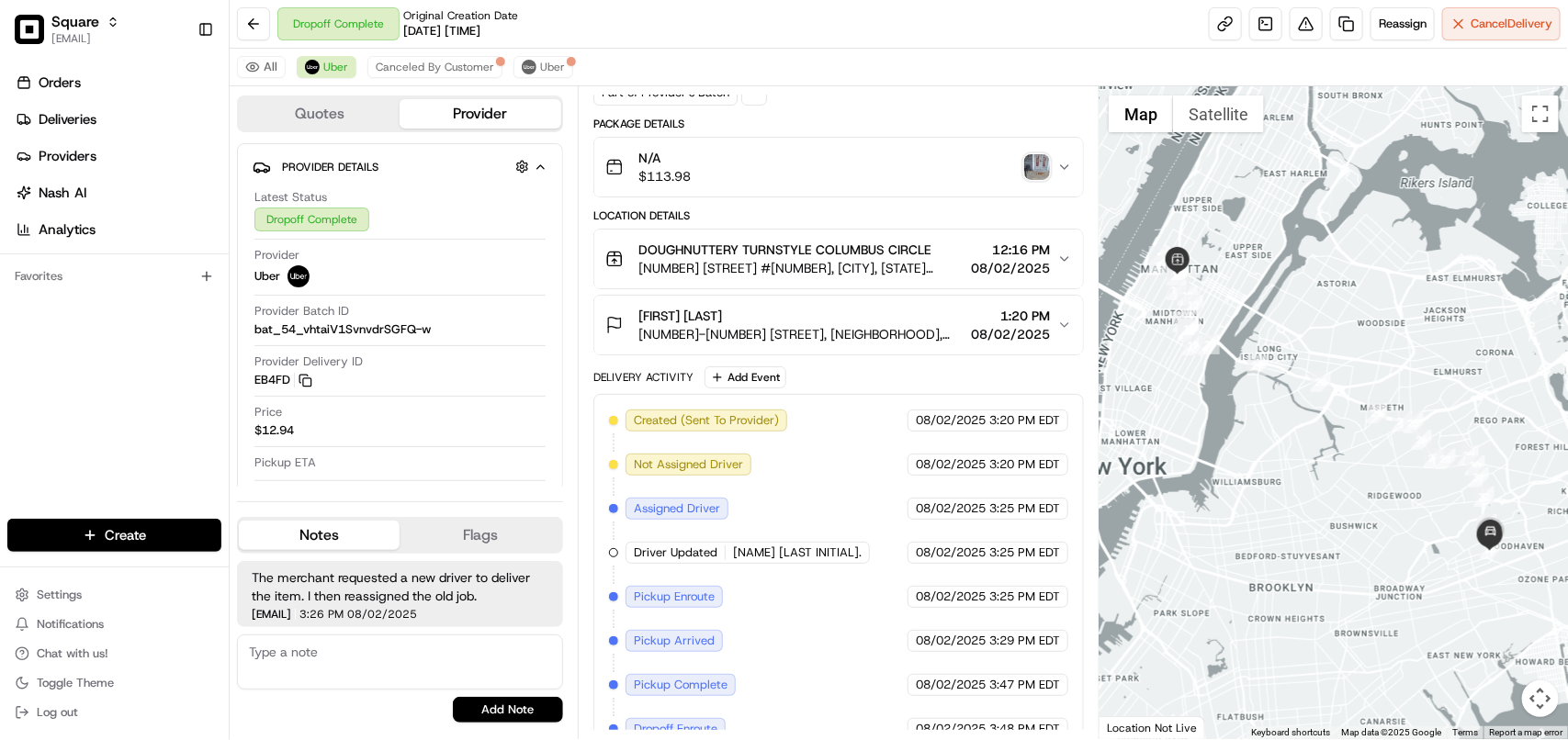click on "1:20 PM" at bounding box center [1010, 316] 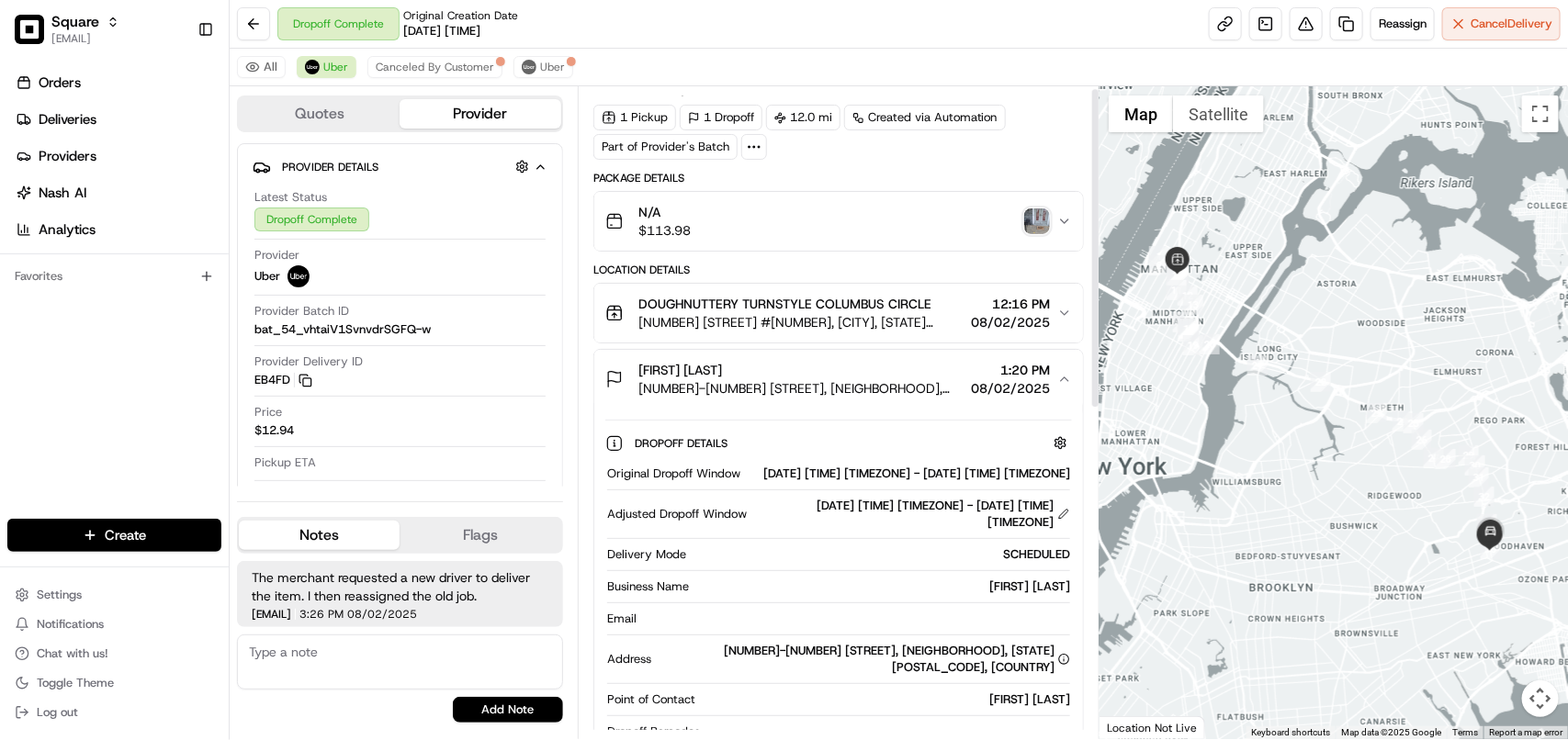 scroll, scrollTop: 0, scrollLeft: 0, axis: both 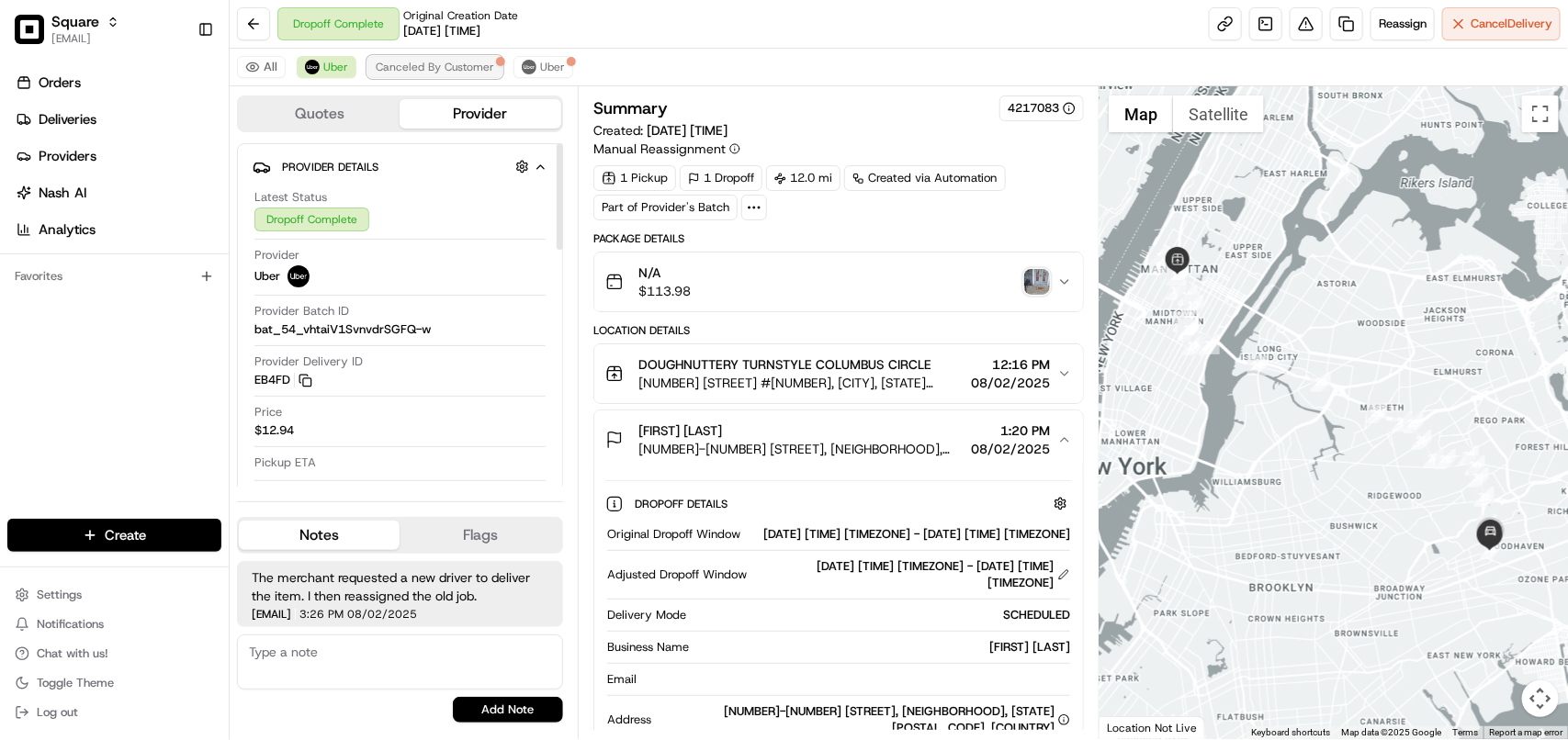 click on "Canceled By Customer" at bounding box center [434, 67] 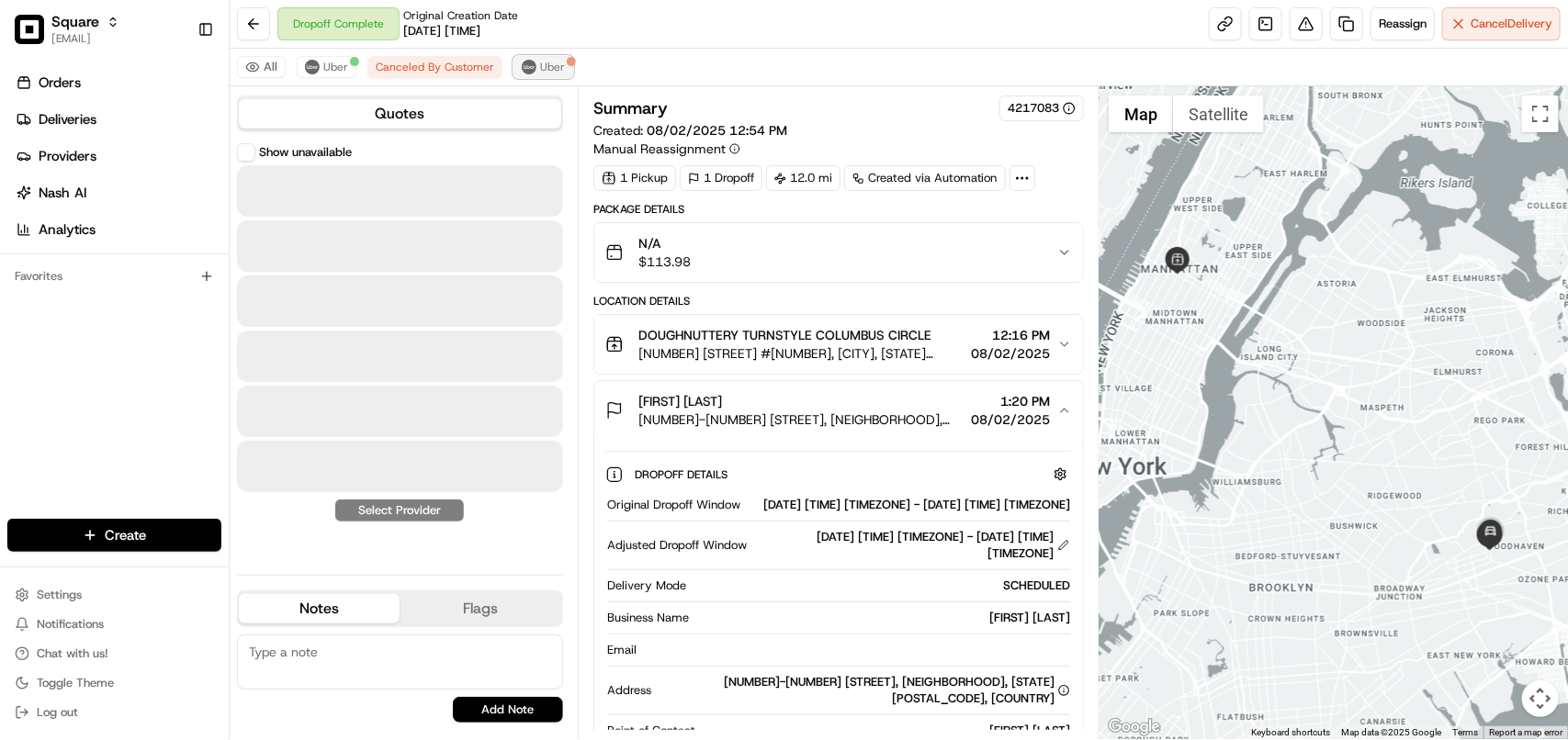 click on "Uber" at bounding box center [543, 67] 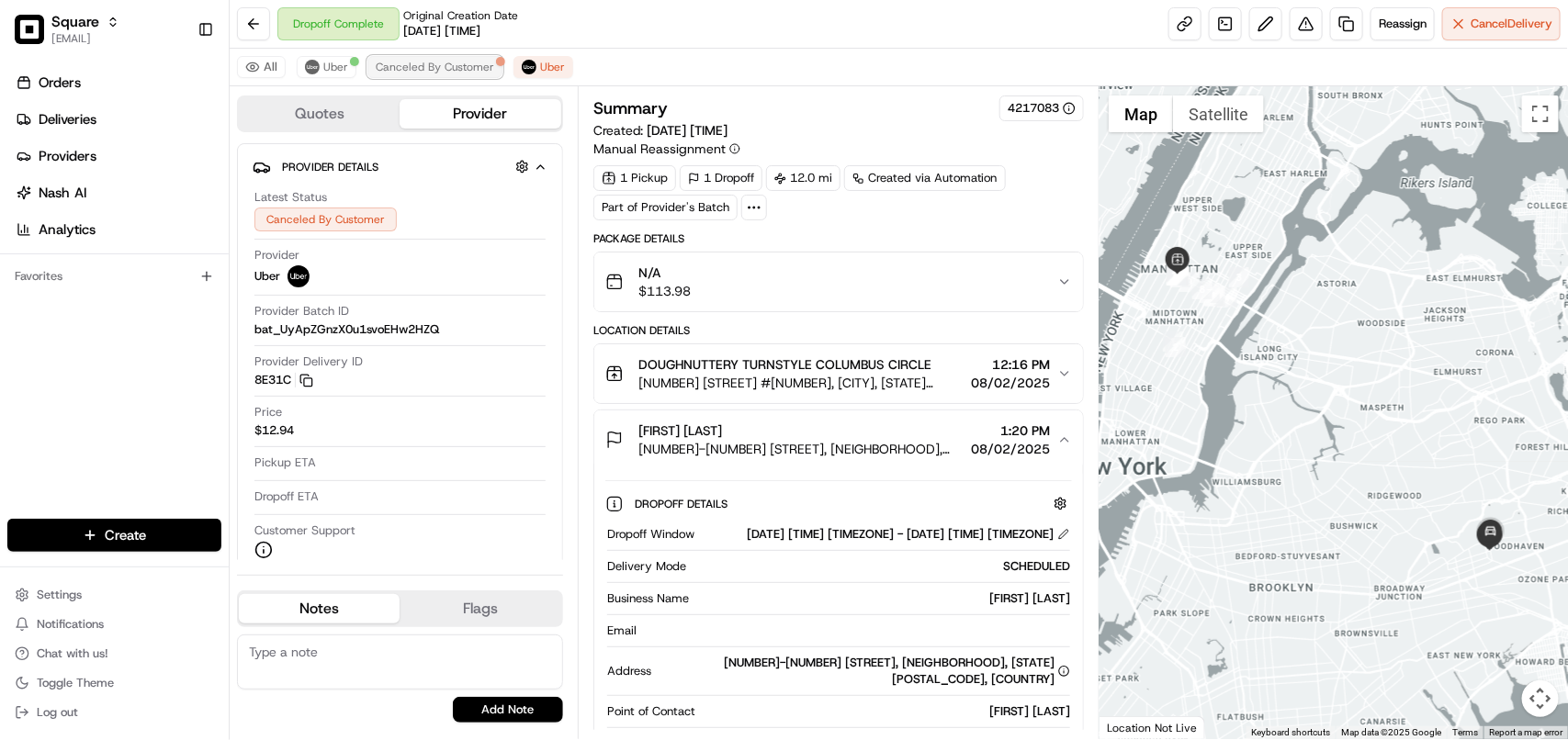 click on "Canceled By Customer" at bounding box center [434, 67] 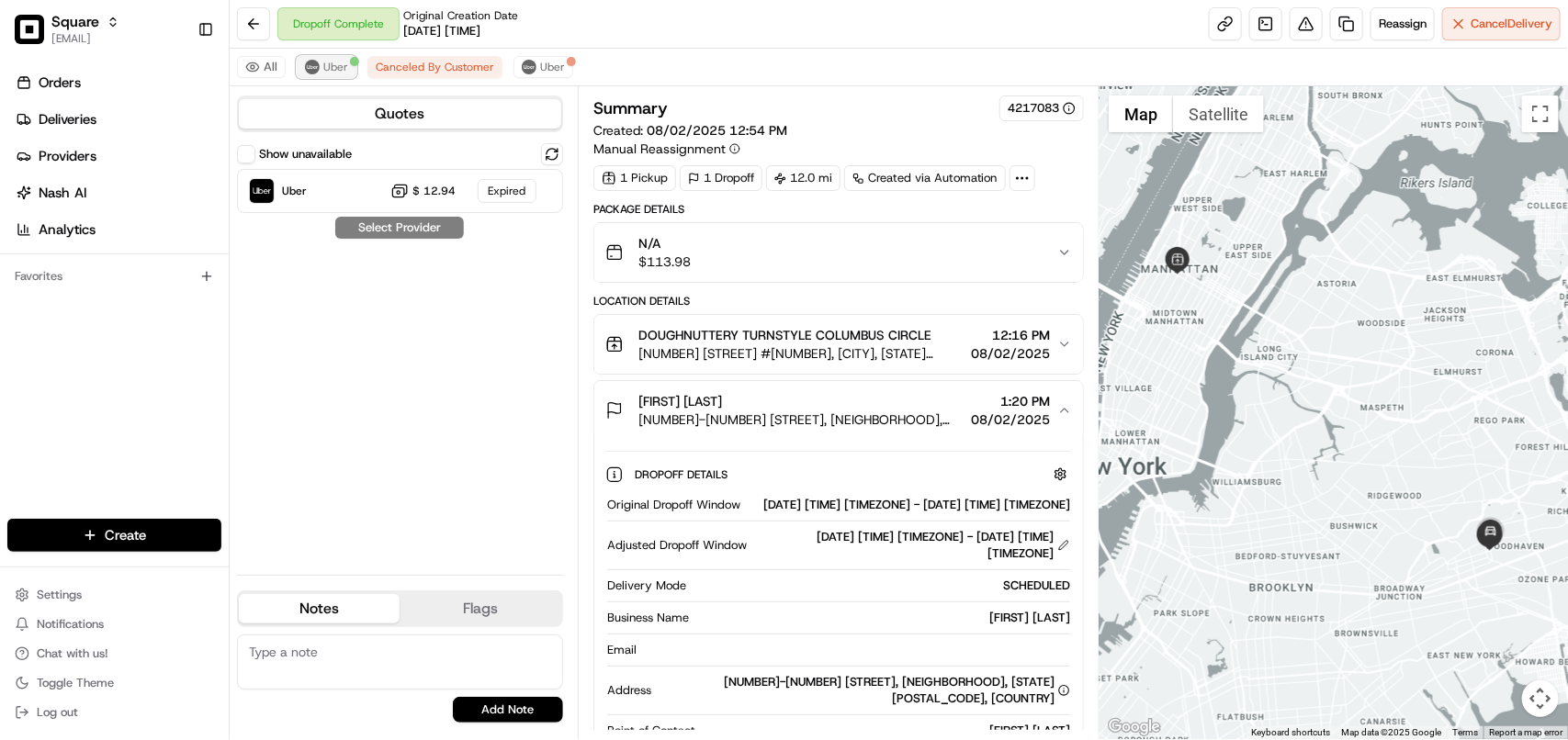 click on "Uber" at bounding box center [335, 67] 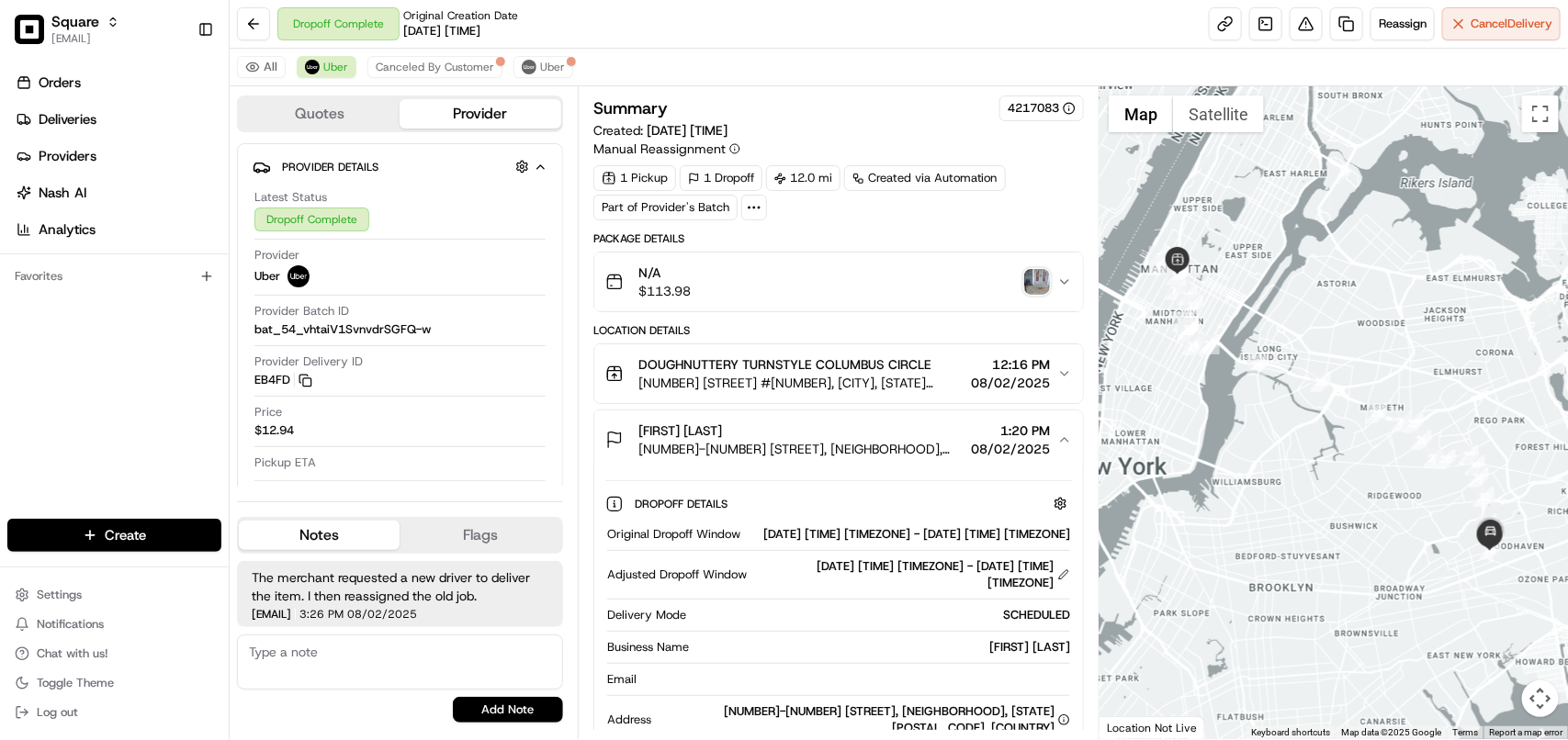 click on "Ambar Balbuena 88-20 75th St, Jamaica, NY 11421, USA 1:20 PM 08/02/2025" at bounding box center (831, 440) 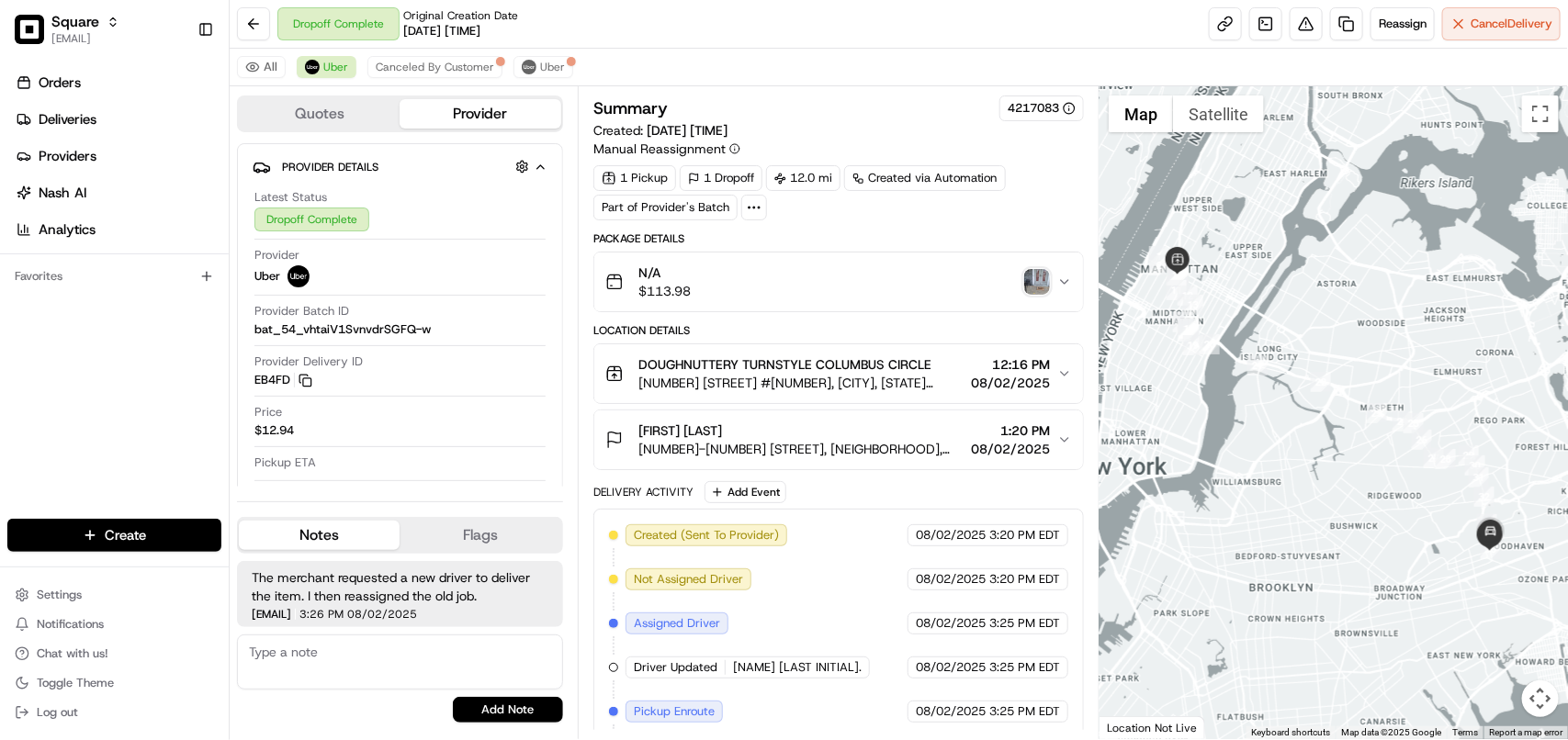 click on "Ambar Balbuena 88-20 75th St, Jamaica, NY 11421, USA 1:20 PM 08/02/2025" at bounding box center (831, 440) 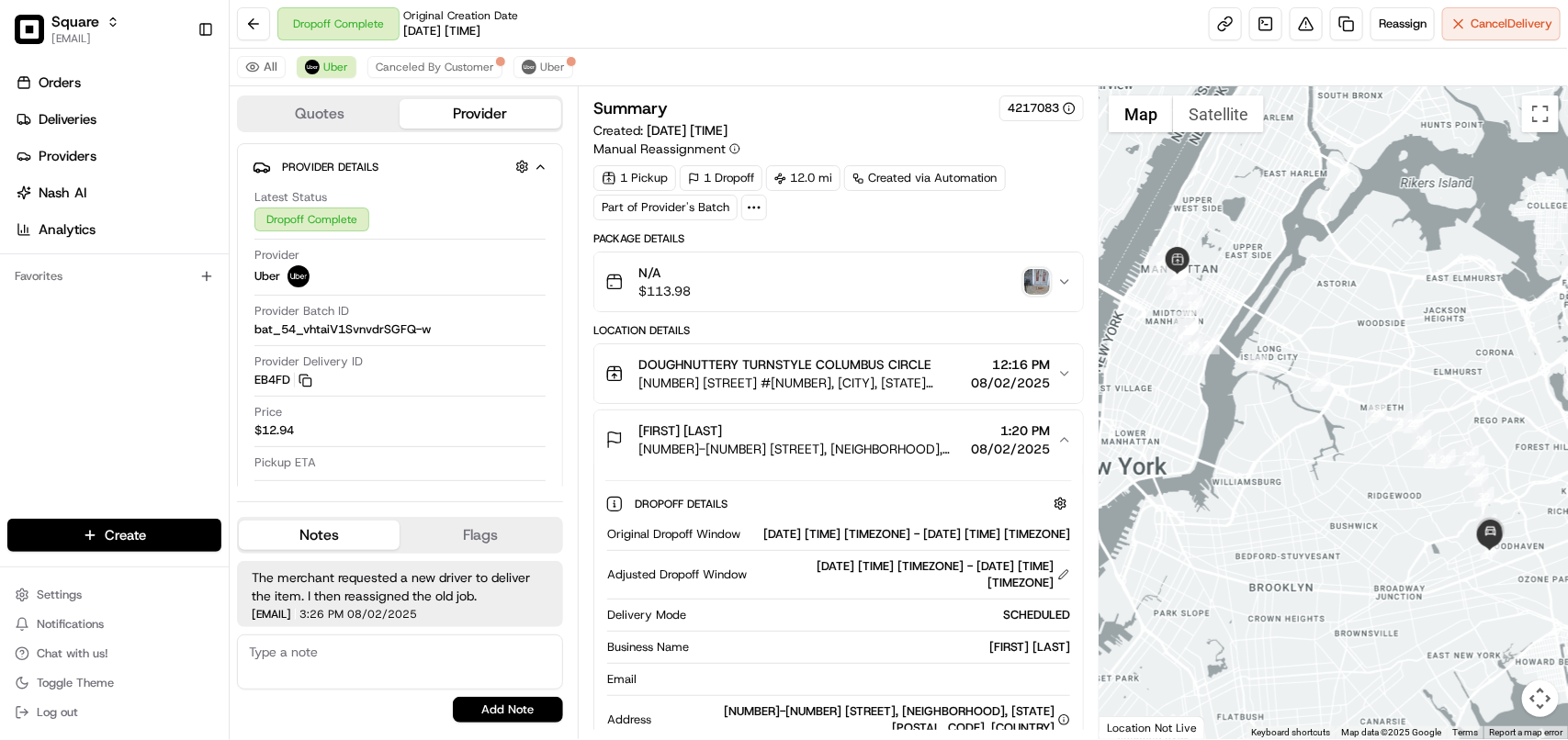click on "Ambar Balbuena 88-20 75th St, Jamaica, NY 11421, USA 1:20 PM 08/02/2025" at bounding box center (831, 440) 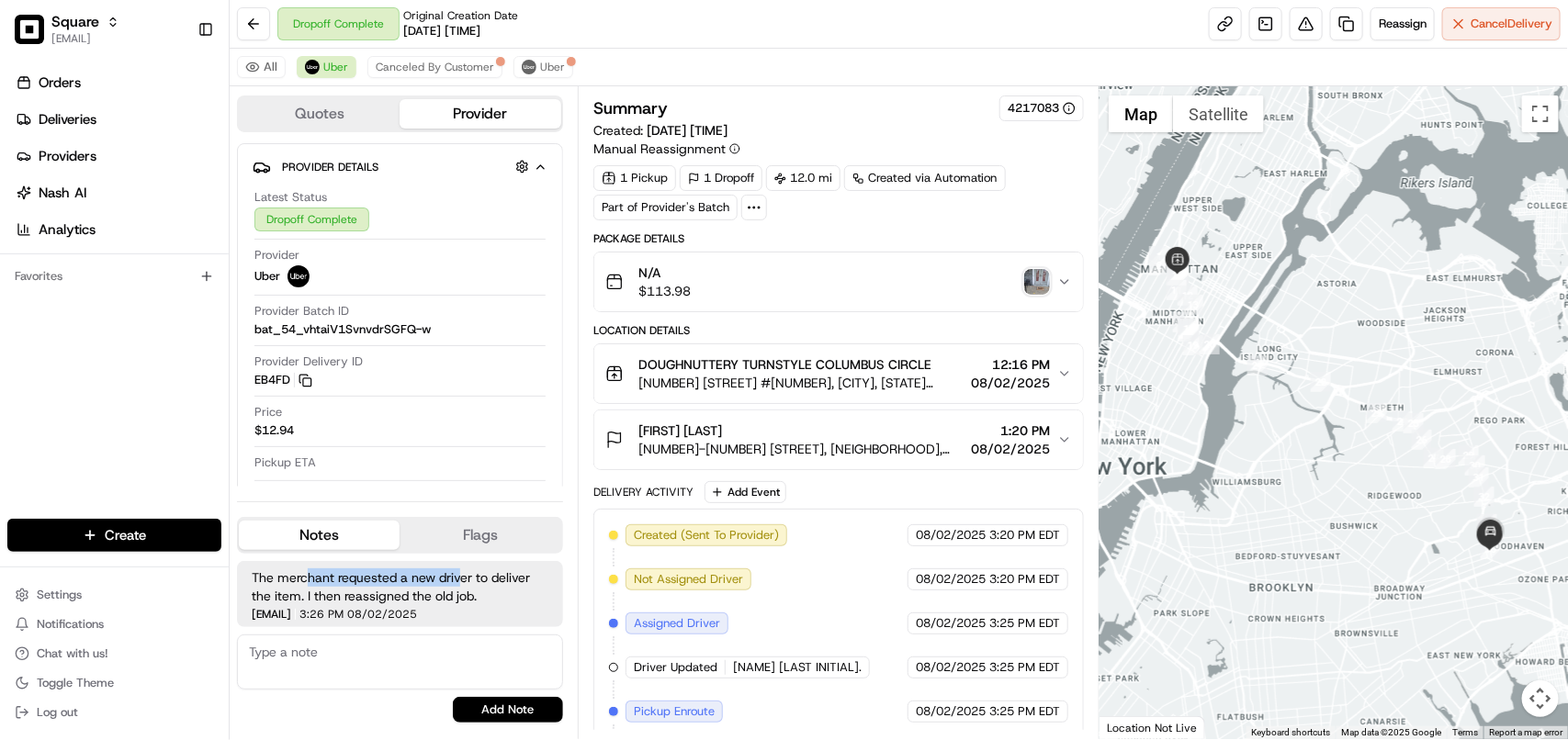 drag, startPoint x: 310, startPoint y: 588, endPoint x: 462, endPoint y: 586, distance: 152.01316 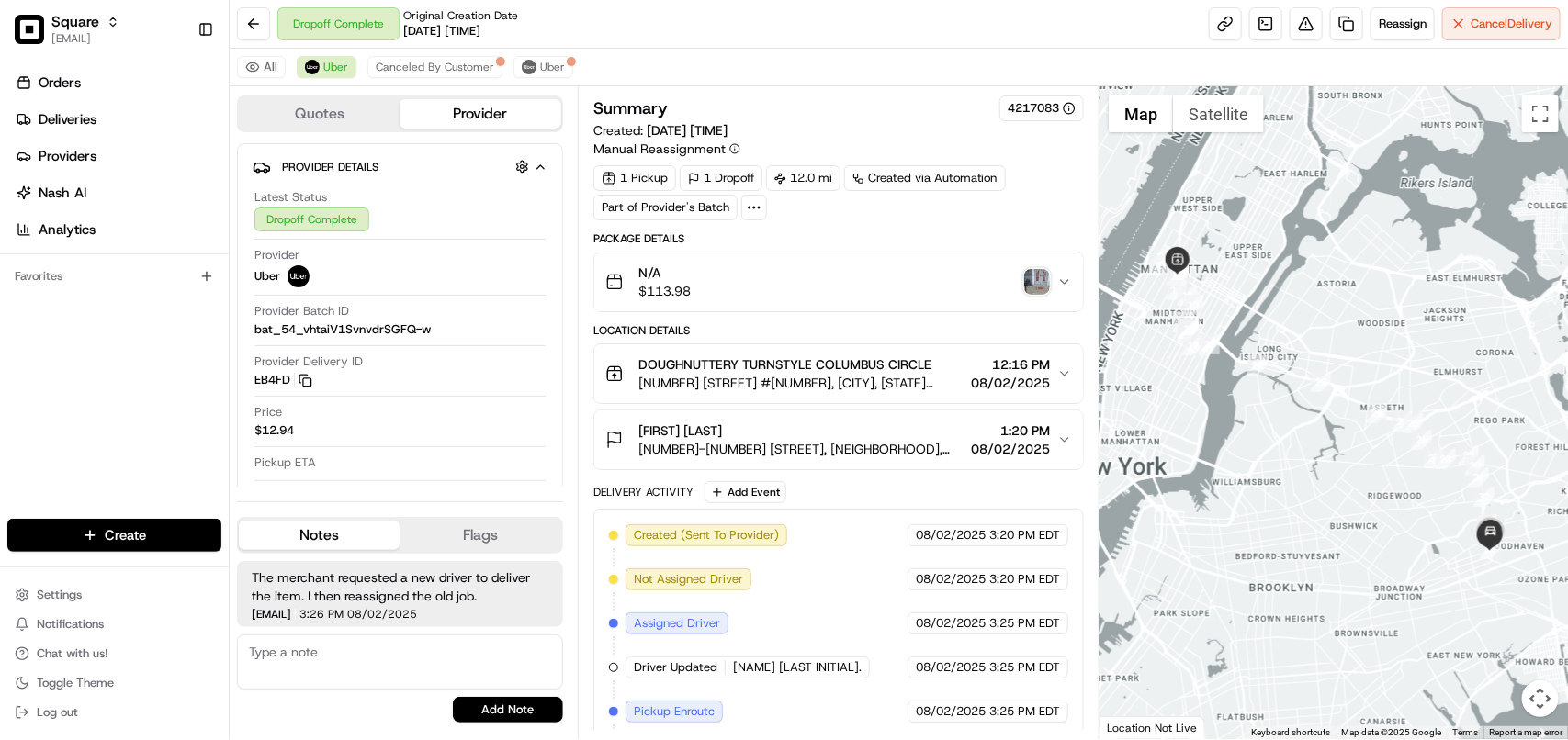 click on "The merchant requested a new driver to deliver the item. I then reassigned the old job." at bounding box center [400, 587] 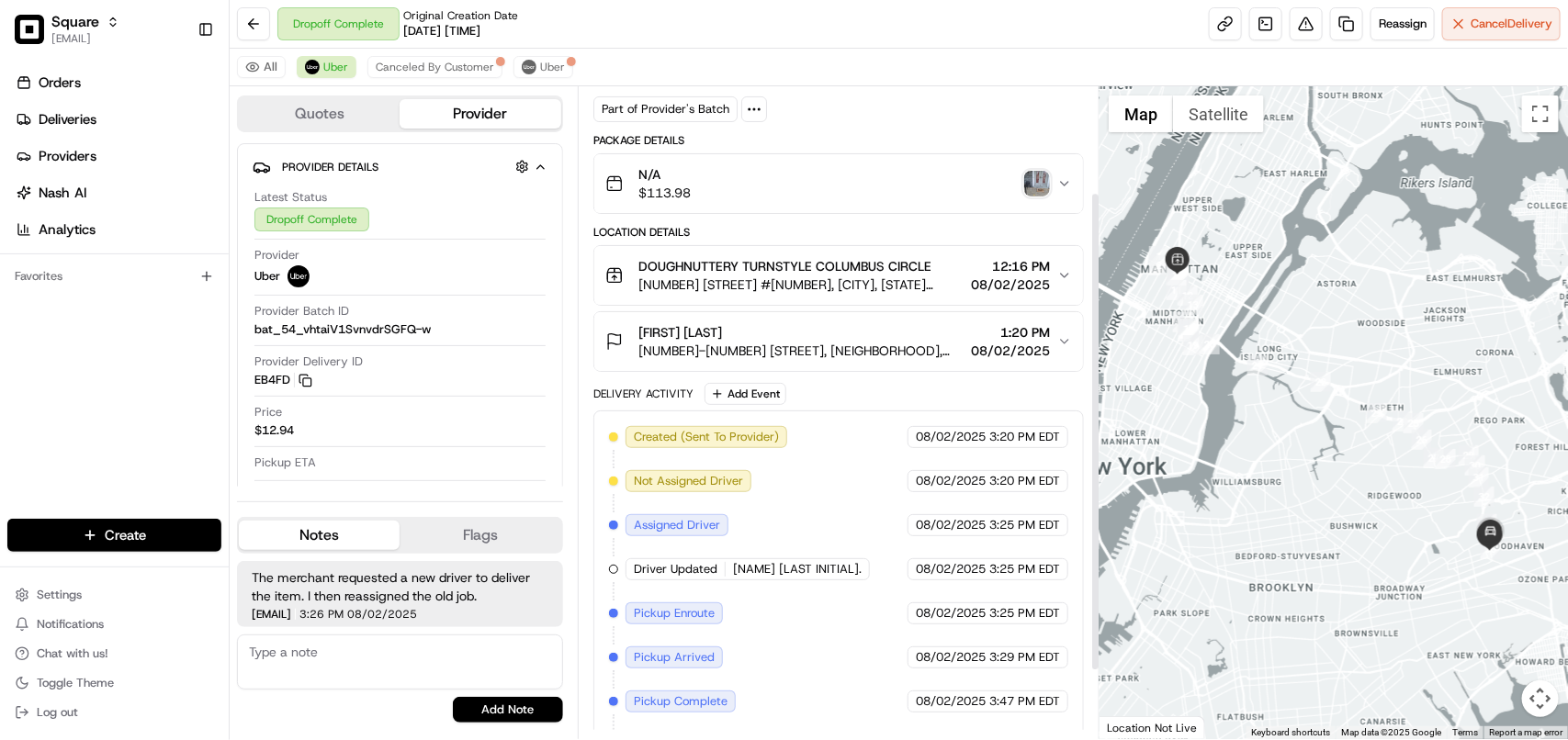 scroll, scrollTop: 230, scrollLeft: 0, axis: vertical 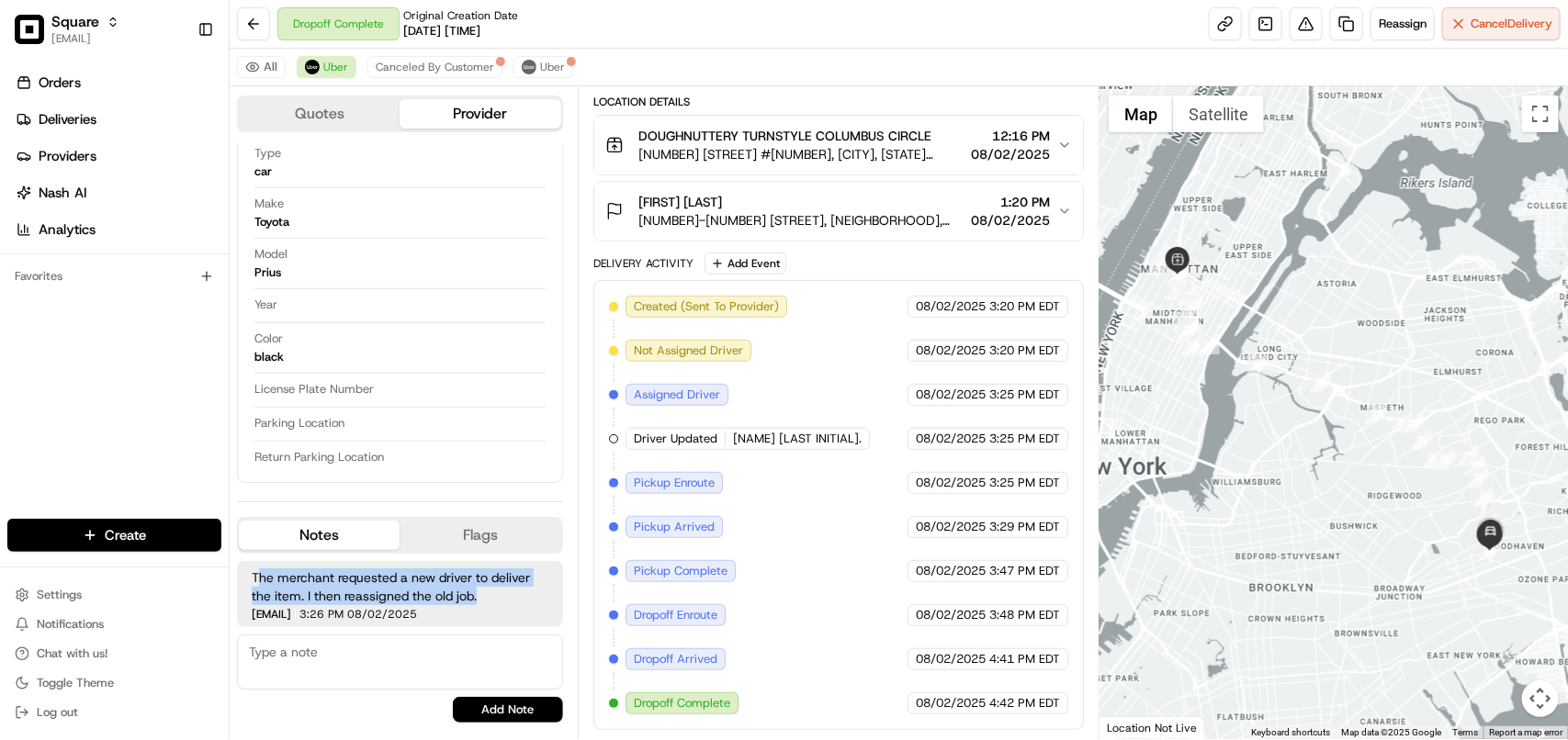 drag, startPoint x: 485, startPoint y: 597, endPoint x: 258, endPoint y: 584, distance: 227.37194 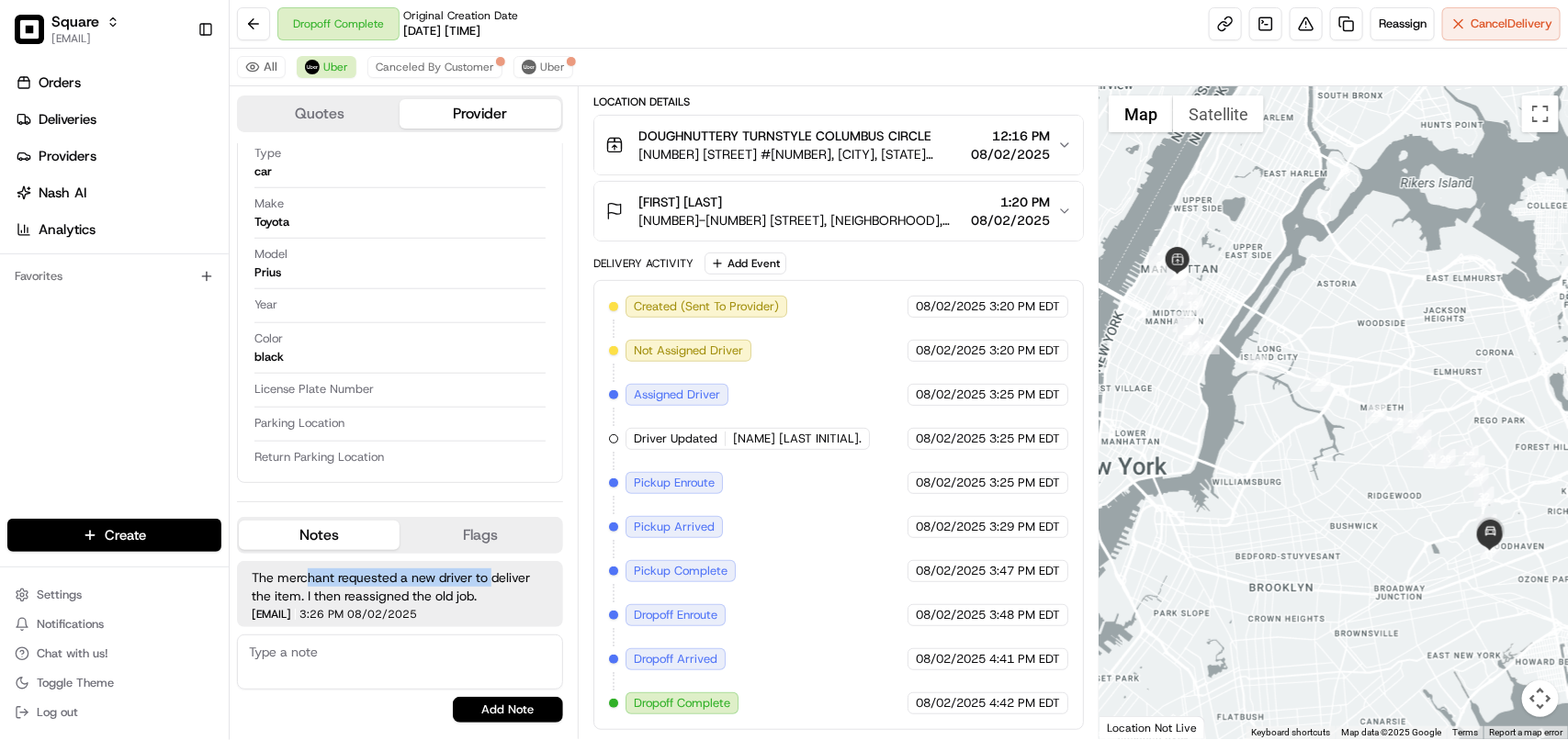 drag, startPoint x: 309, startPoint y: 580, endPoint x: 496, endPoint y: 580, distance: 187 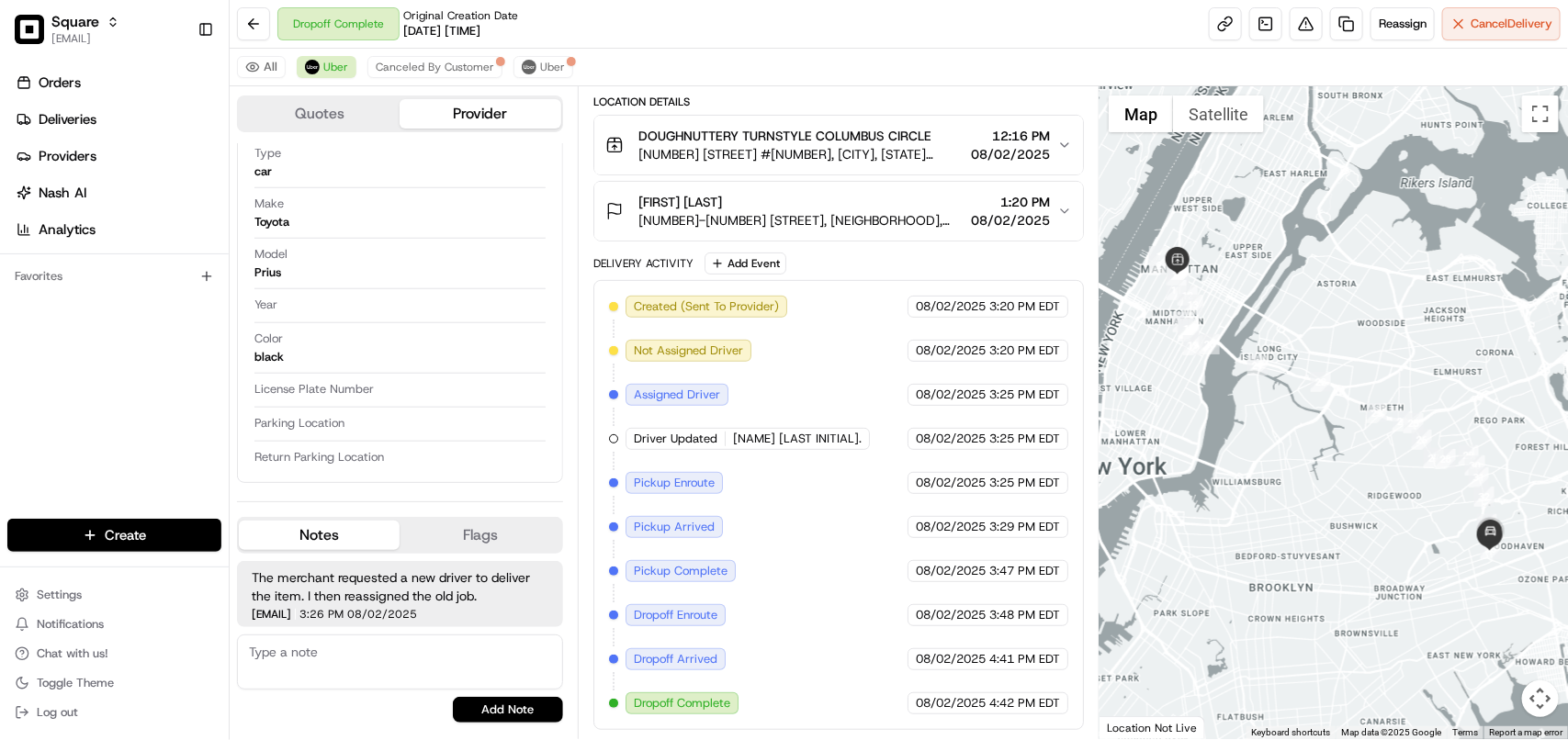 click on "The merchant requested a new driver to deliver the item. I then reassigned the old job." at bounding box center (400, 587) 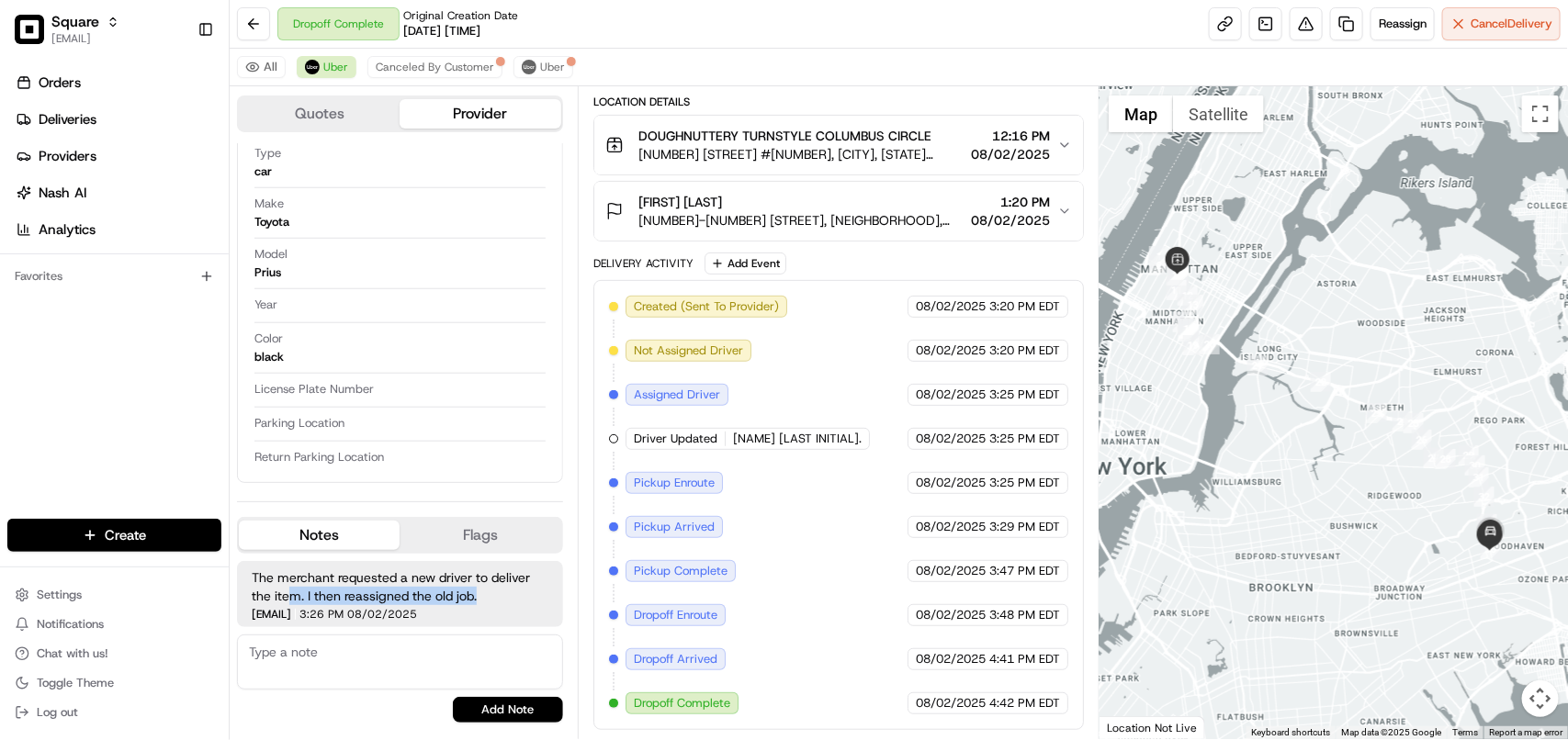 drag, startPoint x: 286, startPoint y: 600, endPoint x: 507, endPoint y: 598, distance: 221.009 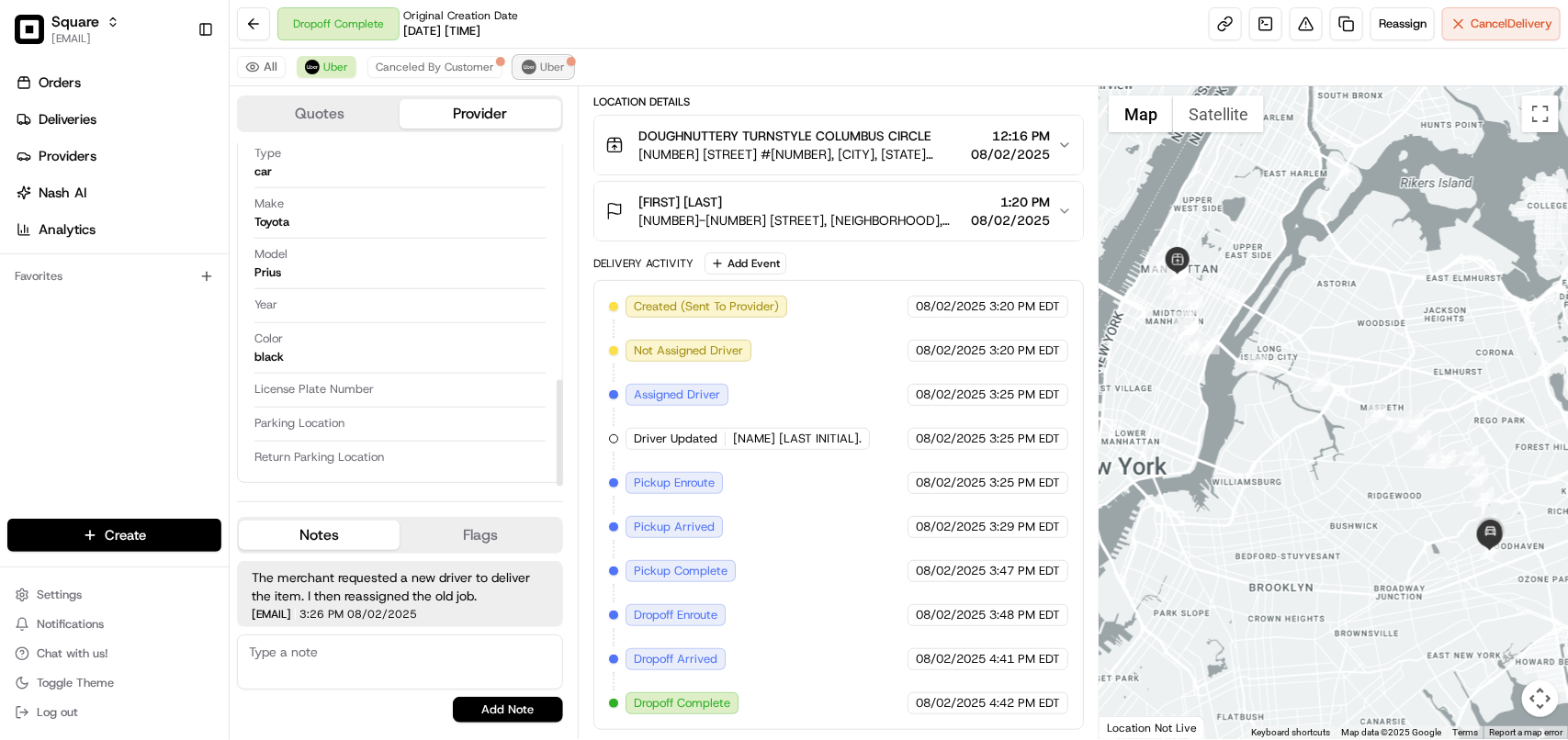click on "Uber" at bounding box center (552, 67) 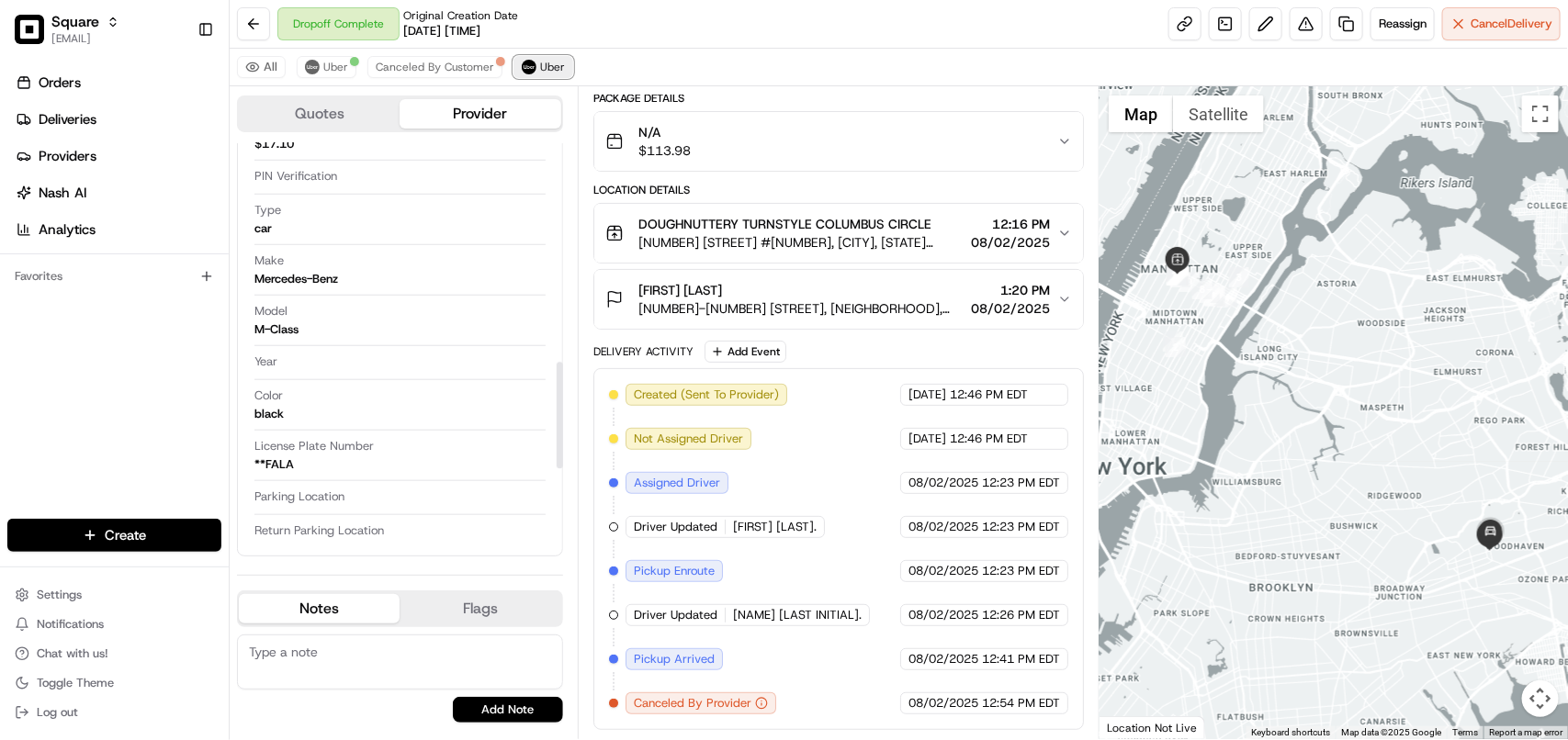 scroll, scrollTop: 704, scrollLeft: 0, axis: vertical 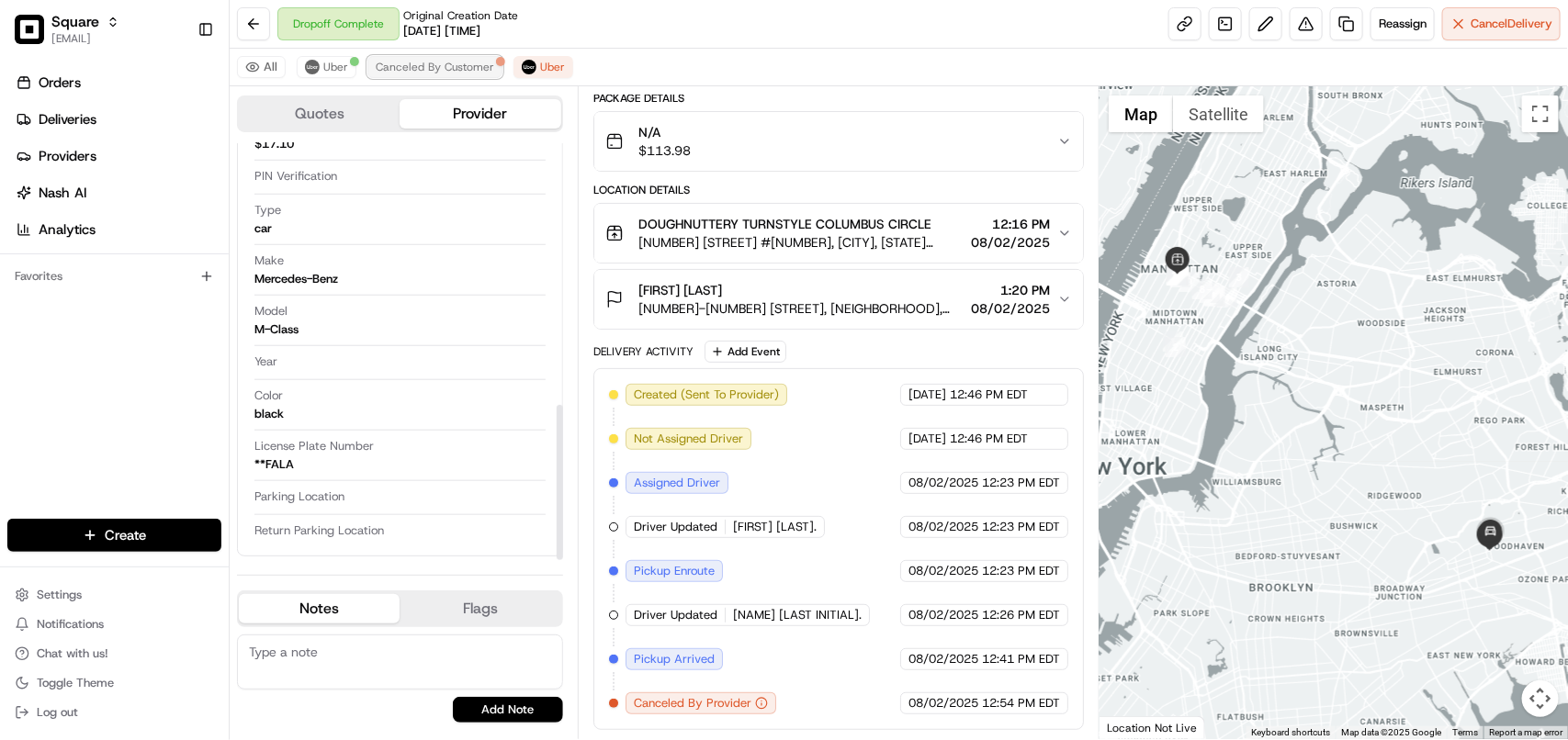 click on "Canceled By Customer" at bounding box center [434, 67] 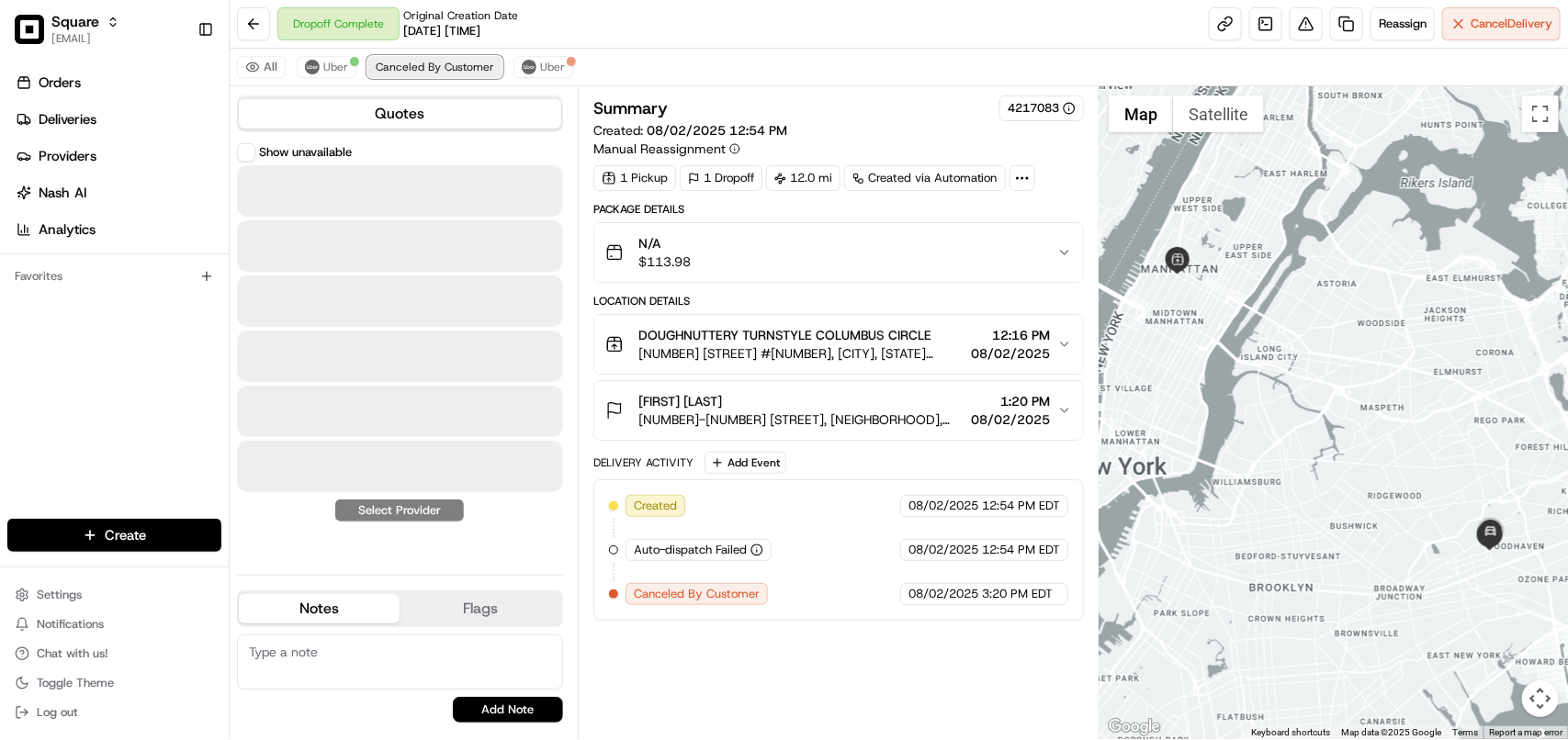 scroll, scrollTop: 0, scrollLeft: 0, axis: both 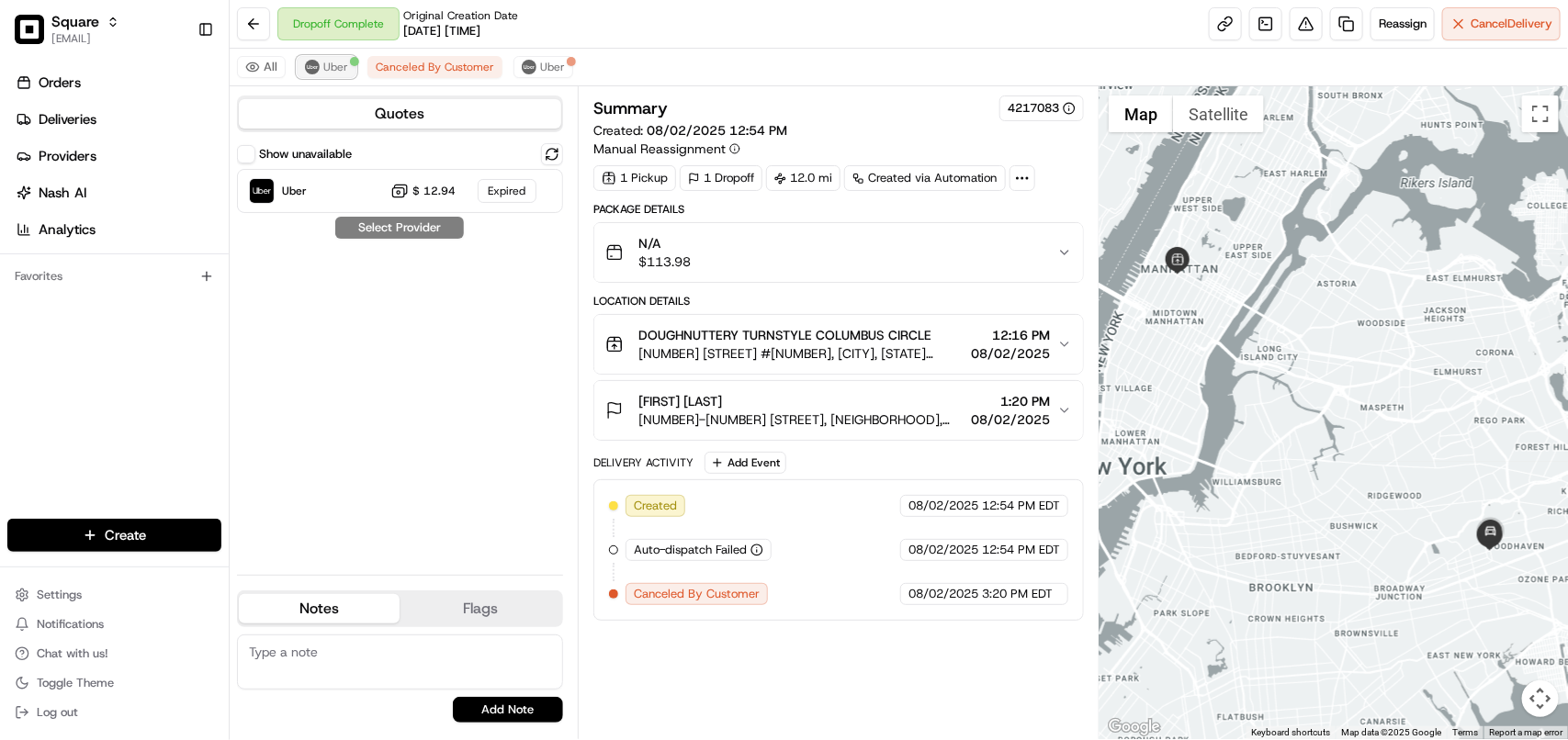 click on "Uber" at bounding box center (335, 67) 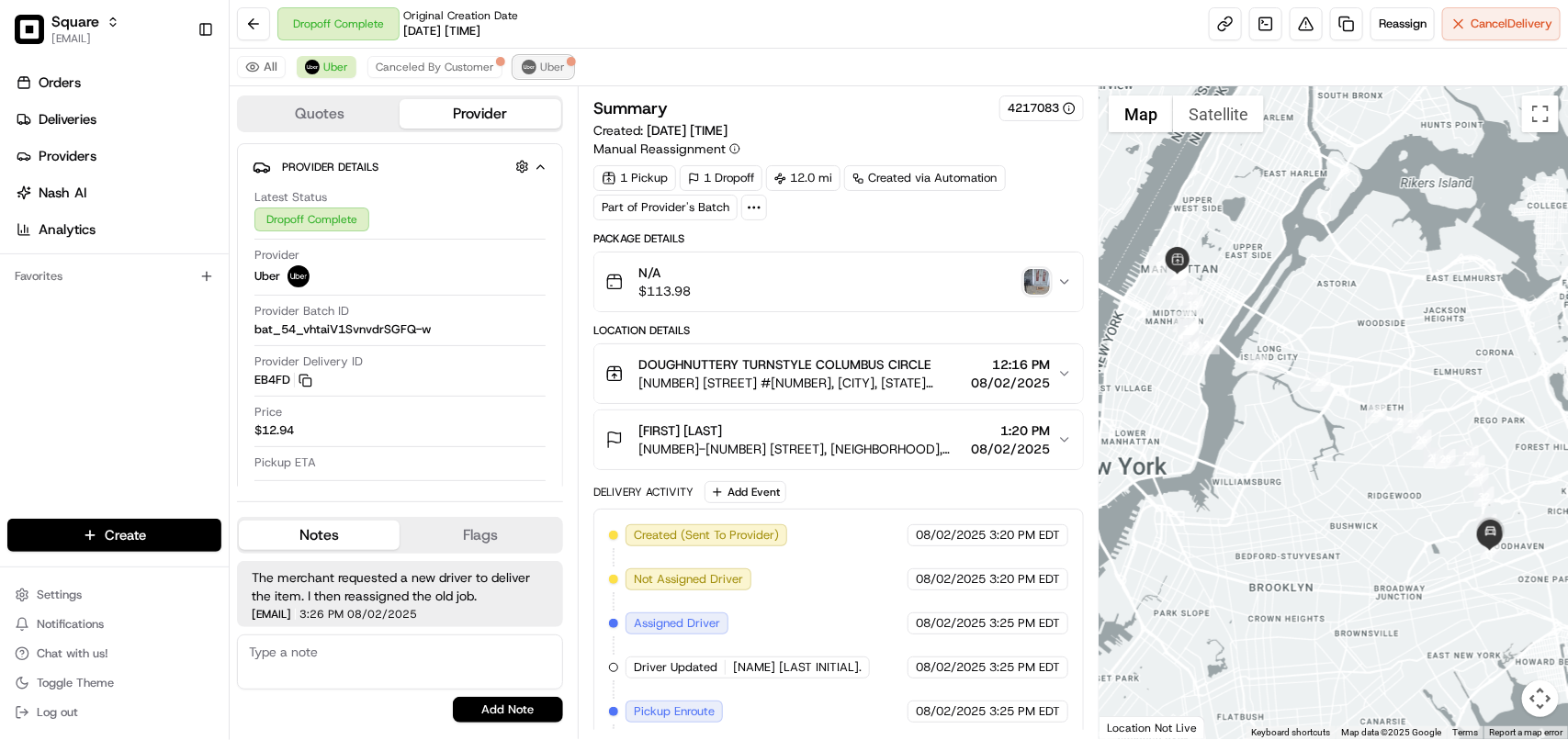click on "Uber" at bounding box center [552, 67] 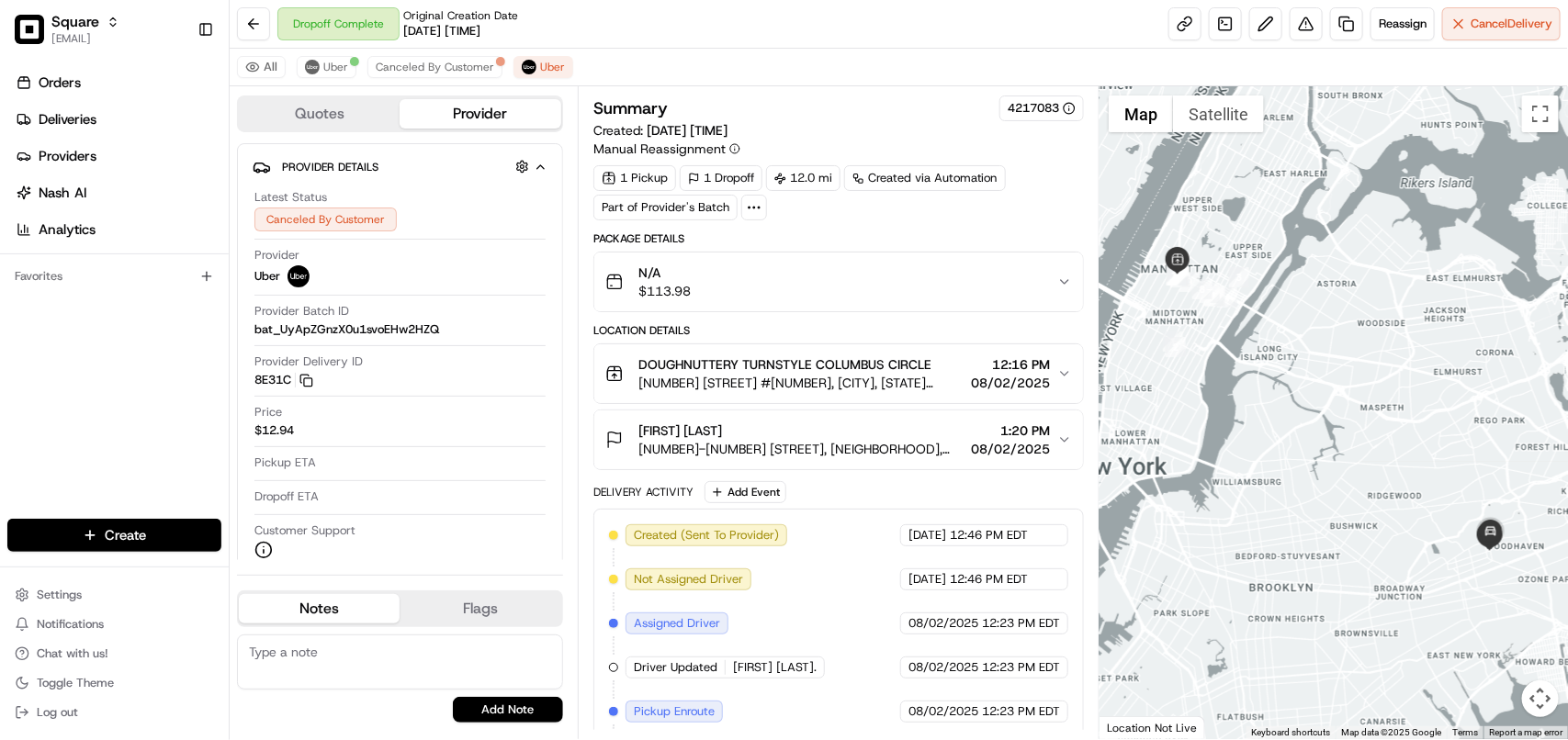 click on "12:16 PM" at bounding box center (1010, 364) 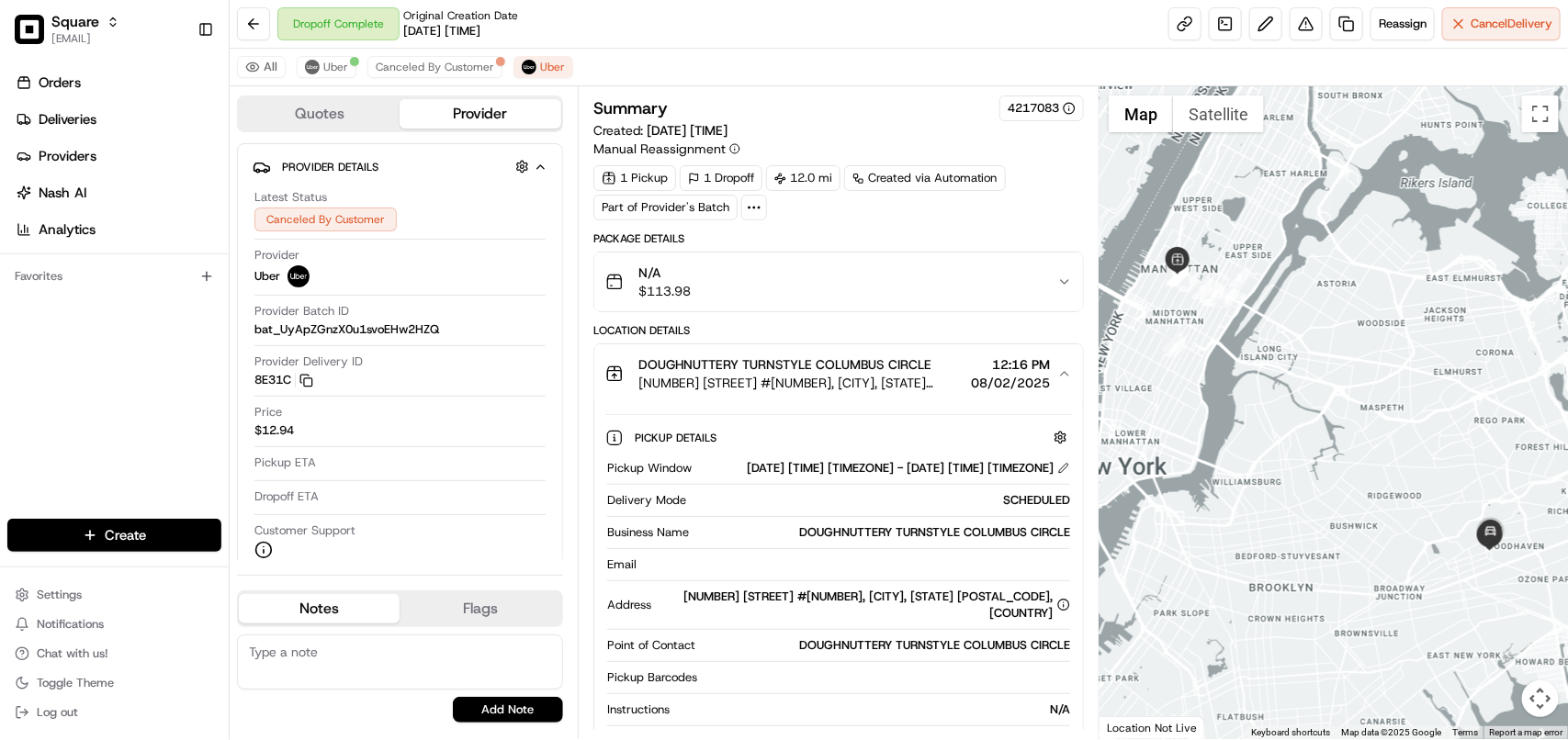 click on "12:16 PM" at bounding box center [1010, 364] 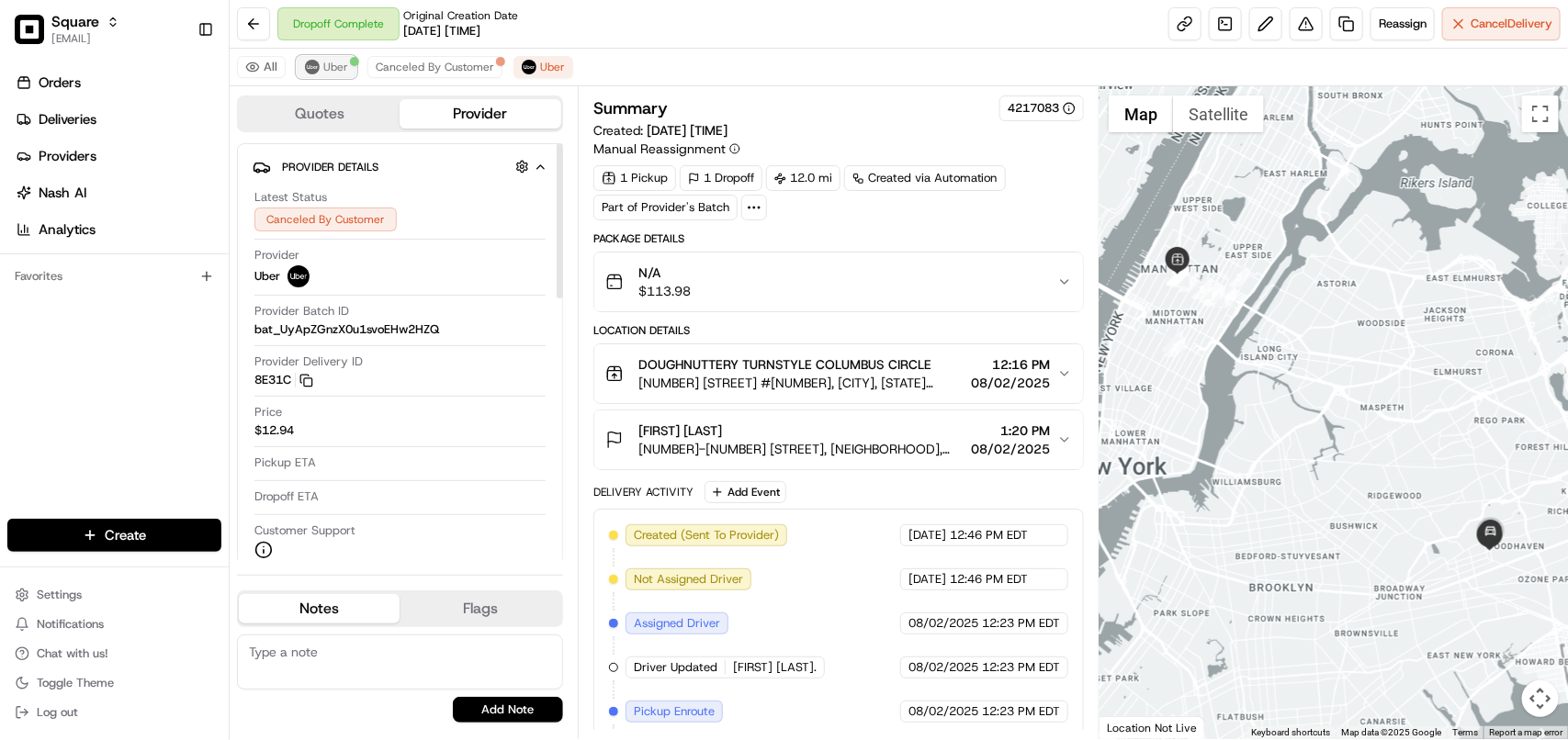 click on "Uber" at bounding box center [335, 67] 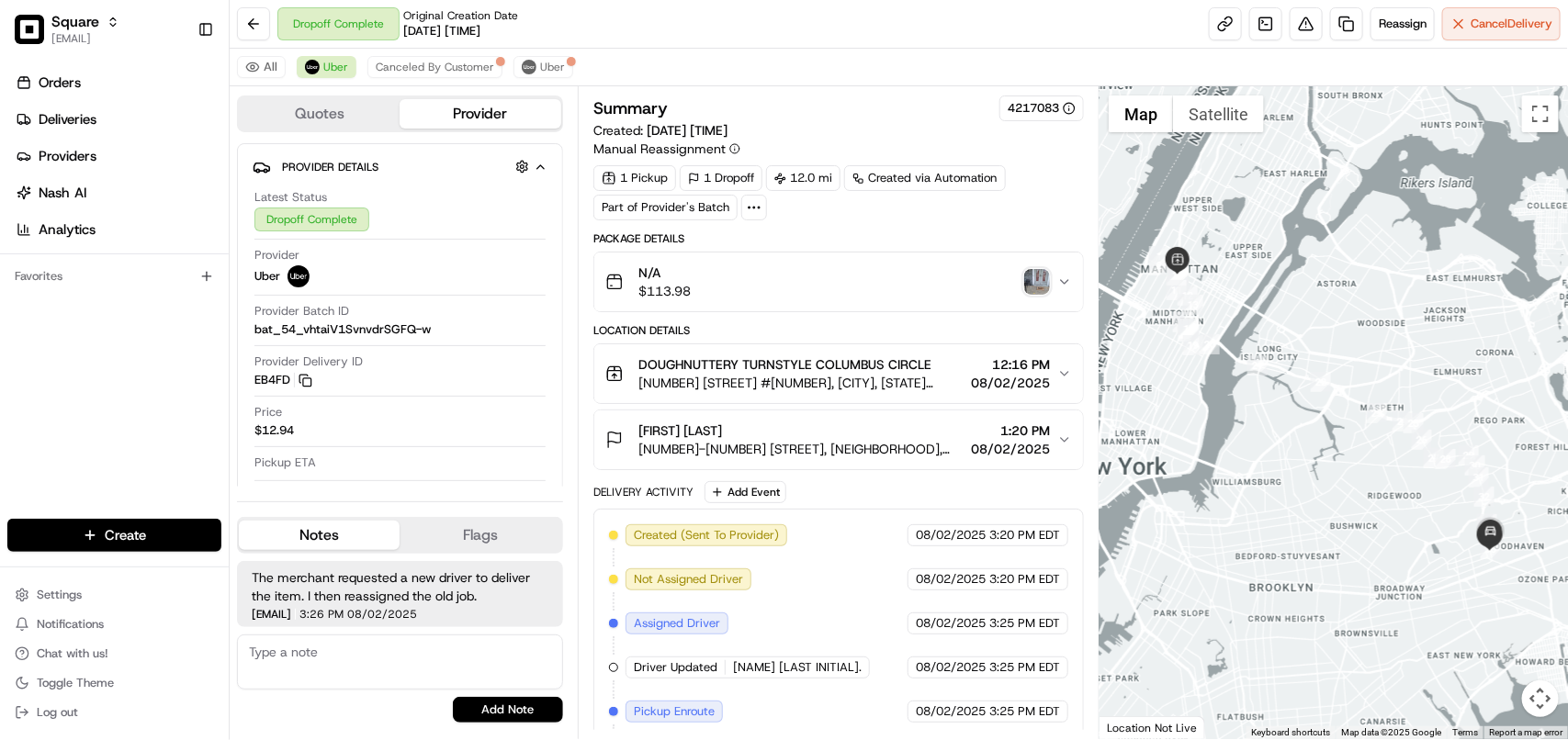click on "1:20 PM" at bounding box center [1010, 431] 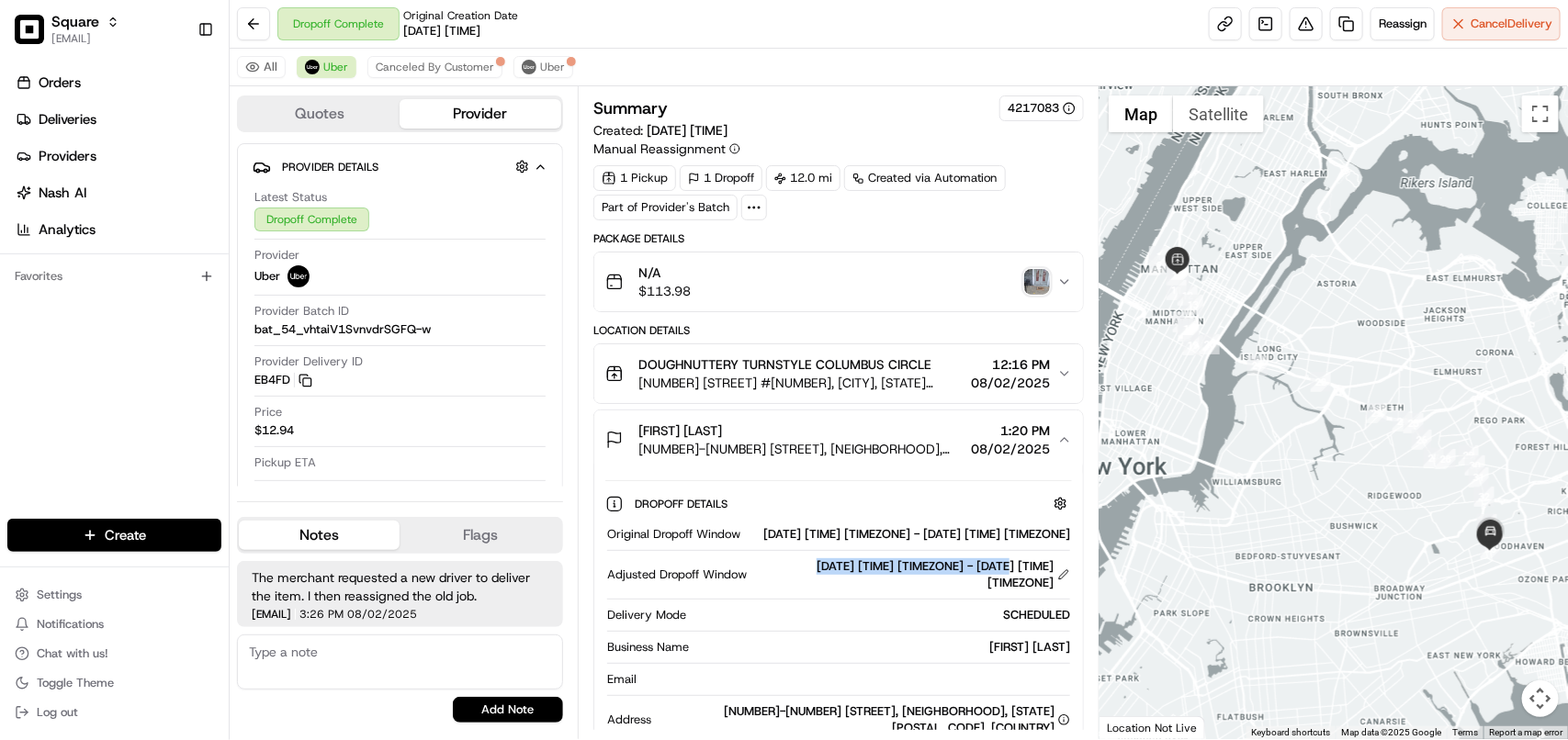 drag, startPoint x: 762, startPoint y: 570, endPoint x: 981, endPoint y: 570, distance: 219 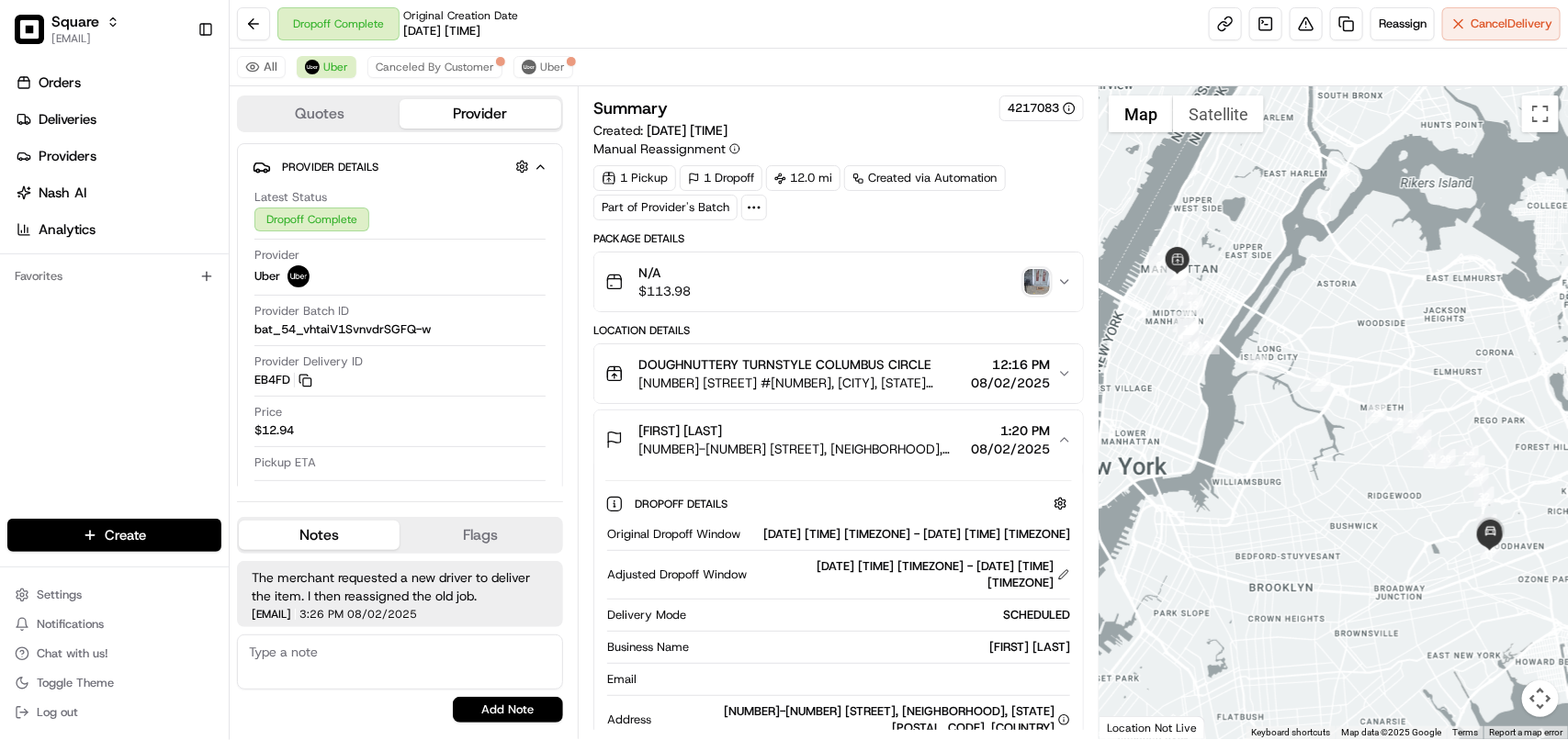 click on "Summary 4217083 Created:   08/02/2025 3:20 PM Manual Reassignment 1   Pickup 1   Dropoff 12.0 mi Created via Automation Part of Provider's Batch Package Details N/A $ 113.98 Location Details DOUGHNUTTERY TURNSTYLE COLUMBUS CIRCLE 1000 S 8th Ave #22, New York, NY 10019, USA 12:16 PM 08/02/2025 Ambar Balbuena 88-20 75th St, Jamaica, NY 11421, USA 1:20 PM 08/02/2025 Dropoff Details Original Dropoff Window 08/02/2025 1:00 PM EDT - 08/02/2025 1:20 PM EDT Adjusted Dropoff Window 08/02/2025 3:45 PM EDT - 08/02/2025 4:59 PM EDT Delivery Mode SCHEDULED Business Name Ambar Balbuena Email Address 88-20 75th St, Jamaica, NY 11421, USA Point of Contact Ambar Balbuena Dropoff Barcodes Instructions Can we please change the rainbow sprinkles to blue sprinkles these are for an NYPD graduate. Thank you in advance! Phone Number +1 516 603 0675 Delivery Activity Add Event Created (Sent To Provider) Uber 08/02/2025 3:20 PM EDT Not Assigned Driver Uber 08/02/2025 3:20 PM EDT Assigned Driver Uber 08/02/2025 3:25 PM EDT SAMIULLAH B." at bounding box center (839, 412) 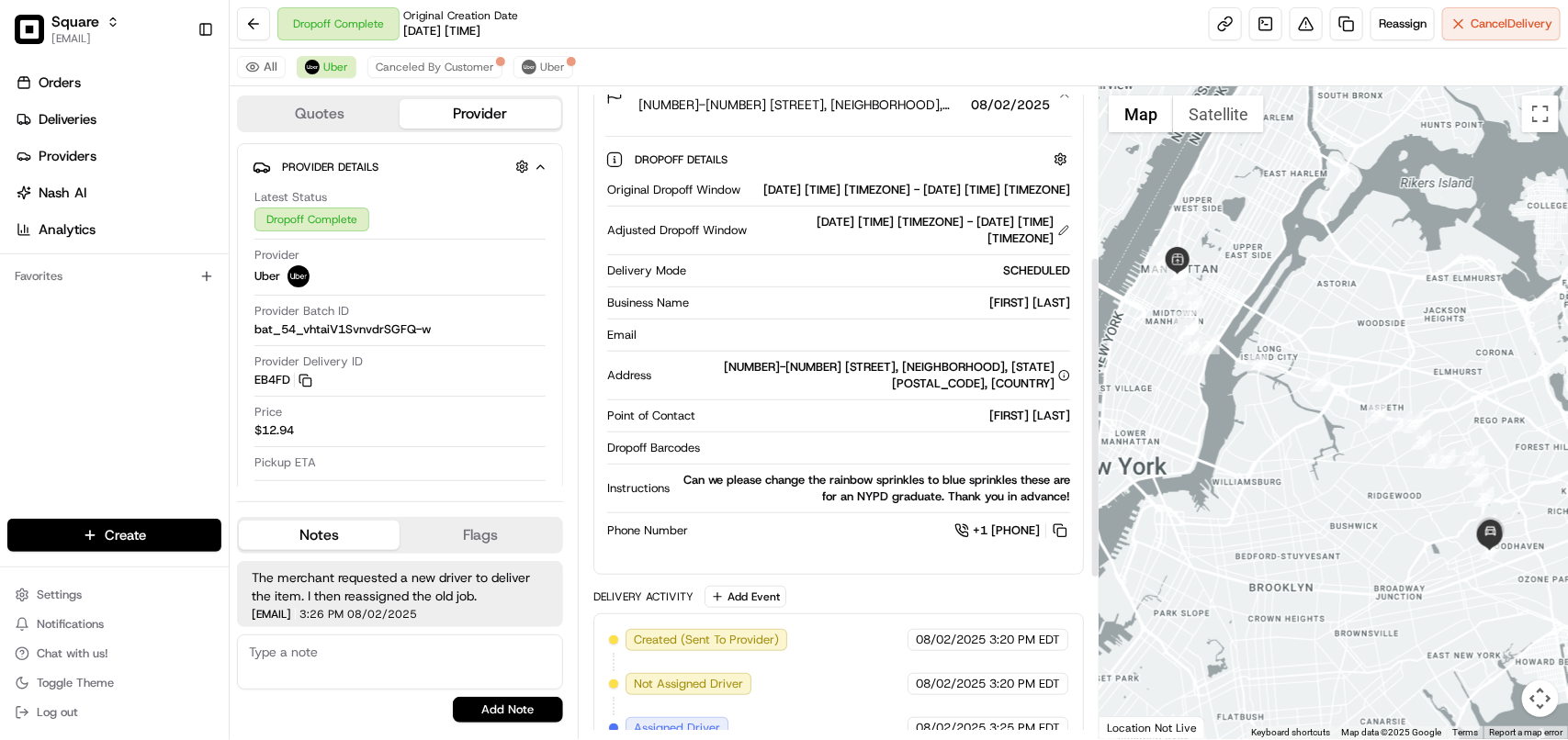 scroll, scrollTop: 459, scrollLeft: 0, axis: vertical 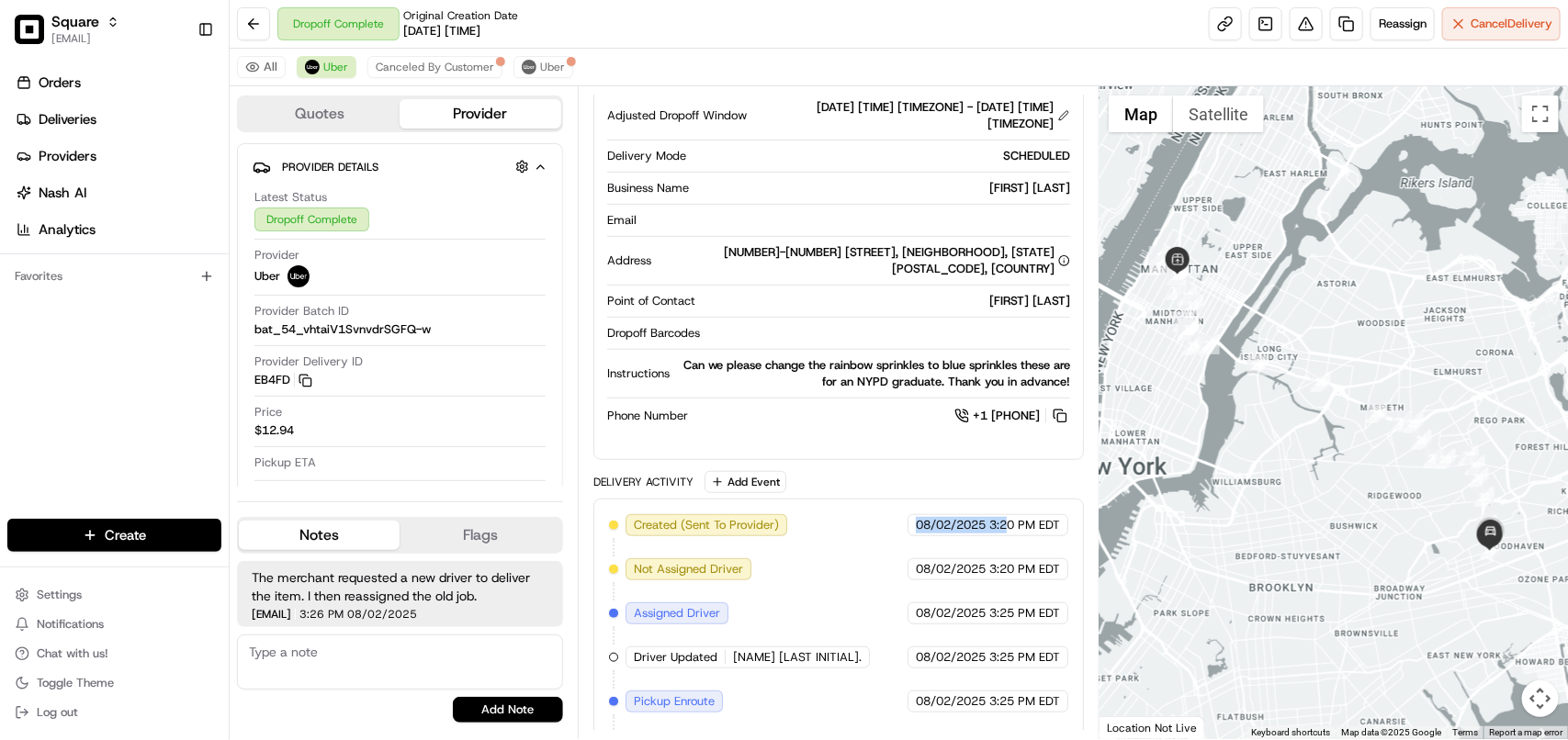 drag, startPoint x: 1003, startPoint y: 512, endPoint x: 859, endPoint y: 521, distance: 144.28098 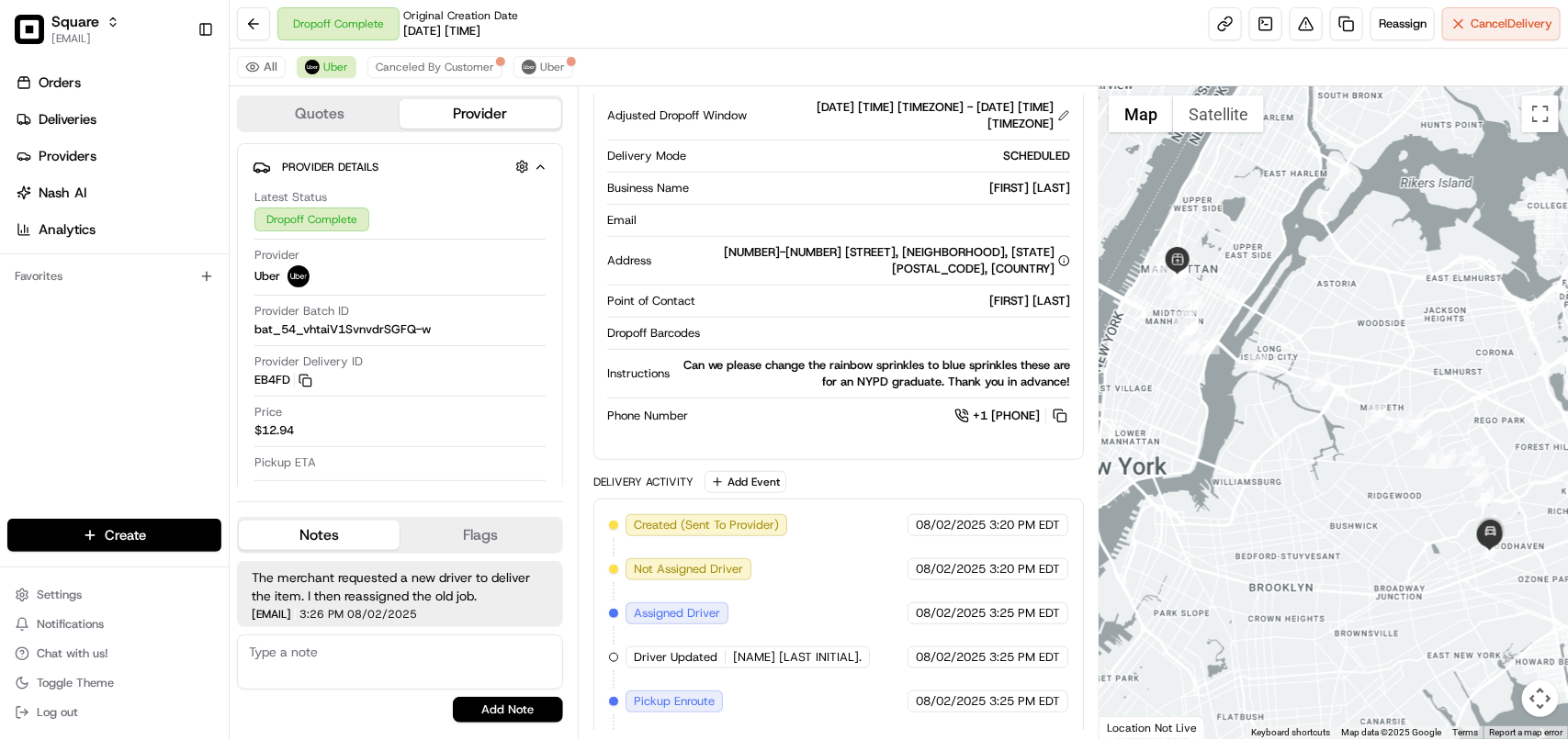 click on "Created (Sent To Provider) Uber 08/02/2025 3:20 PM EDT Not Assigned Driver Uber 08/02/2025 3:20 PM EDT Assigned Driver Uber 08/02/2025 3:25 PM EDT Driver Updated SAMIULLAH B. Uber 08/02/2025 3:25 PM EDT Pickup Enroute Uber 08/02/2025 3:25 PM EDT Pickup Arrived Uber 08/02/2025 3:29 PM EDT Pickup Complete Uber 08/02/2025 3:47 PM EDT Dropoff Enroute Uber 08/02/2025 3:48 PM EDT Dropoff Arrived Uber 08/02/2025 4:41 PM EDT Dropoff Complete Uber 08/02/2025 4:42 PM EDT" at bounding box center [839, 723] 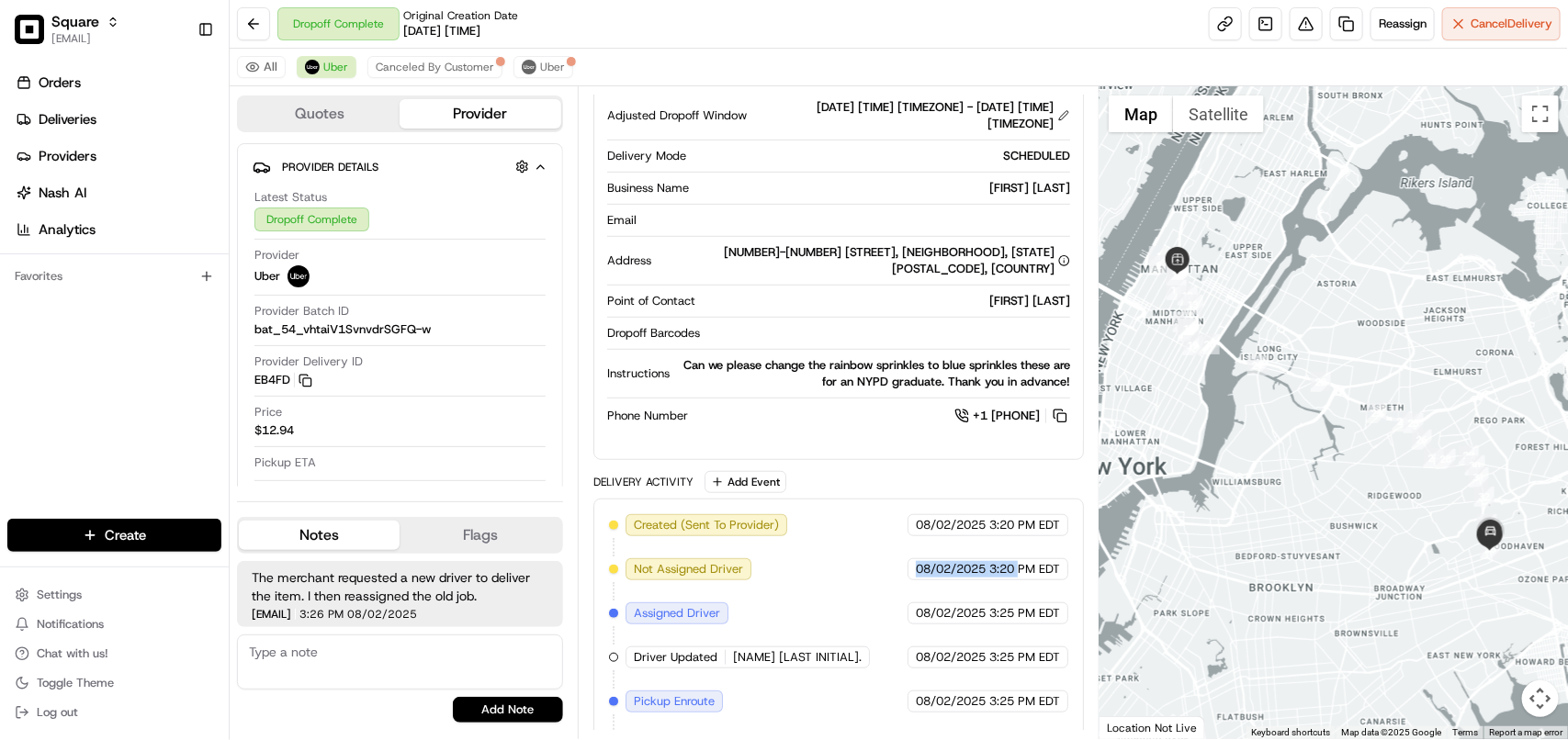 drag, startPoint x: 1020, startPoint y: 548, endPoint x: 897, endPoint y: 561, distance: 123.68508 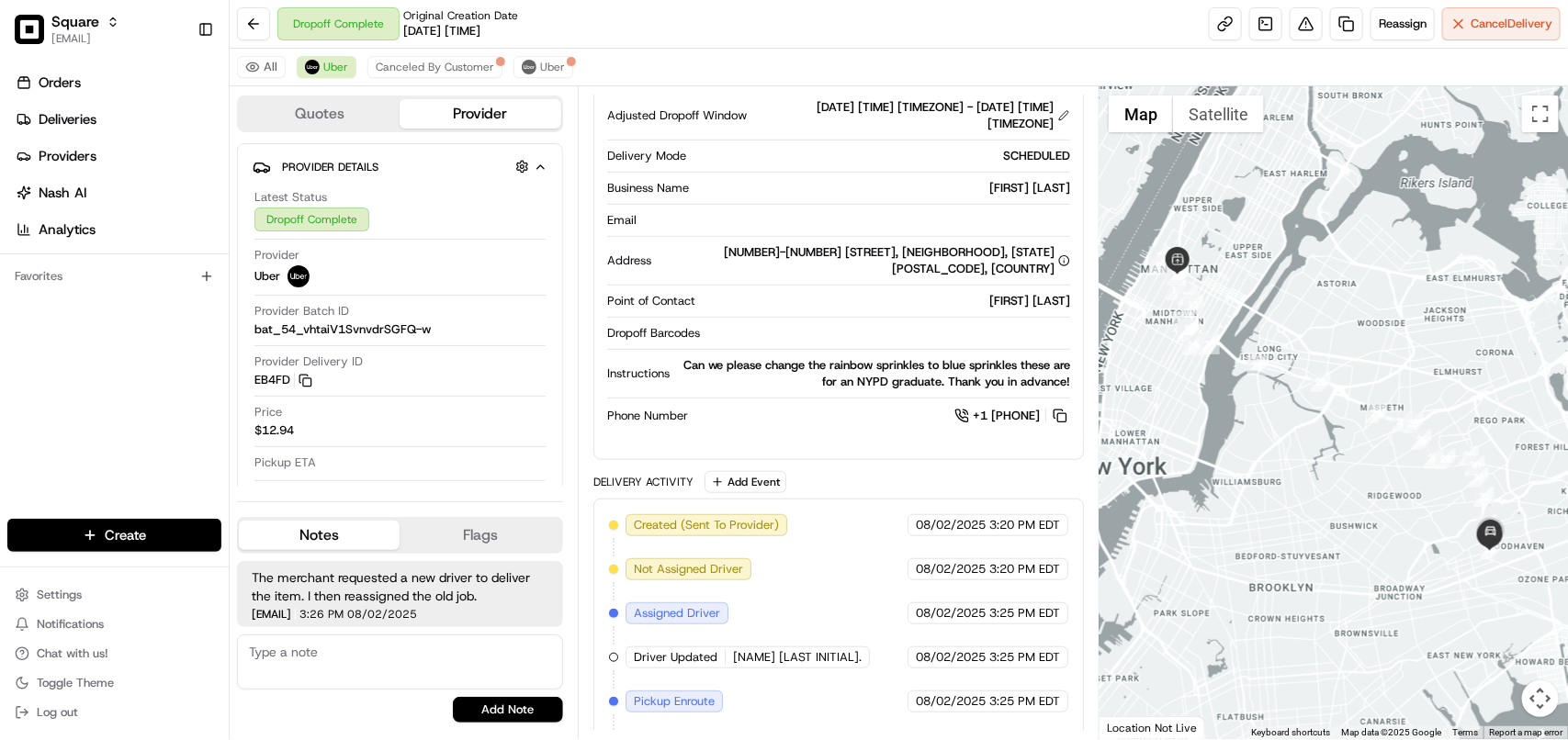 click on "Created (Sent To Provider) Uber 08/02/2025 3:20 PM EDT Not Assigned Driver Uber 08/02/2025 3:20 PM EDT Assigned Driver Uber 08/02/2025 3:25 PM EDT Driver Updated SAMIULLAH B. Uber 08/02/2025 3:25 PM EDT Pickup Enroute Uber 08/02/2025 3:25 PM EDT Pickup Arrived Uber 08/02/2025 3:29 PM EDT Pickup Complete Uber 08/02/2025 3:47 PM EDT Dropoff Enroute Uber 08/02/2025 3:48 PM EDT Dropoff Arrived Uber 08/02/2025 4:41 PM EDT Dropoff Complete Uber 08/02/2025 4:42 PM EDT" at bounding box center [839, 723] 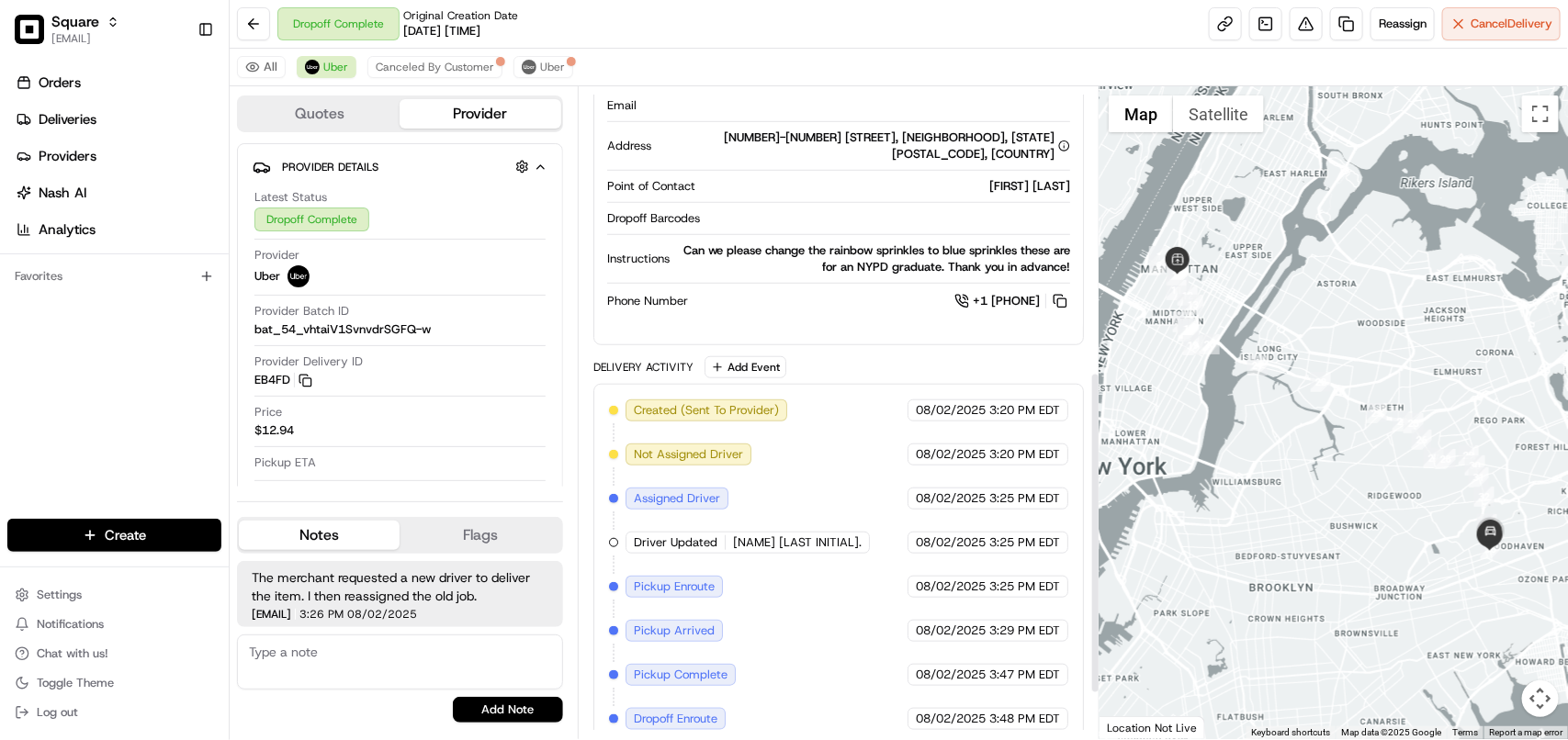 scroll, scrollTop: 668, scrollLeft: 0, axis: vertical 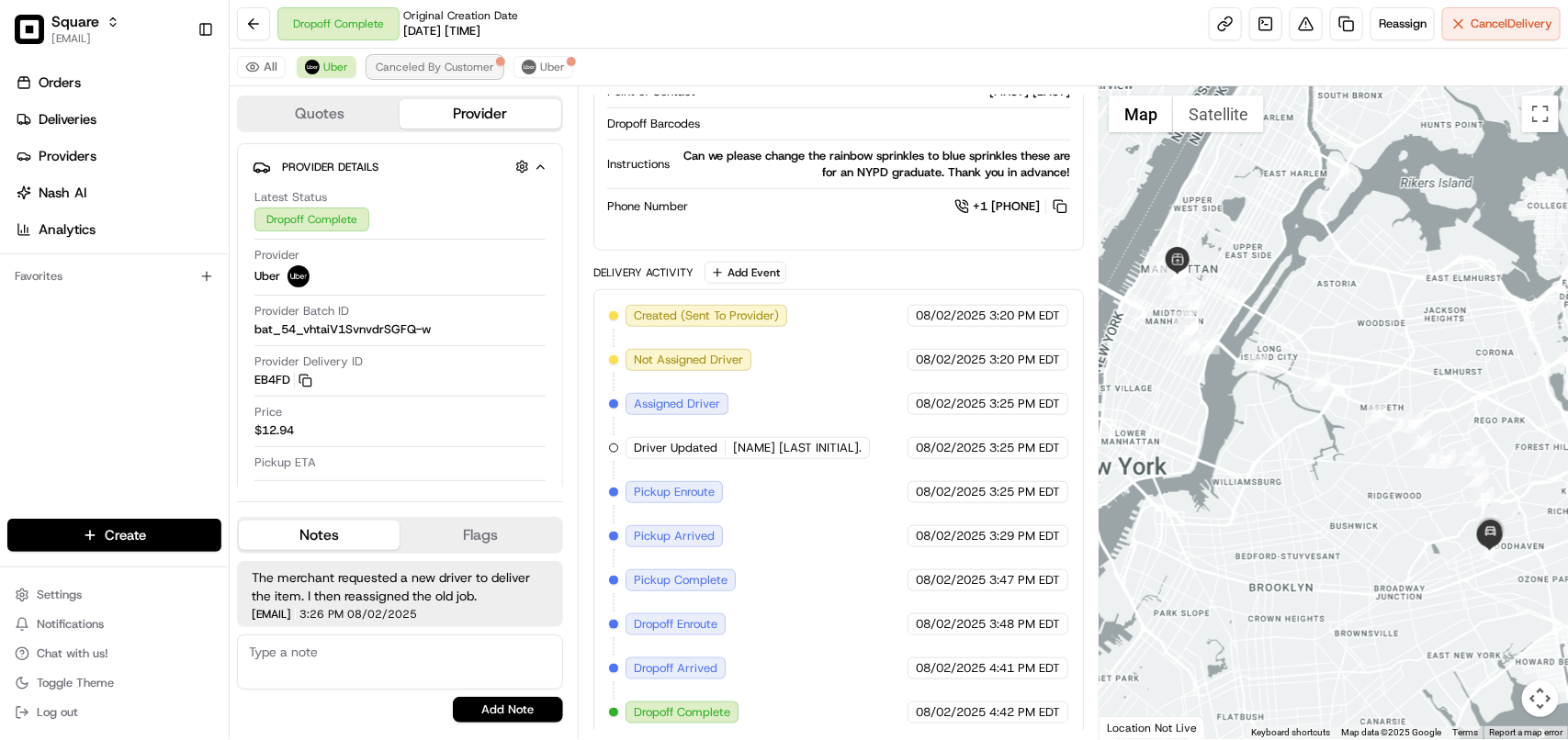 click on "Canceled By Customer" at bounding box center (434, 67) 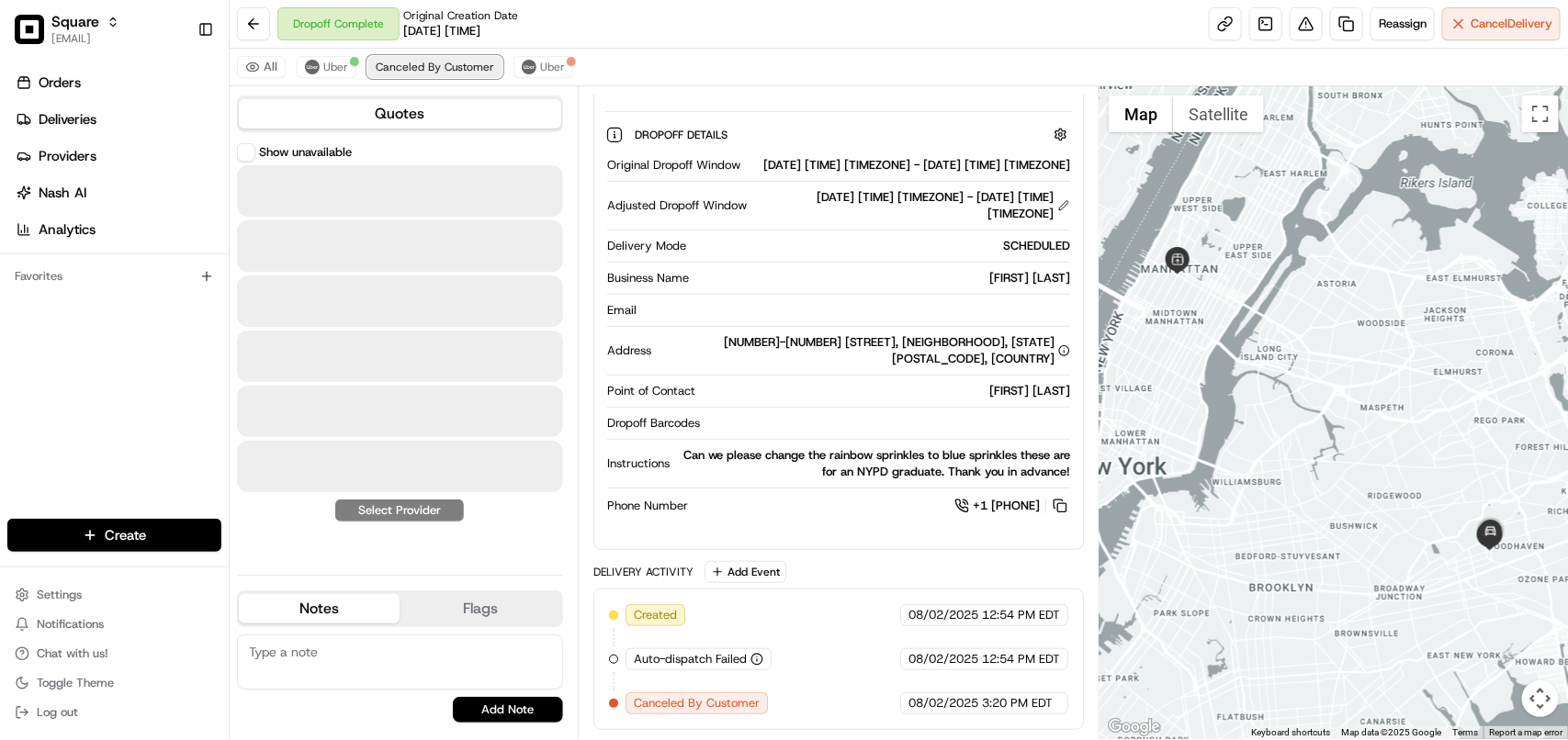 scroll, scrollTop: 328, scrollLeft: 0, axis: vertical 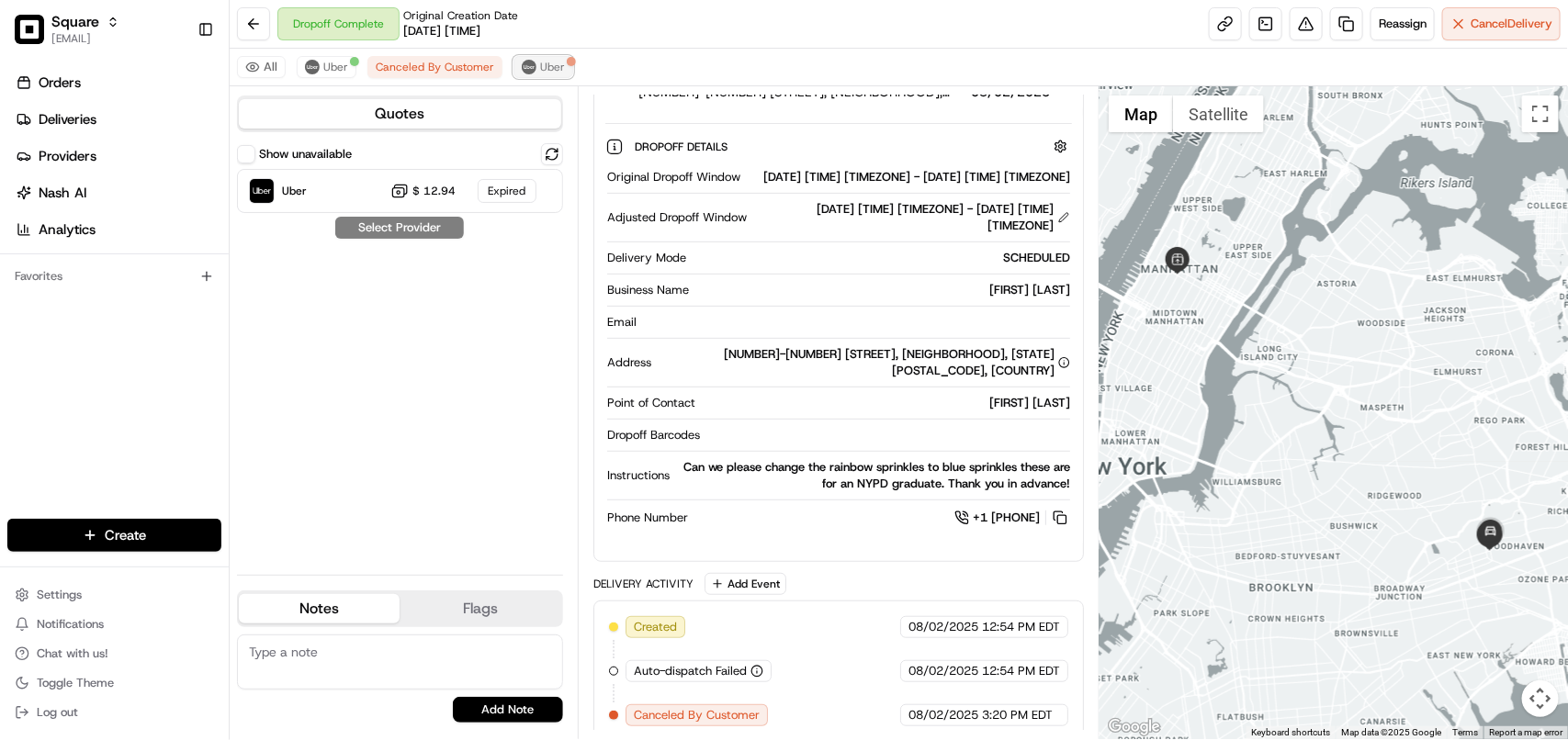 click on "Uber" at bounding box center [552, 67] 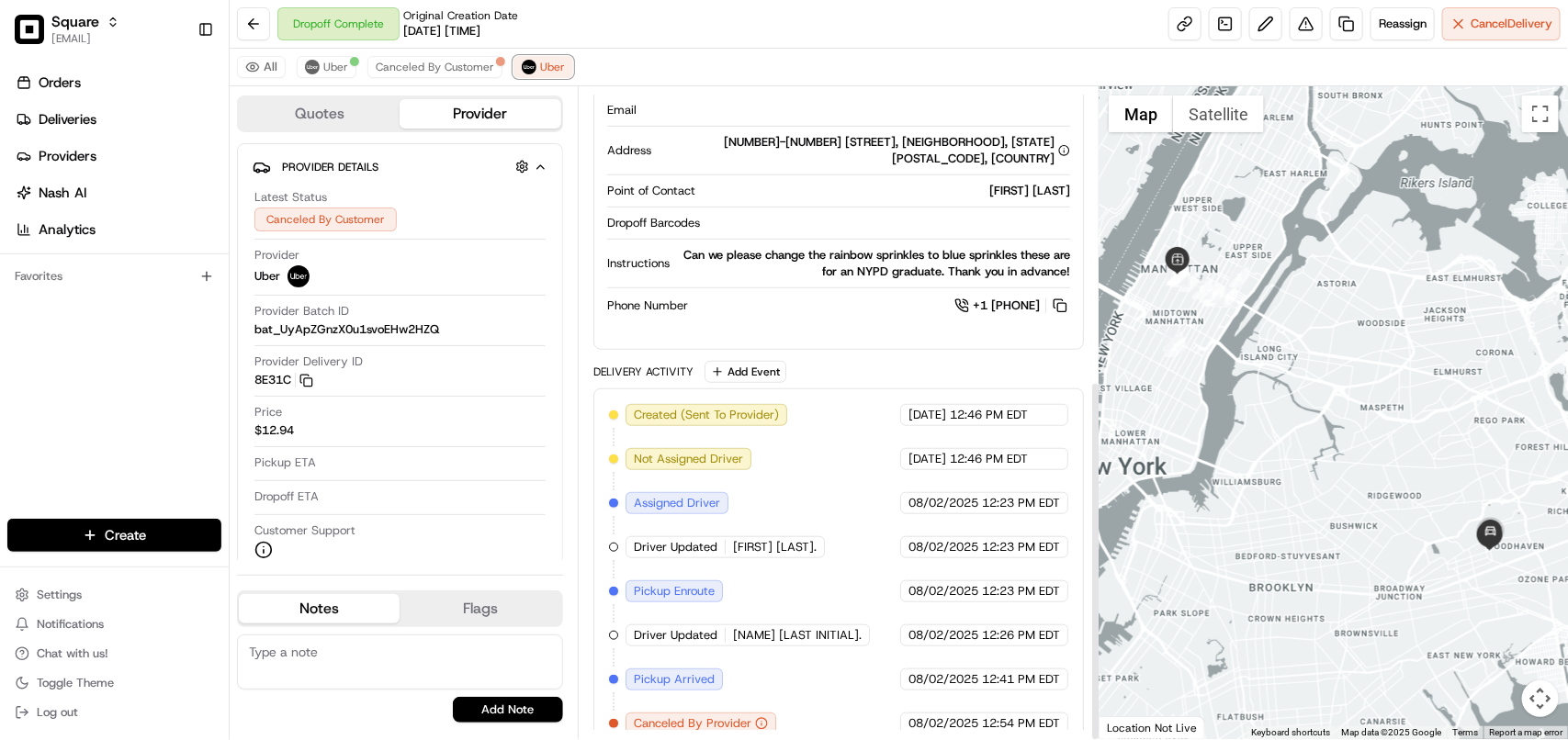 scroll, scrollTop: 531, scrollLeft: 0, axis: vertical 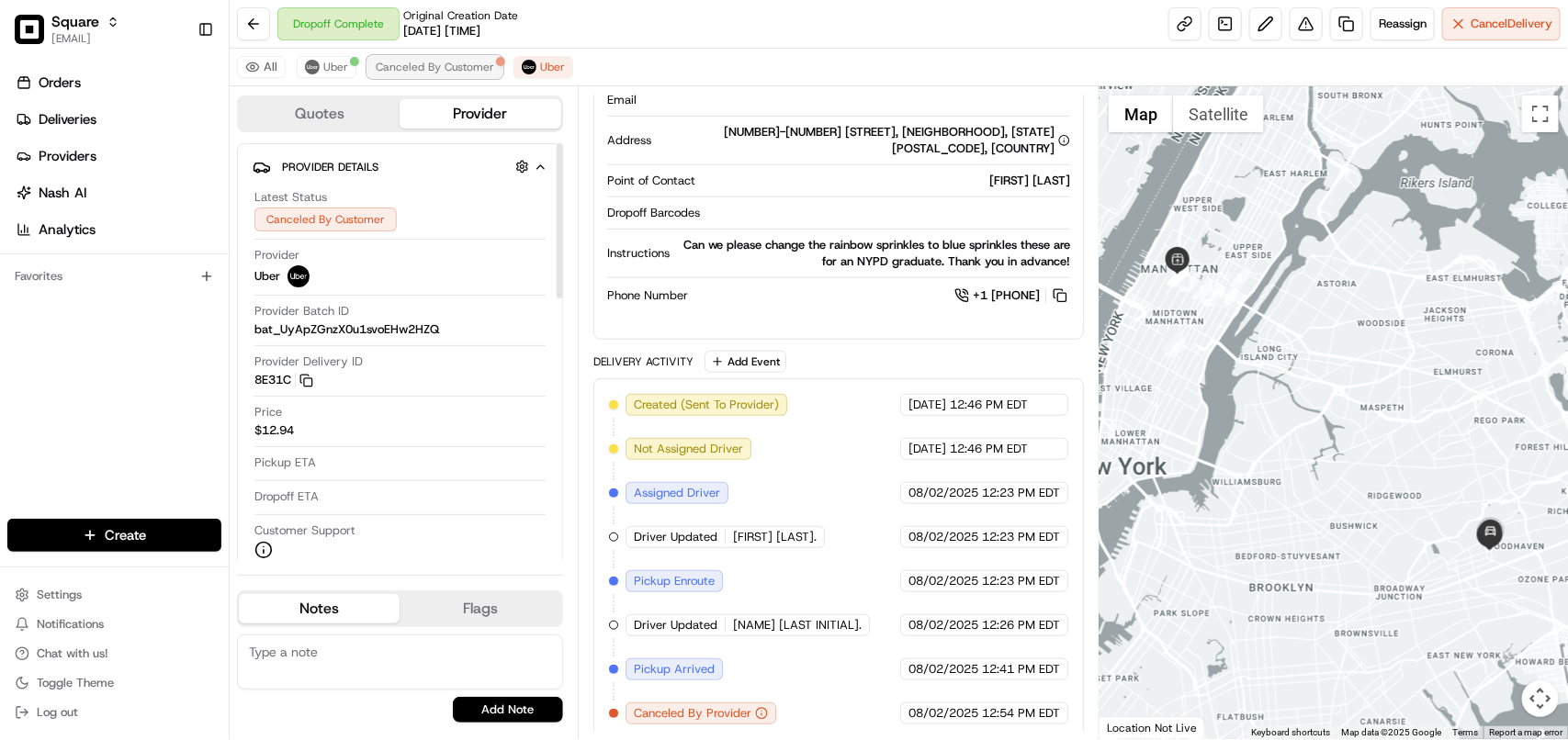click on "Canceled By Customer" at bounding box center (434, 67) 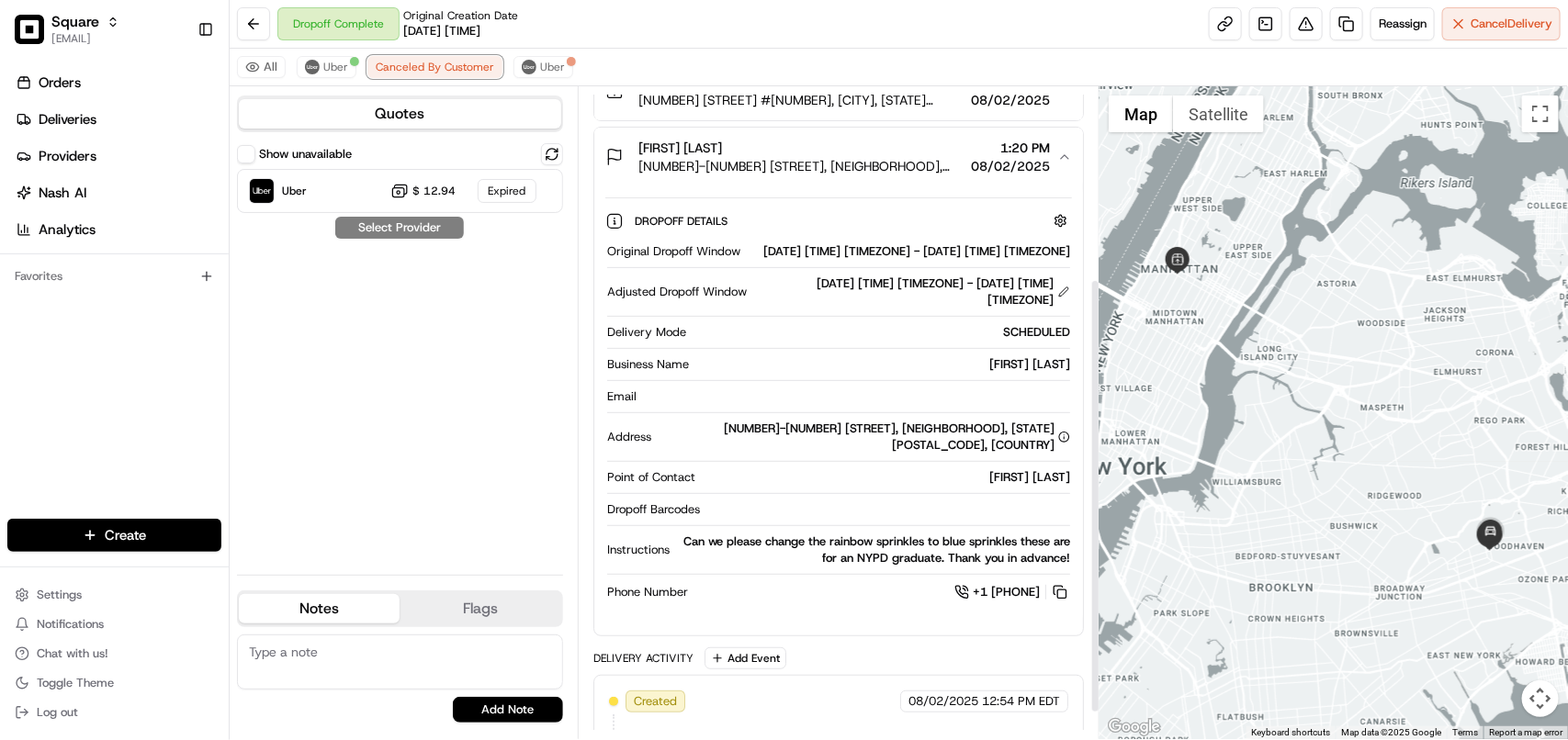 scroll, scrollTop: 213, scrollLeft: 0, axis: vertical 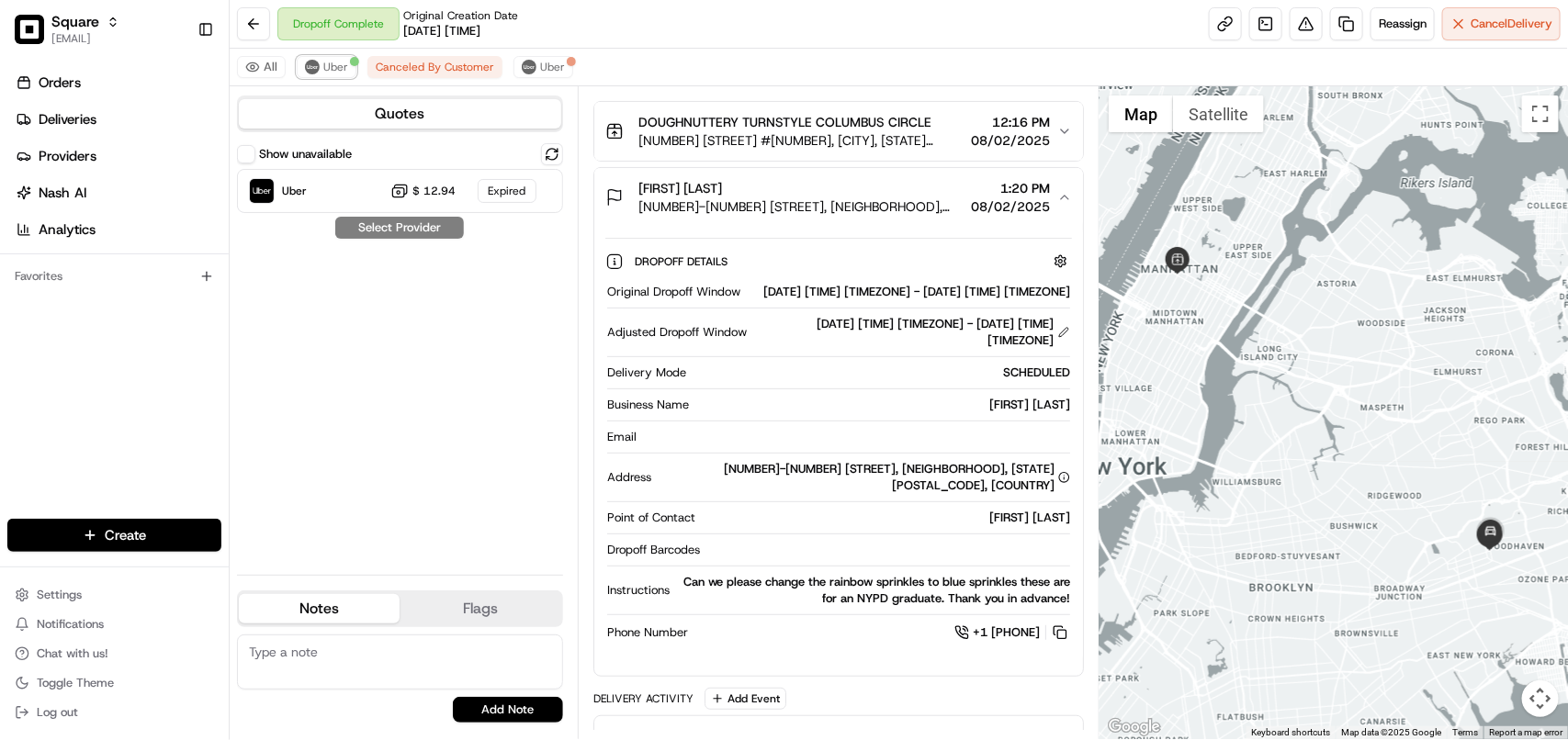 drag, startPoint x: 327, startPoint y: 73, endPoint x: 336, endPoint y: 99, distance: 27.513633 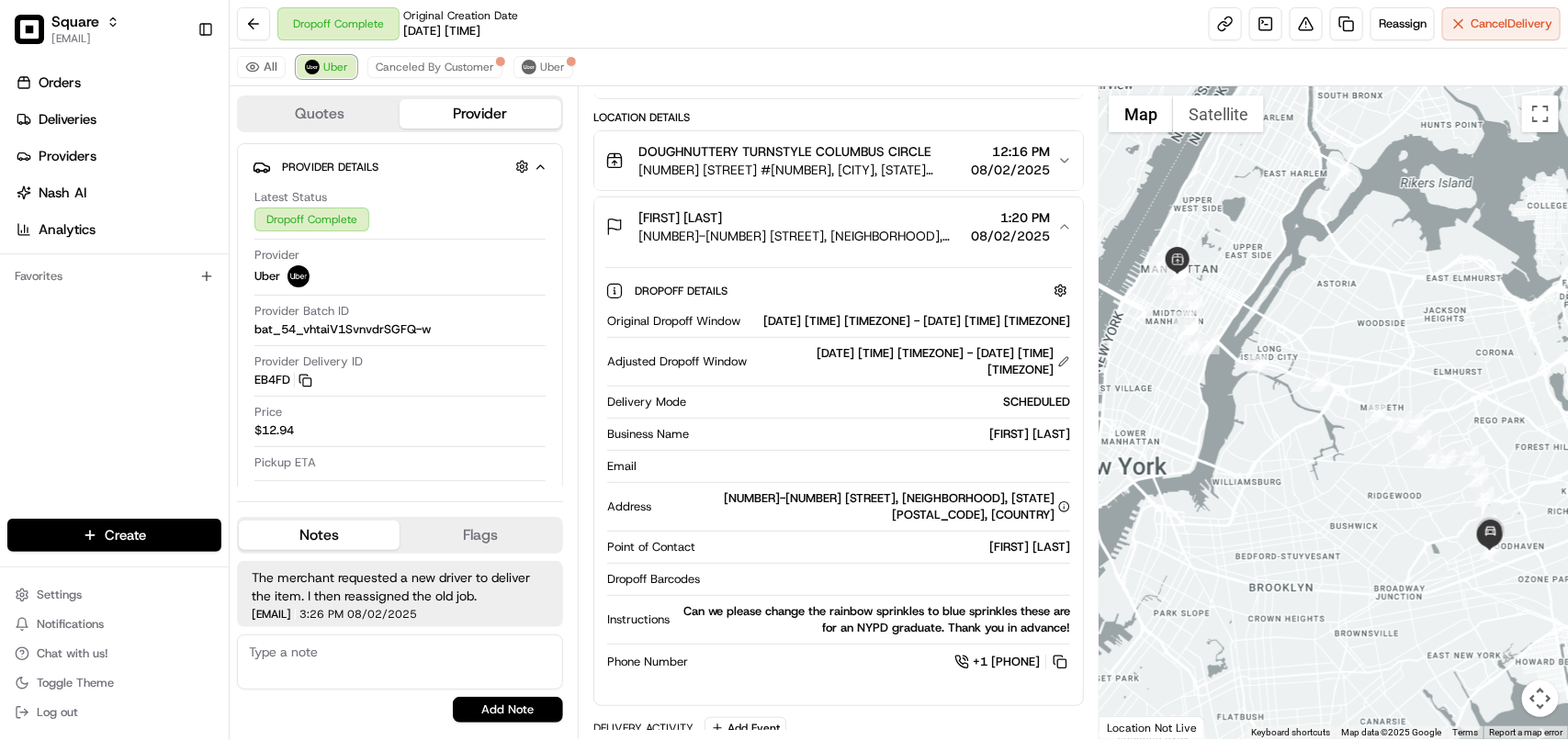 scroll, scrollTop: 243, scrollLeft: 0, axis: vertical 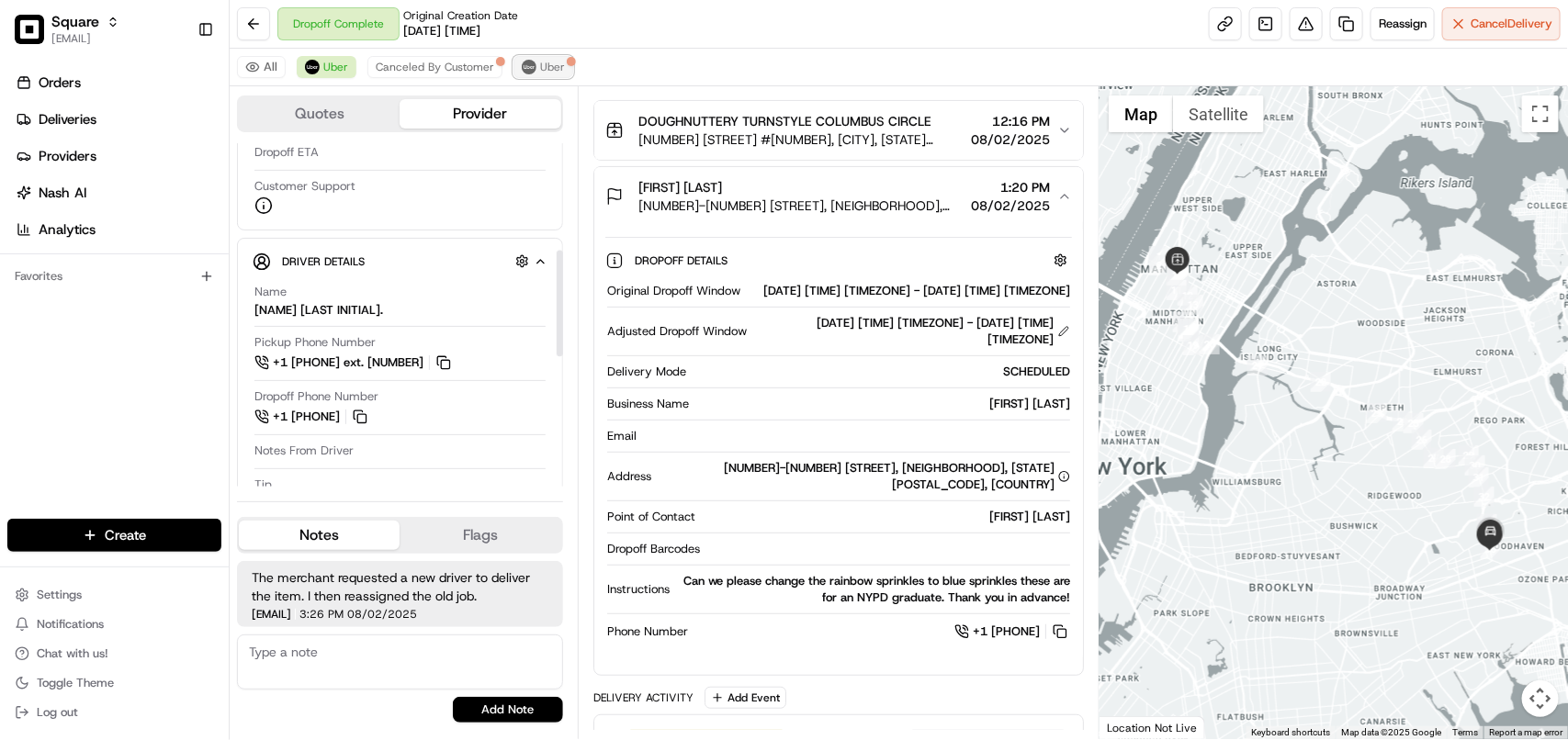 click at bounding box center [529, 67] 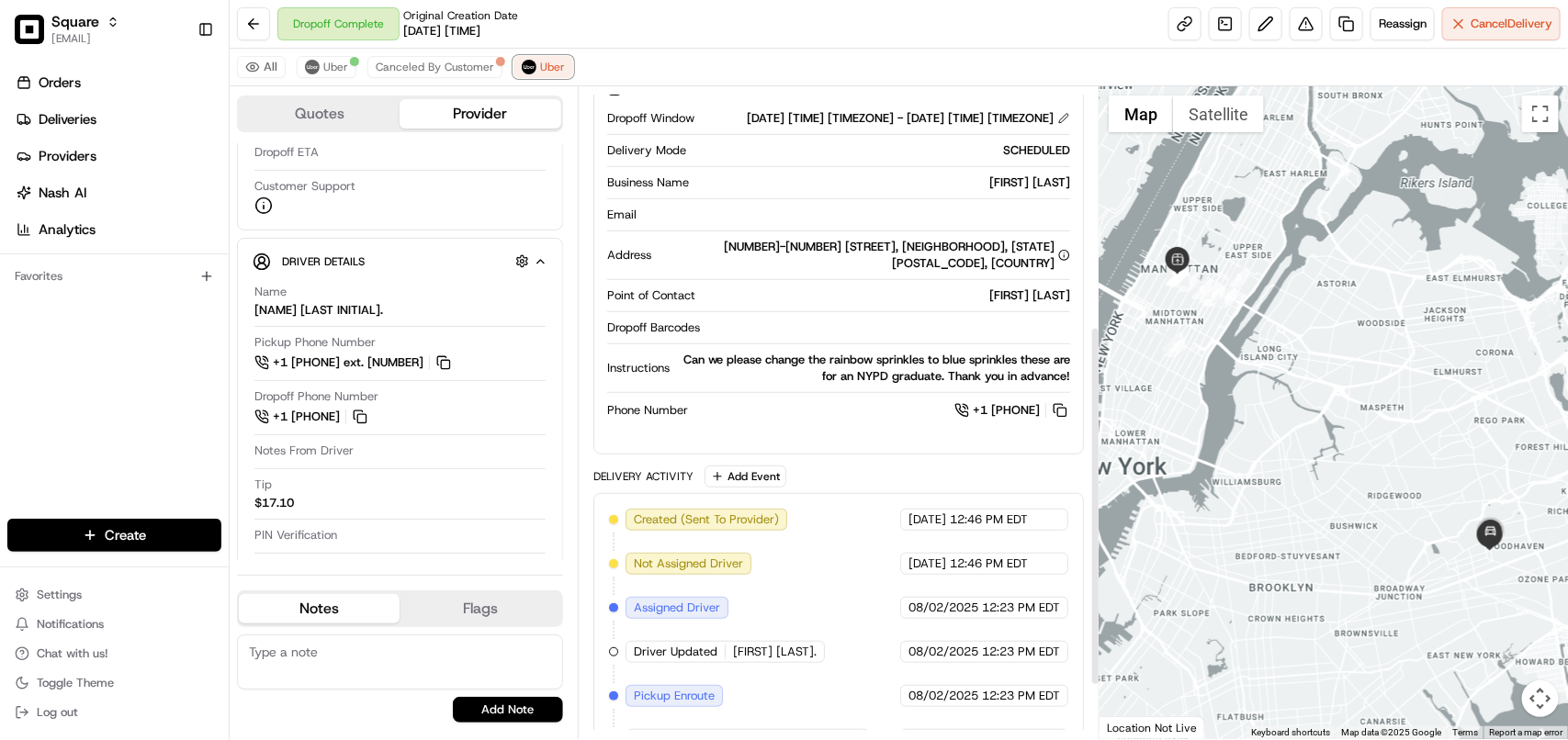scroll, scrollTop: 531, scrollLeft: 0, axis: vertical 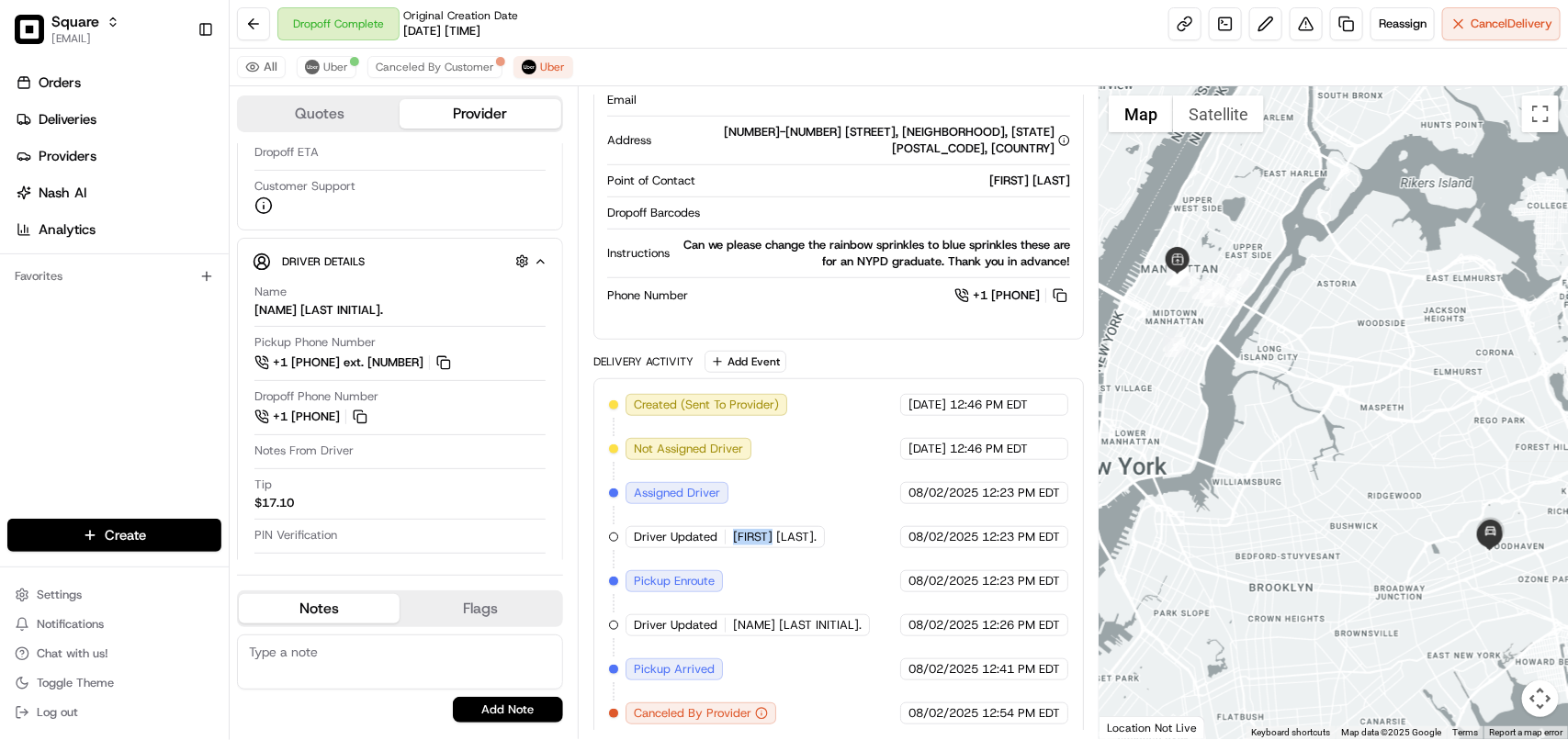 drag, startPoint x: 786, startPoint y: 530, endPoint x: 714, endPoint y: 530, distance: 72 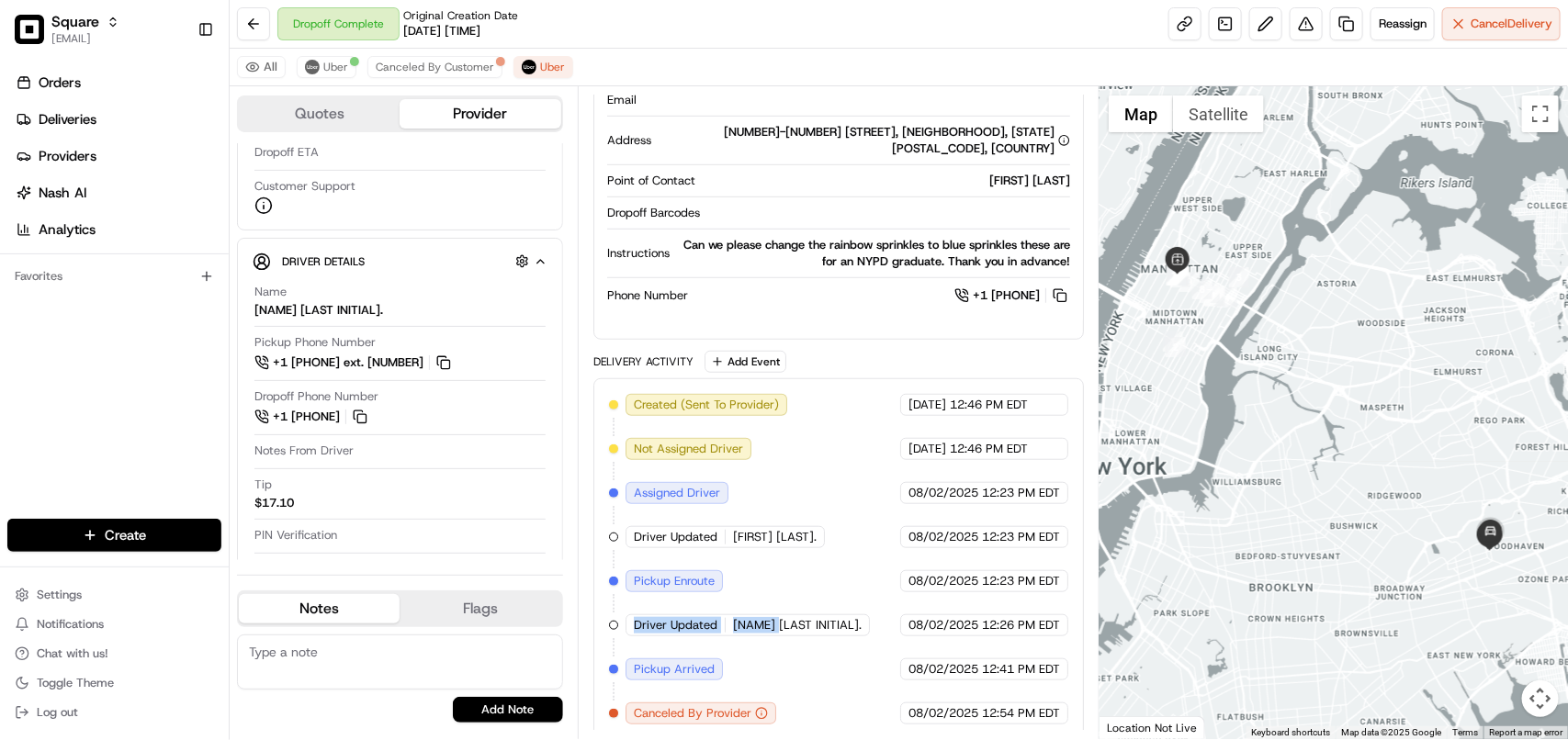 drag, startPoint x: 776, startPoint y: 611, endPoint x: 636, endPoint y: 616, distance: 140.0893 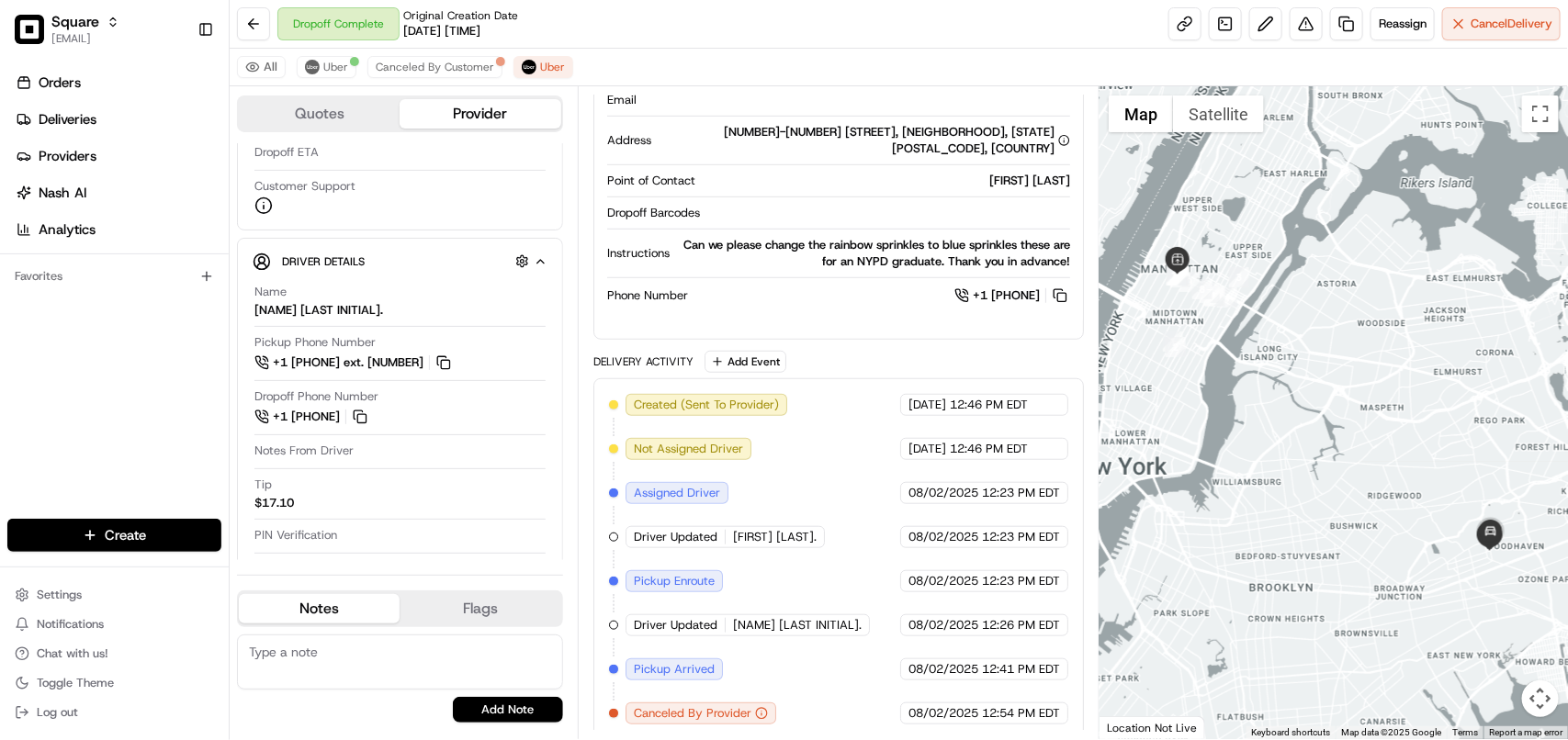 click on "Created (Sent To Provider) Uber 07/07/2025 12:46 PM EDT Not Assigned Driver Uber 07/07/2025 12:46 PM EDT Assigned Driver Uber 08/02/2025 12:23 PM EDT Driver Updated MAGAN K. Uber 08/02/2025 12:23 PM EDT Pickup Enroute Uber 08/02/2025 12:23 PM EDT Driver Updated DAVID L. Uber 08/02/2025 12:26 PM EDT Pickup Arrived Uber 08/02/2025 12:41 PM EDT Canceled By Provider Uber 08/02/2025 12:54 PM EDT" at bounding box center (839, 559) 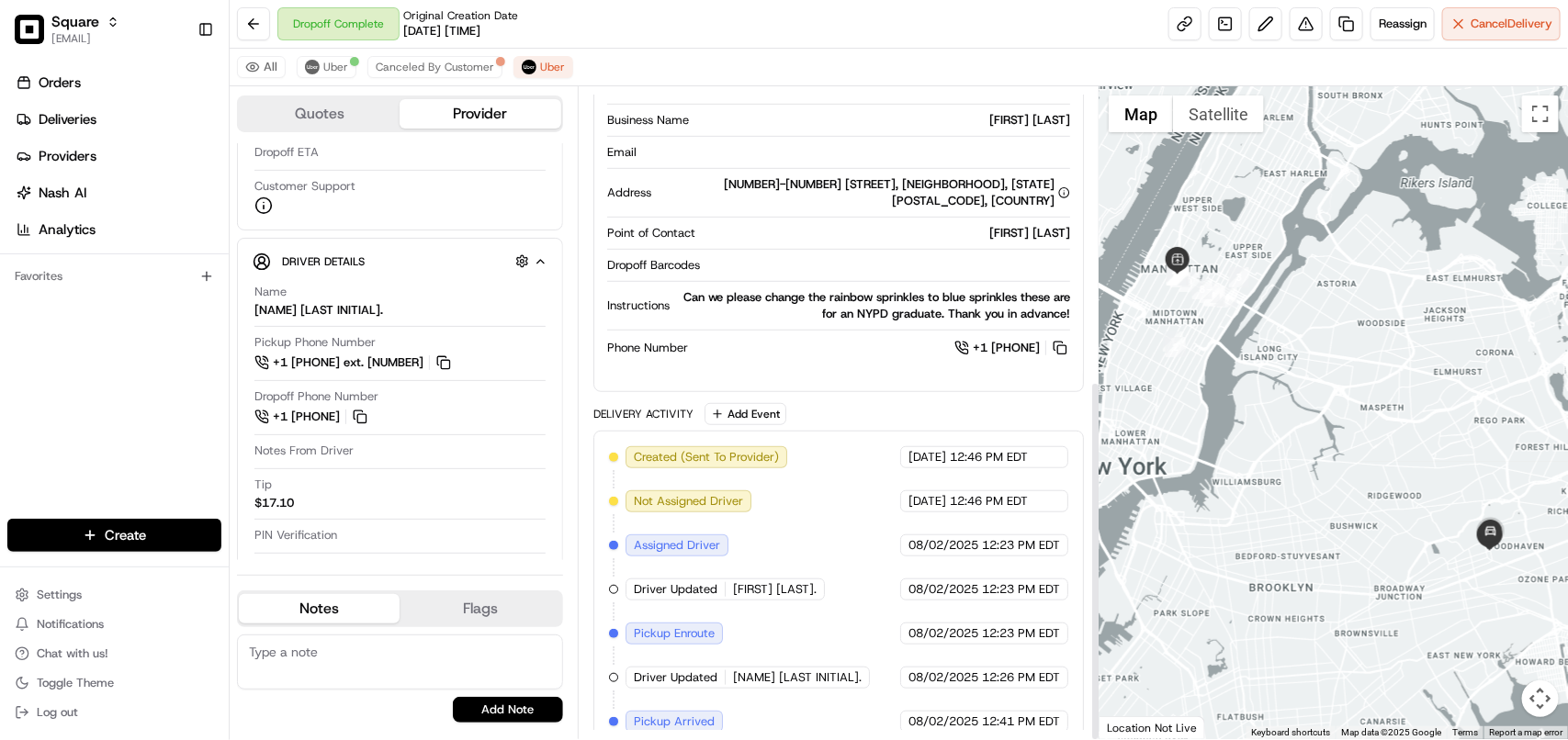 scroll, scrollTop: 531, scrollLeft: 0, axis: vertical 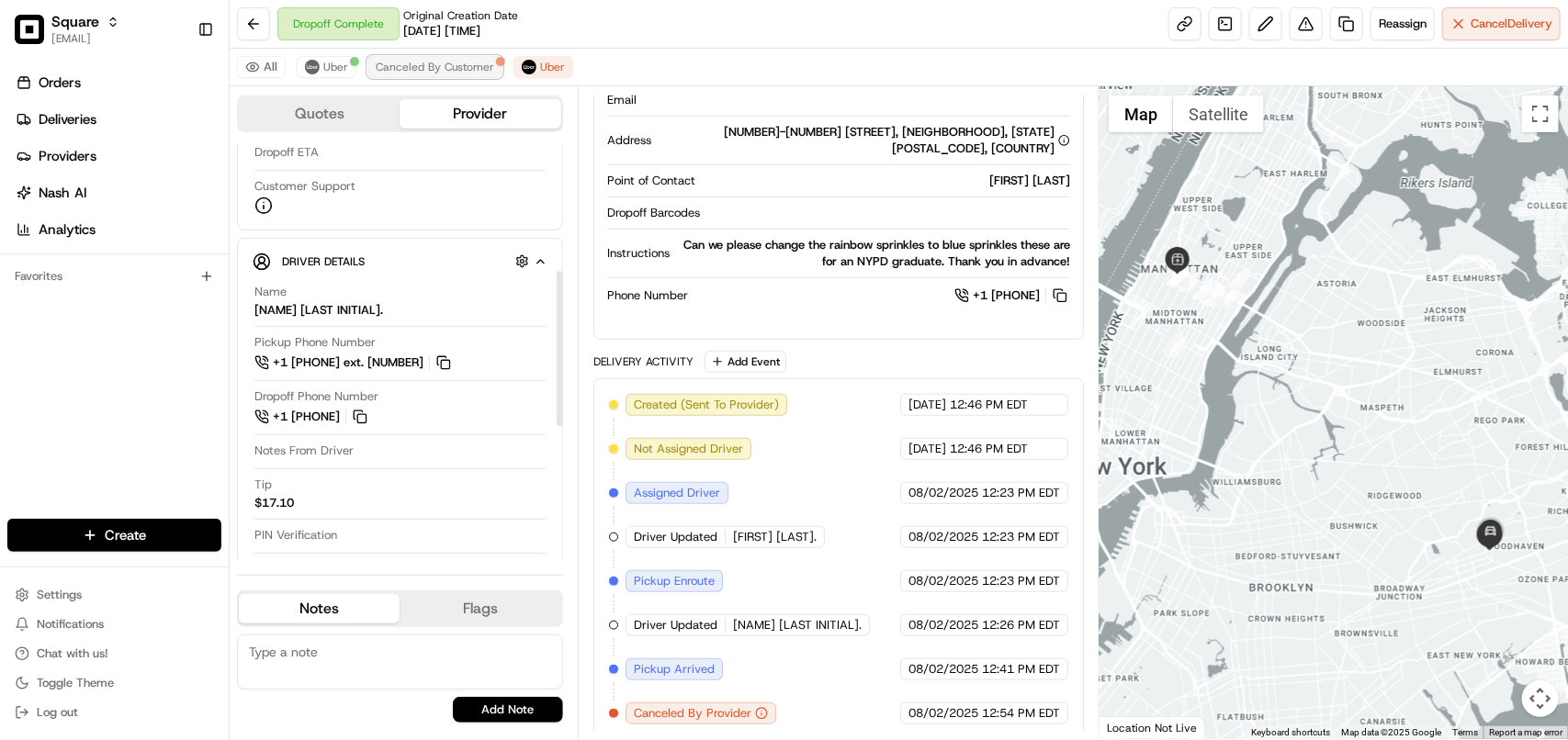 click on "Canceled By Customer" at bounding box center (434, 67) 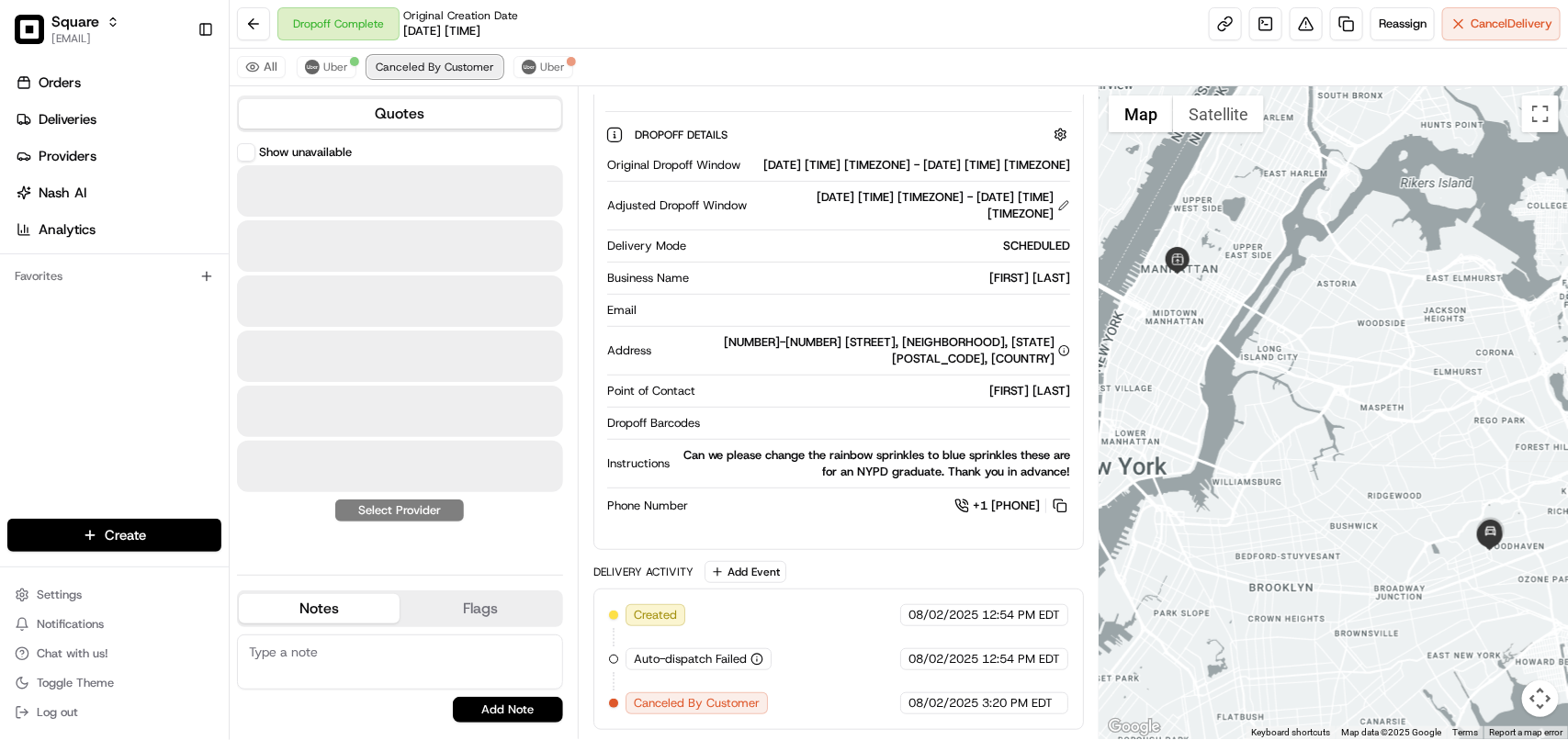 scroll, scrollTop: 328, scrollLeft: 0, axis: vertical 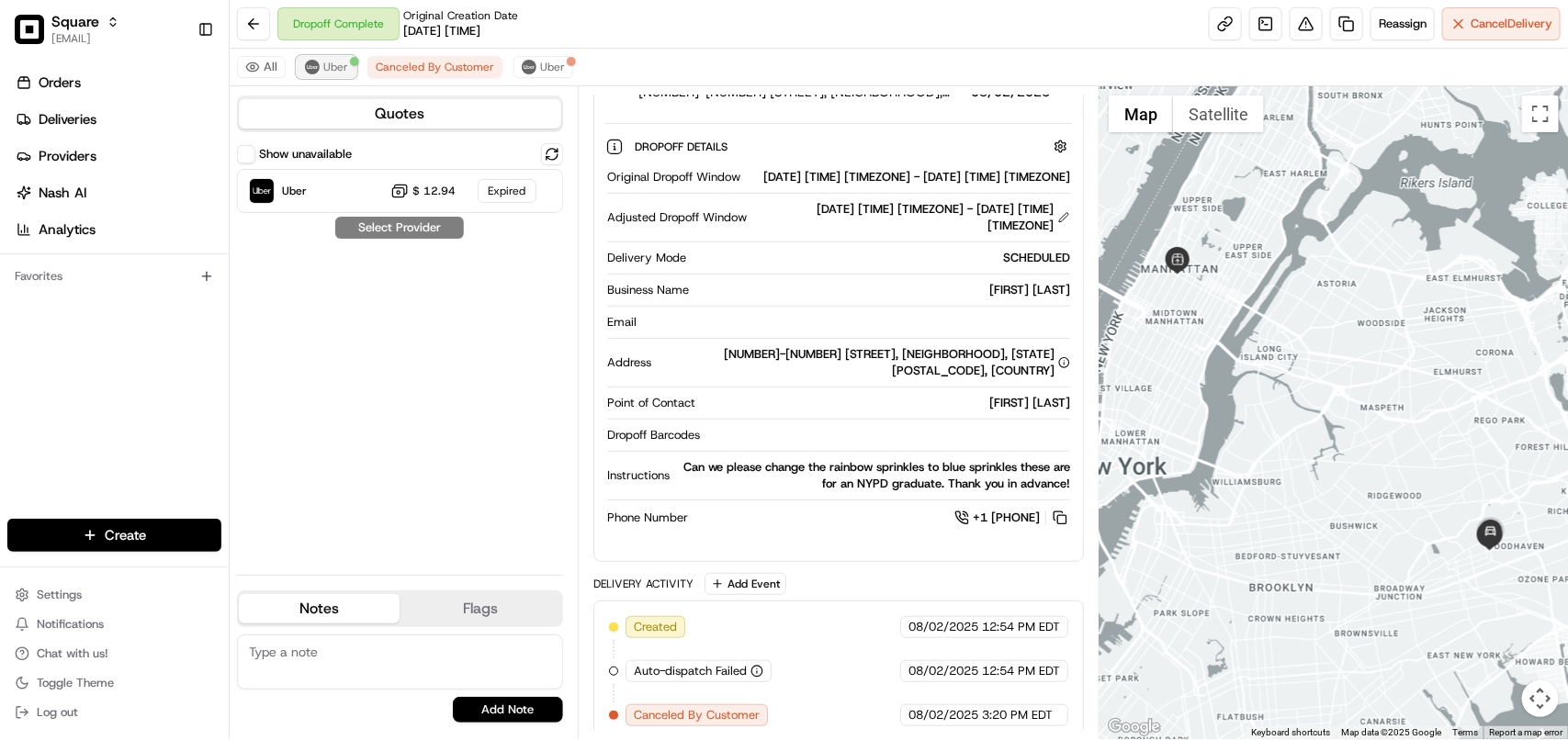 click on "Uber" at bounding box center [335, 67] 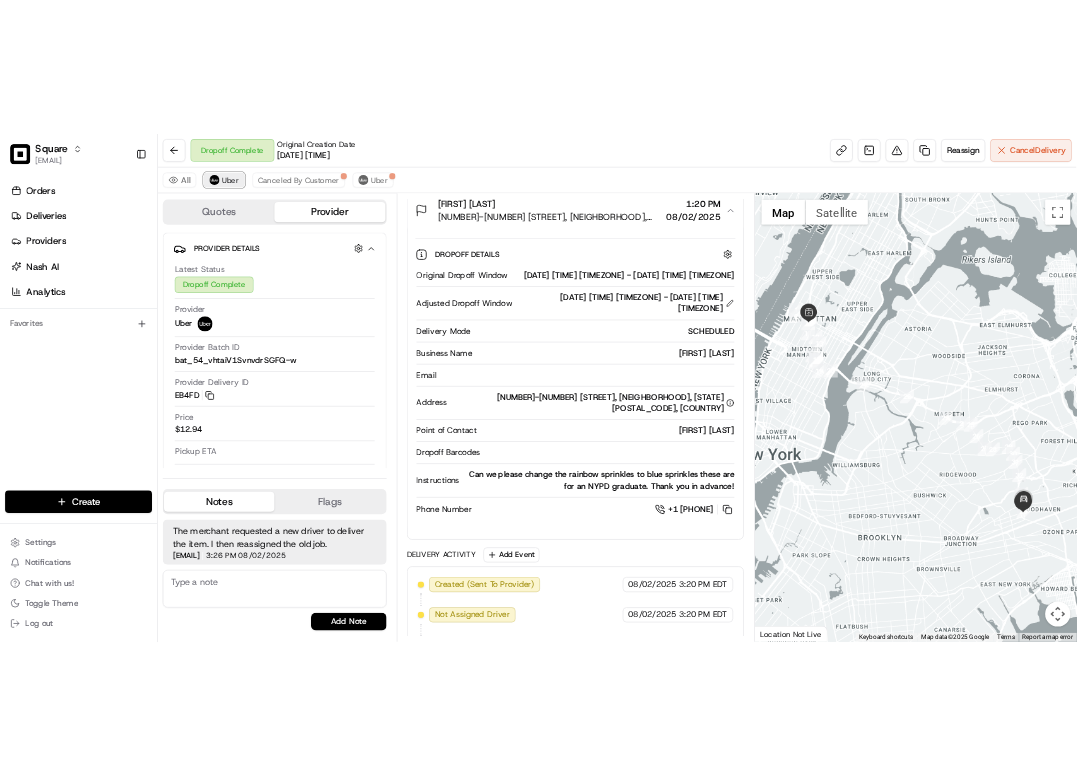 scroll, scrollTop: 578, scrollLeft: 0, axis: vertical 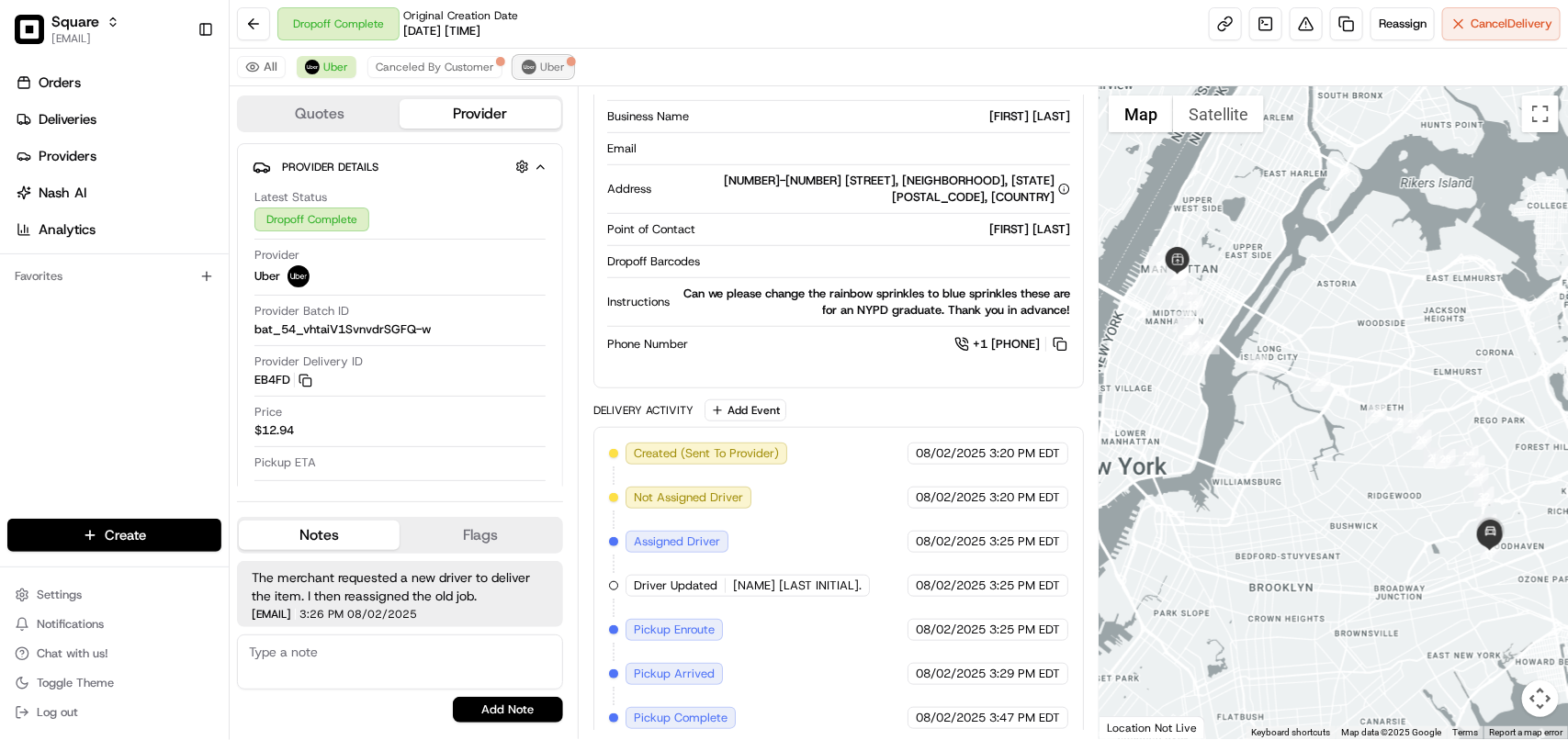 click on "Uber" at bounding box center [552, 67] 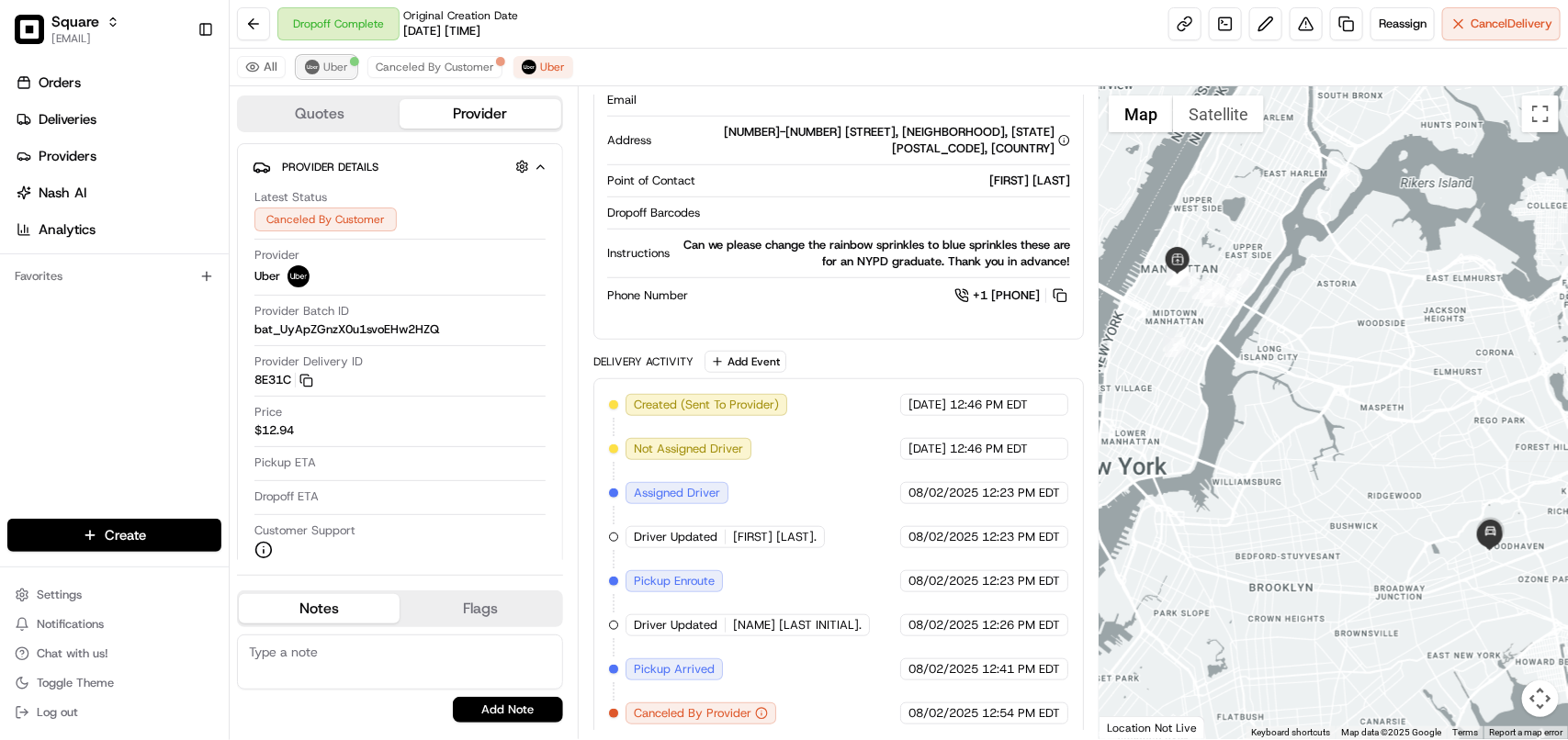 click on "Uber" at bounding box center [326, 67] 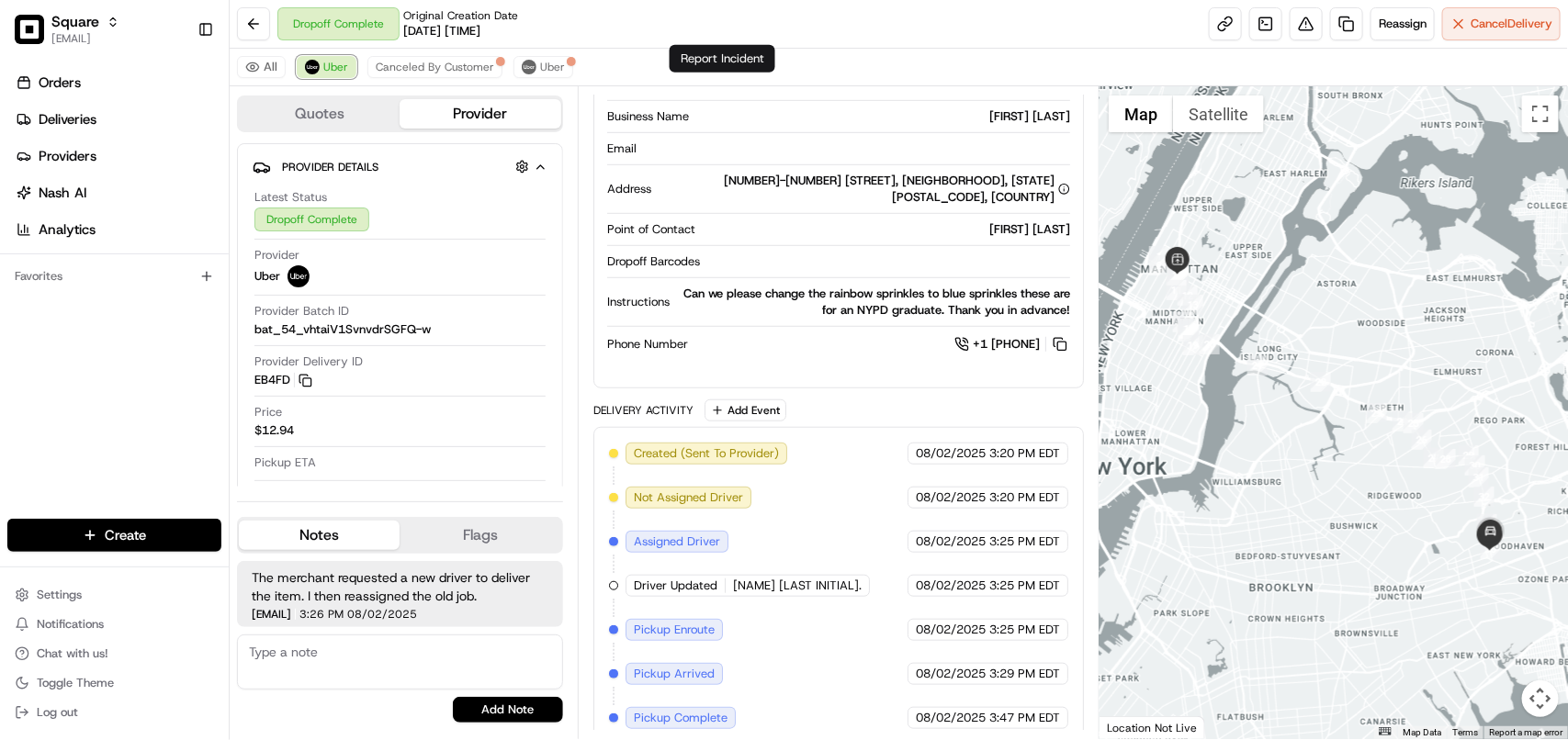 scroll, scrollTop: 600, scrollLeft: 0, axis: vertical 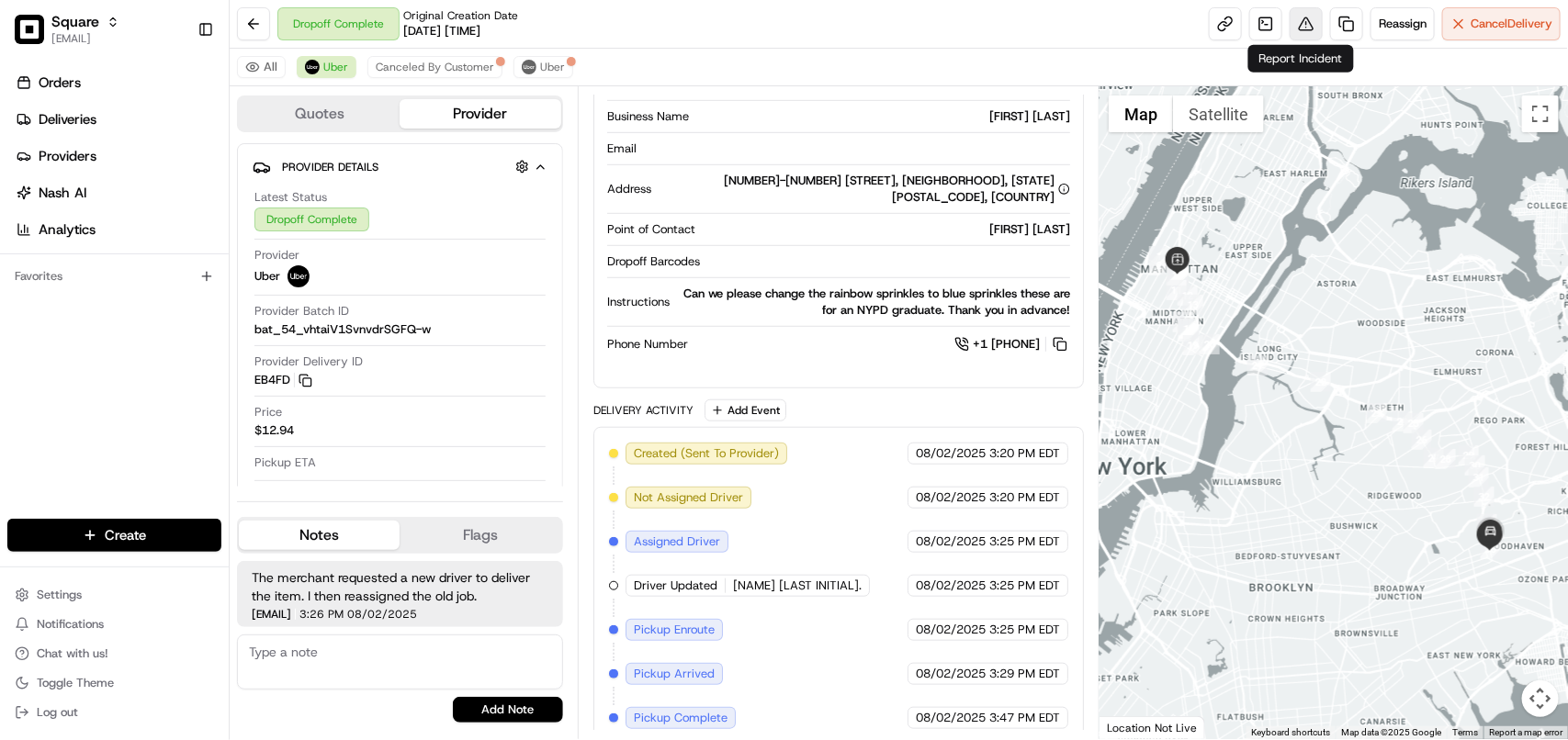 click at bounding box center [1306, 24] 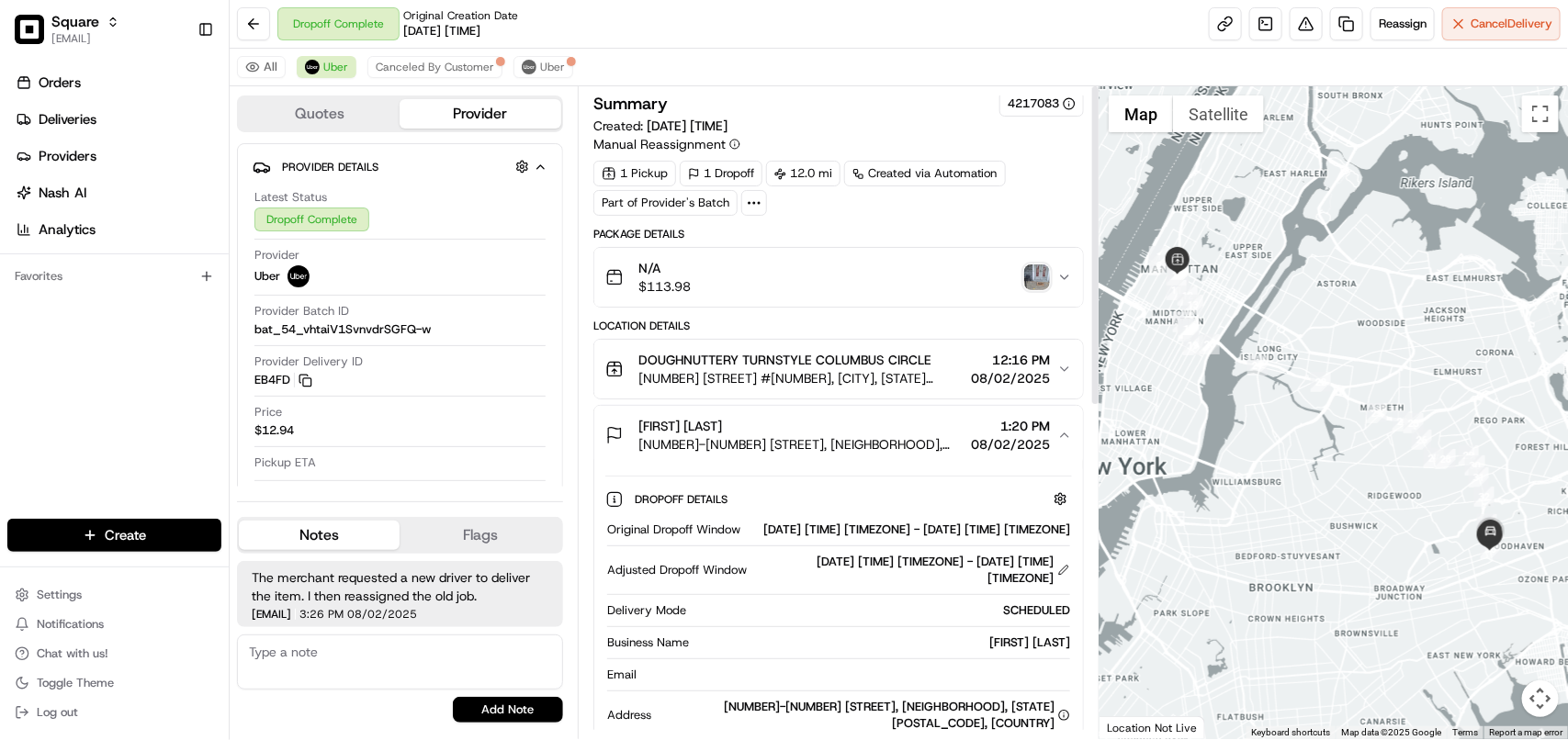 scroll, scrollTop: 0, scrollLeft: 0, axis: both 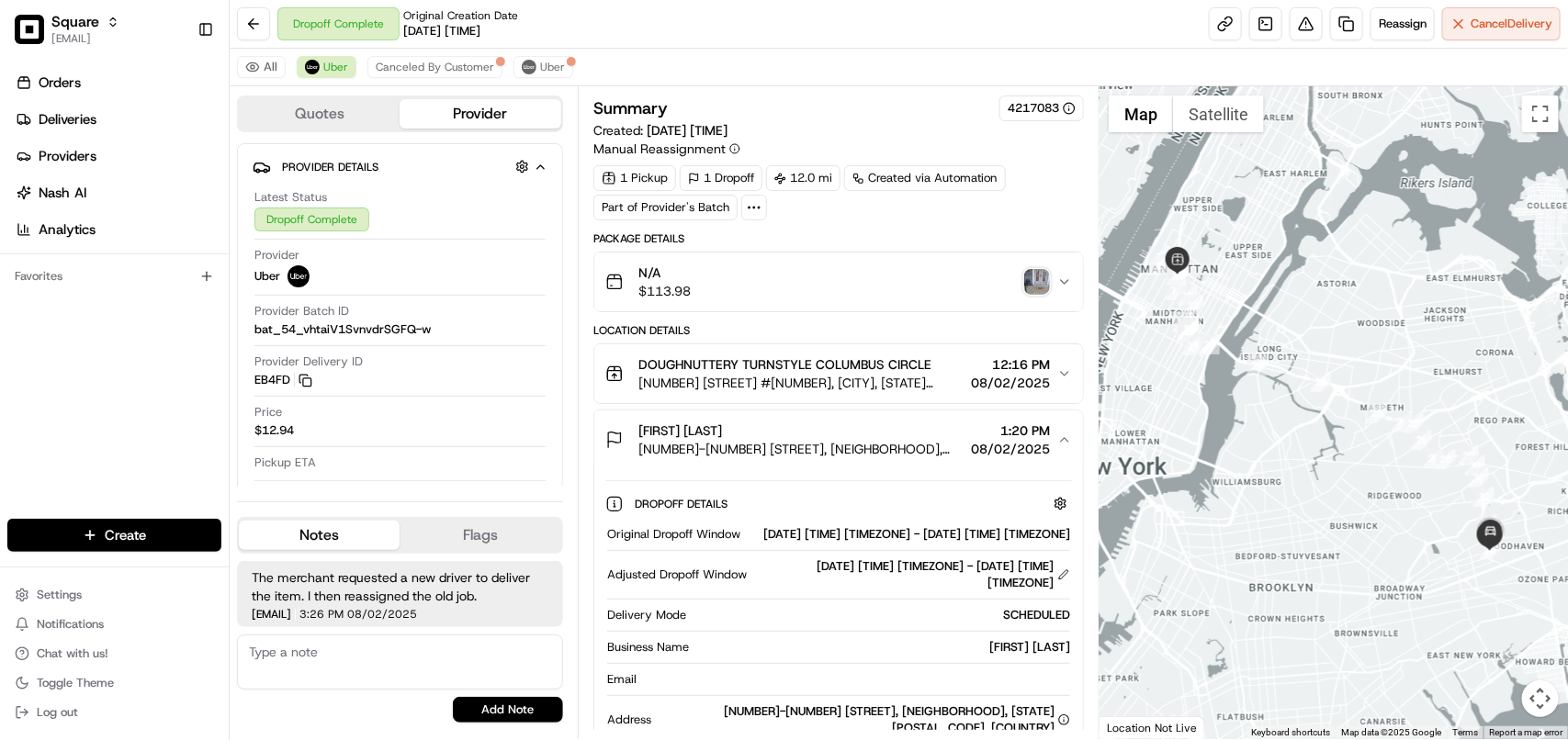 drag, startPoint x: 1064, startPoint y: 428, endPoint x: 994, endPoint y: 434, distance: 70.256672 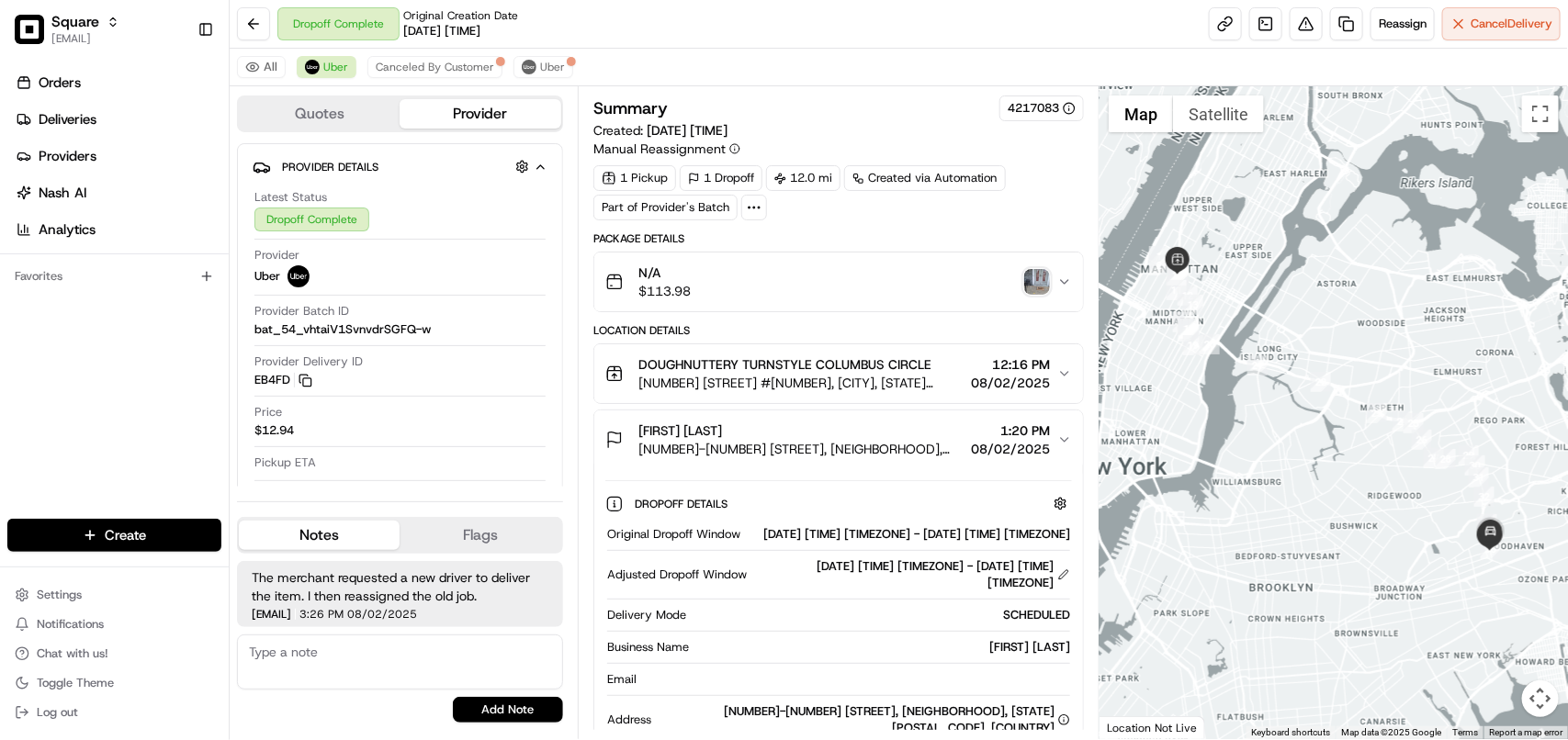 click on "1:20 PM" at bounding box center (1010, 431) 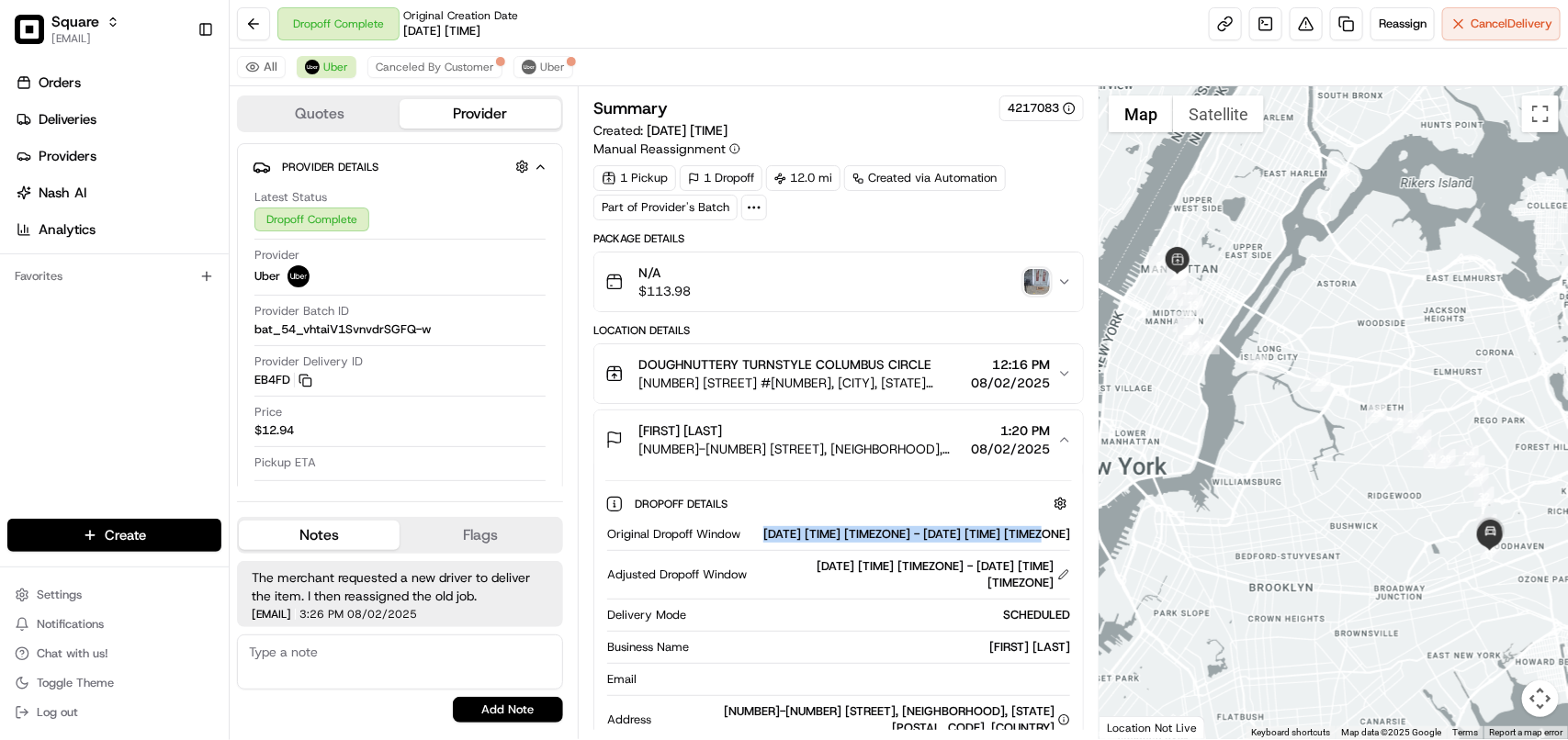 copy on "08/02/2025 1:00 PM EDT - 08/02/2025 1:20 PM EDT" 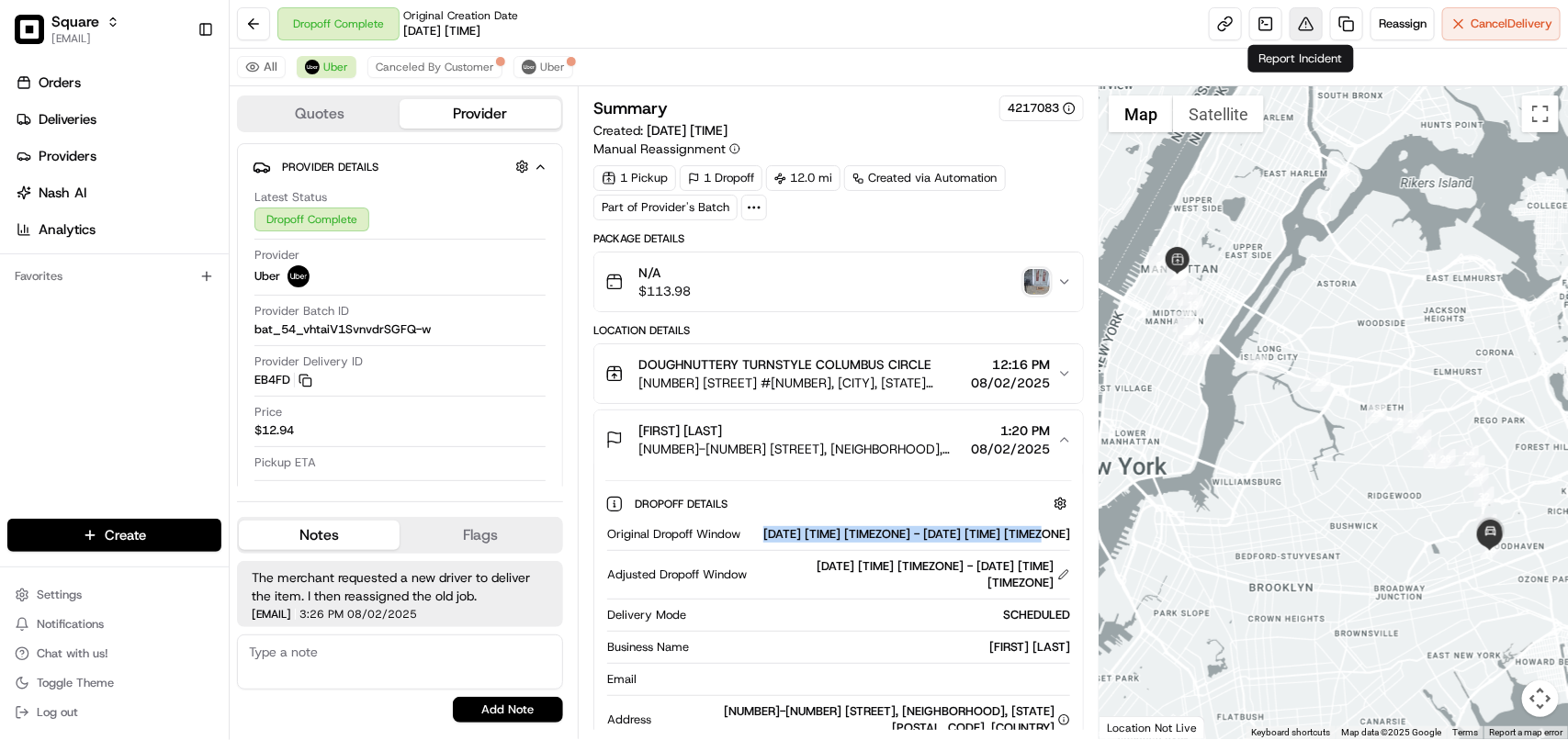 click at bounding box center (1306, 24) 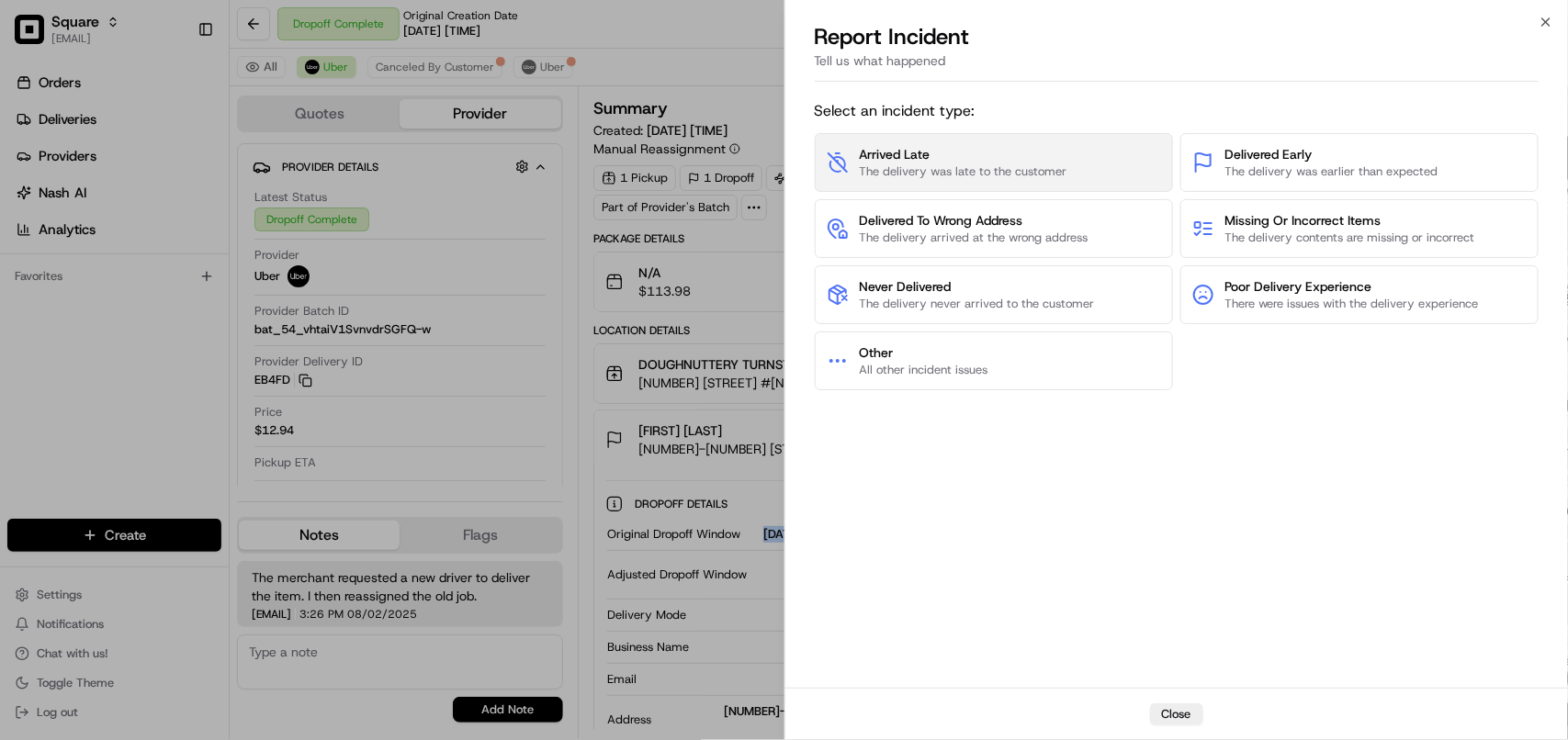 click on "The delivery was late to the customer" at bounding box center (964, 172) 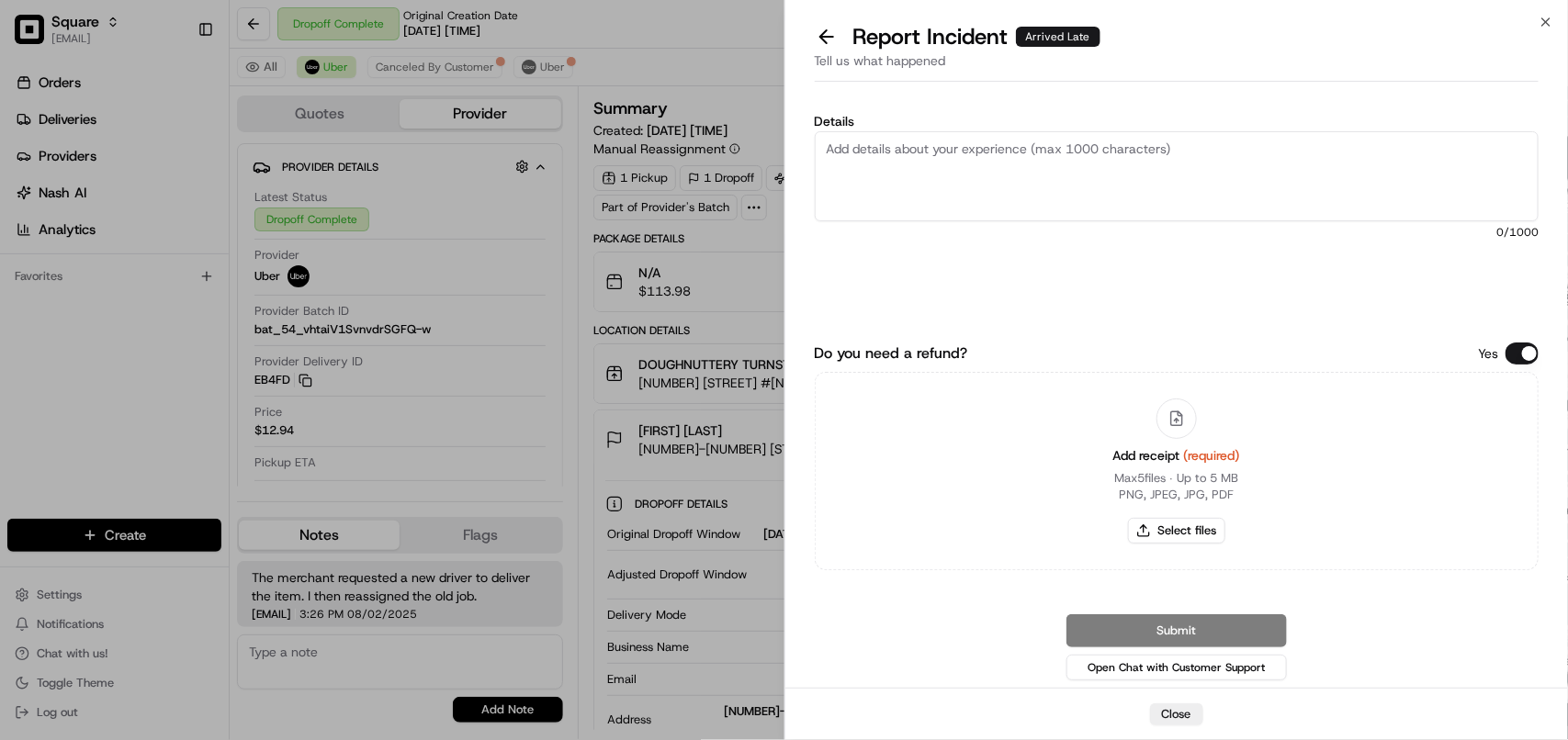 click on "Details" at bounding box center [1177, 176] 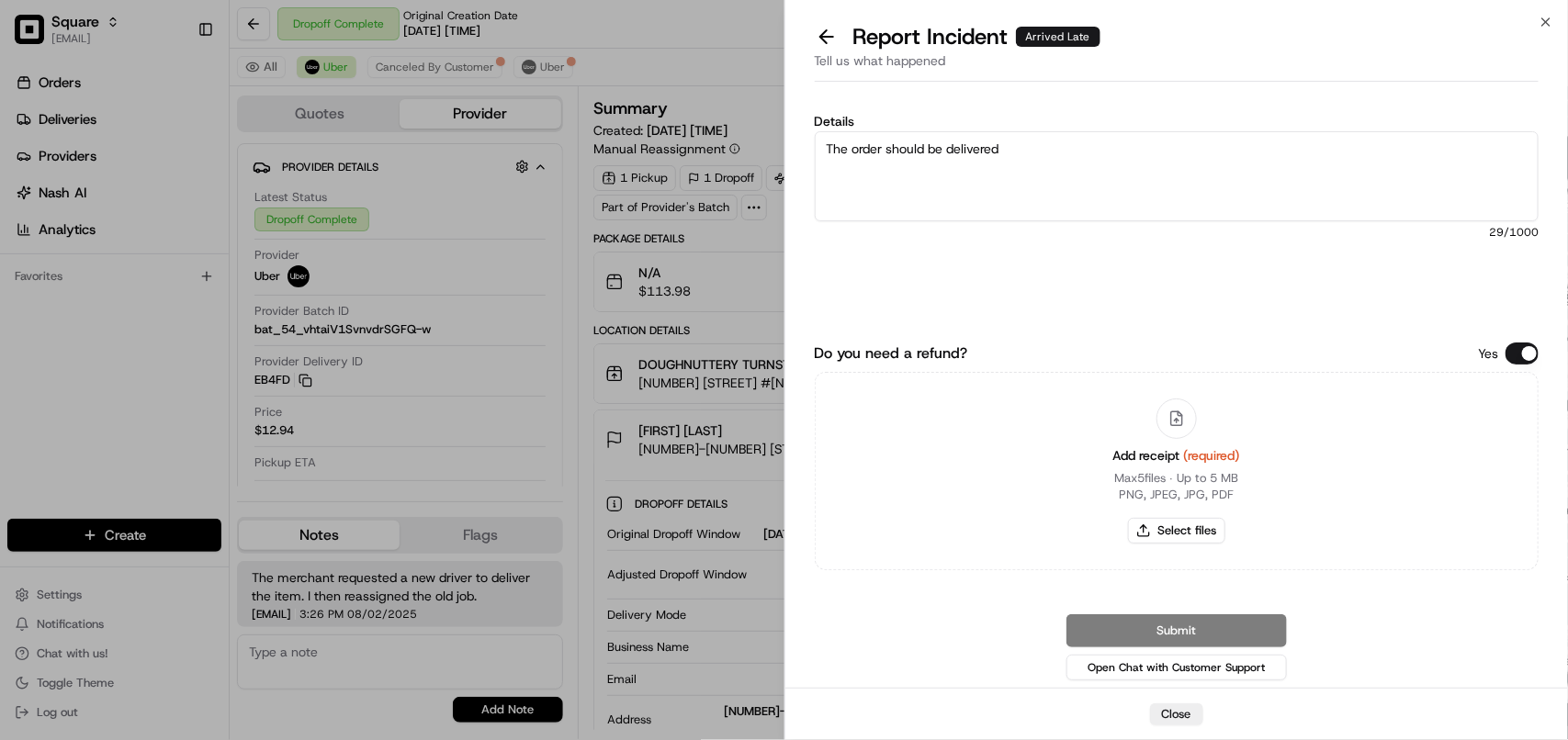 click on "The order should be delivered" at bounding box center [1177, 176] 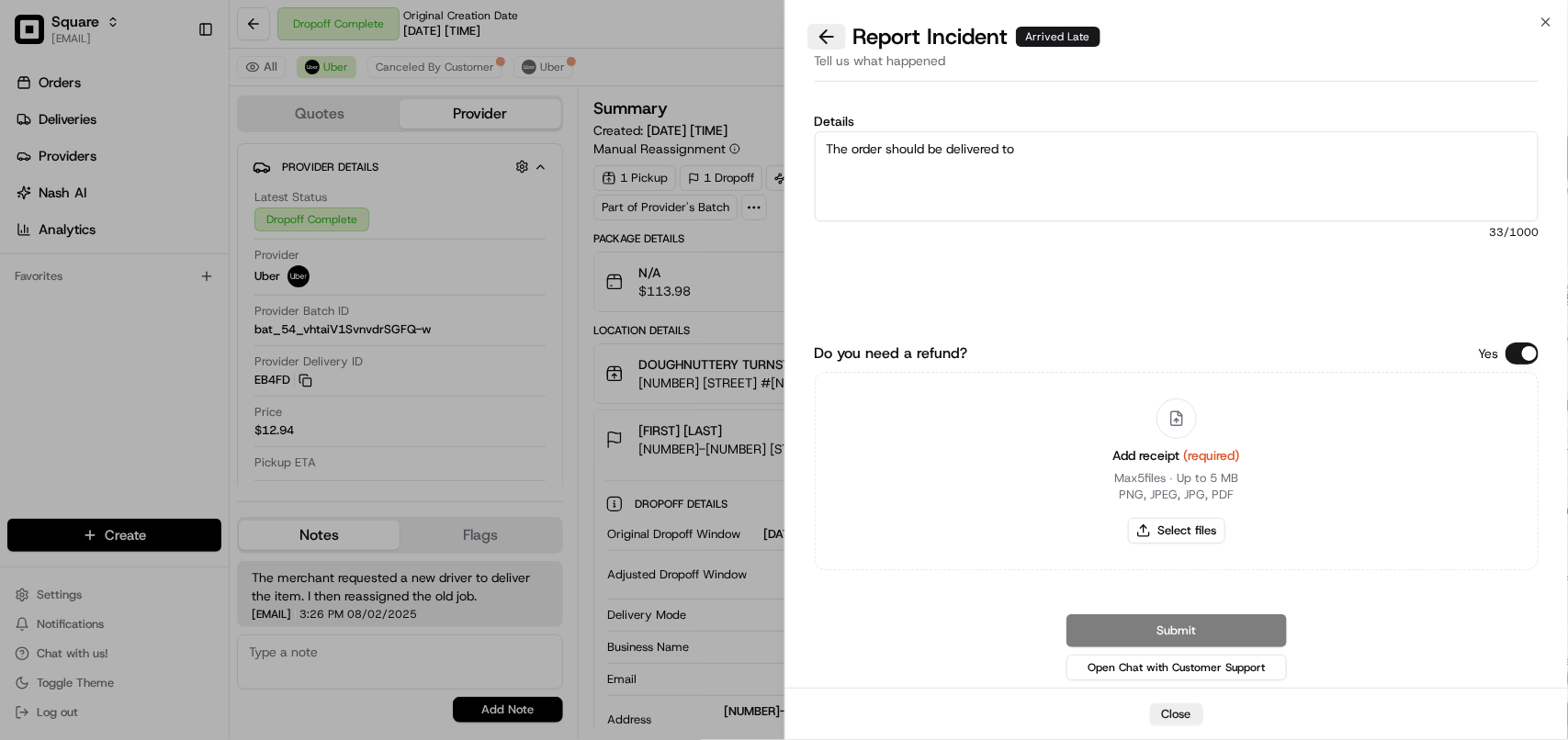 type on "The order should be delivered to" 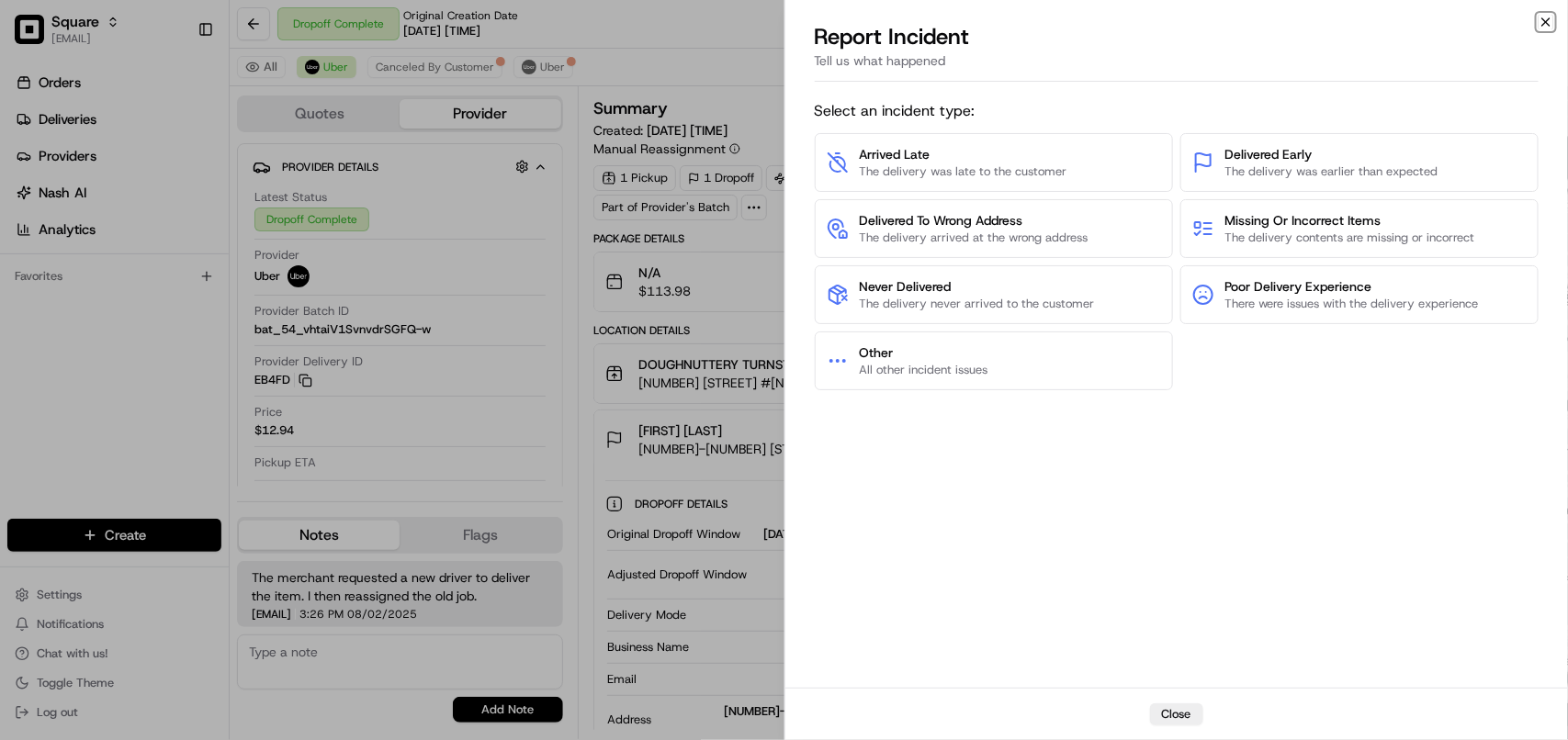 click 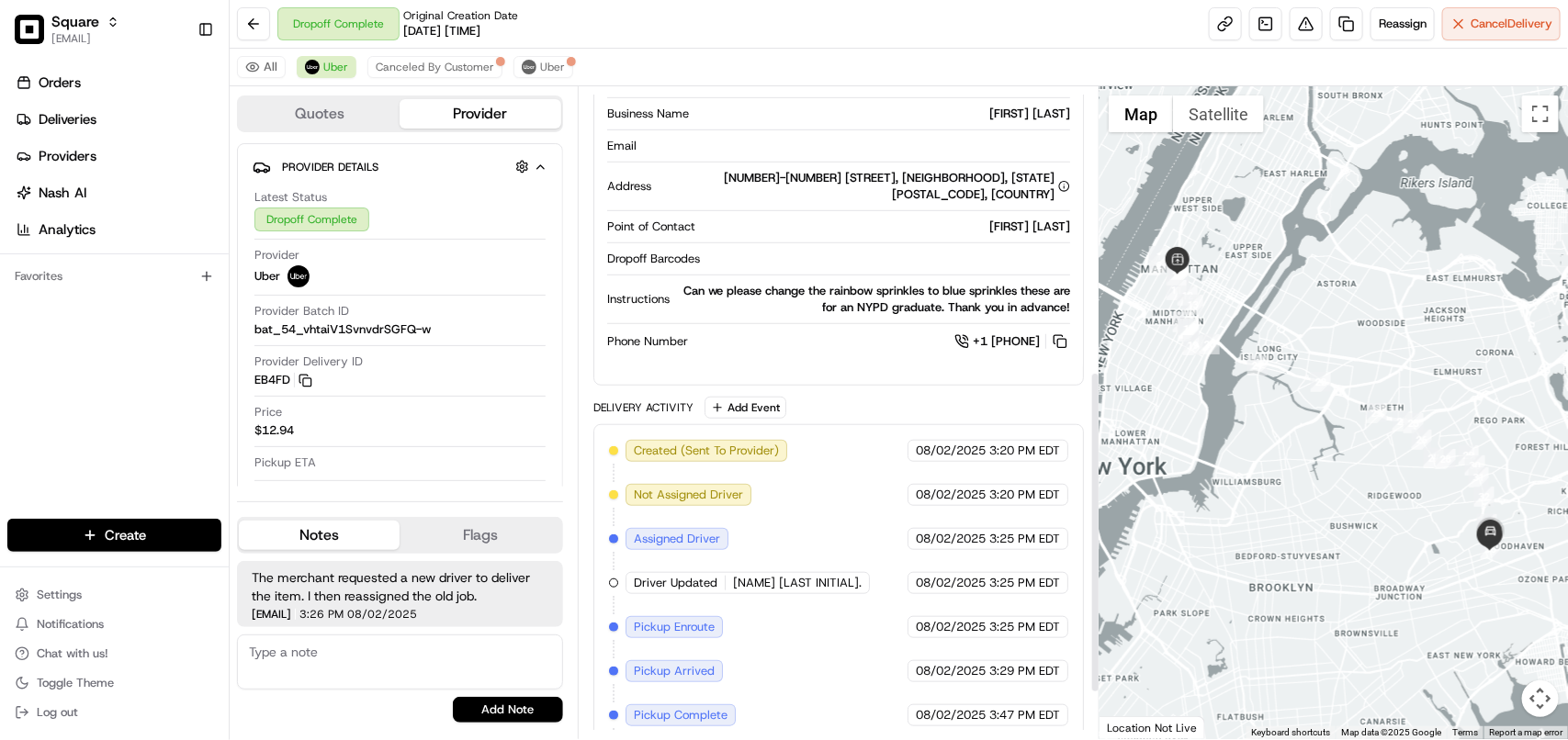 scroll, scrollTop: 574, scrollLeft: 0, axis: vertical 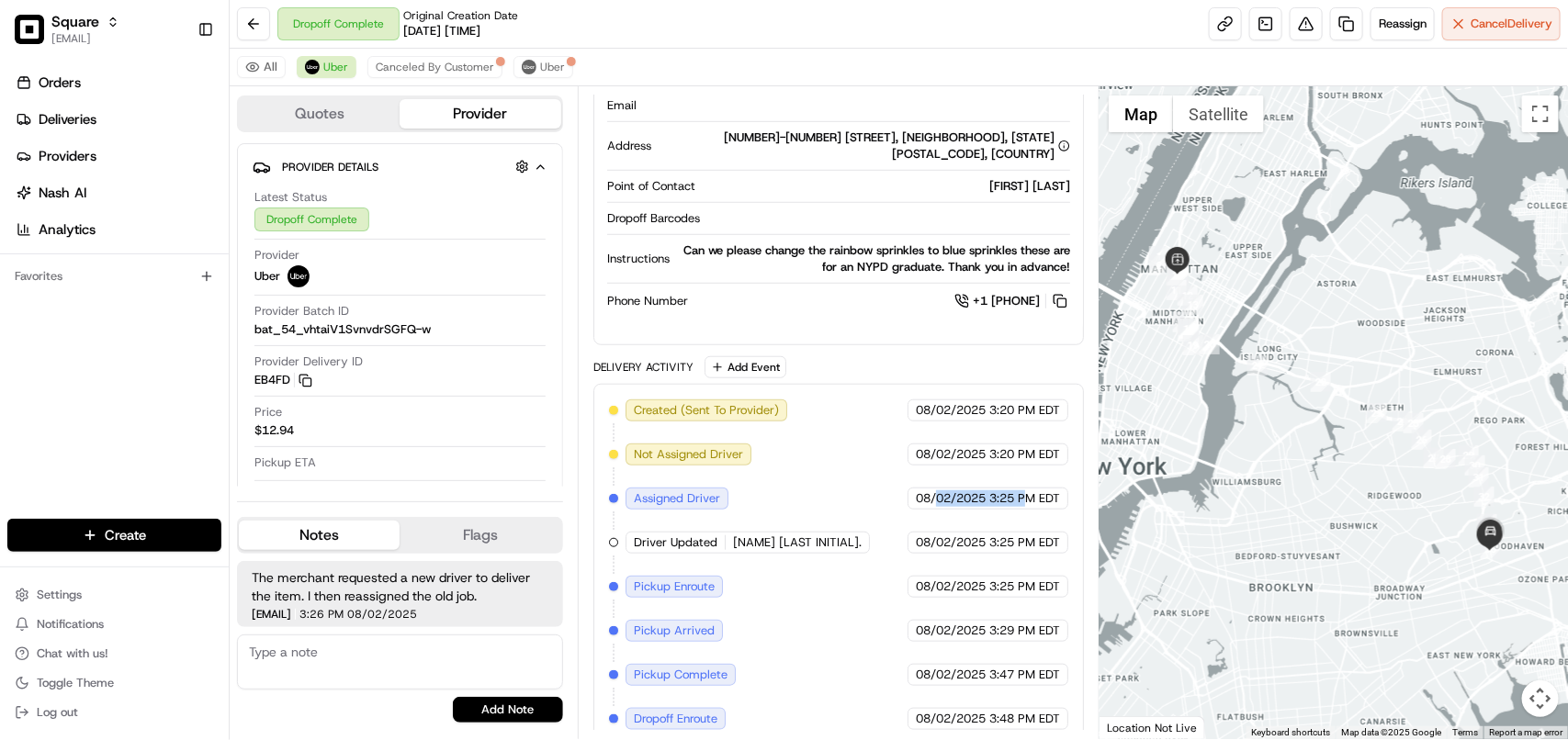 drag, startPoint x: 1022, startPoint y: 493, endPoint x: 930, endPoint y: 493, distance: 92 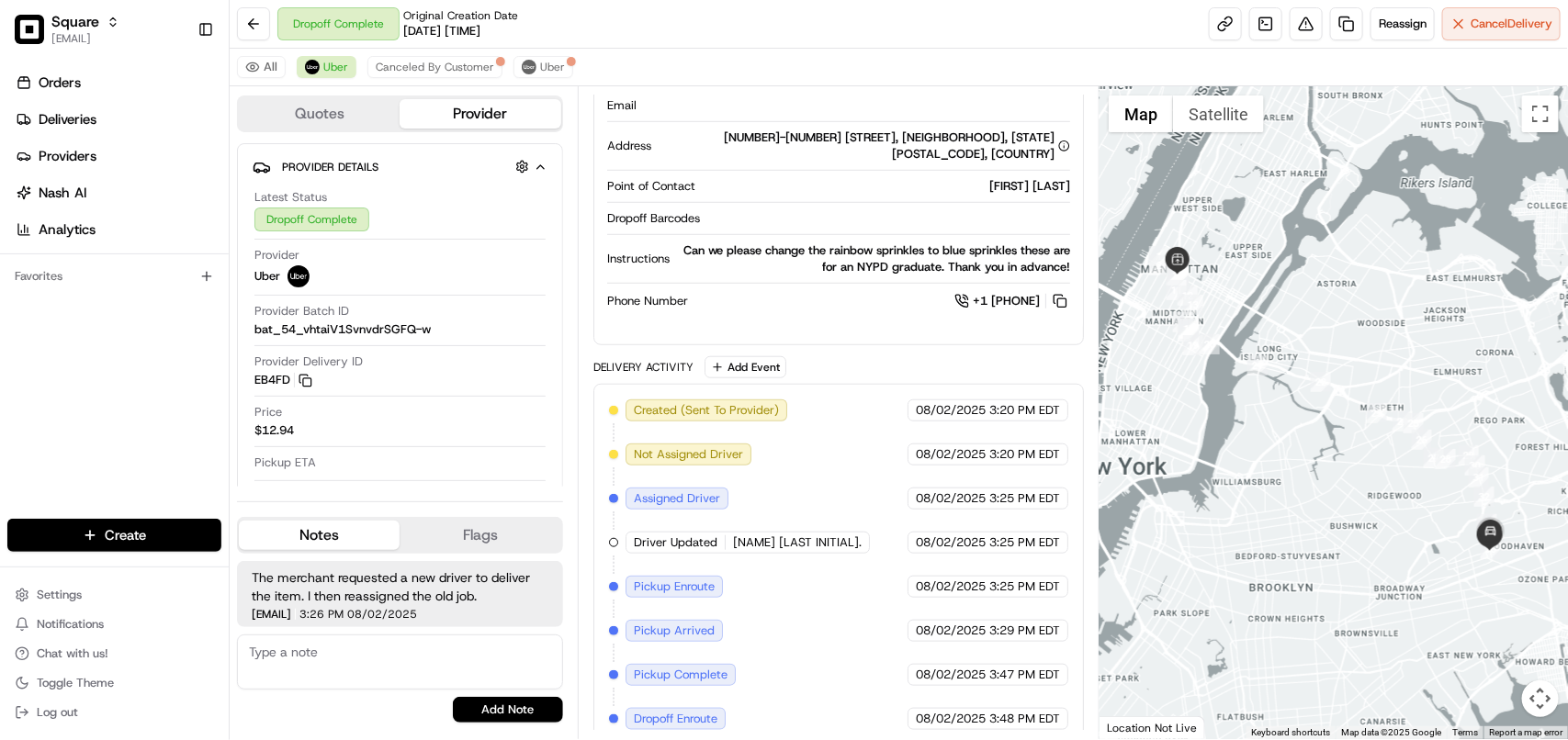 click on "Created (Sent To Provider) Uber 08/02/2025 3:20 PM EDT Not Assigned Driver Uber 08/02/2025 3:20 PM EDT Assigned Driver Uber 08/02/2025 3:25 PM EDT Driver Updated SAMIULLAH B. Uber 08/02/2025 3:25 PM EDT Pickup Enroute Uber 08/02/2025 3:25 PM EDT Pickup Arrived Uber 08/02/2025 3:29 PM EDT Pickup Complete Uber 08/02/2025 3:47 PM EDT Dropoff Enroute Uber 08/02/2025 3:48 PM EDT Dropoff Arrived Uber 08/02/2025 4:41 PM EDT Dropoff Complete Uber 08/02/2025 4:42 PM EDT" at bounding box center [839, 609] 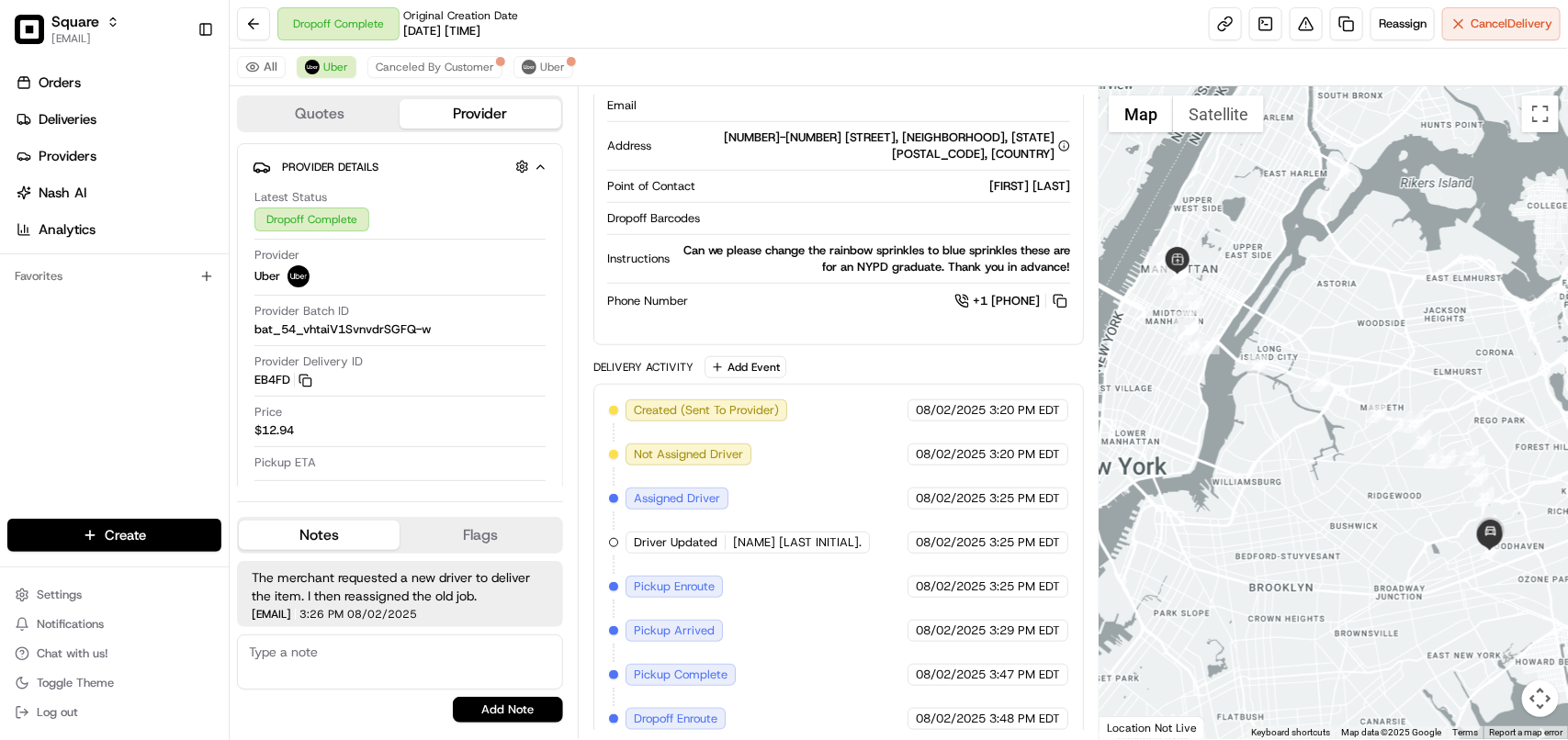 click on "All Uber Canceled By Customer Uber" at bounding box center (898, 67) 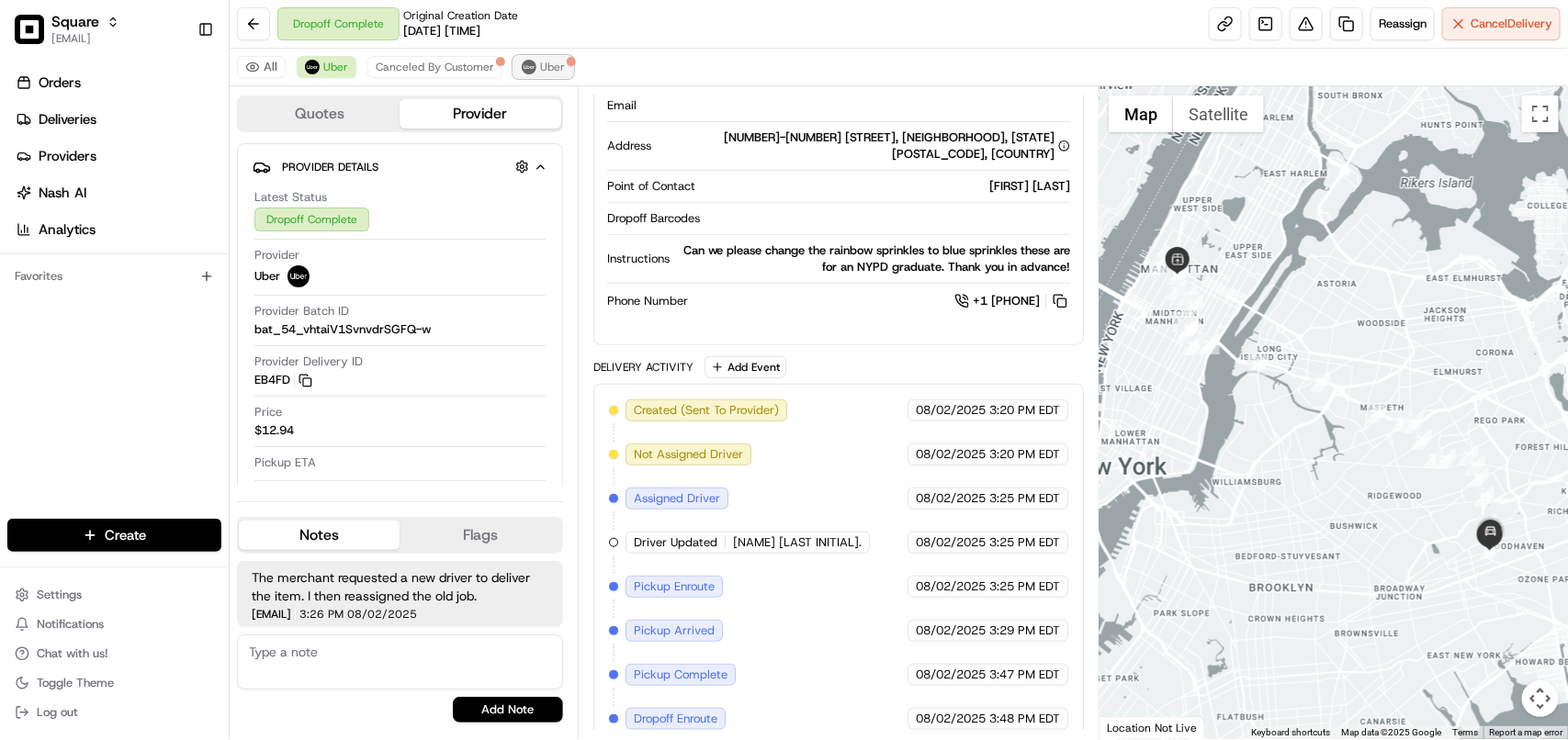 click on "Uber" at bounding box center [552, 67] 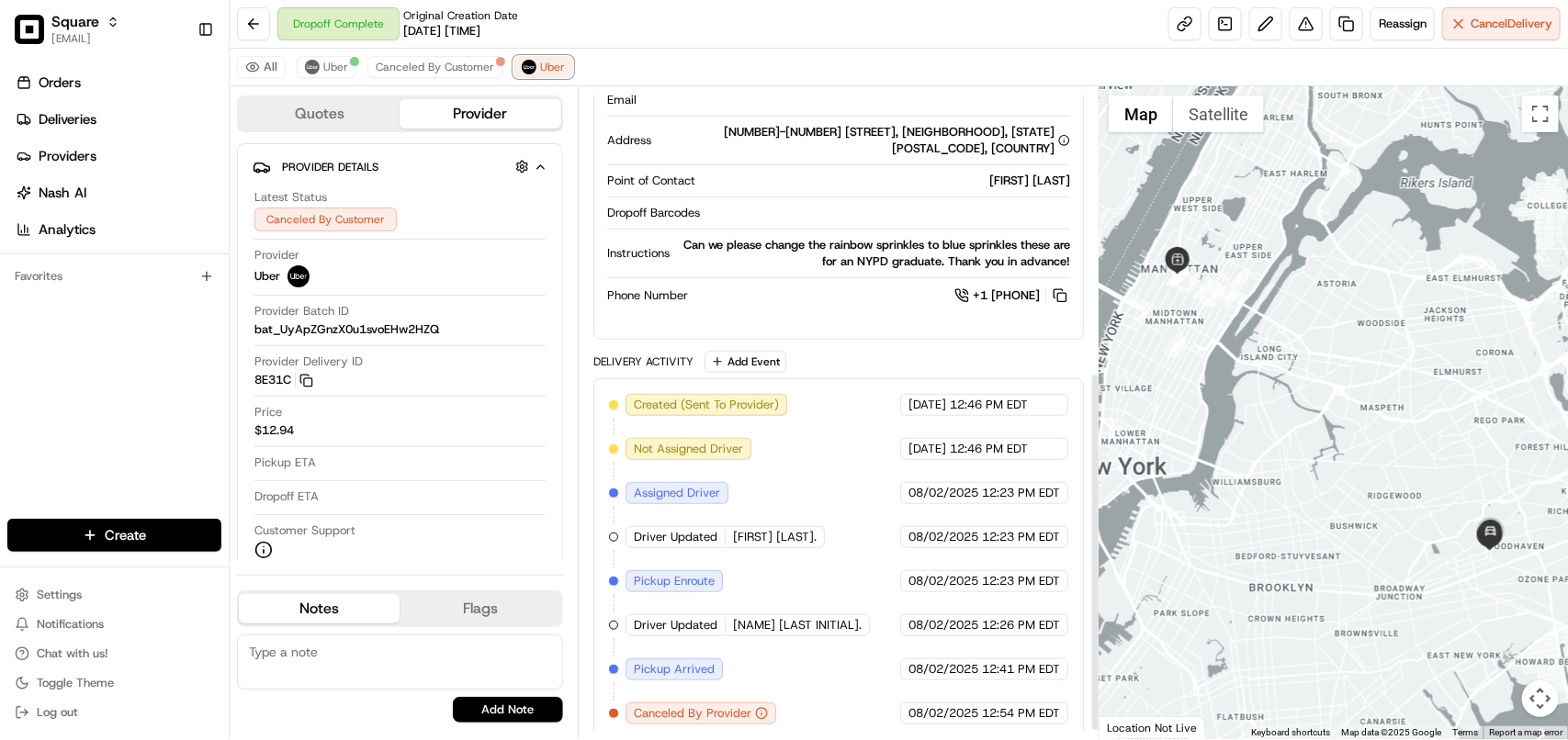 scroll, scrollTop: 531, scrollLeft: 0, axis: vertical 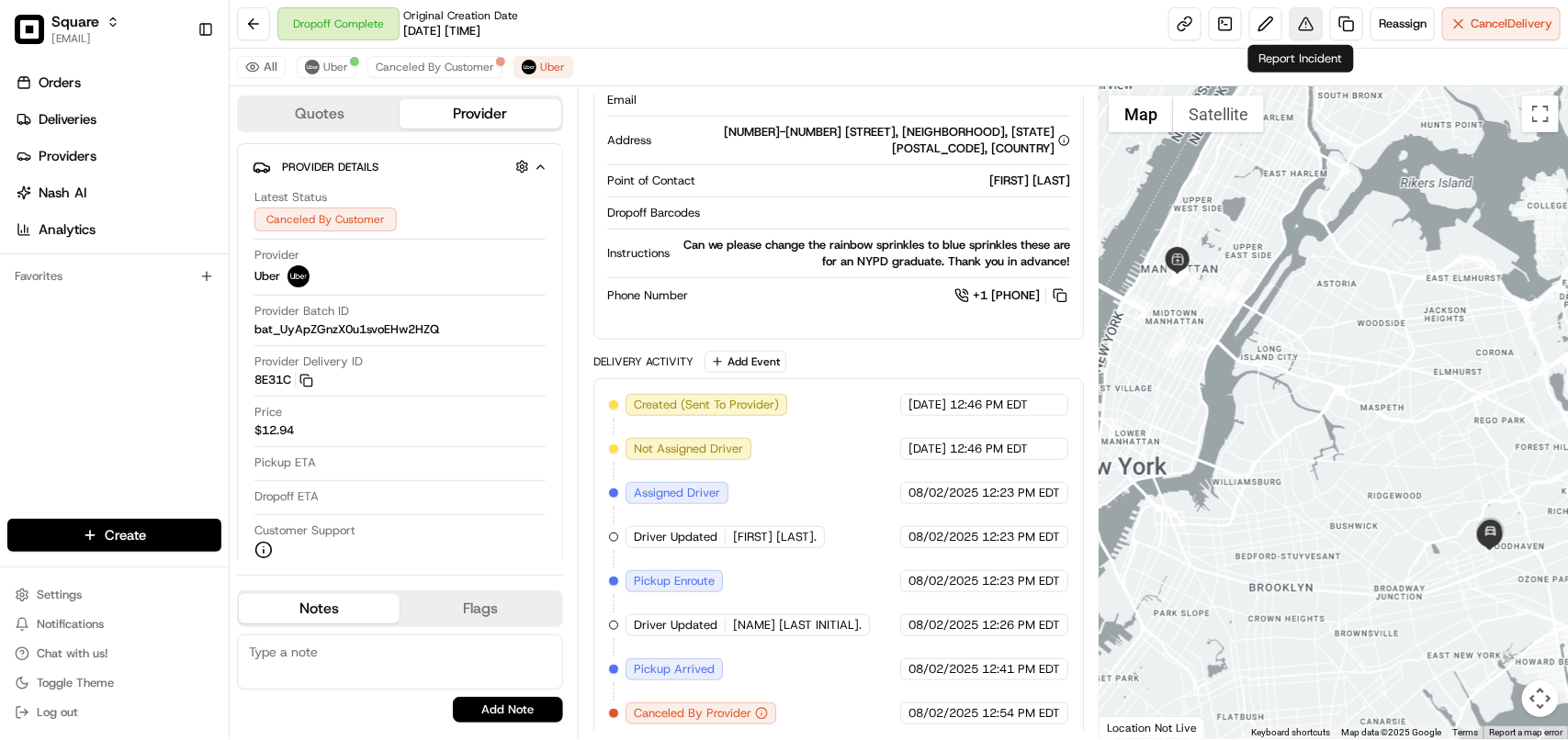 click at bounding box center (1306, 24) 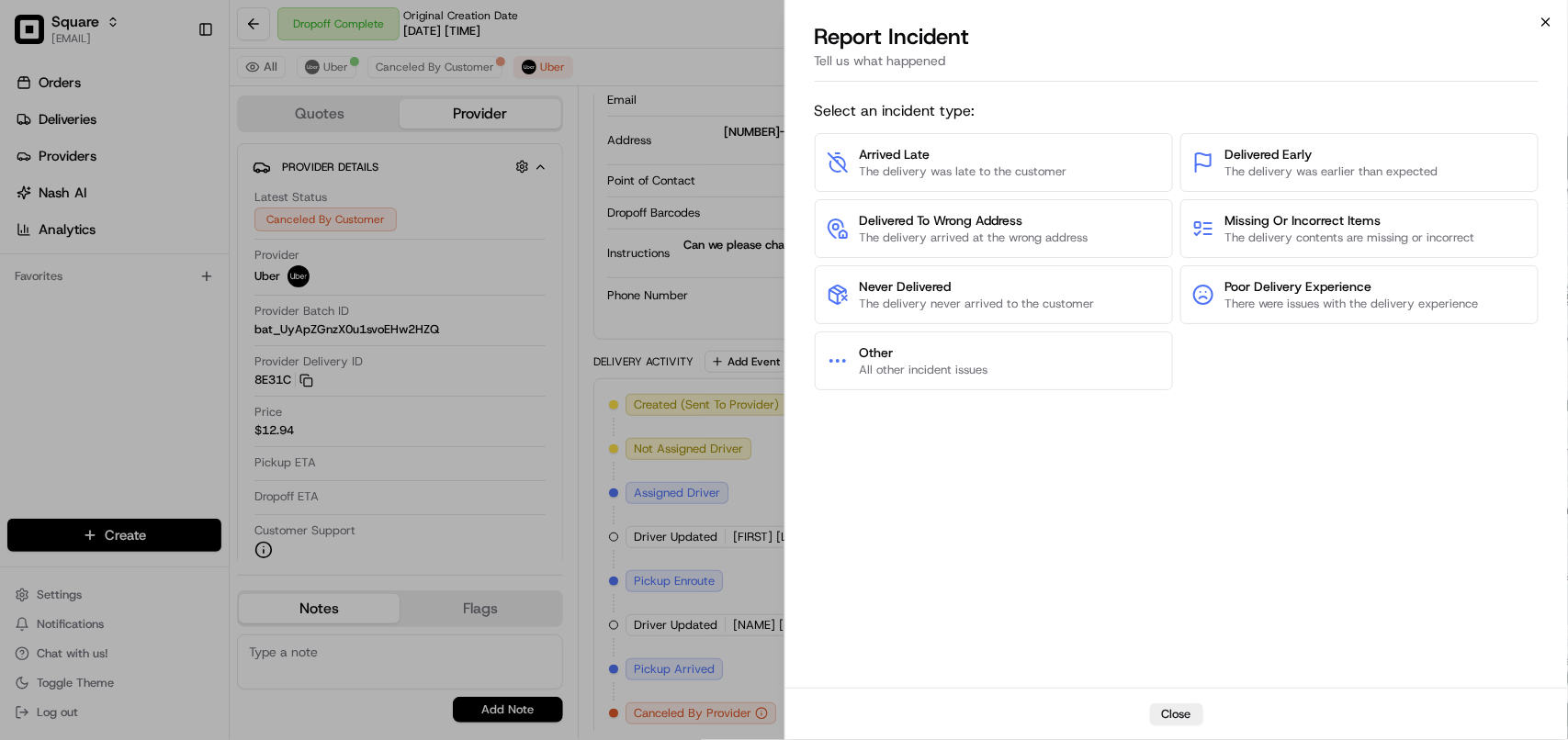 click 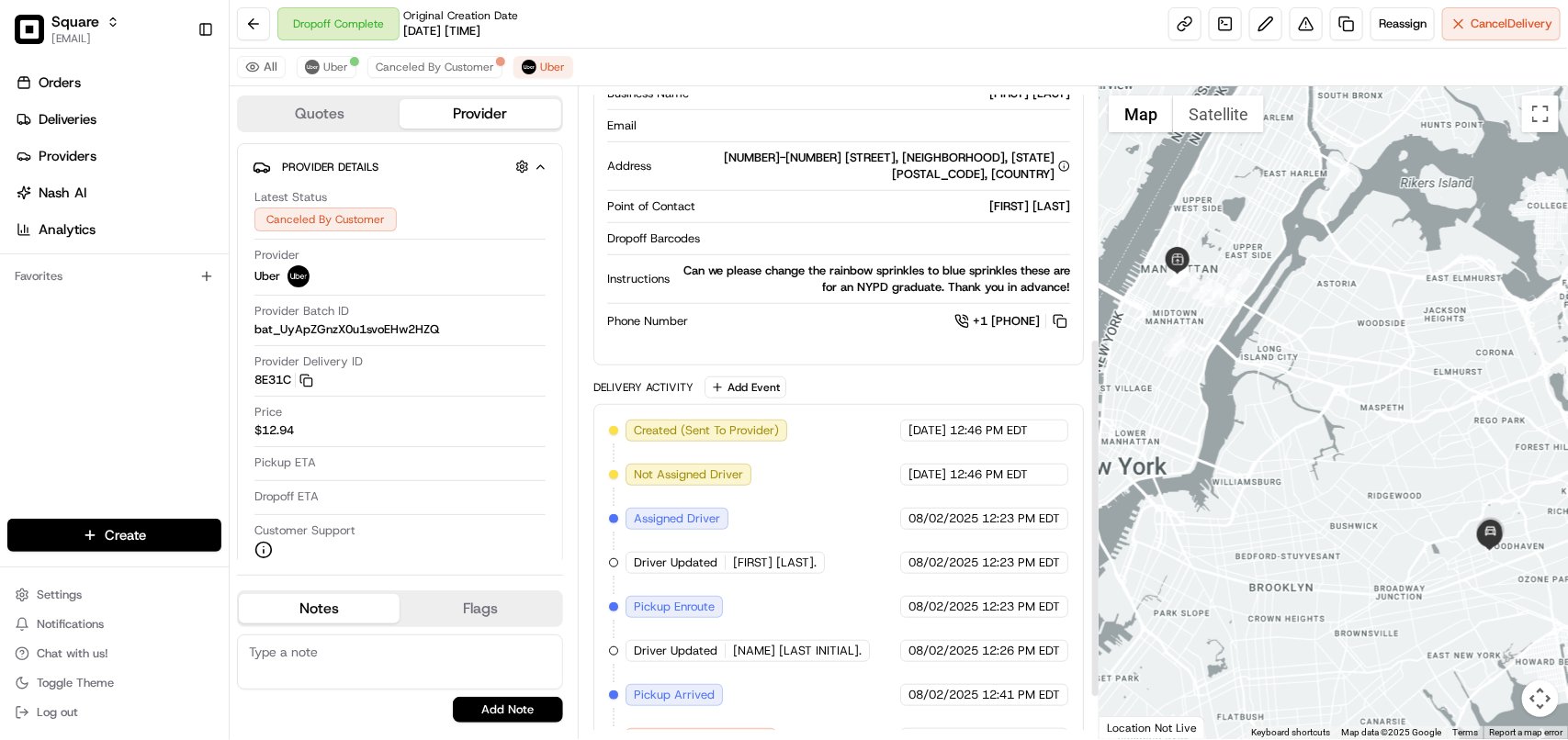 scroll, scrollTop: 531, scrollLeft: 0, axis: vertical 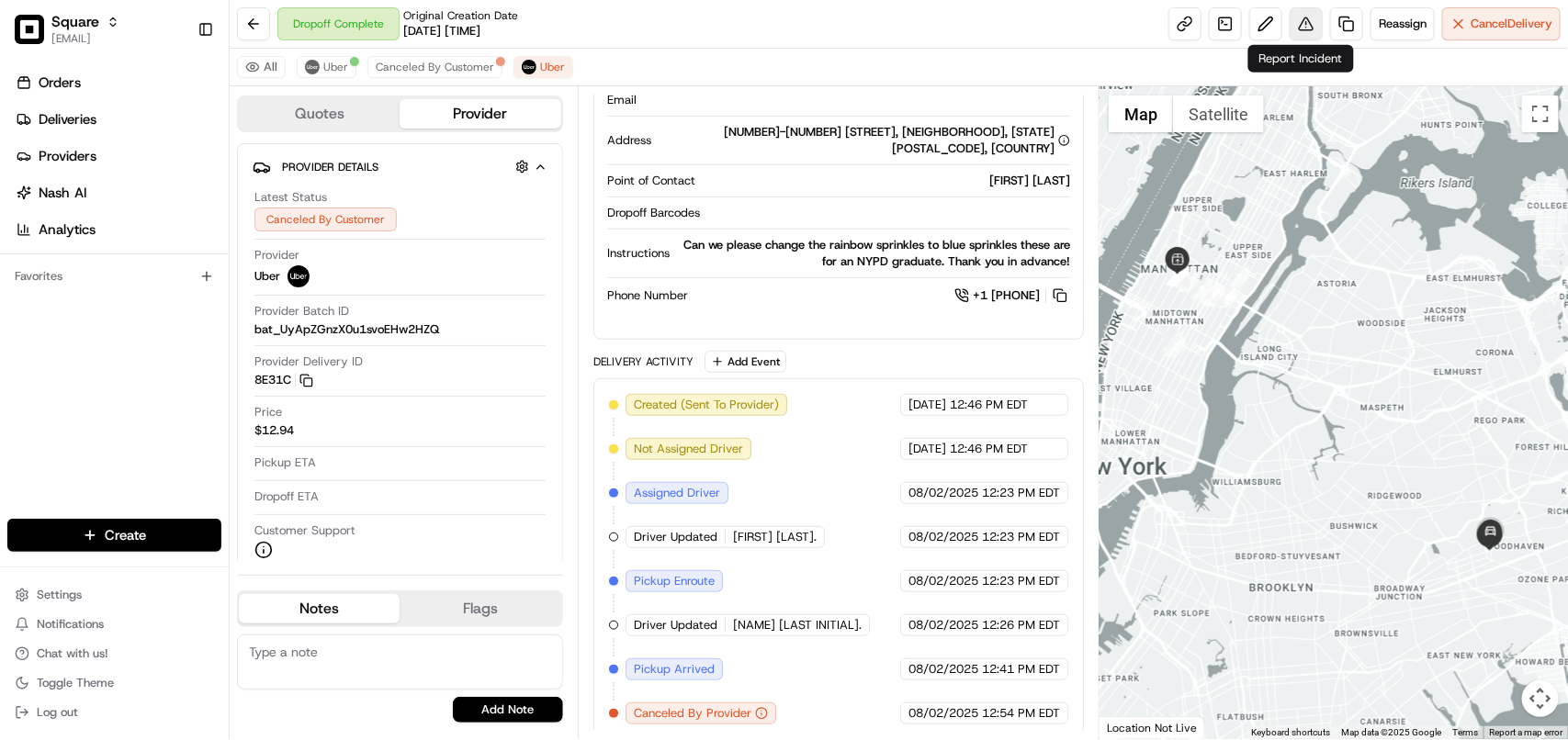 click at bounding box center [1306, 24] 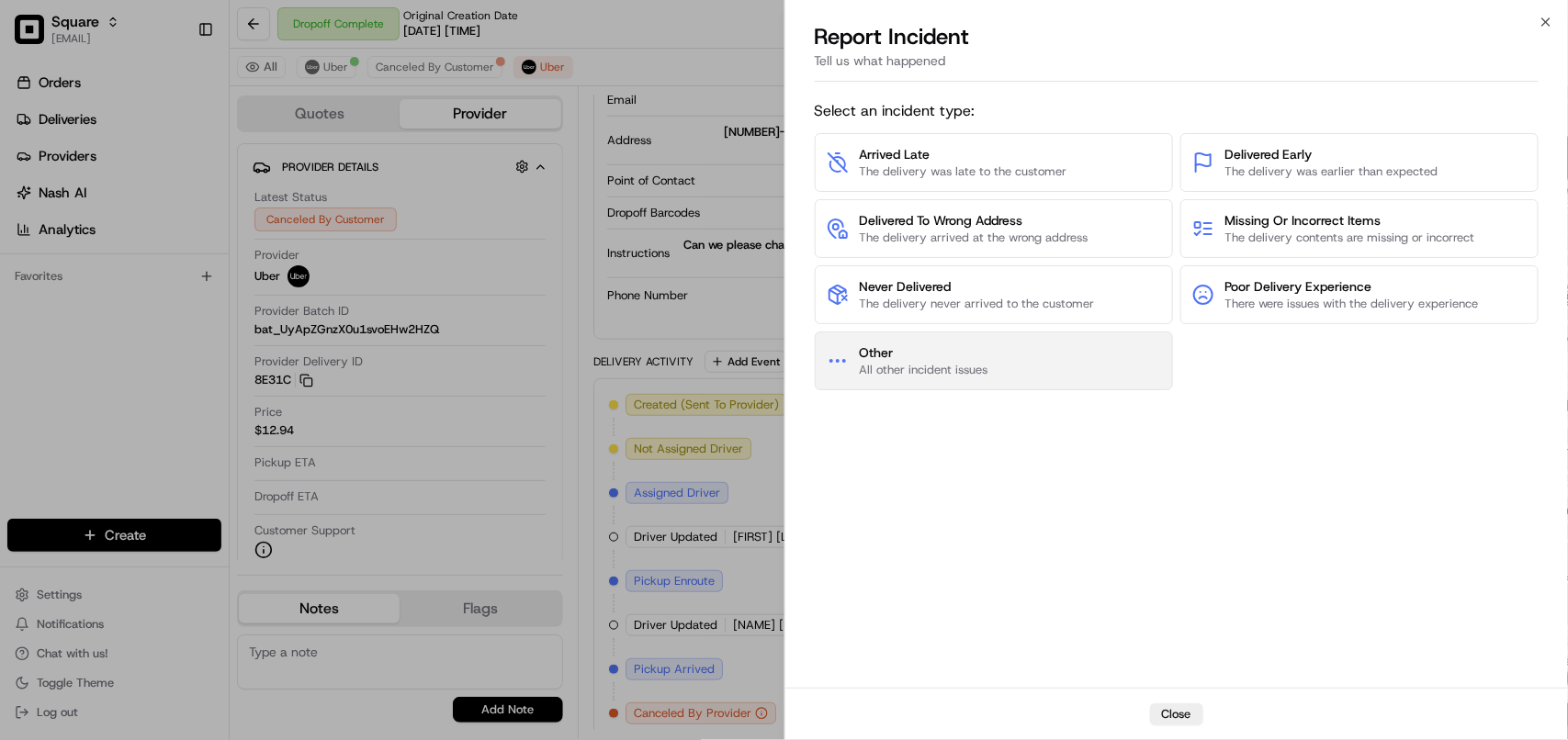 click on "All other incident issues" at bounding box center [924, 370] 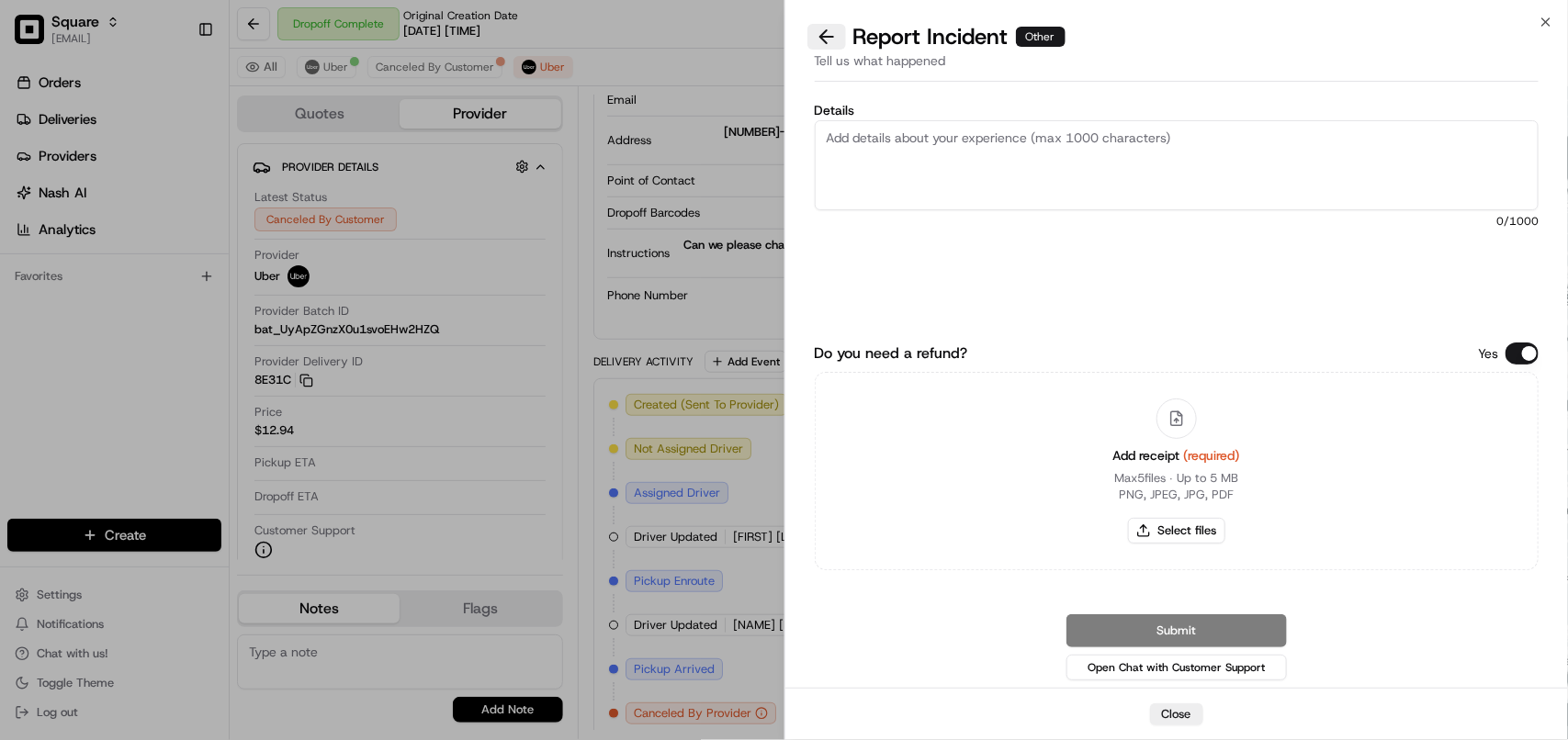 click at bounding box center [827, 37] 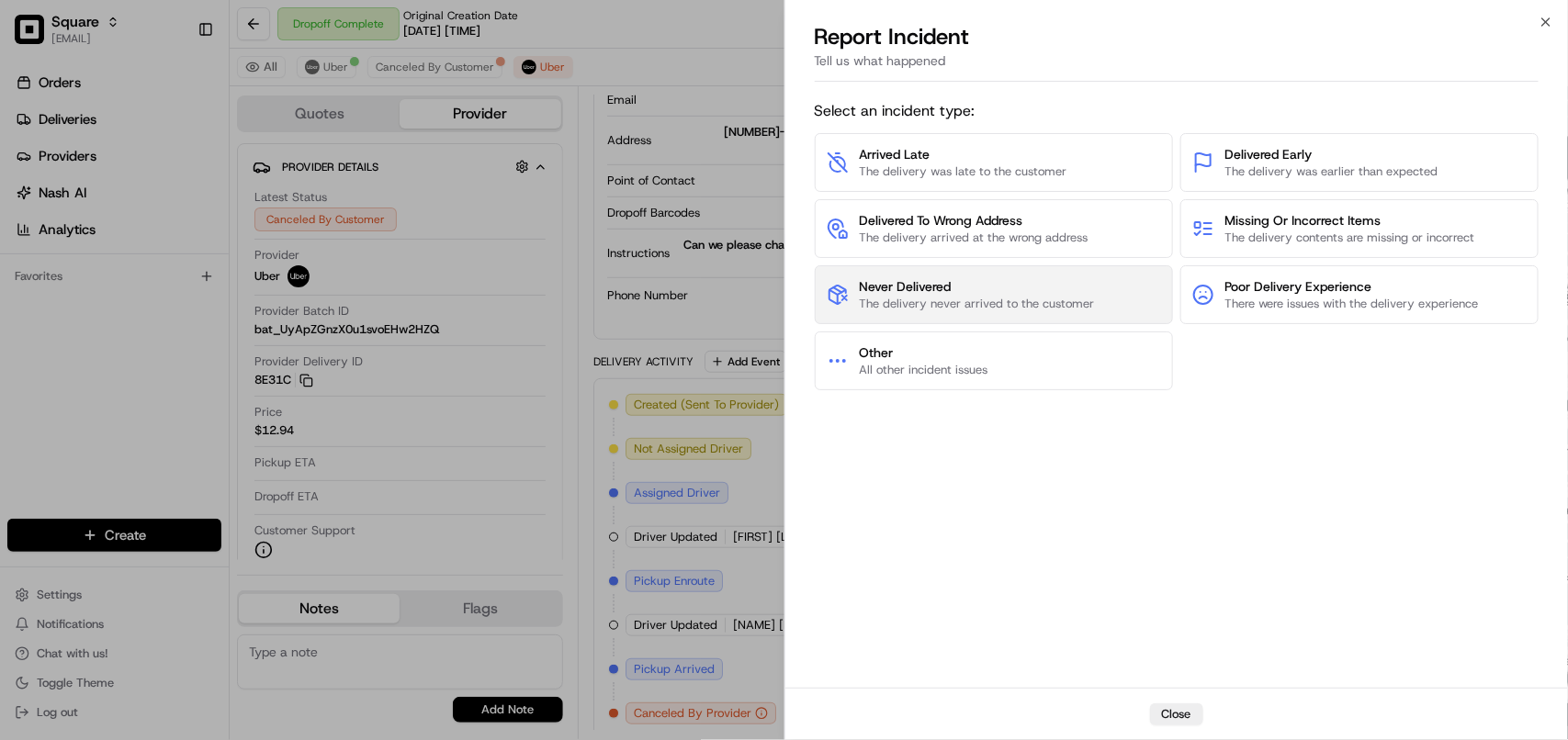 click on "The delivery never arrived to the customer" at bounding box center (977, 304) 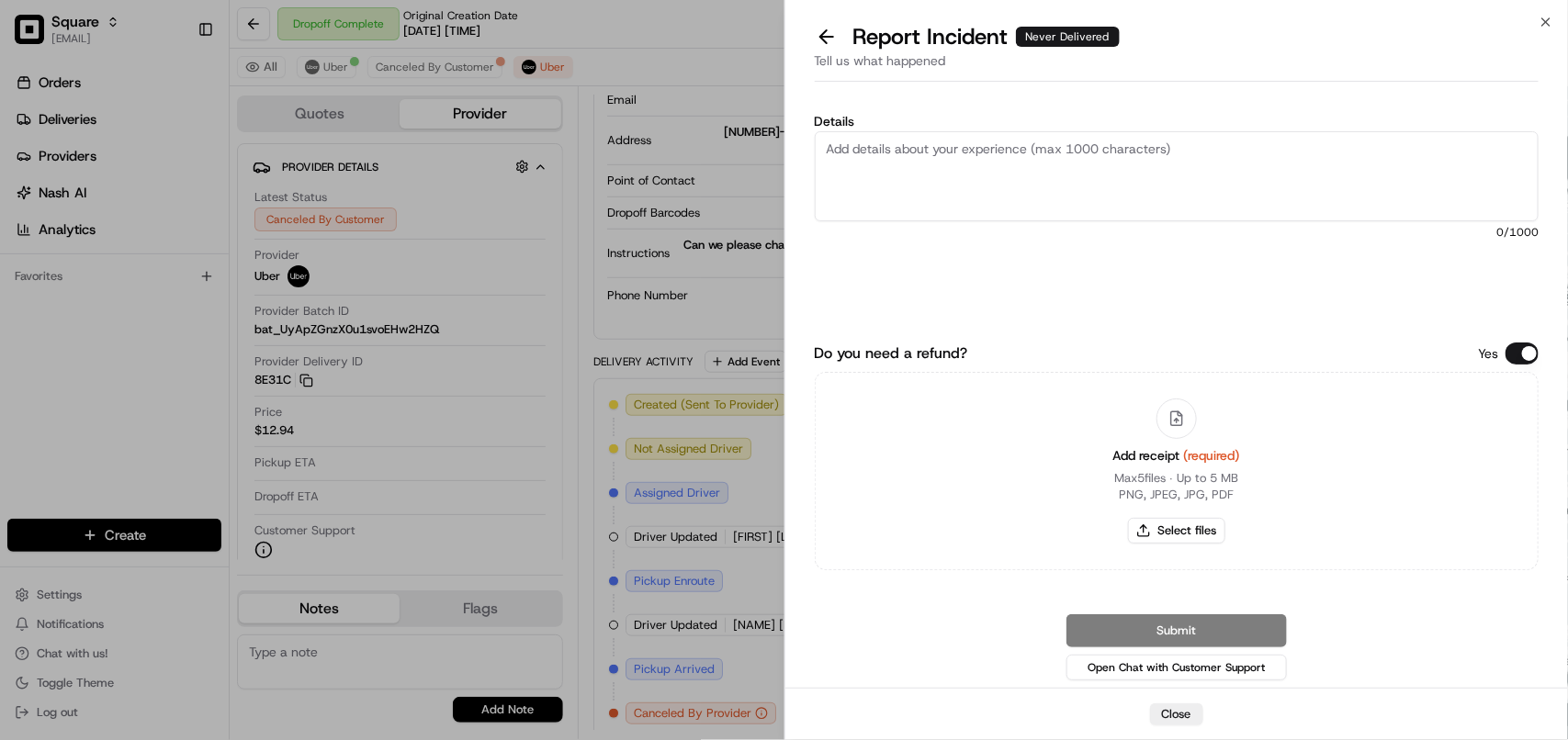 click on "Details" at bounding box center [1177, 176] 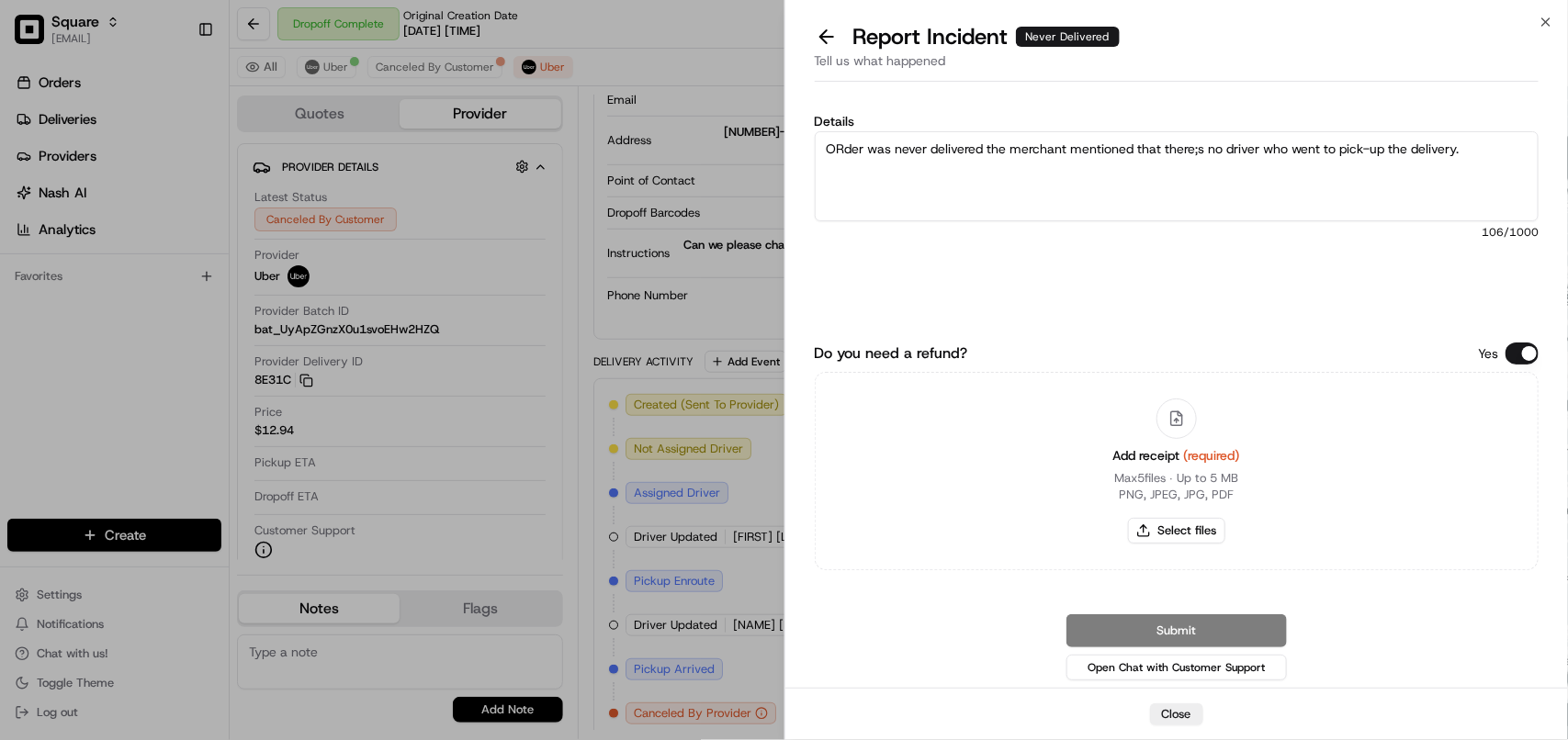 click on "ORder was never delivered the merchant mentioned that there;s no driver who went to pick-up the delivery." at bounding box center [1177, 176] 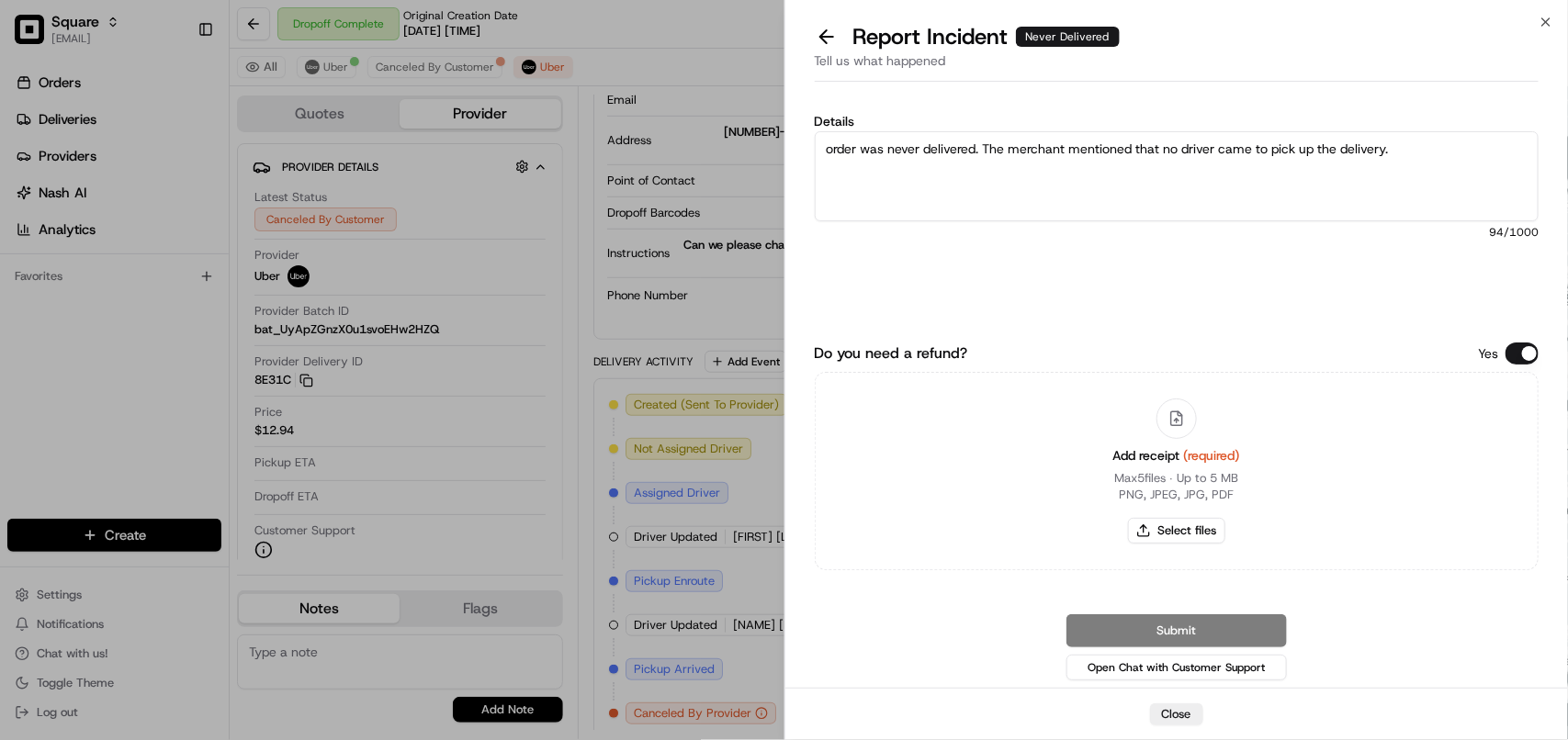 click on "order was never delivered. The merchant mentioned that no driver came to pick up the delivery." at bounding box center [1177, 176] 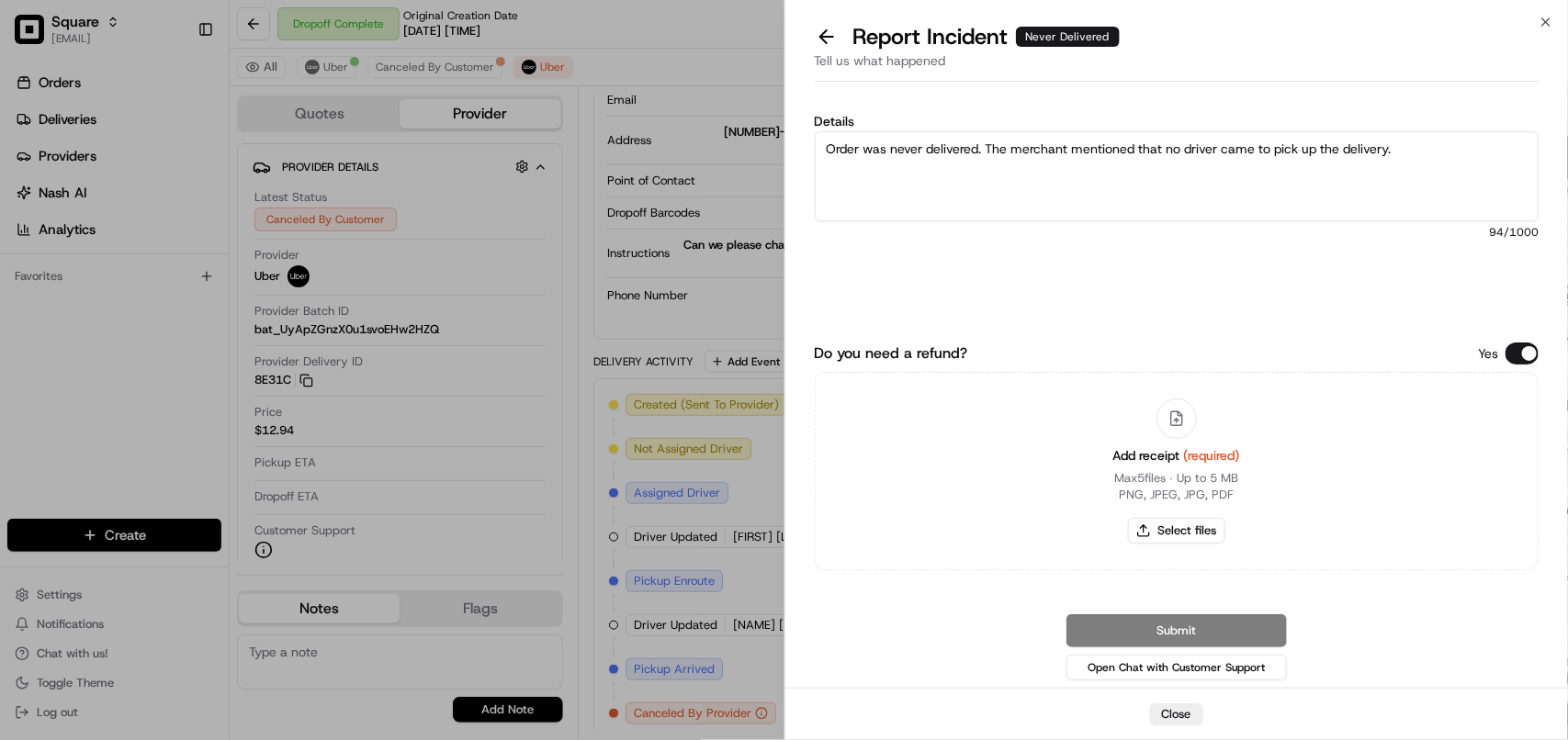 click on "Order was never delivered. The merchant mentioned that no driver came to pick up the delivery." at bounding box center (1177, 176) 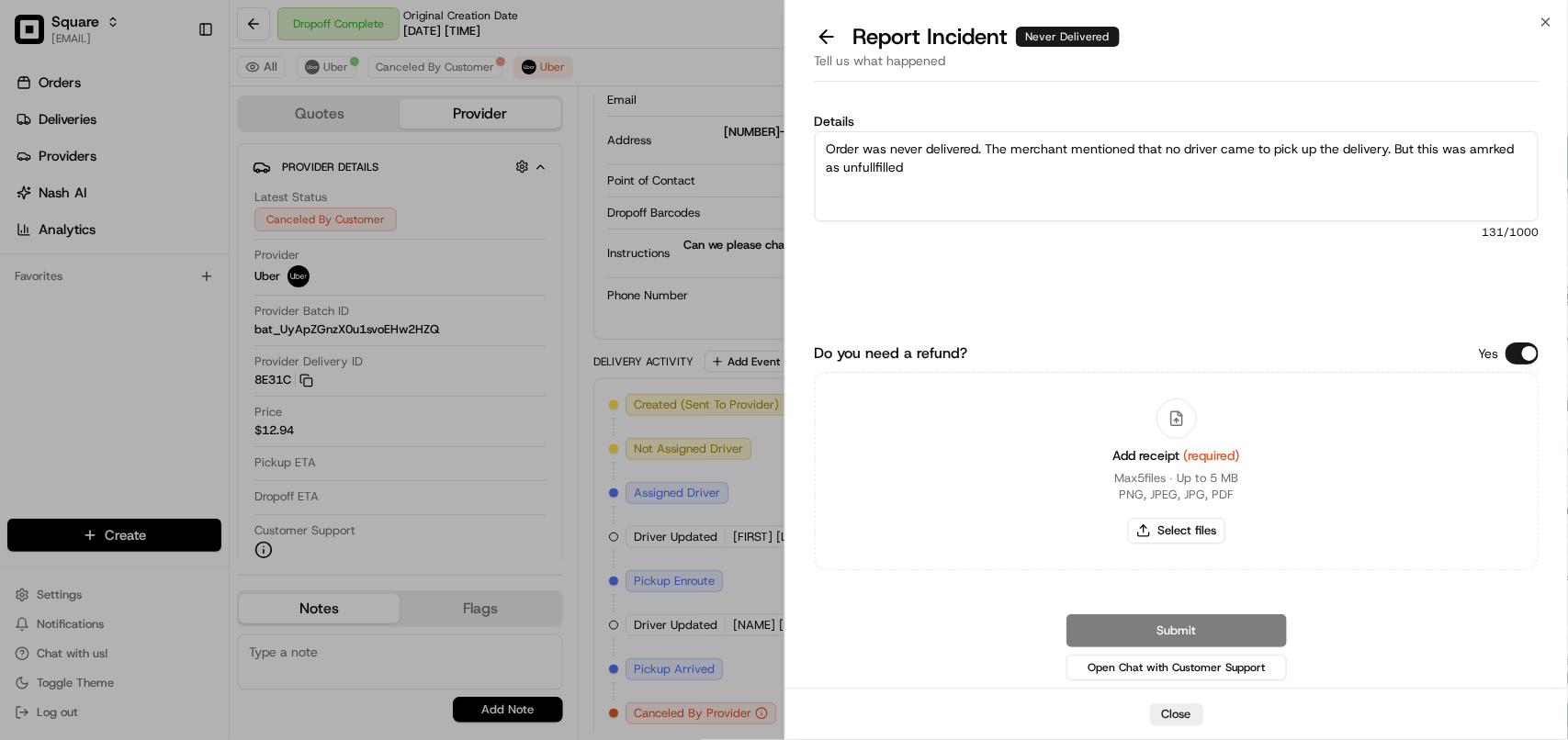 drag, startPoint x: 1401, startPoint y: 153, endPoint x: 1407, endPoint y: 182, distance: 29.614186 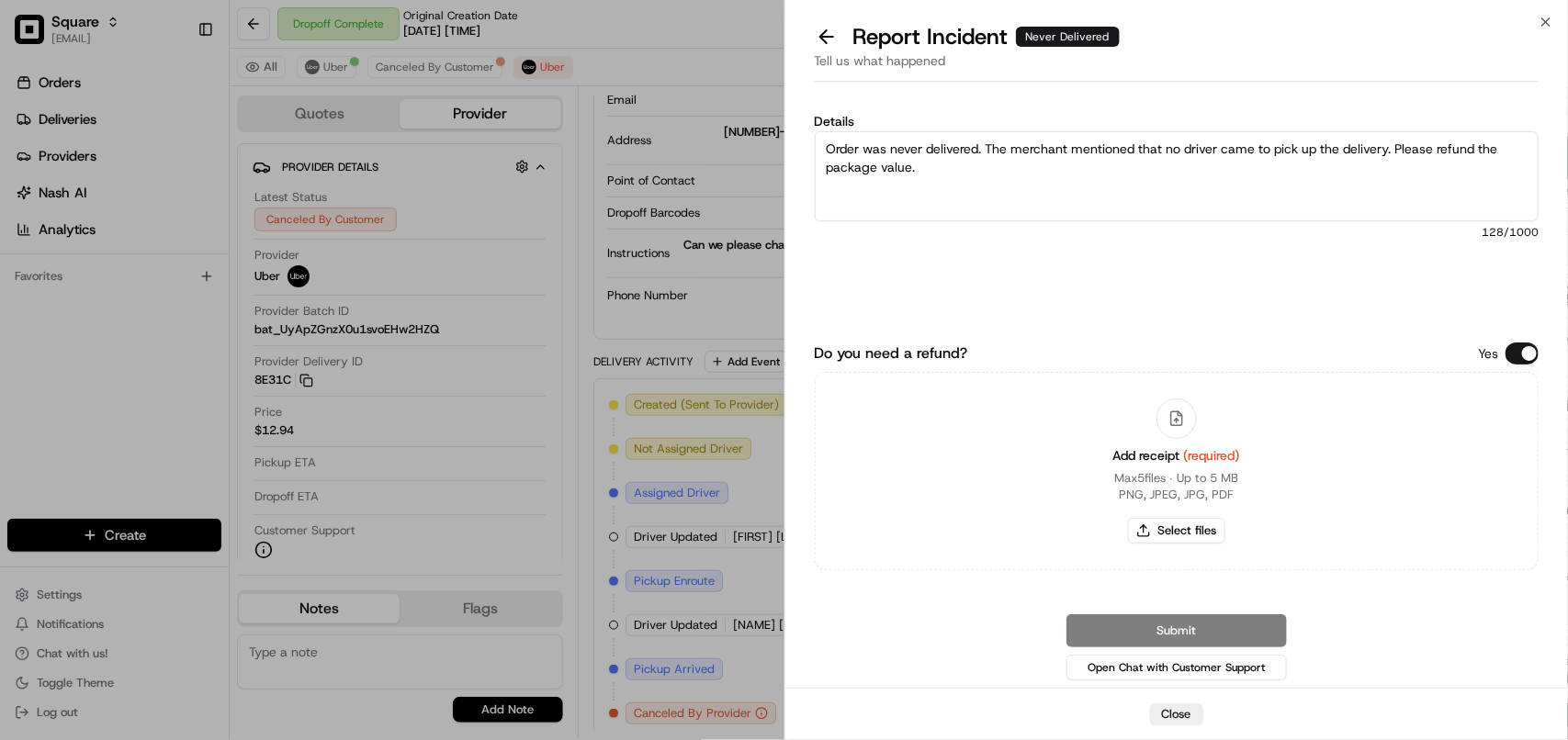 type on "Order was never delivered. The merchant mentioned that no driver came to pick up the delivery. Please refund the package value." 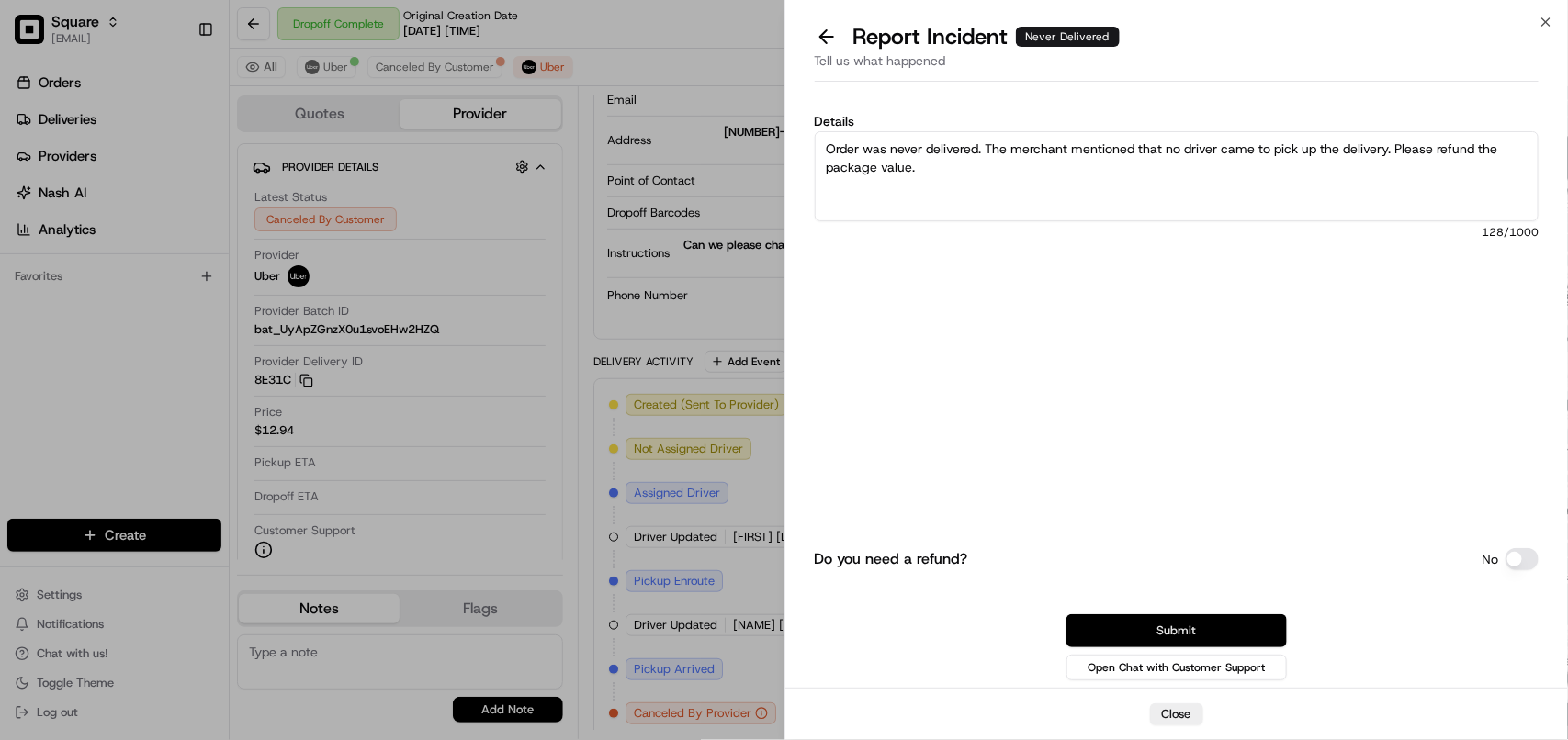 click on "Submit" at bounding box center (1177, 631) 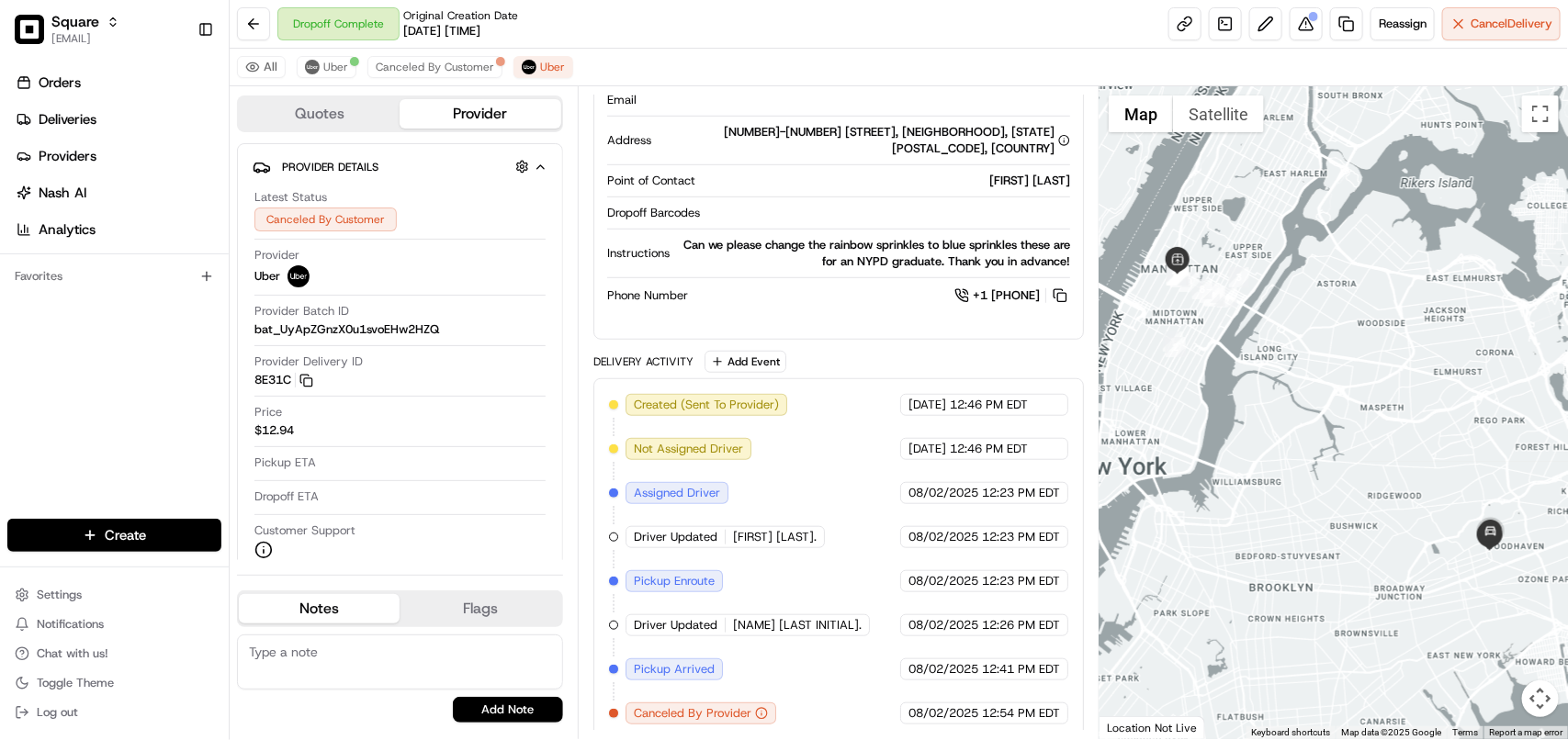 click at bounding box center [400, 662] 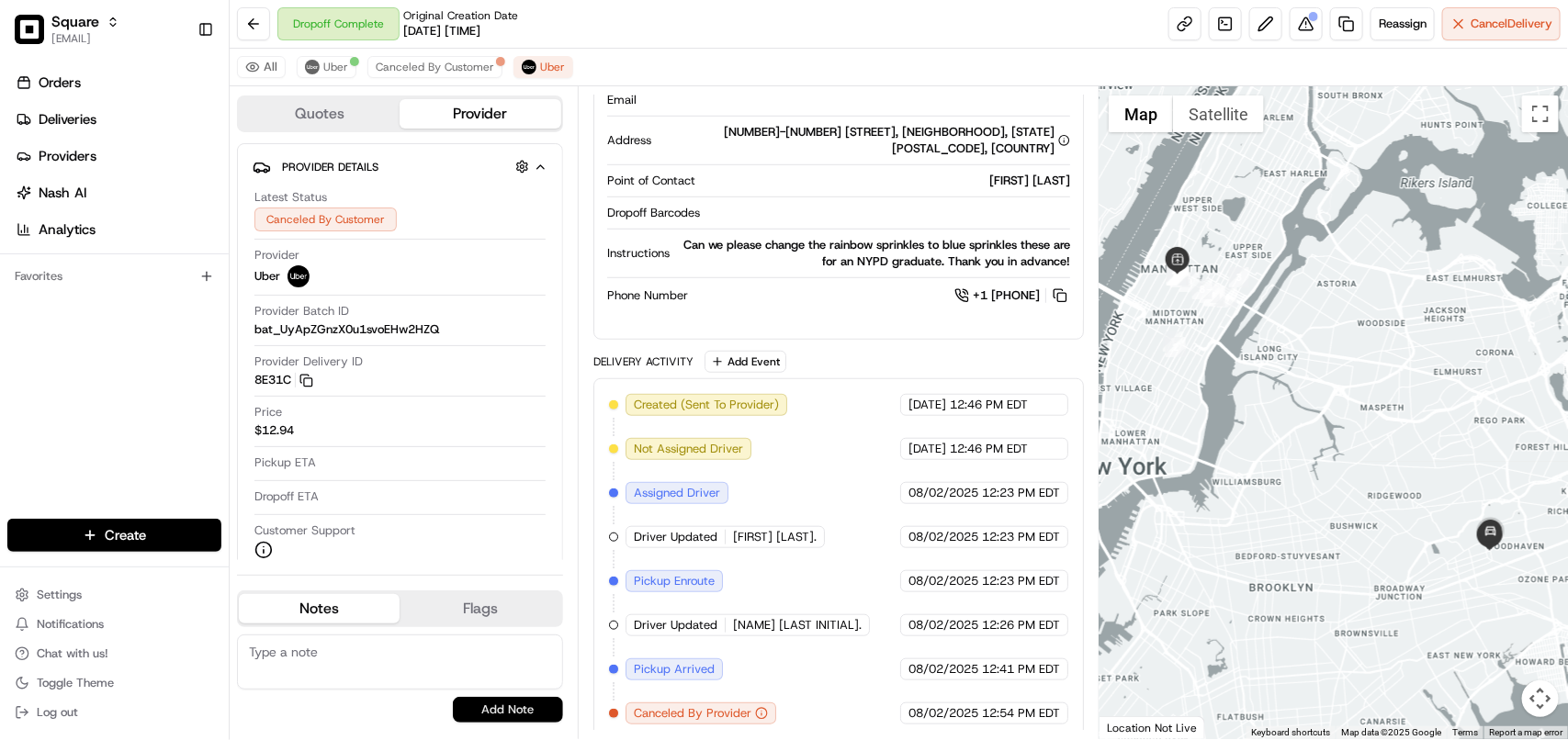 paste on "**Caller Information: Merchant
**Reason for calling: Refund
**Resolution: MErchant mentioned that theres no driver who went to pick-up the delivery on time. Drievr came 2 hours late (Time of re-assignement) and the merchant needs to remake the food ask for refund. Filed IR." 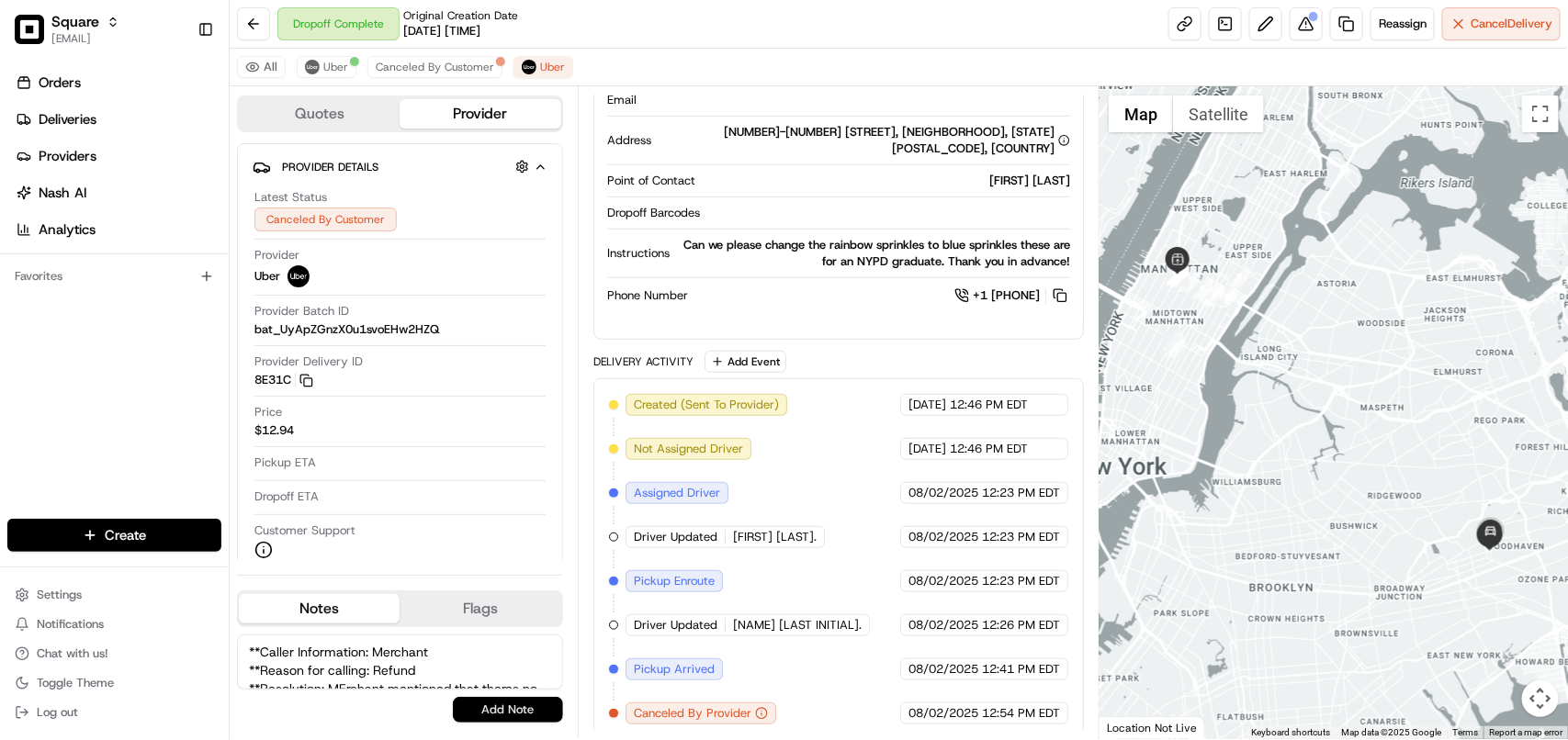 scroll, scrollTop: 101, scrollLeft: 0, axis: vertical 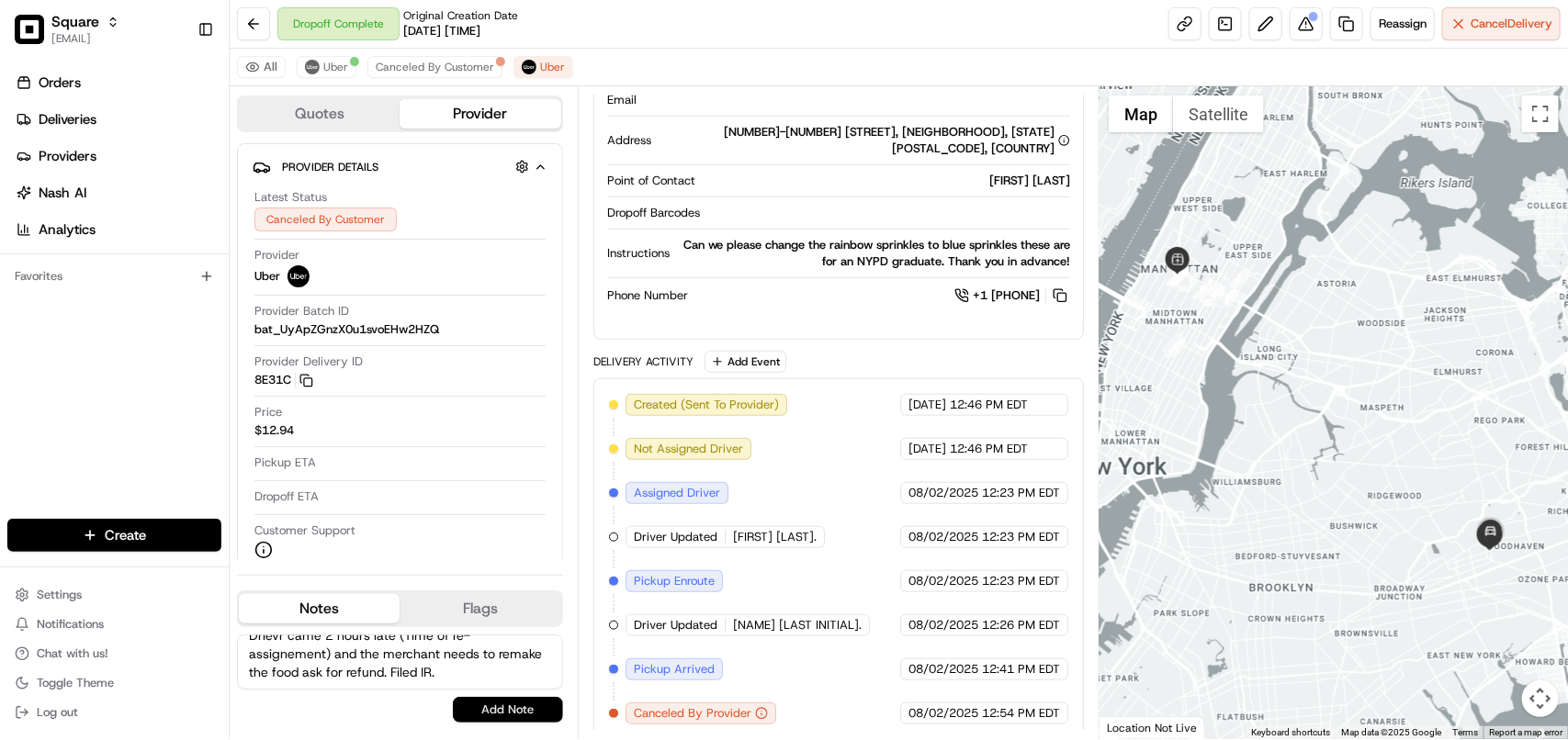 type on "**Caller Information: Merchant
**Reason for calling: Refund
**Resolution: MErchant mentioned that theres no driver who went to pick-up the delivery on time. Drievr came 2 hours late (Time of re-assignement) and the merchant needs to remake the food ask for refund. Filed IR." 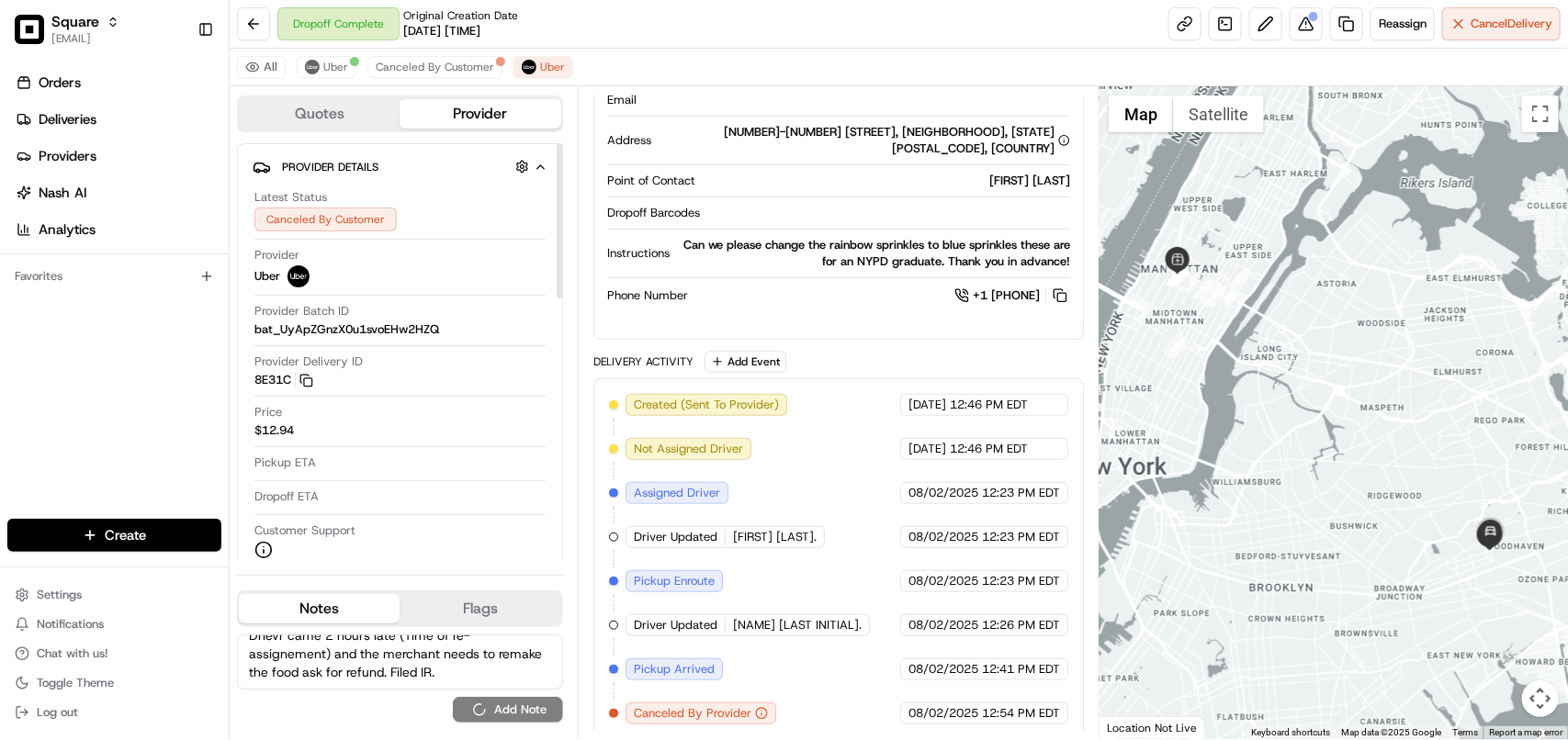 type 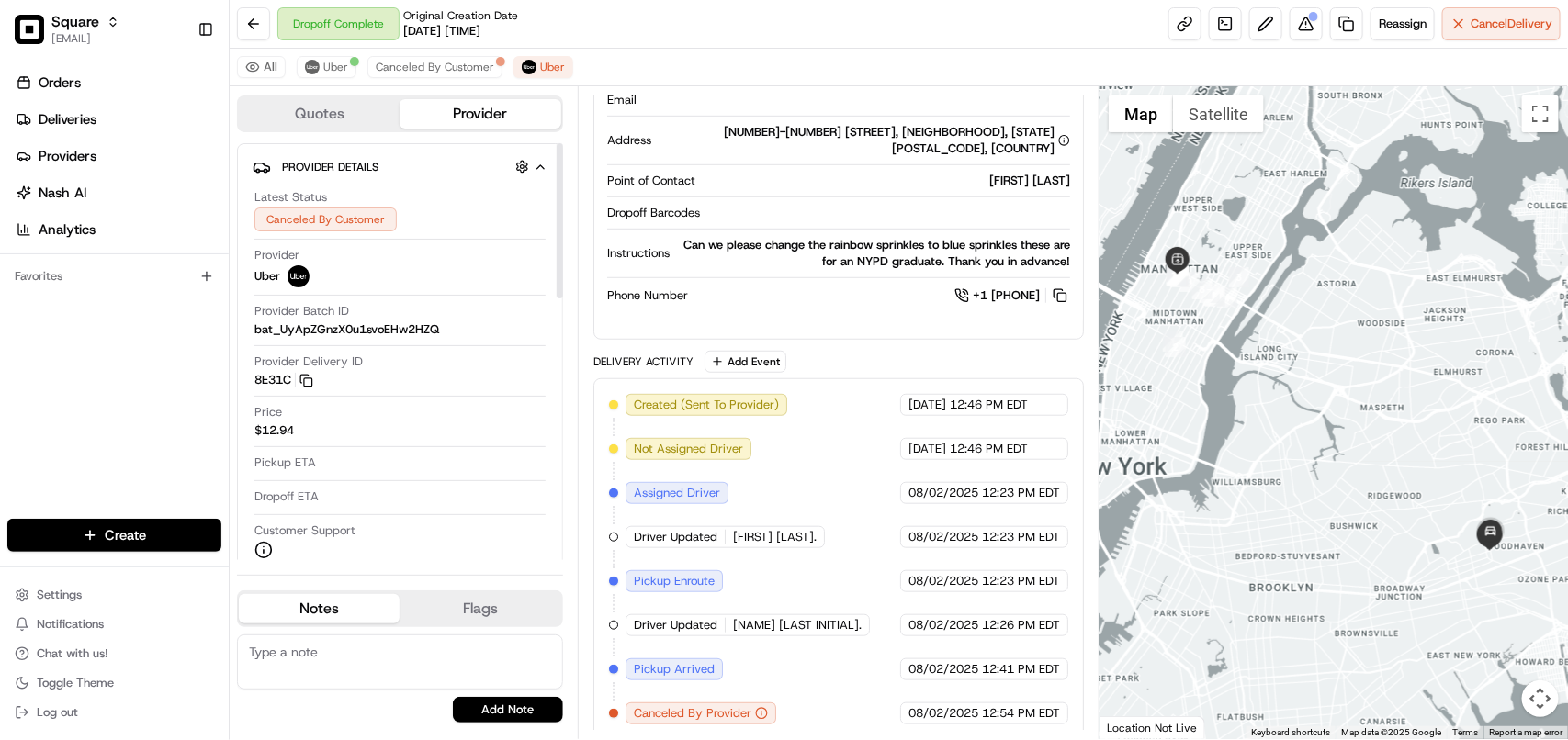 scroll, scrollTop: 0, scrollLeft: 0, axis: both 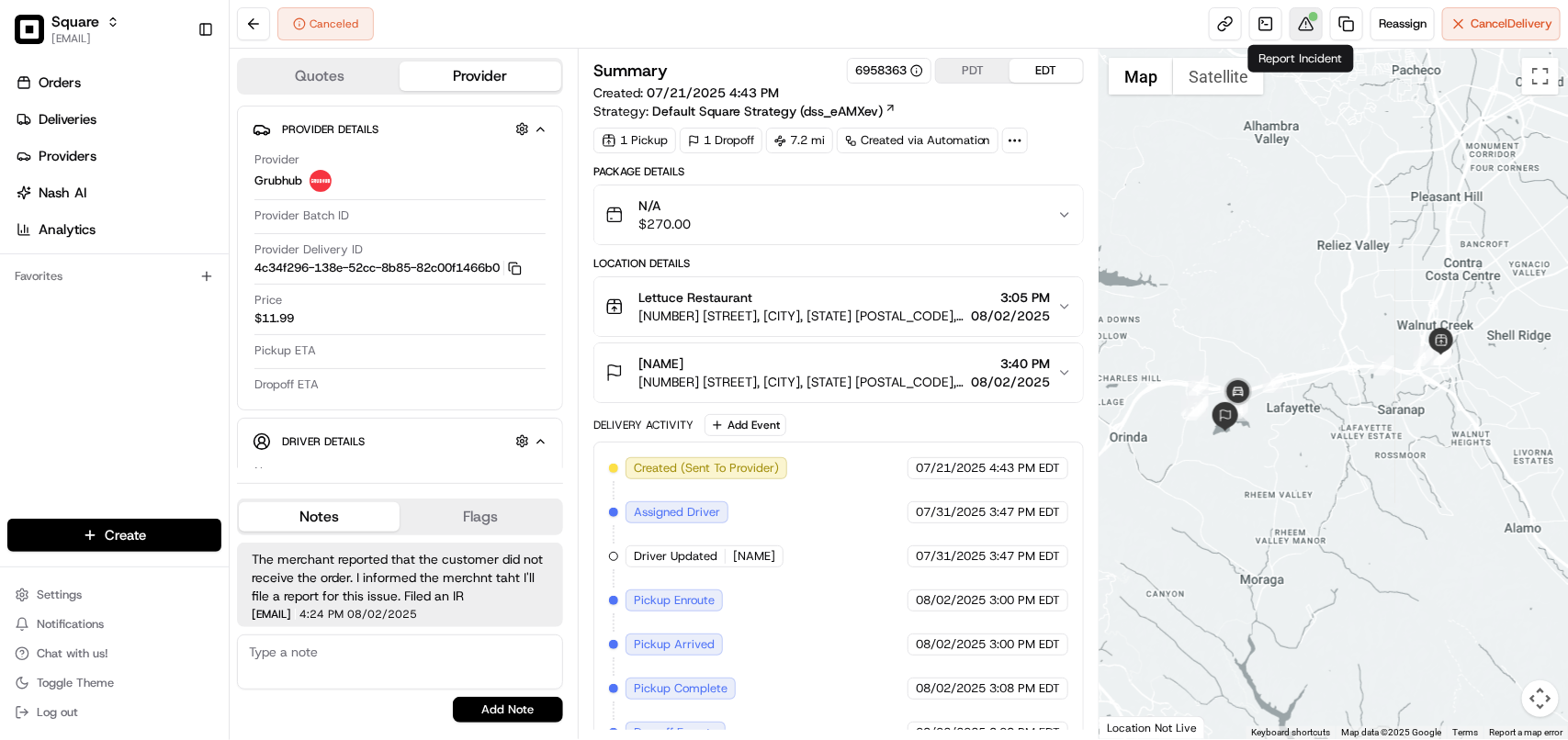 click at bounding box center (1306, 24) 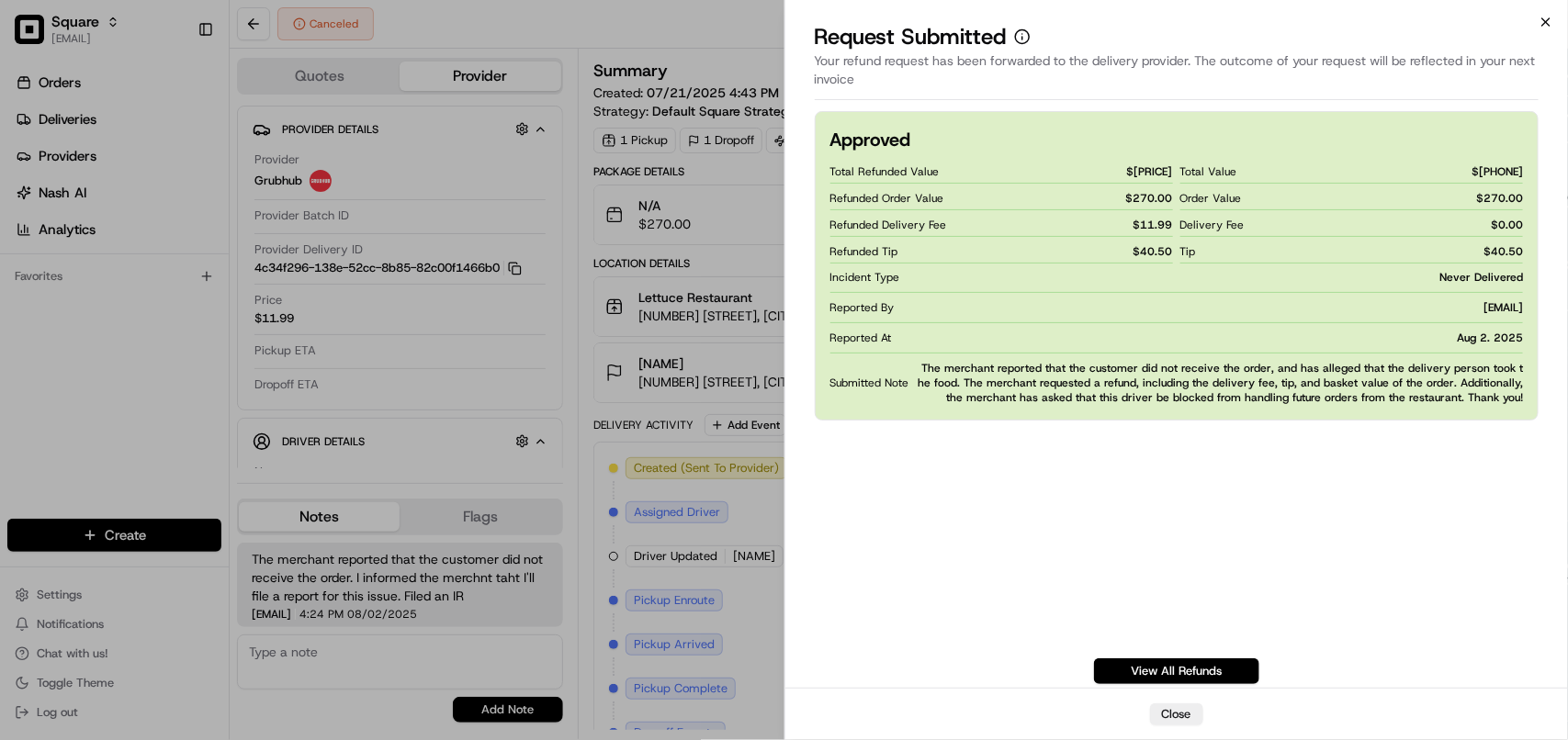 click 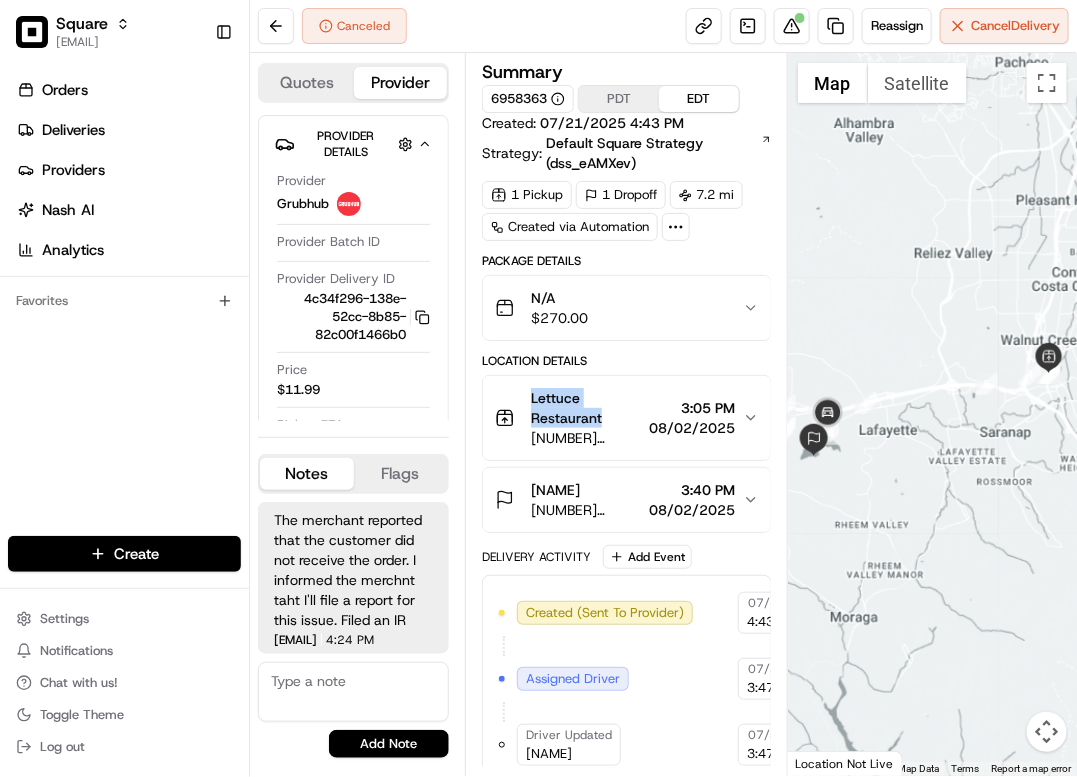 type 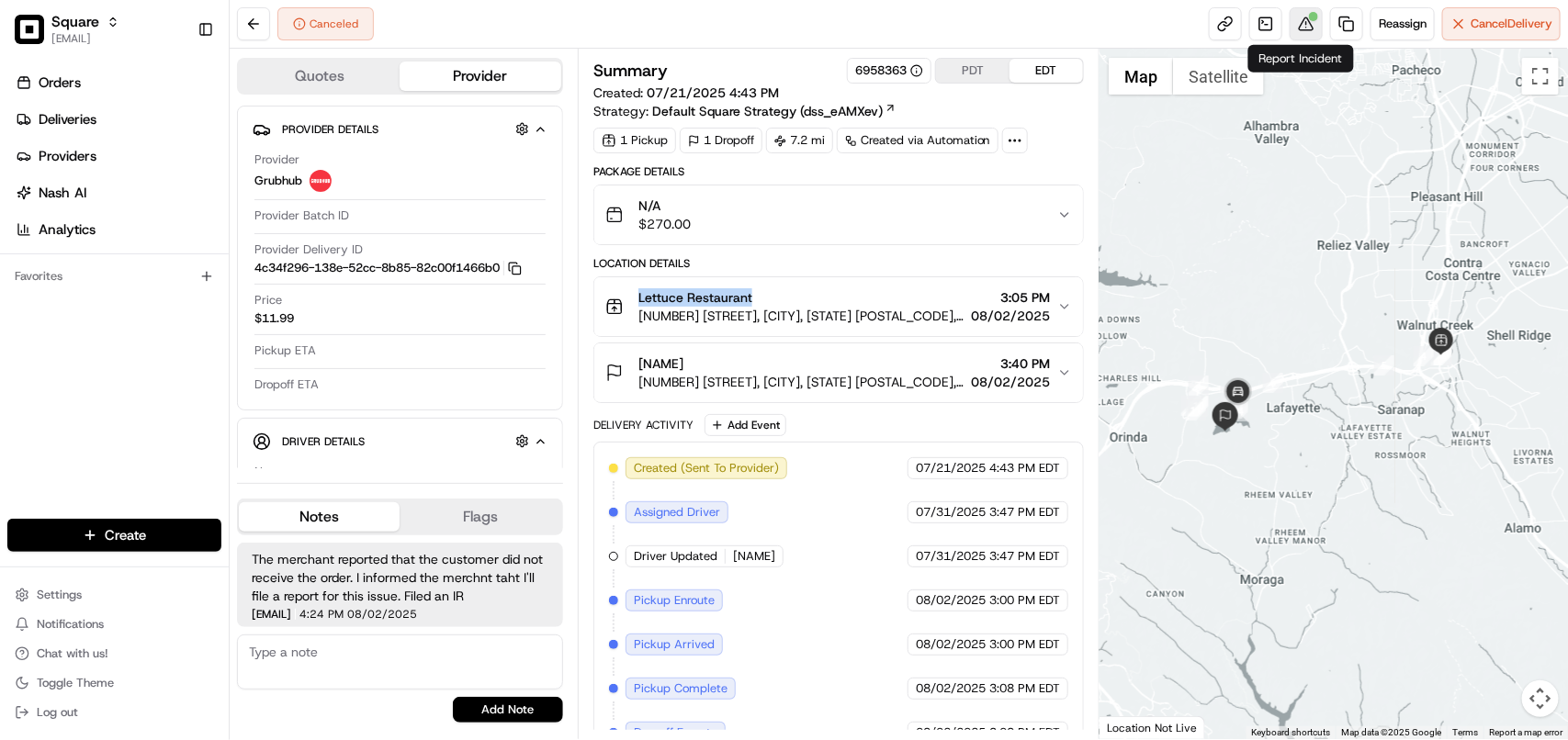 click at bounding box center [1306, 24] 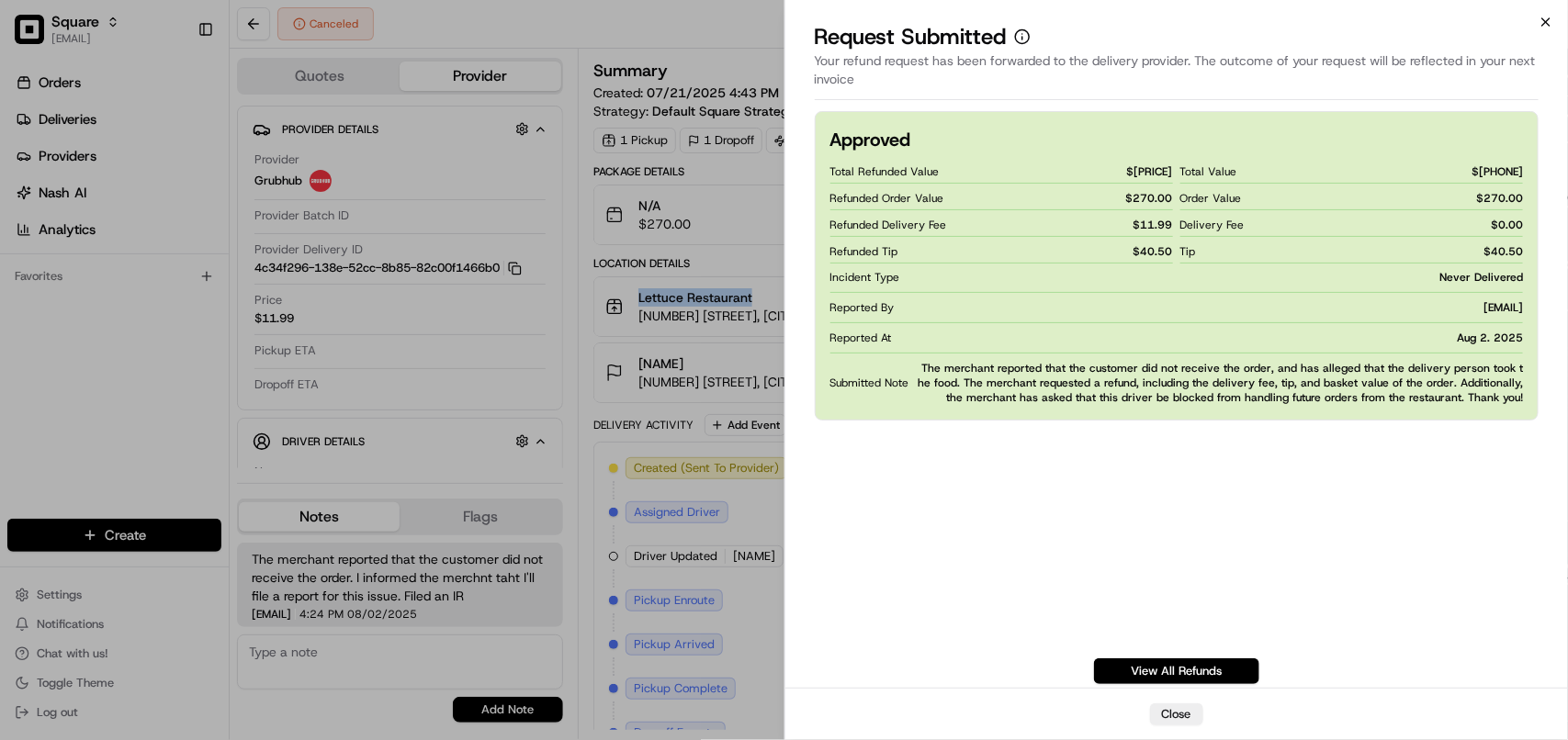 click 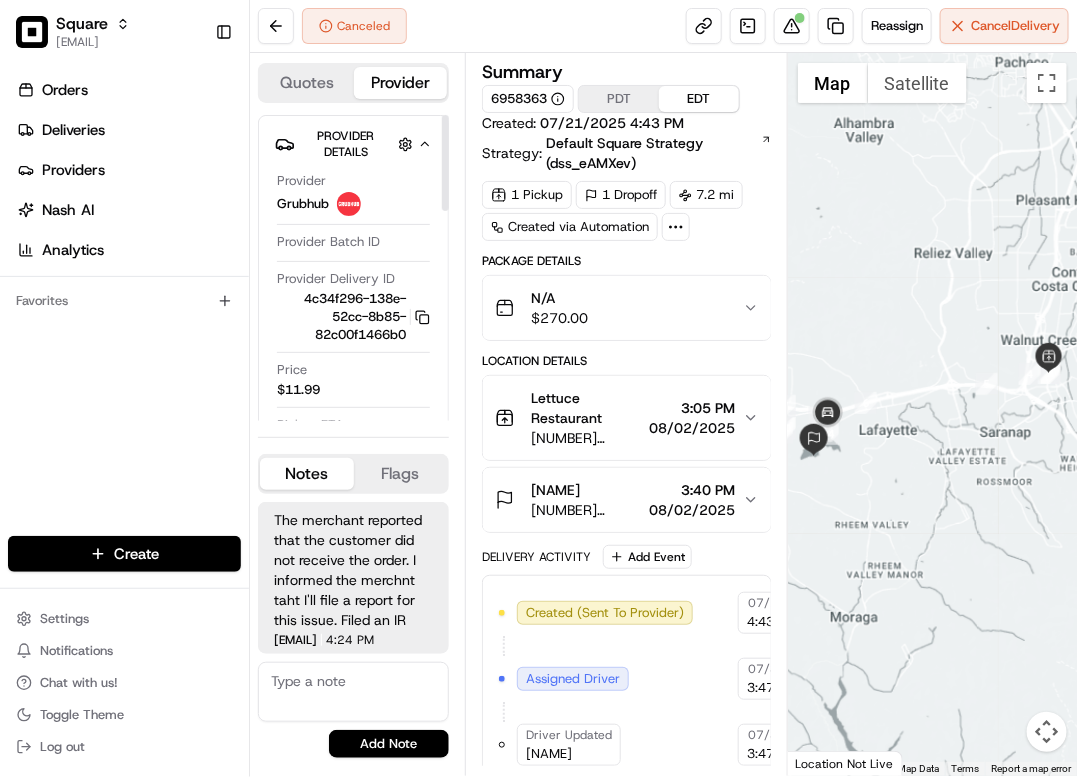 click at bounding box center [353, 692] 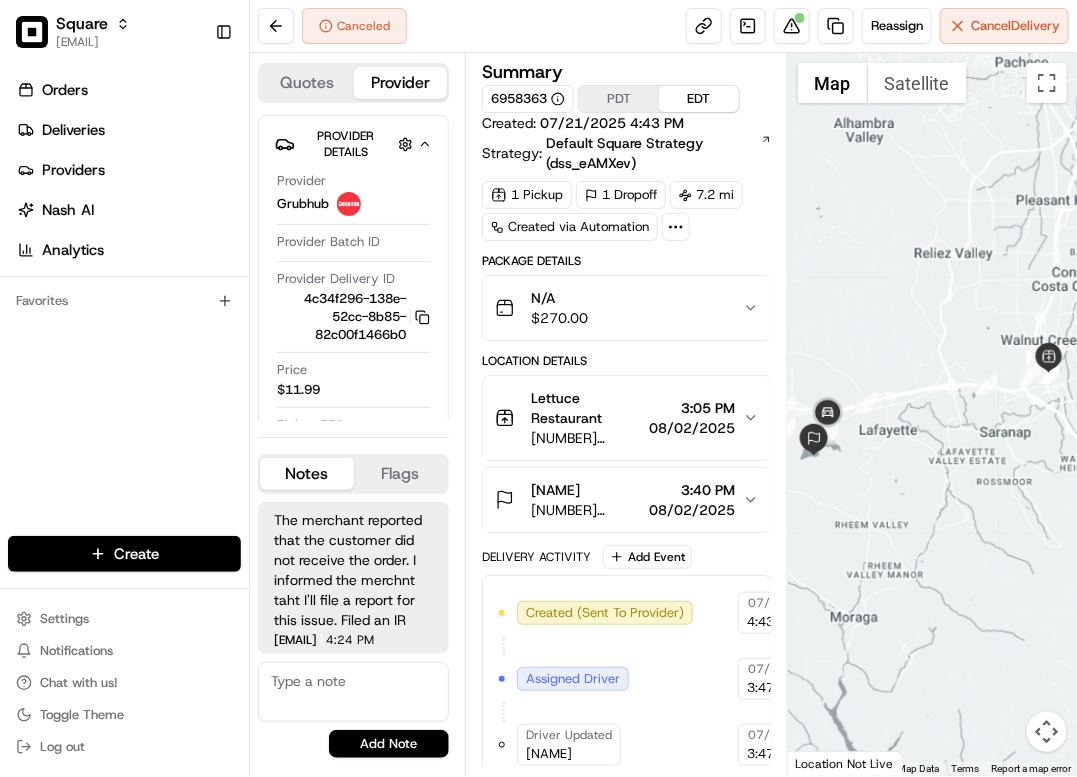 paste on "**Caller Information: Merchant
**Reason for calling: Supcall
**Resolution: MErchantrequesting for a supervisor, Tried to de-escalte but still insisted for a supervisor. Transfered to TEIR II." 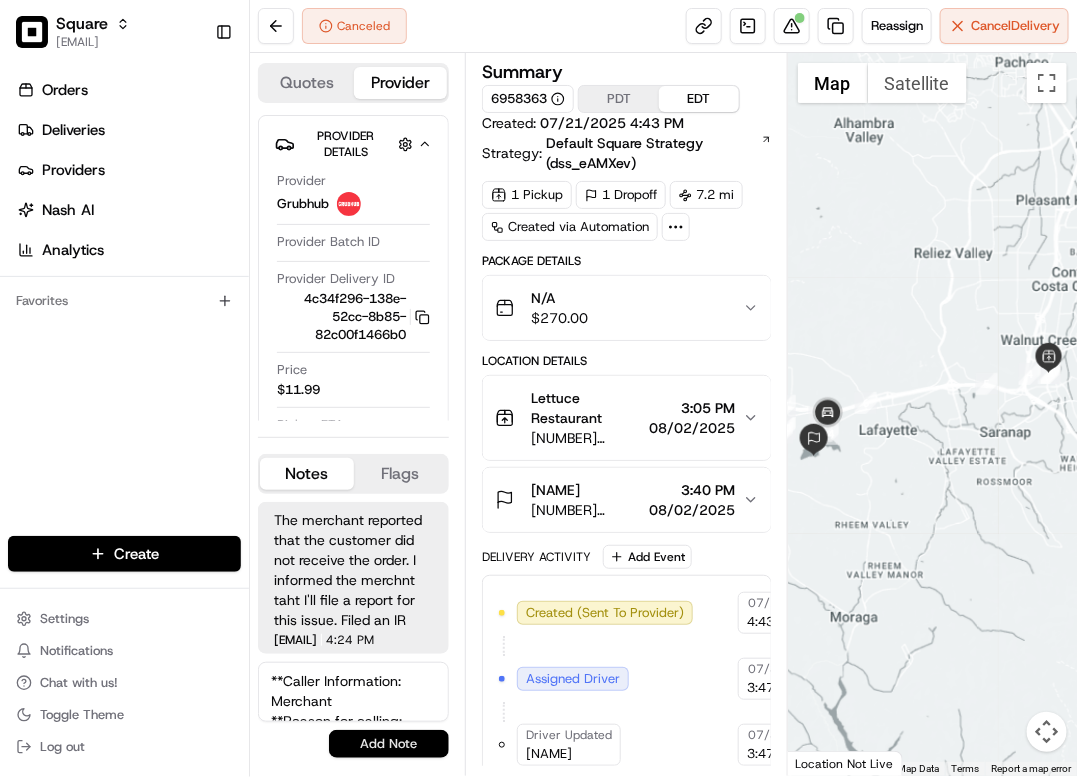 scroll, scrollTop: 188, scrollLeft: 0, axis: vertical 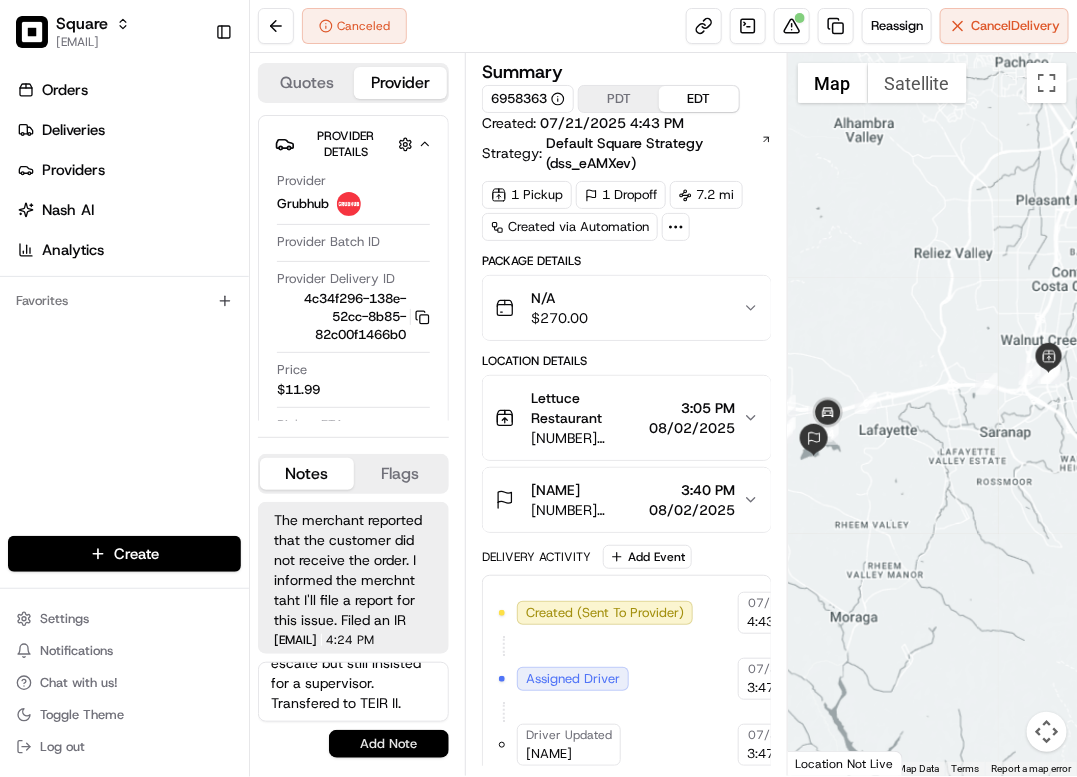 type on "**Caller Information: Merchant
**Reason for calling: Supcall
**Resolution: MErchantrequesting for a supervisor, Tried to de-escalte but still insisted for a supervisor. Transfered to TEIR II." 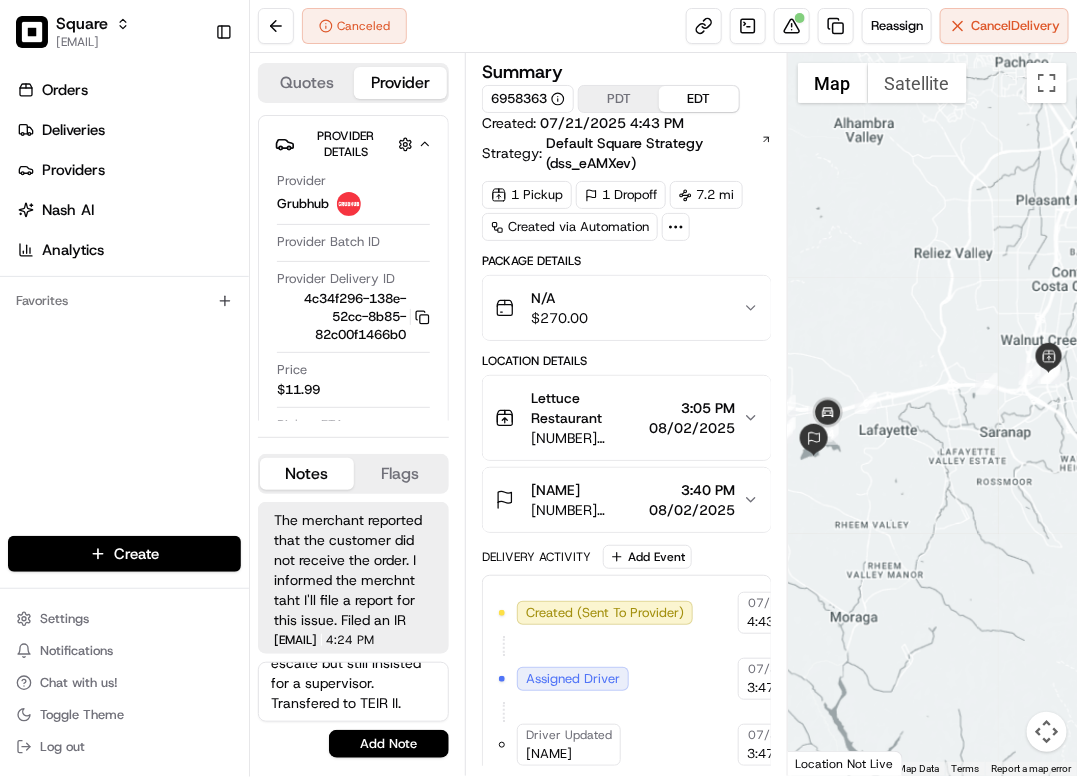 click on "Add Note" at bounding box center (389, 744) 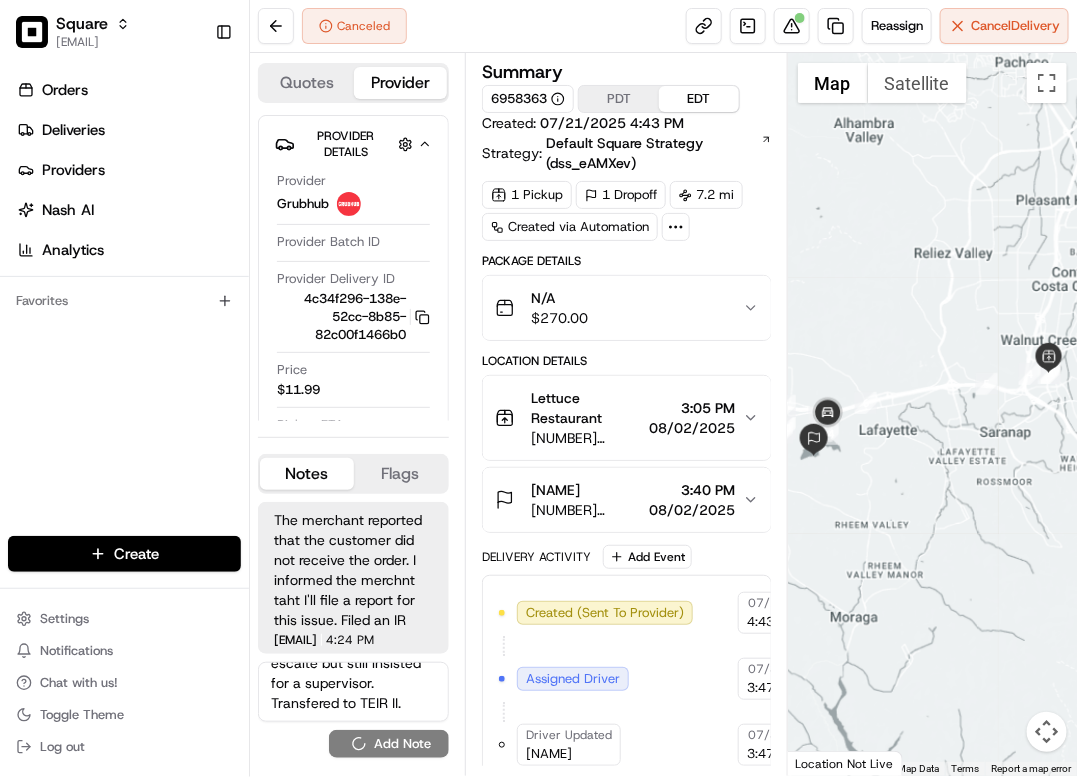 type 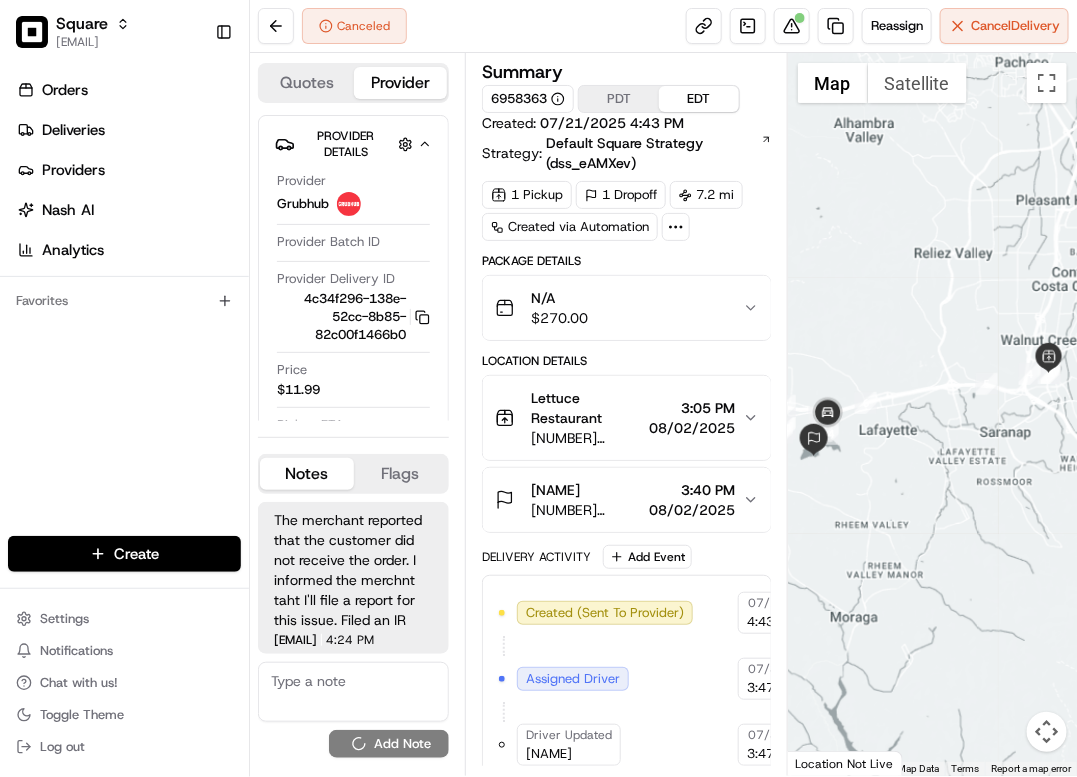 scroll, scrollTop: 0, scrollLeft: 0, axis: both 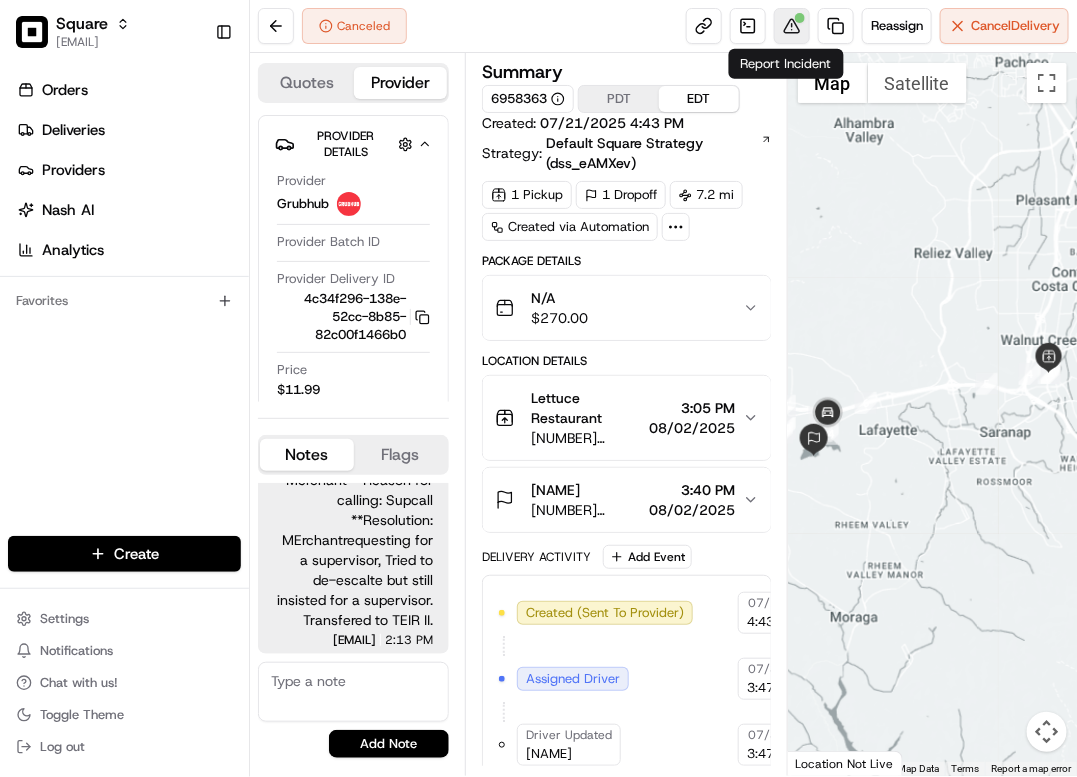 click at bounding box center (792, 26) 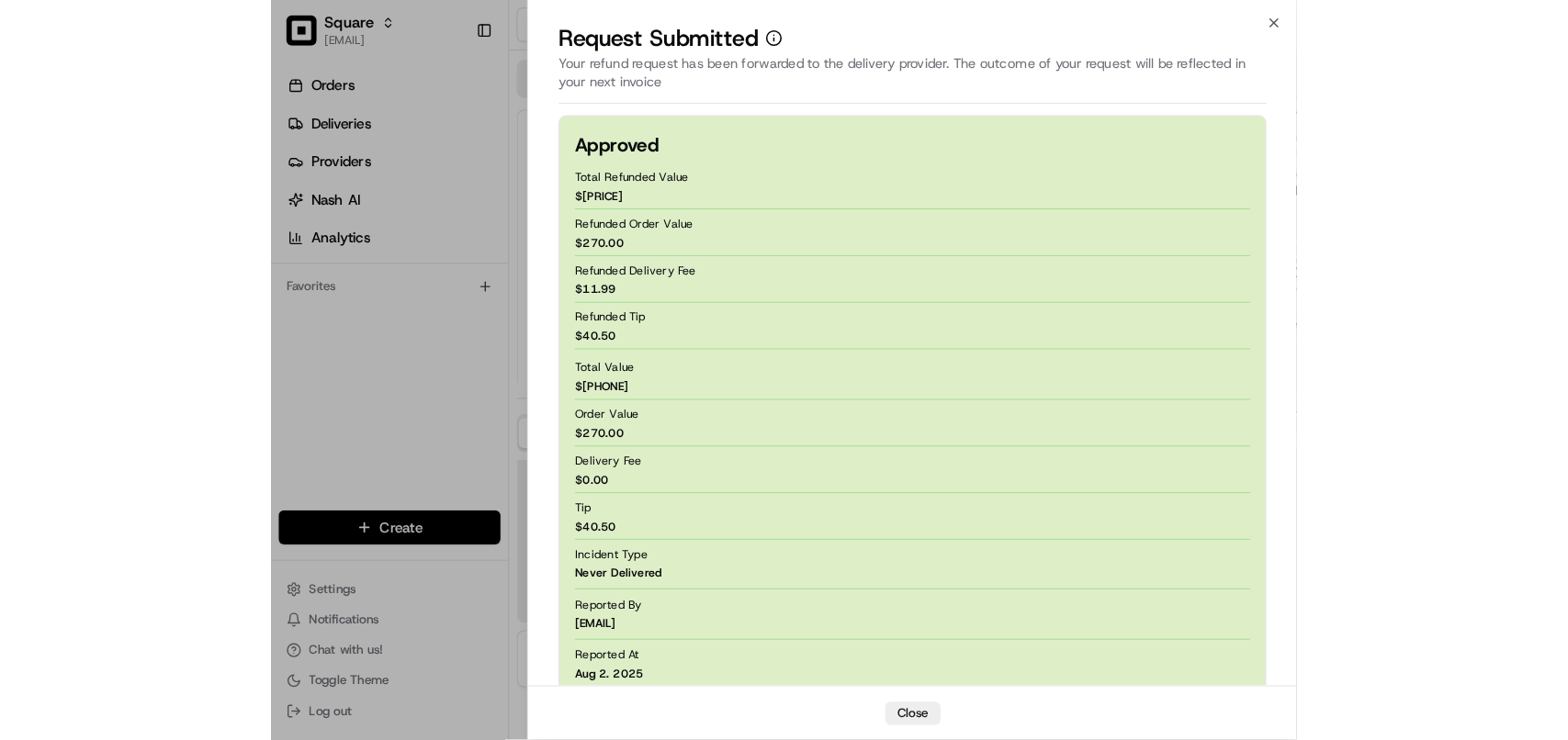 scroll, scrollTop: 115, scrollLeft: 0, axis: vertical 